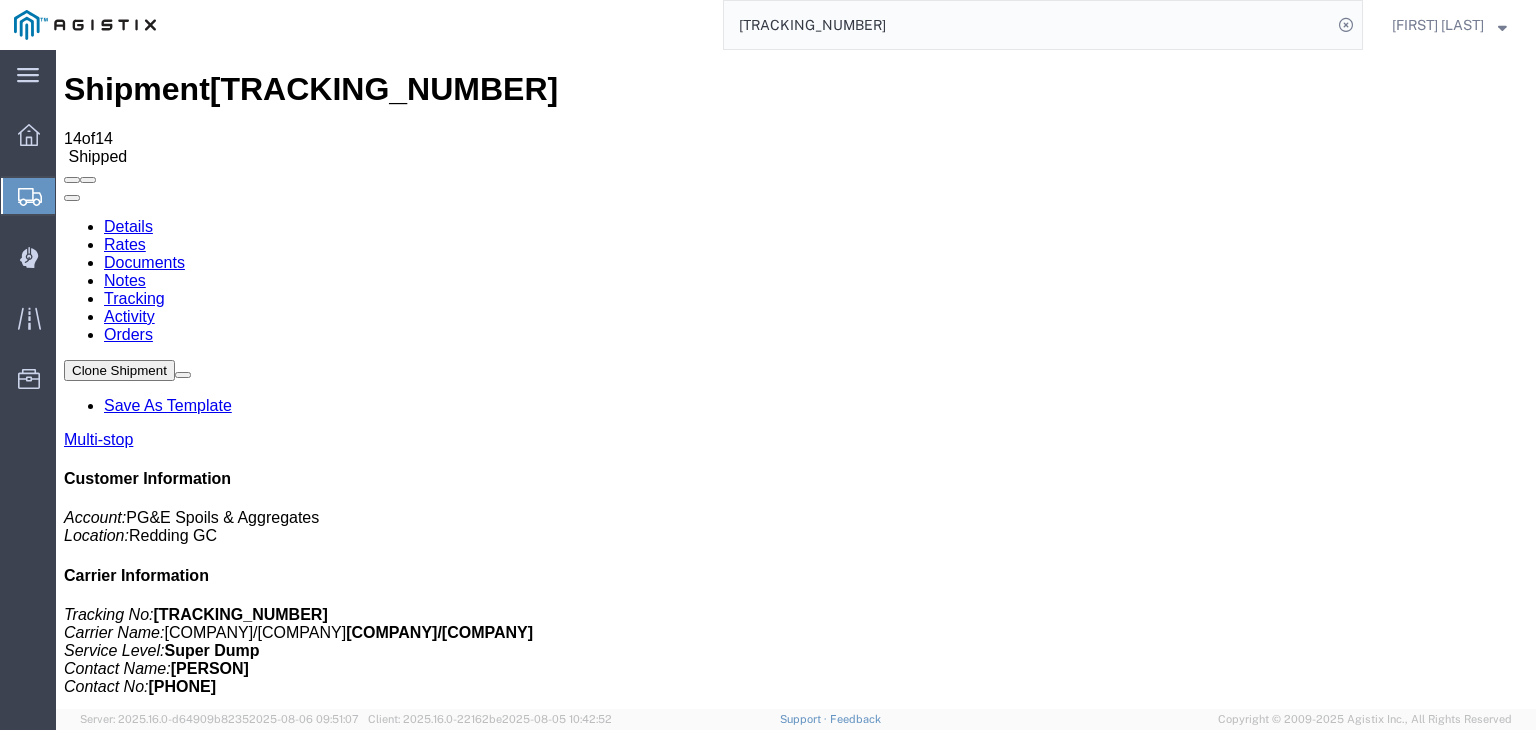 scroll, scrollTop: 0, scrollLeft: 0, axis: both 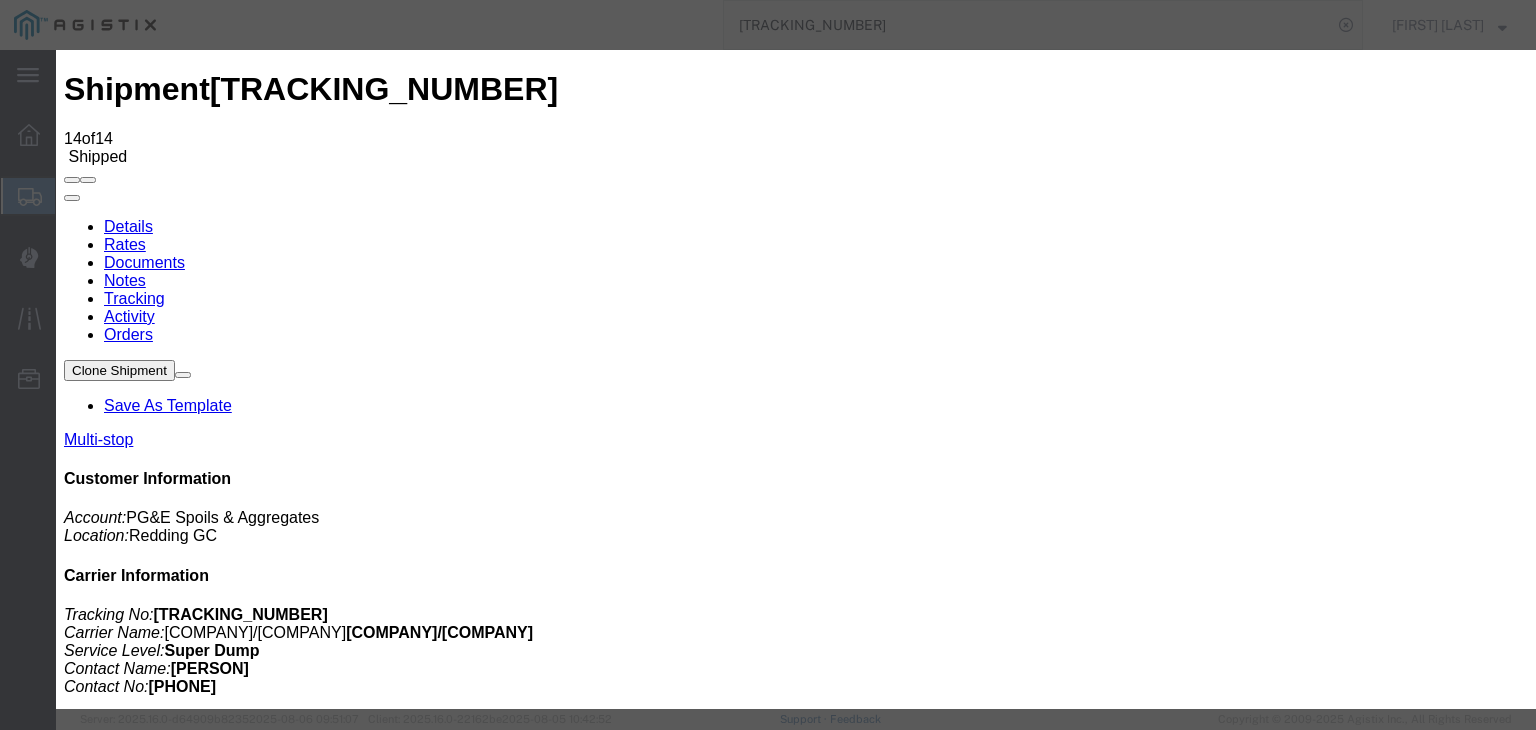 type on "08/06/2025" 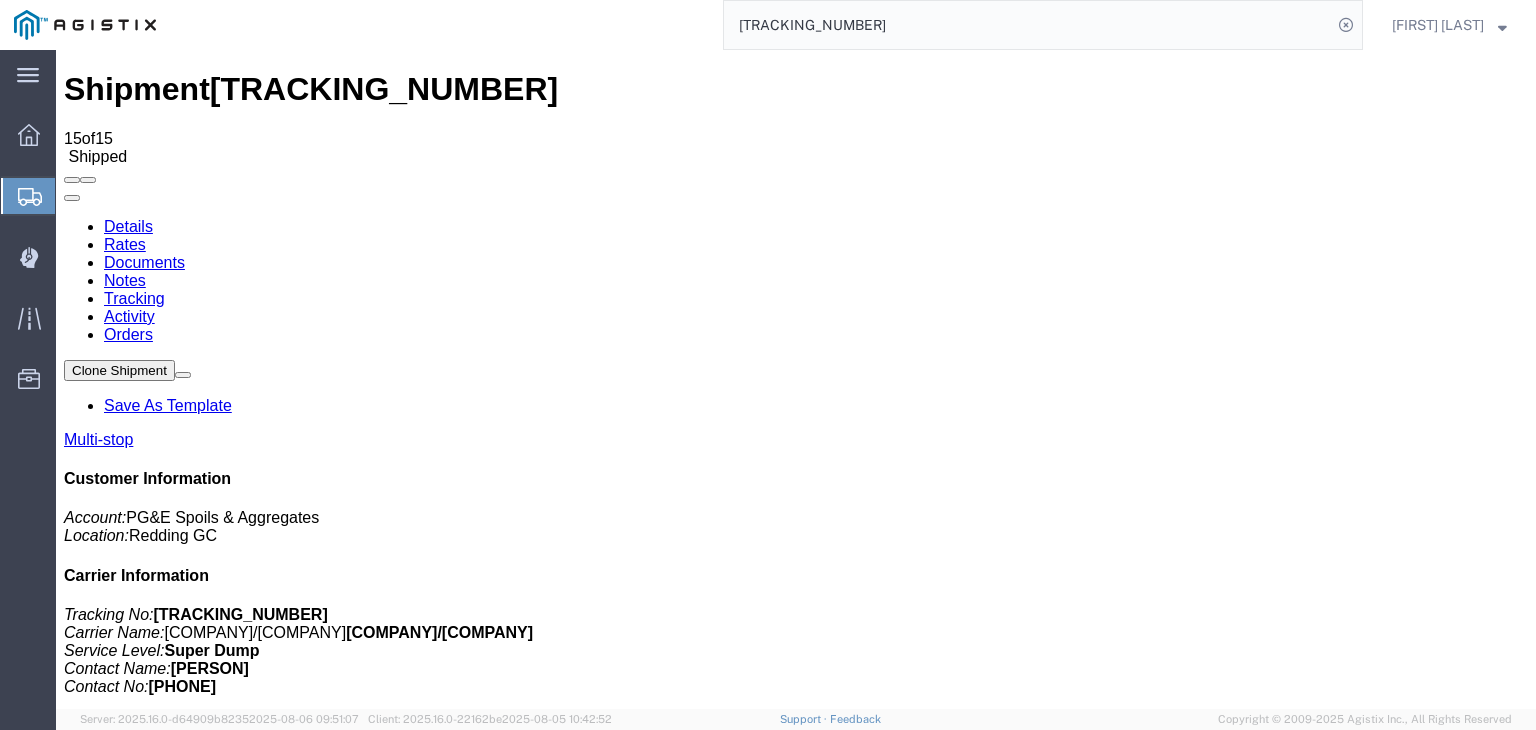 click on "Add New Tracking" at bounding box center (229, 1195) 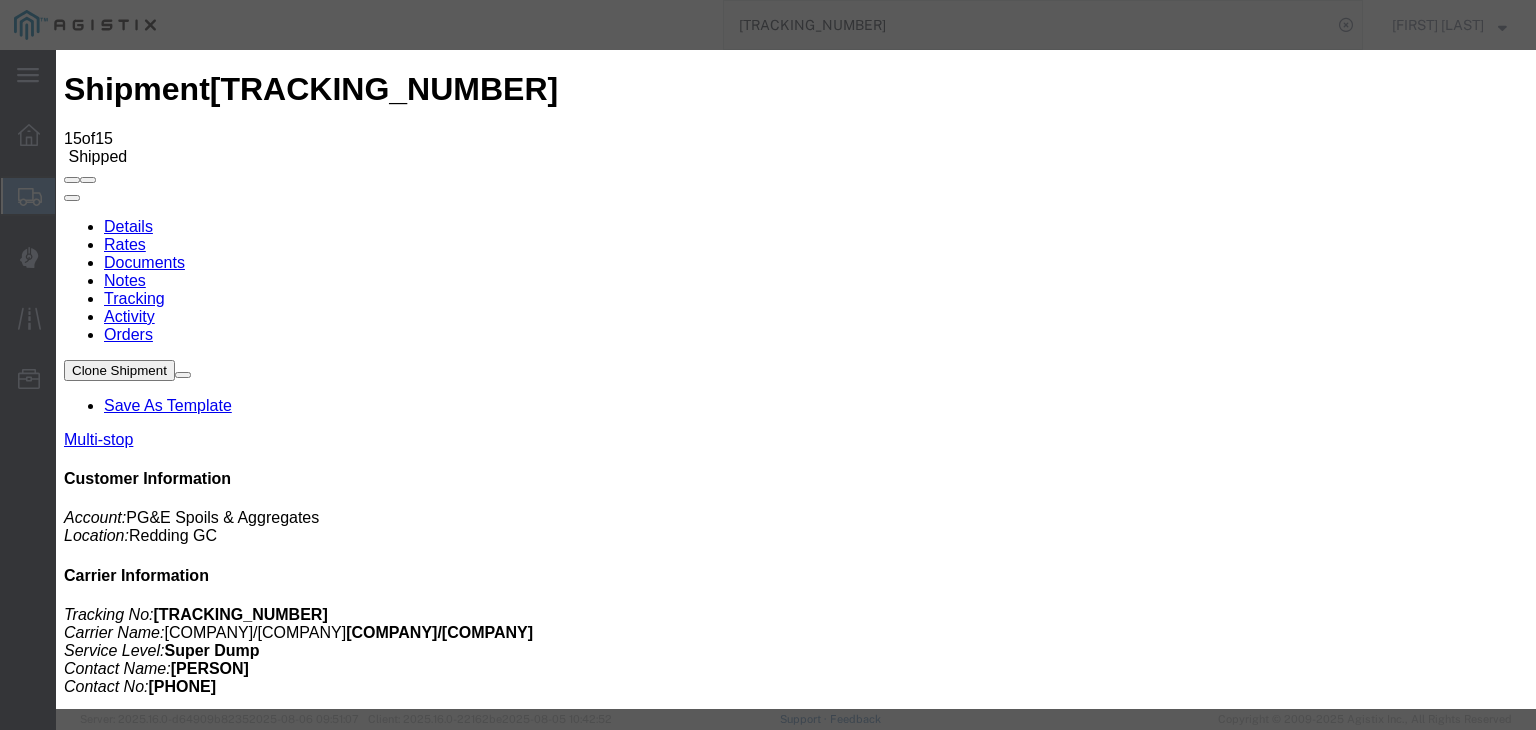 type on "08/06/2025" 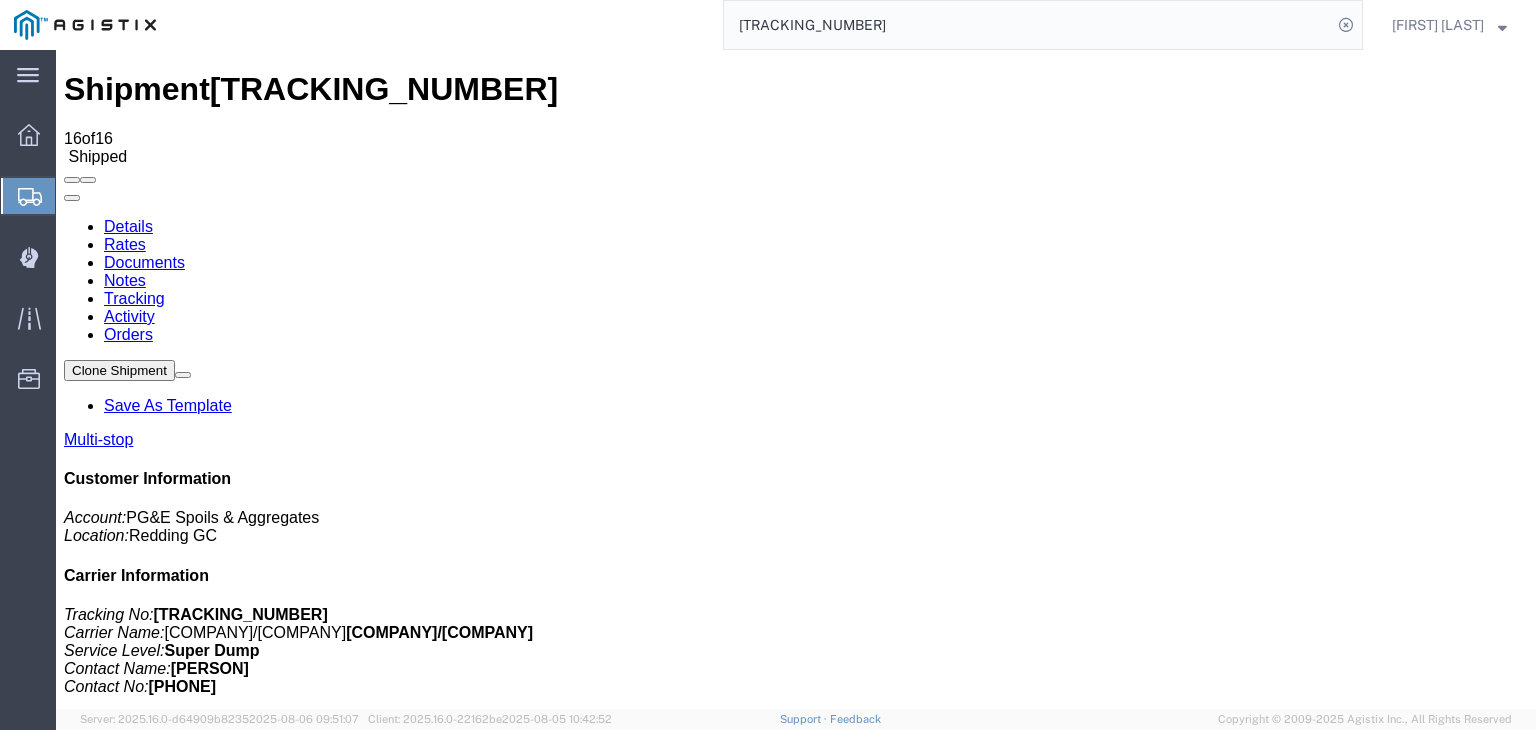 click on "Add New Tracking" at bounding box center [229, 1195] 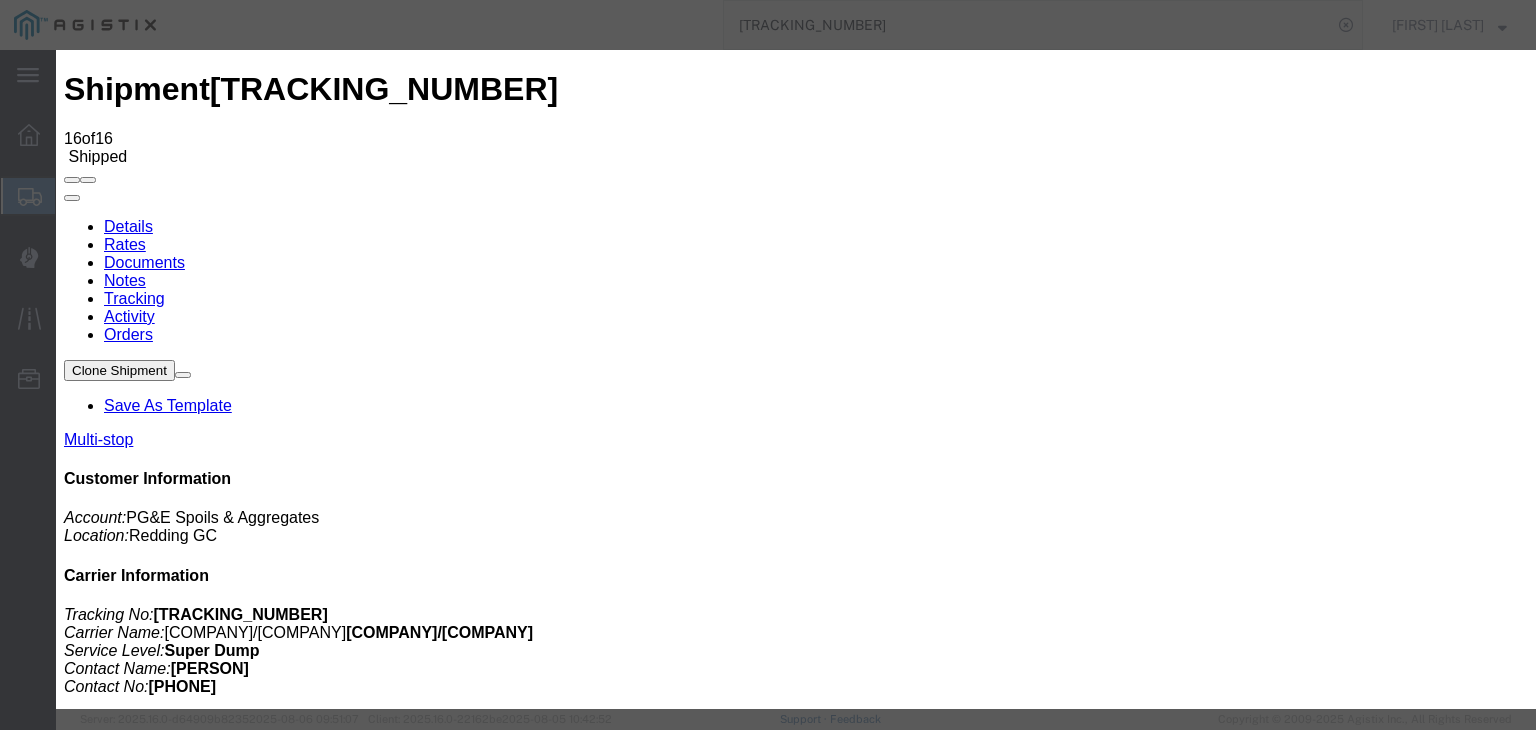 type on "08/06/2025" 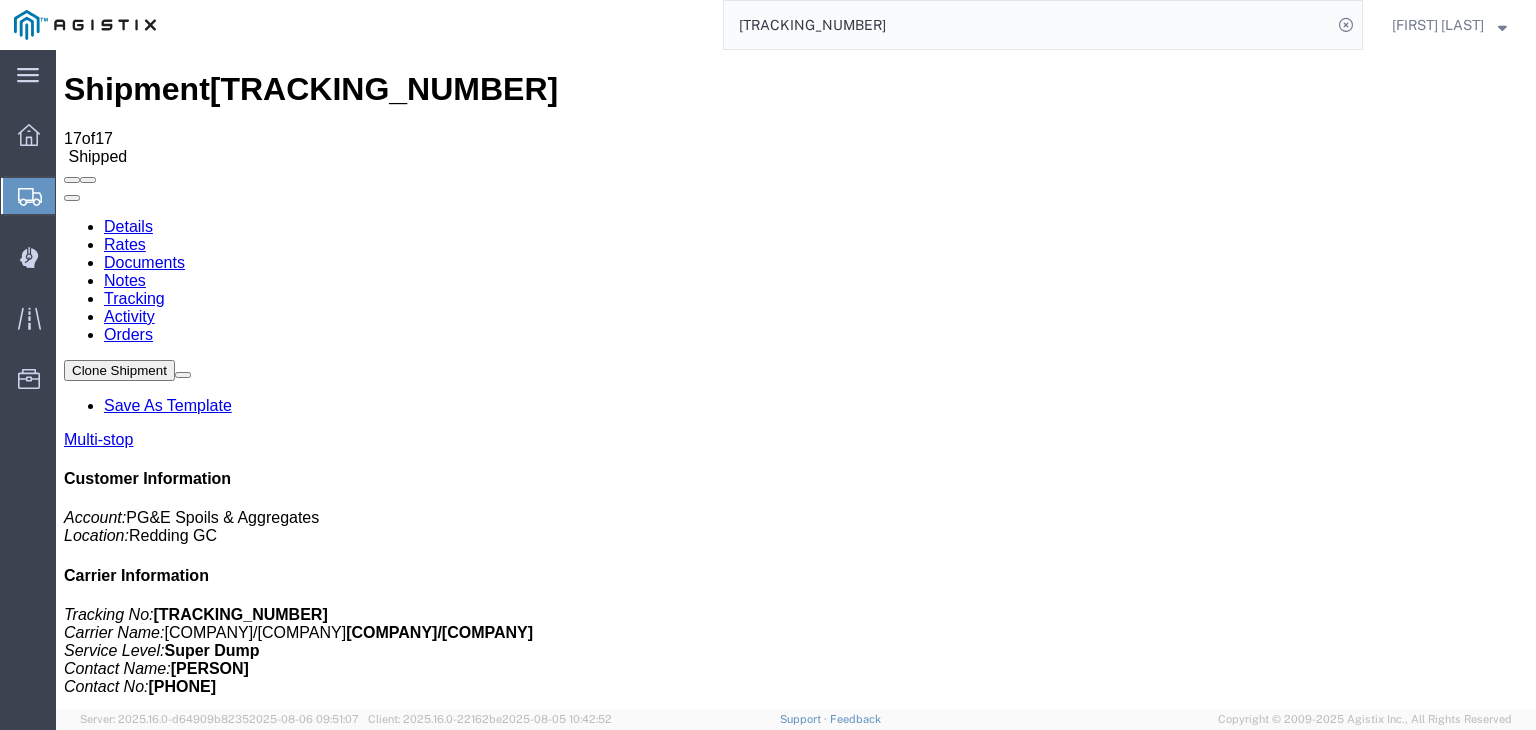 click on "Add New Tracking" at bounding box center (229, 1195) 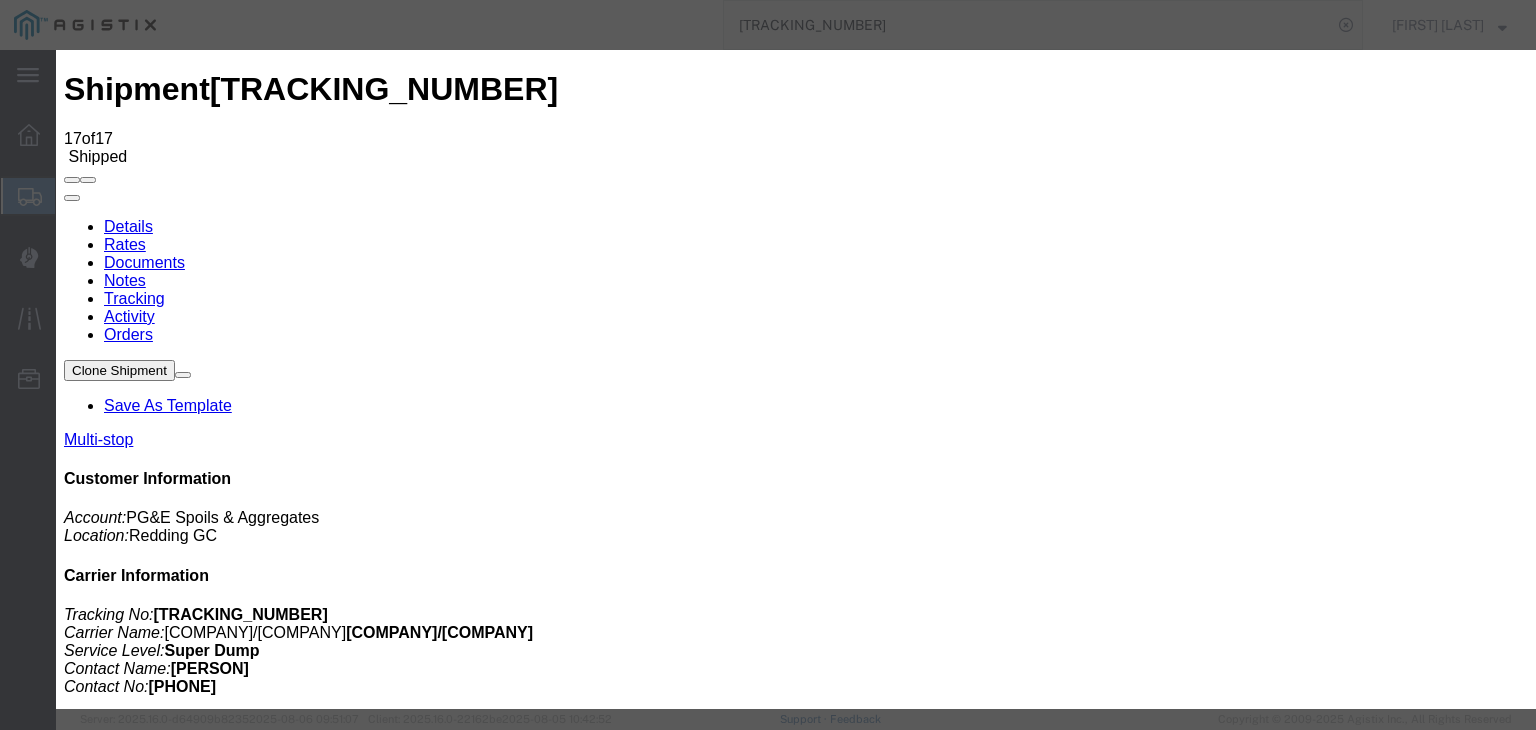 type on "08/06/2025" 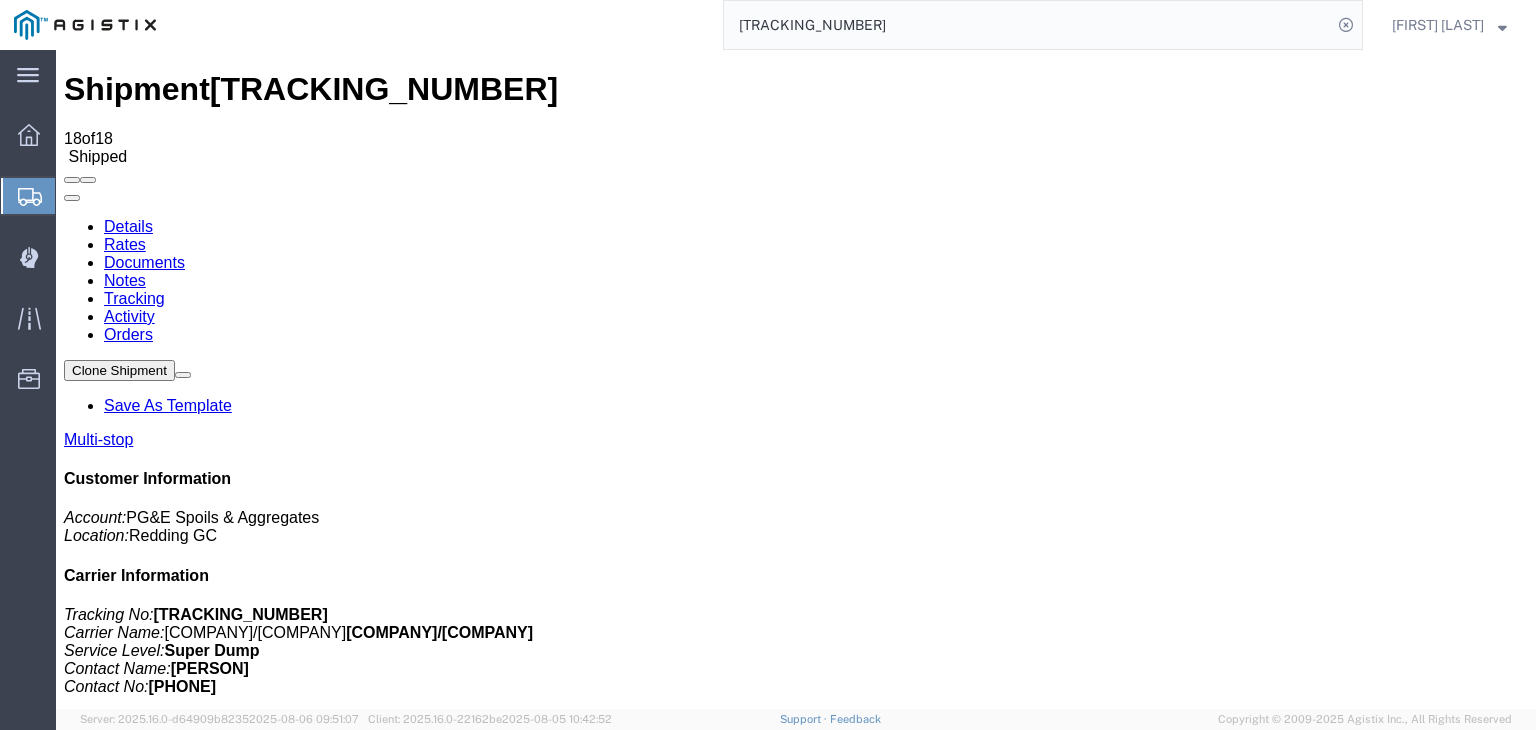 click on "Add New Tracking" at bounding box center (229, 1195) 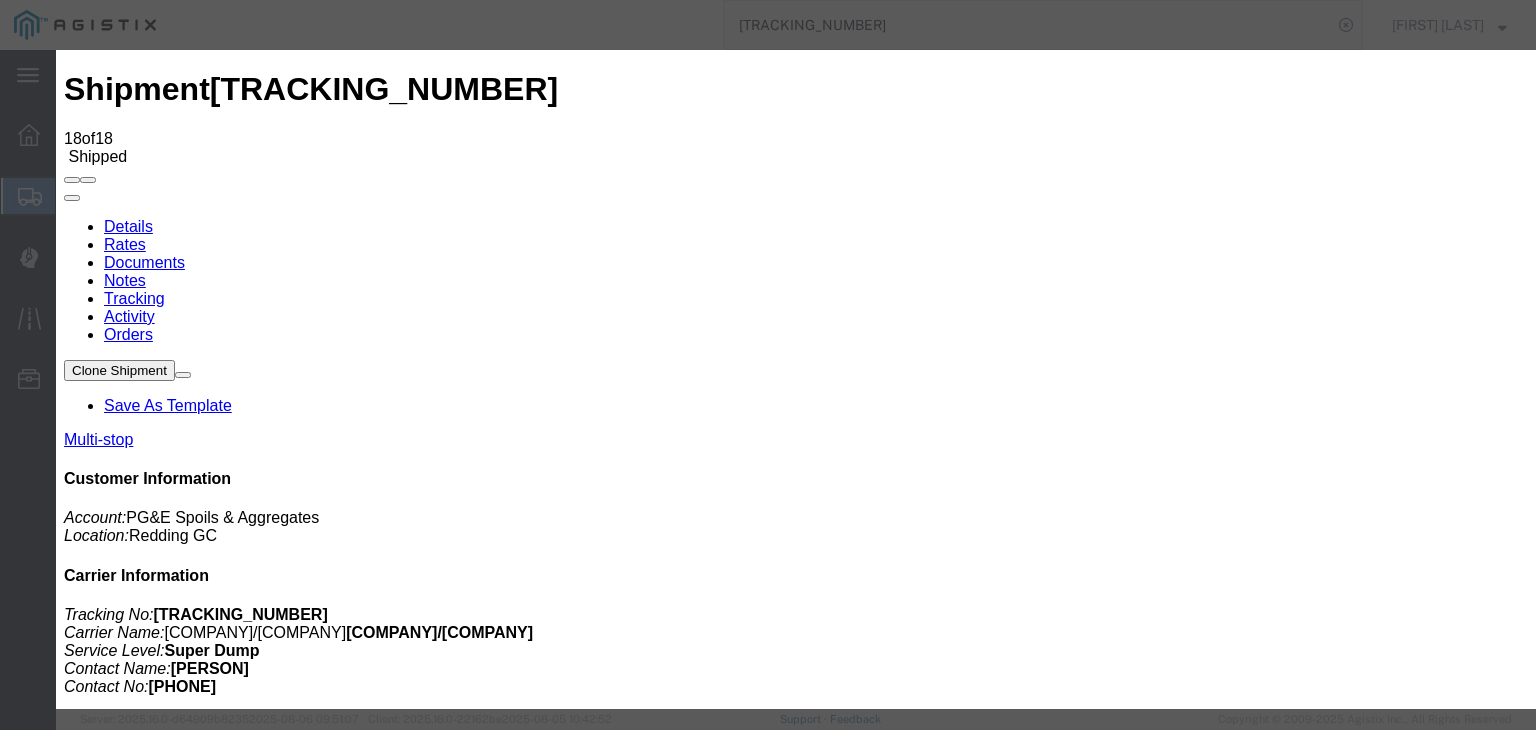 type on "08/06/2025" 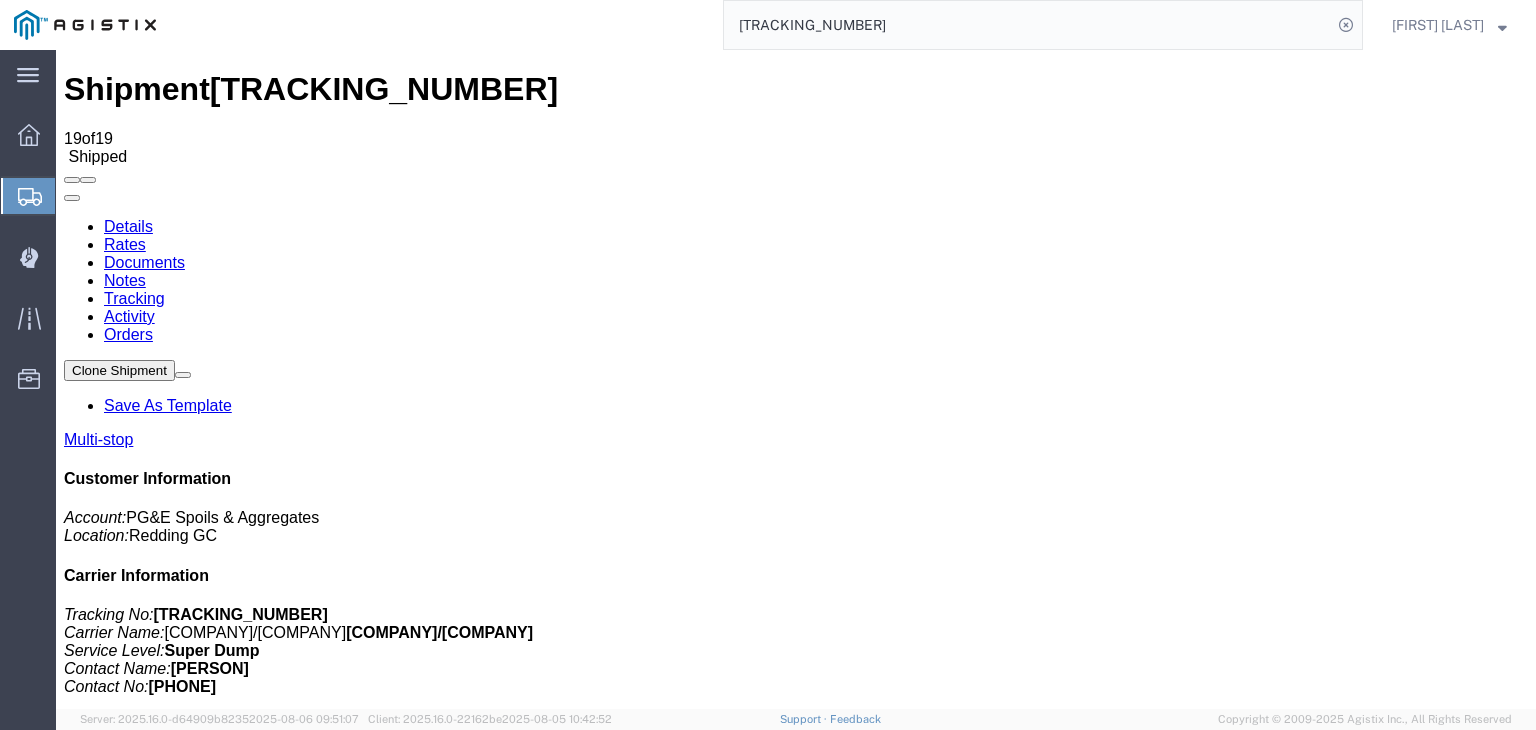 click on "Add New Tracking" at bounding box center (229, 1195) 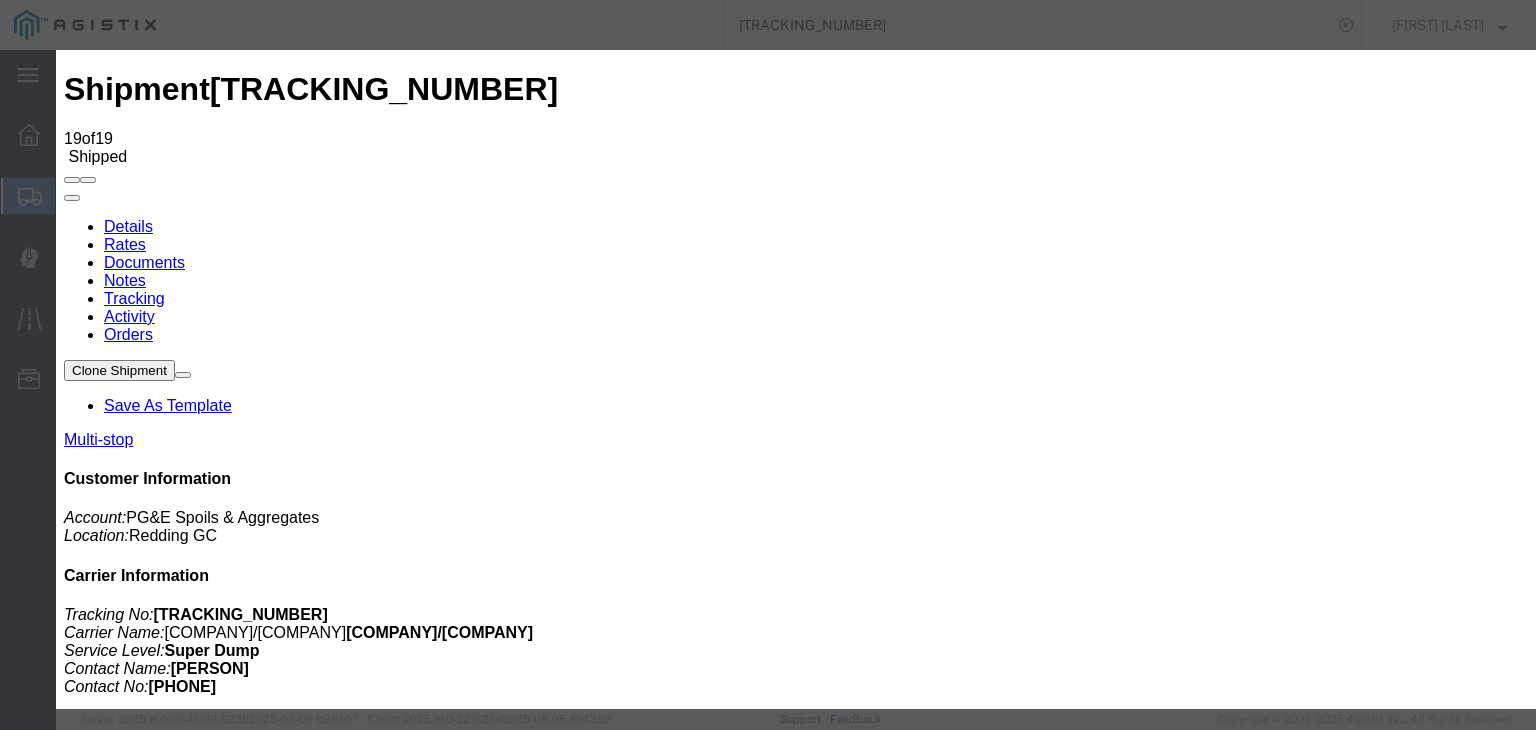 type on "08/06/2025" 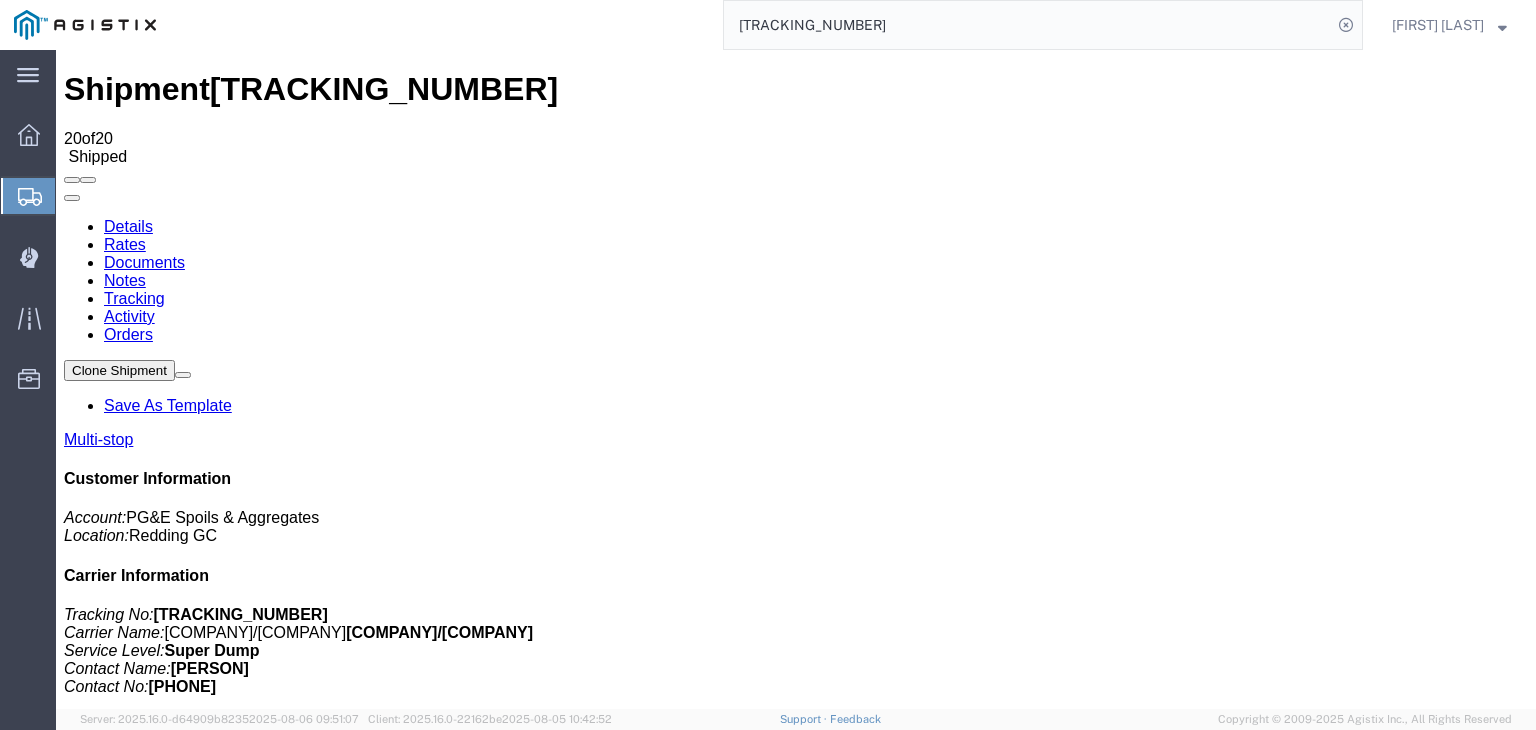 click on "Add New Tracking" at bounding box center [229, 1195] 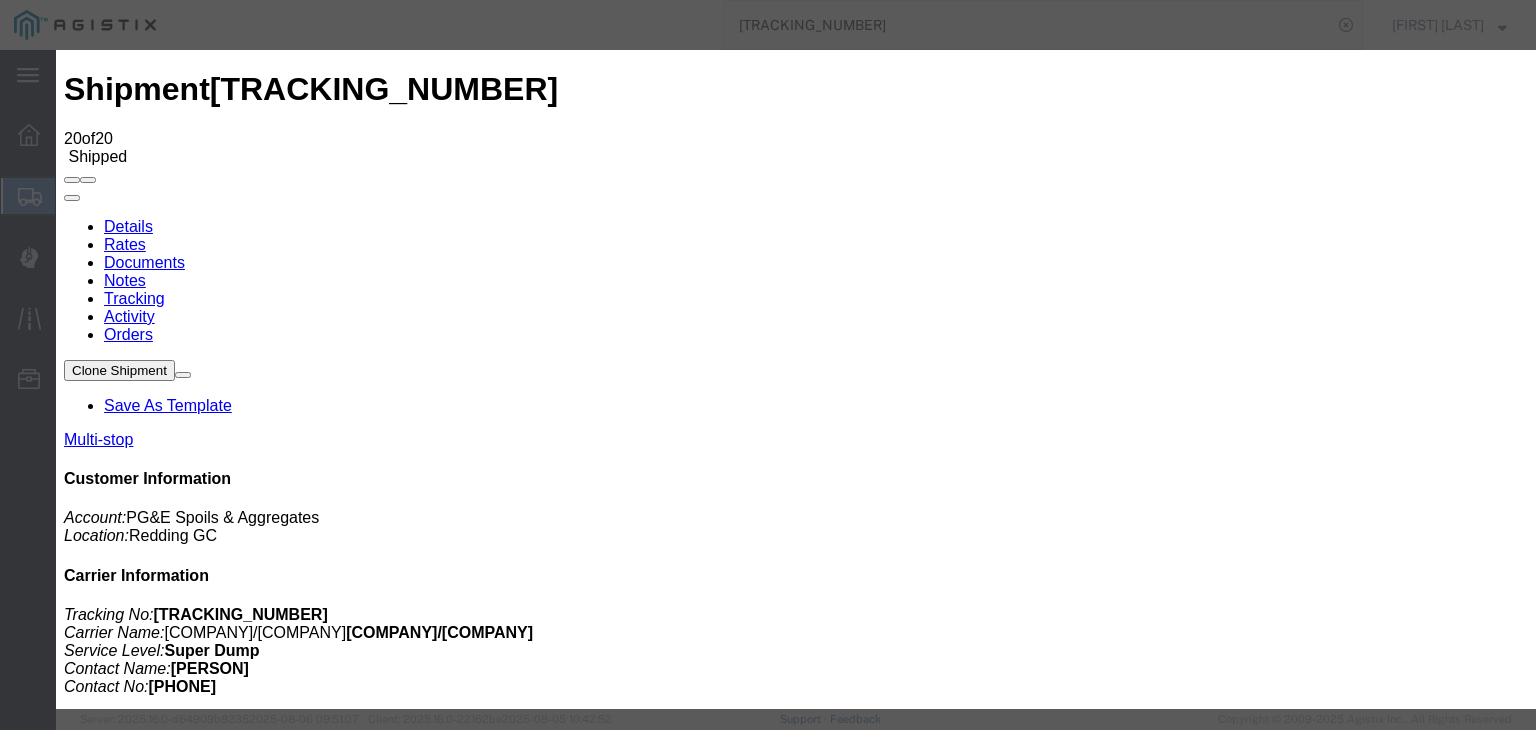 type on "08/06/2025" 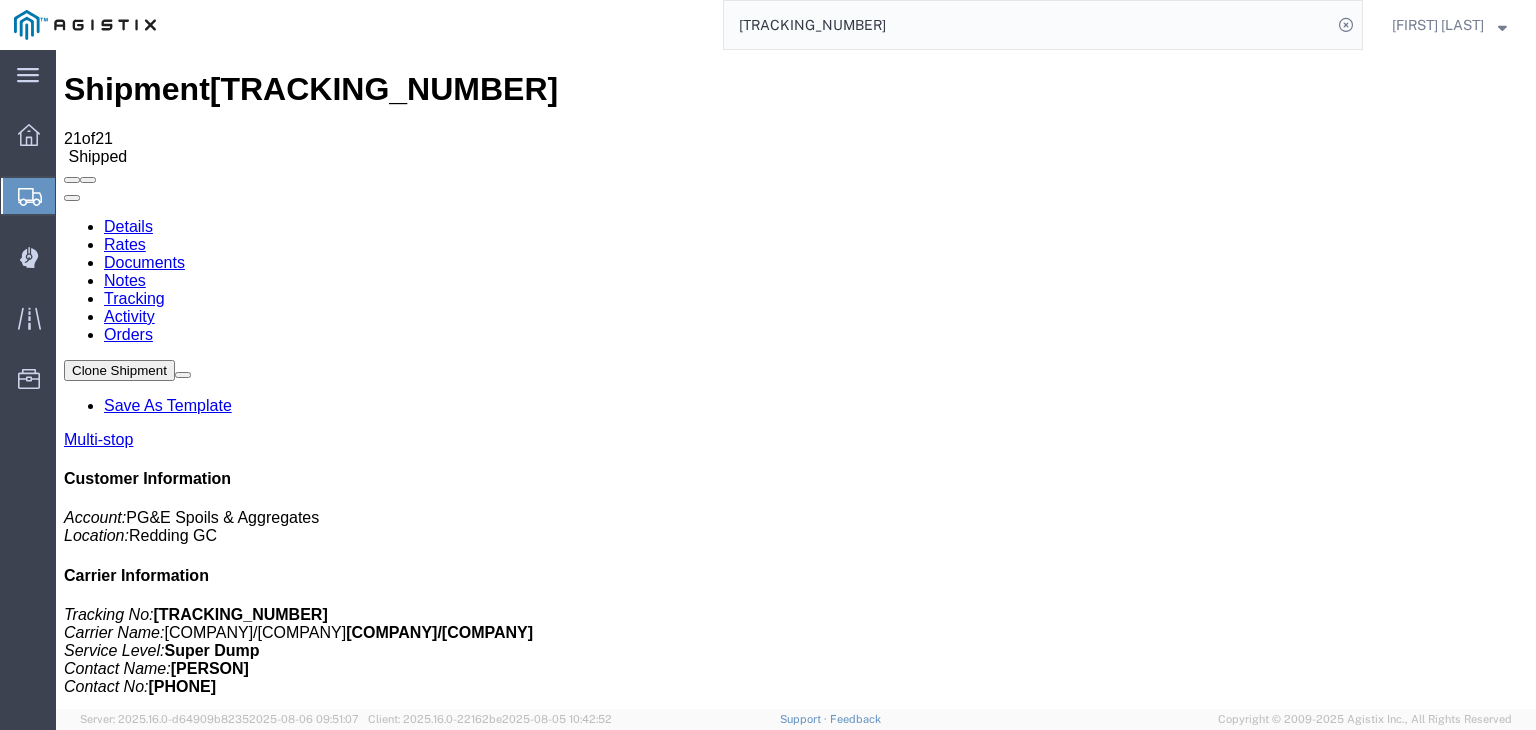 click on "Add New Tracking" at bounding box center (229, 1195) 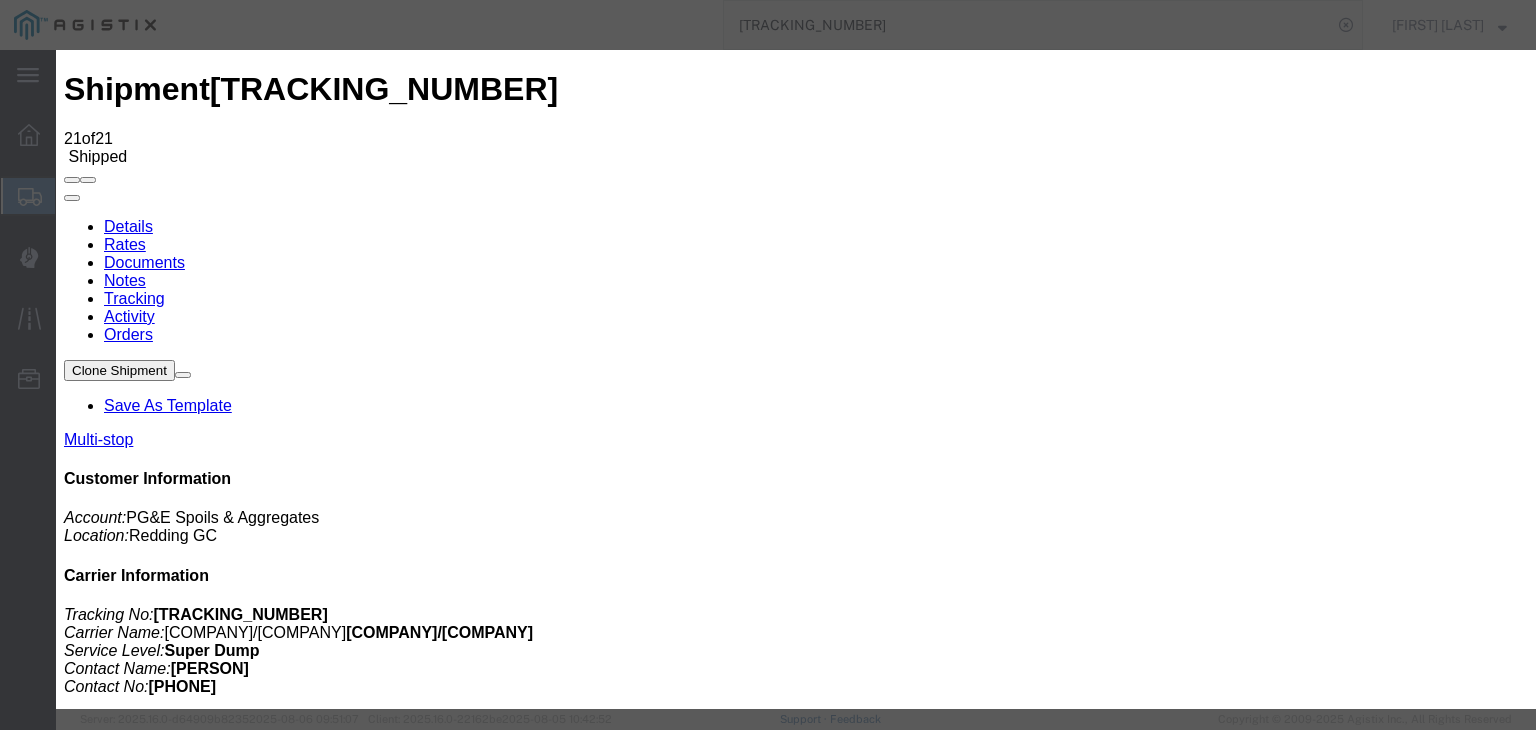 type on "08/06/2025" 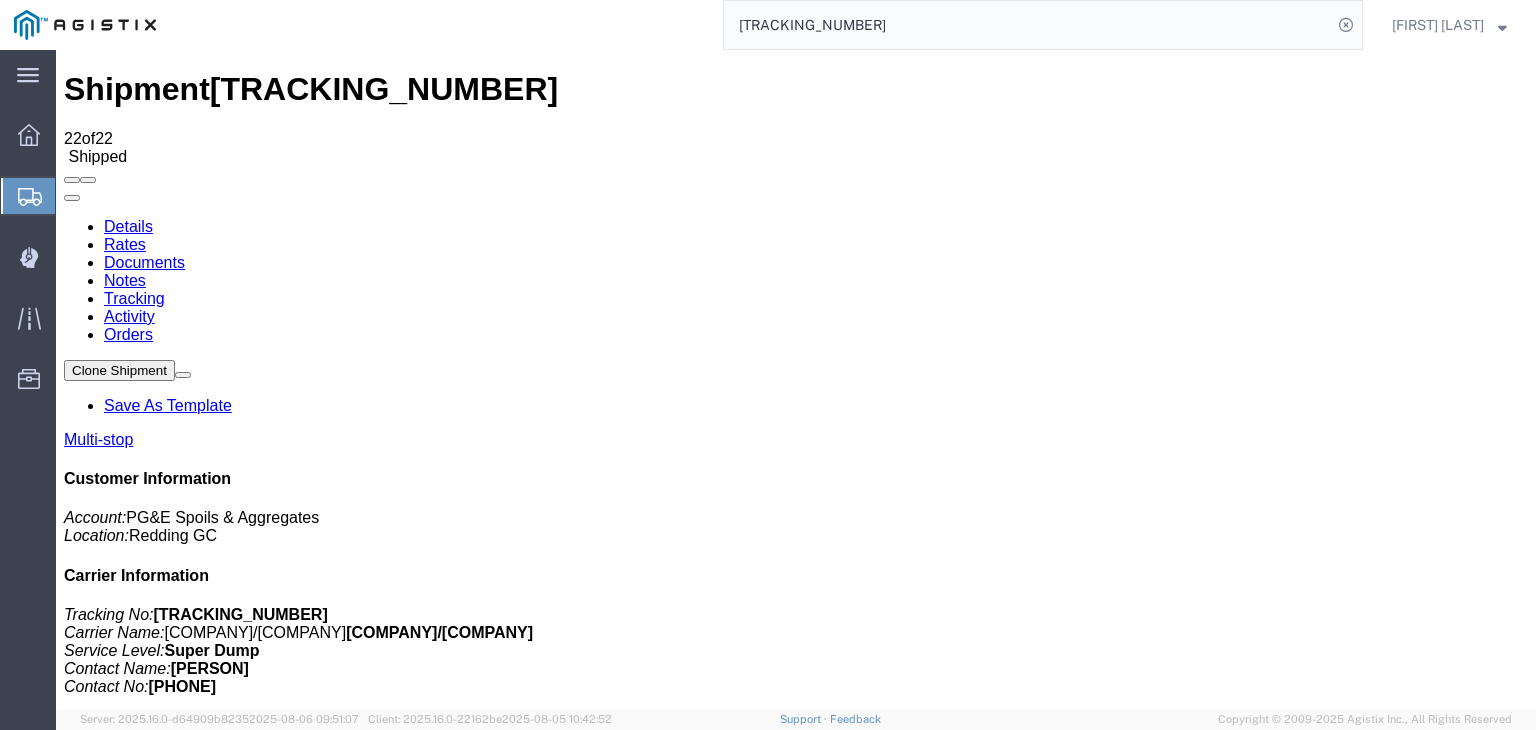 click on "Add New Tracking" at bounding box center (229, 1195) 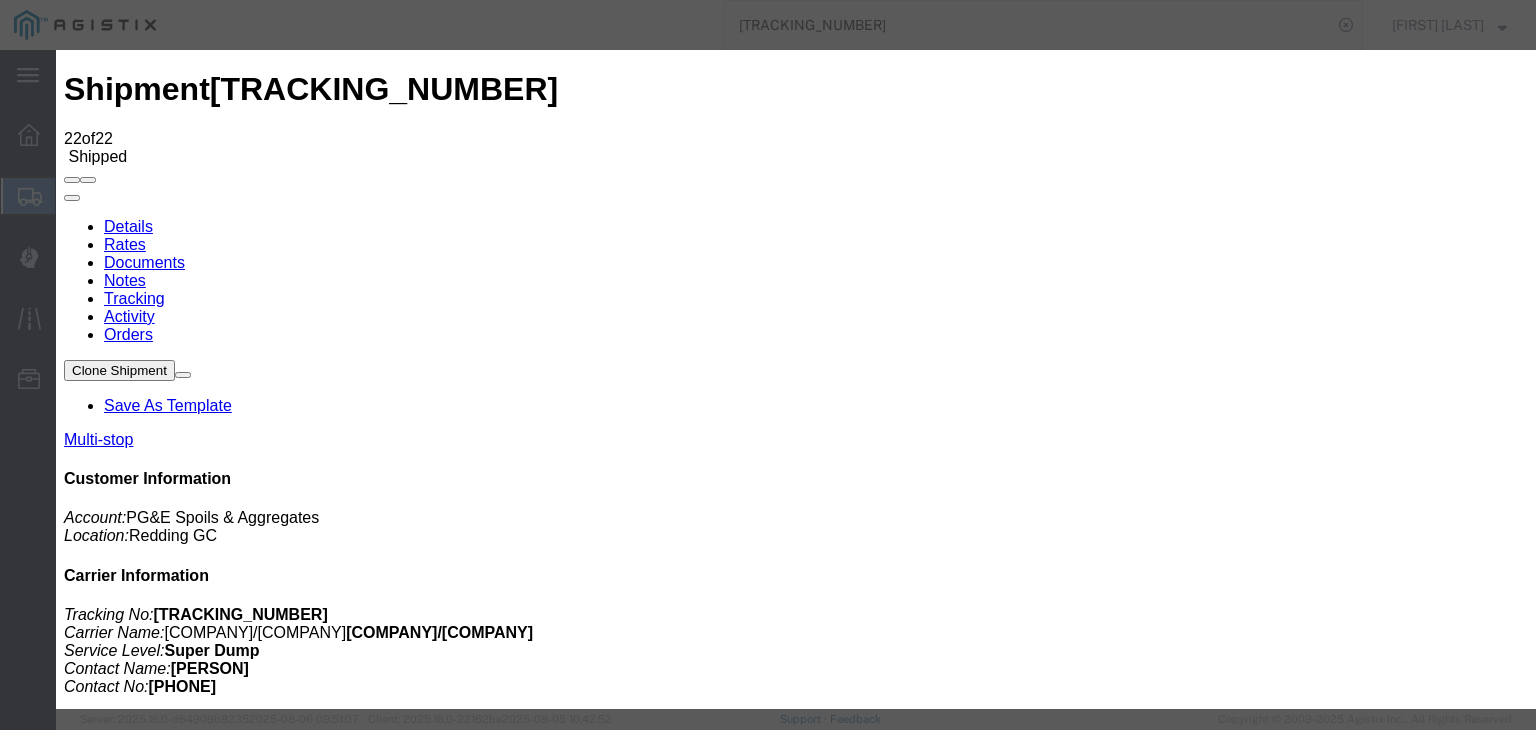 type on "08/06/2025" 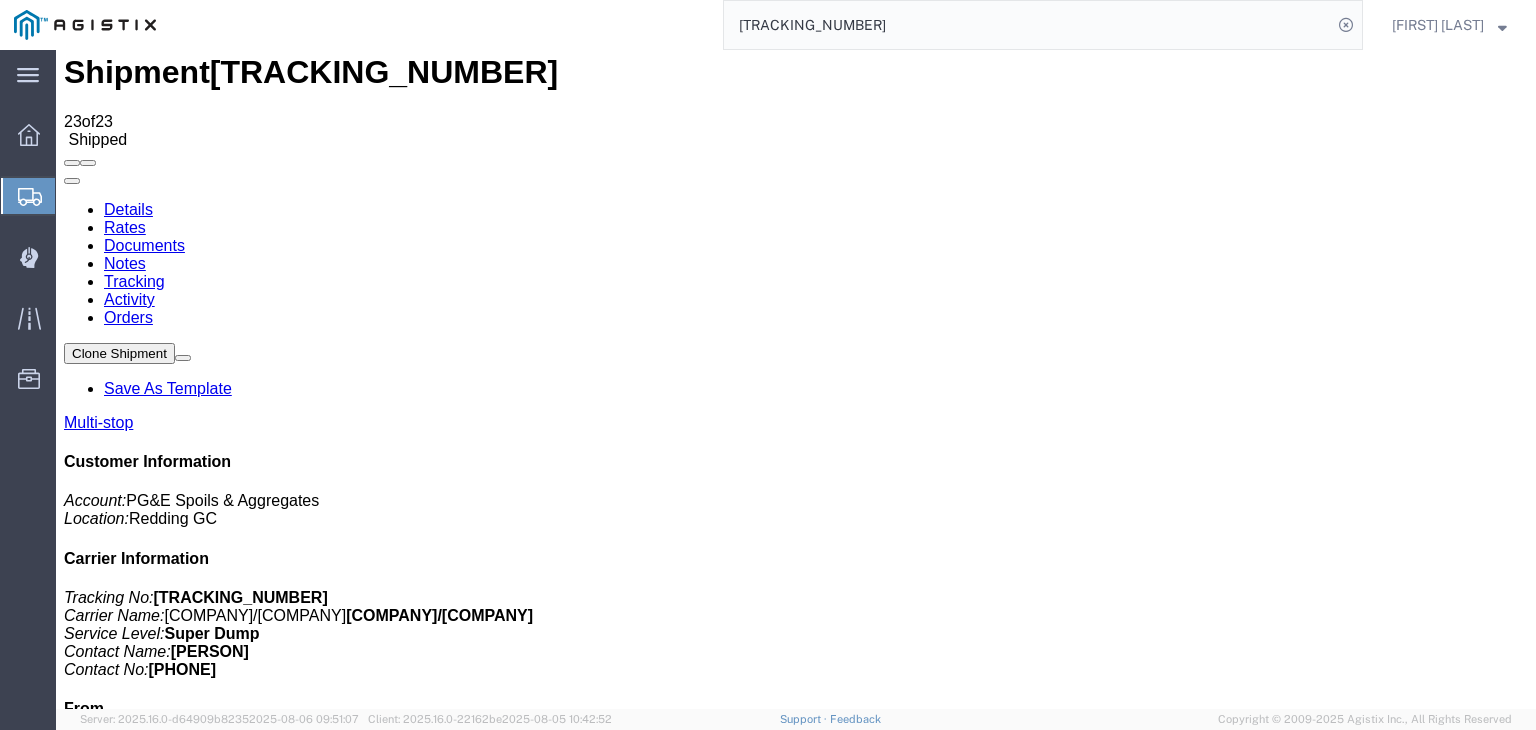 scroll, scrollTop: 0, scrollLeft: 0, axis: both 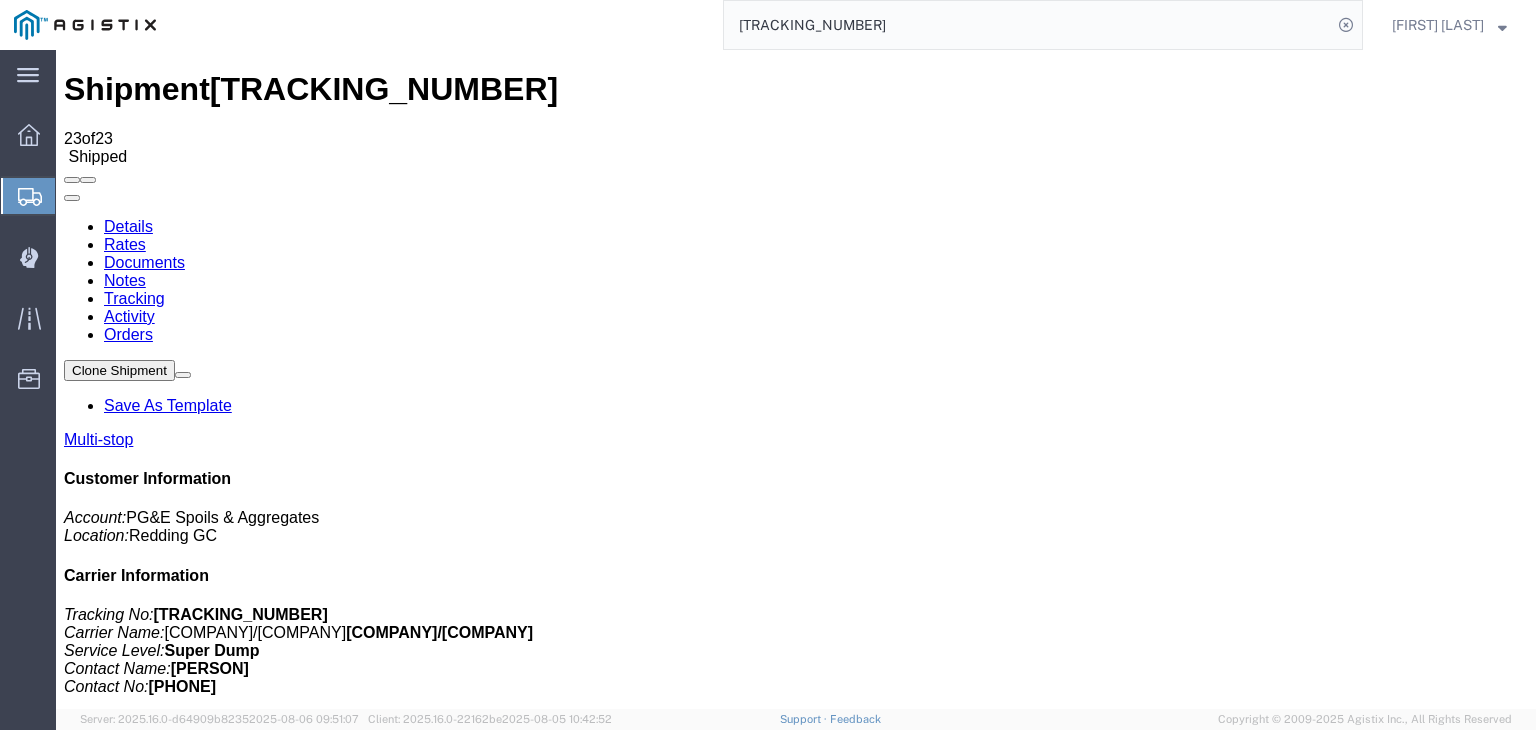 click on "Documents" at bounding box center (144, 262) 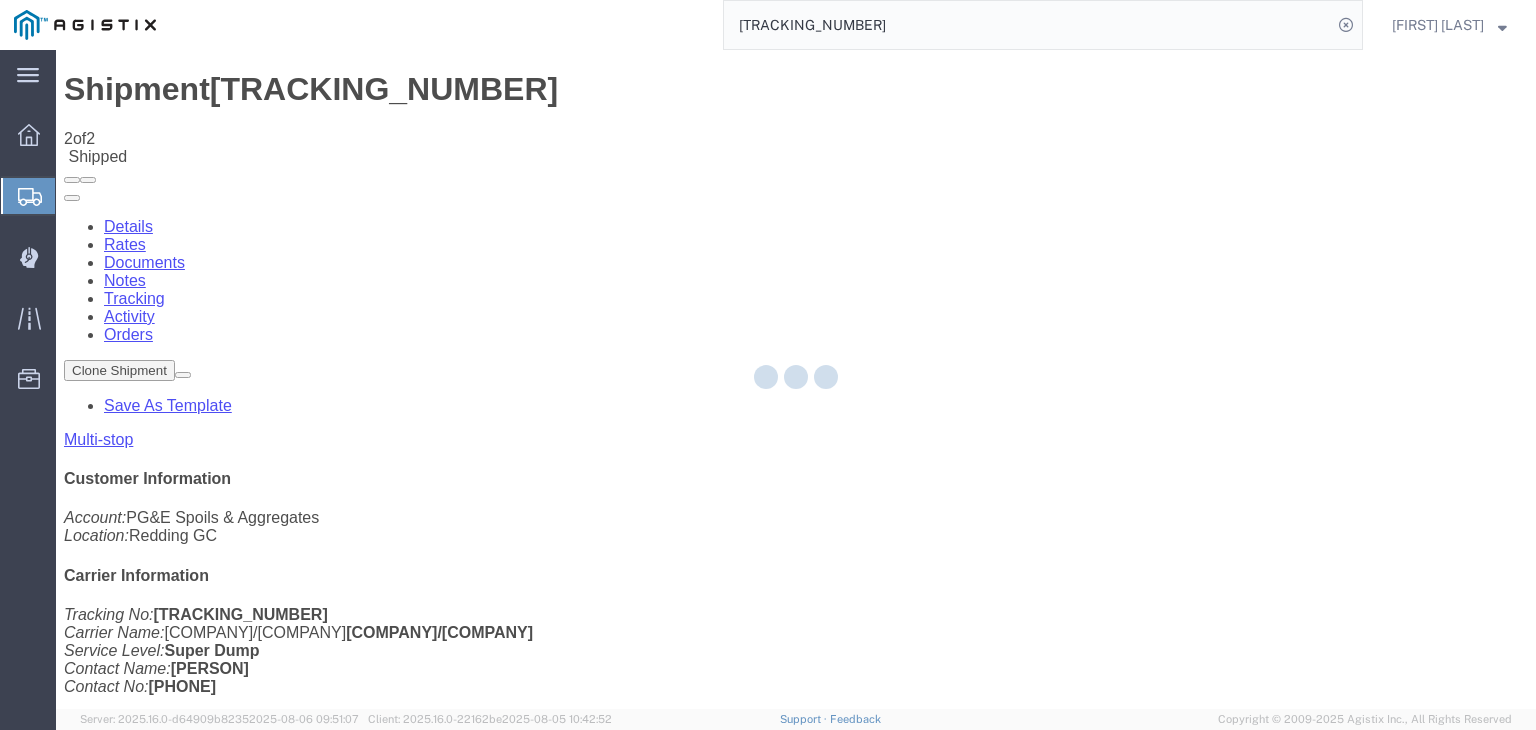 click 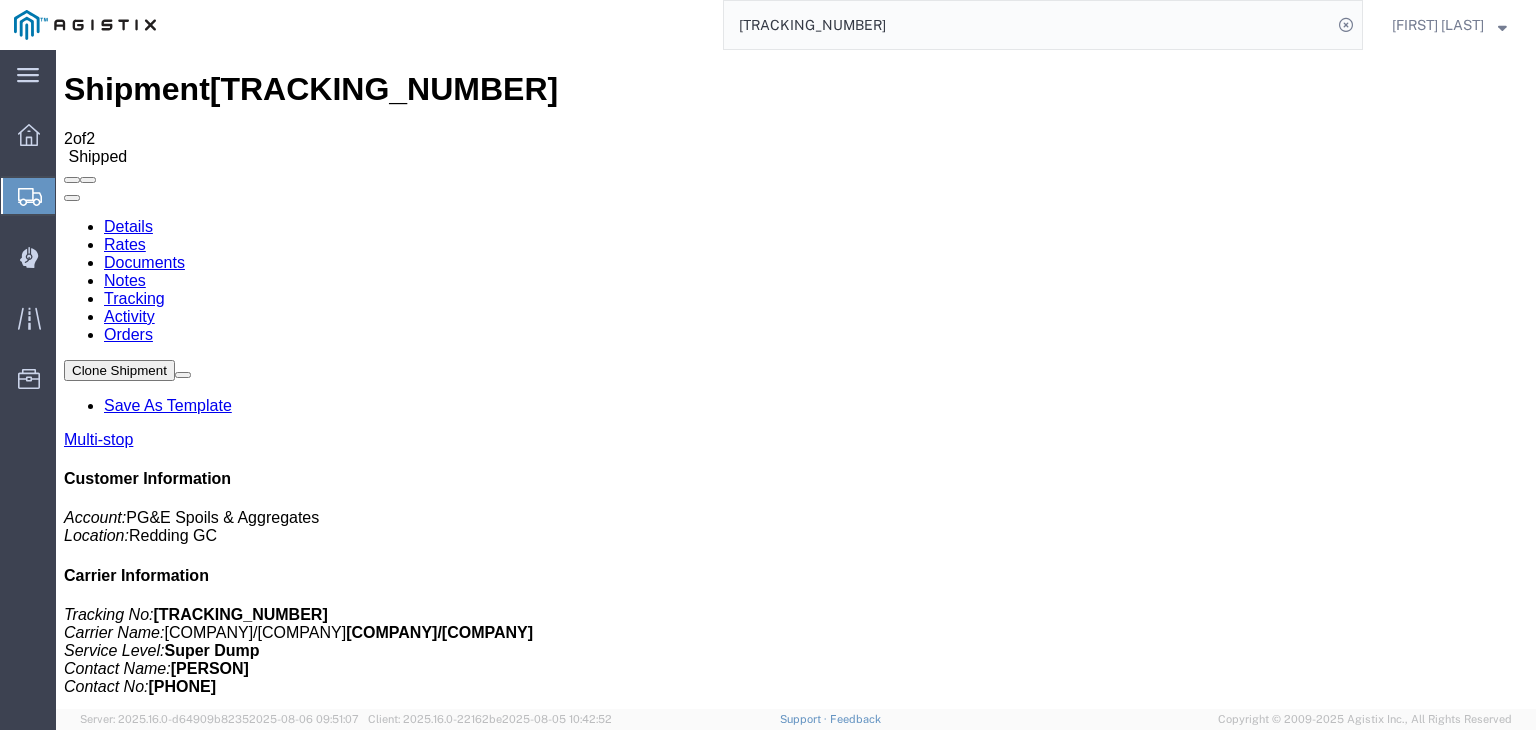 click on "Attach Documents" at bounding box center (126, 1175) 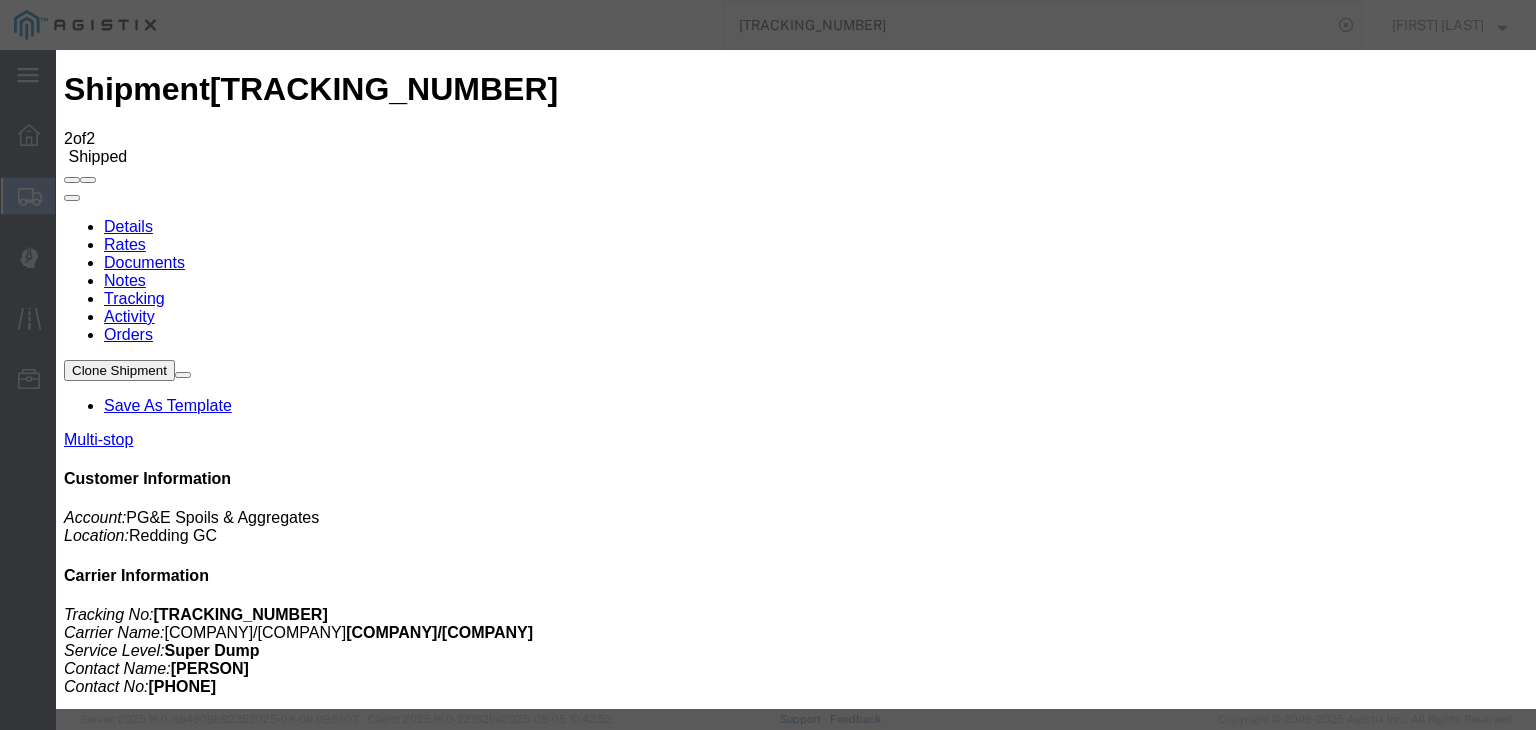 click on "No file chosen" at bounding box center [796, 1947] 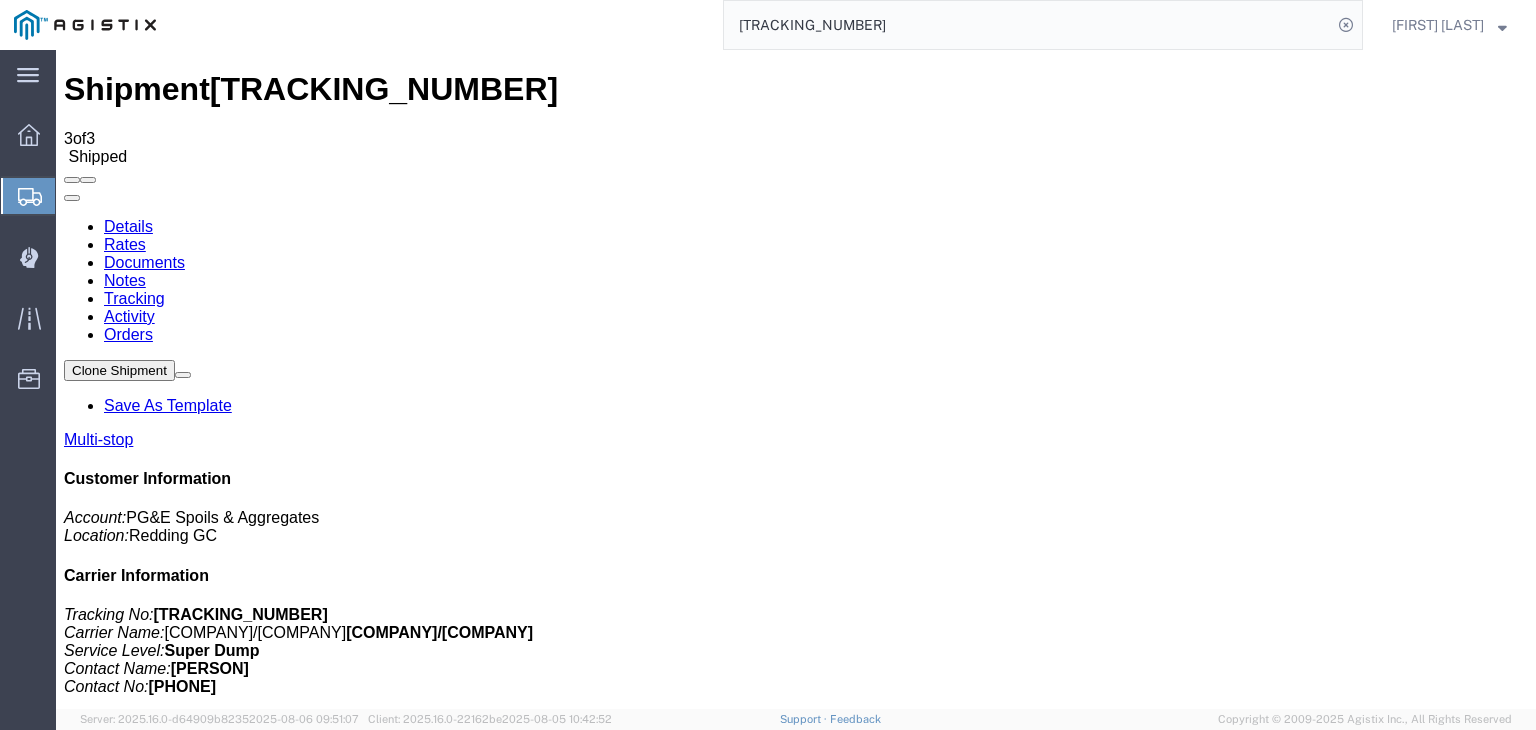 click on "Tracking" at bounding box center (134, 298) 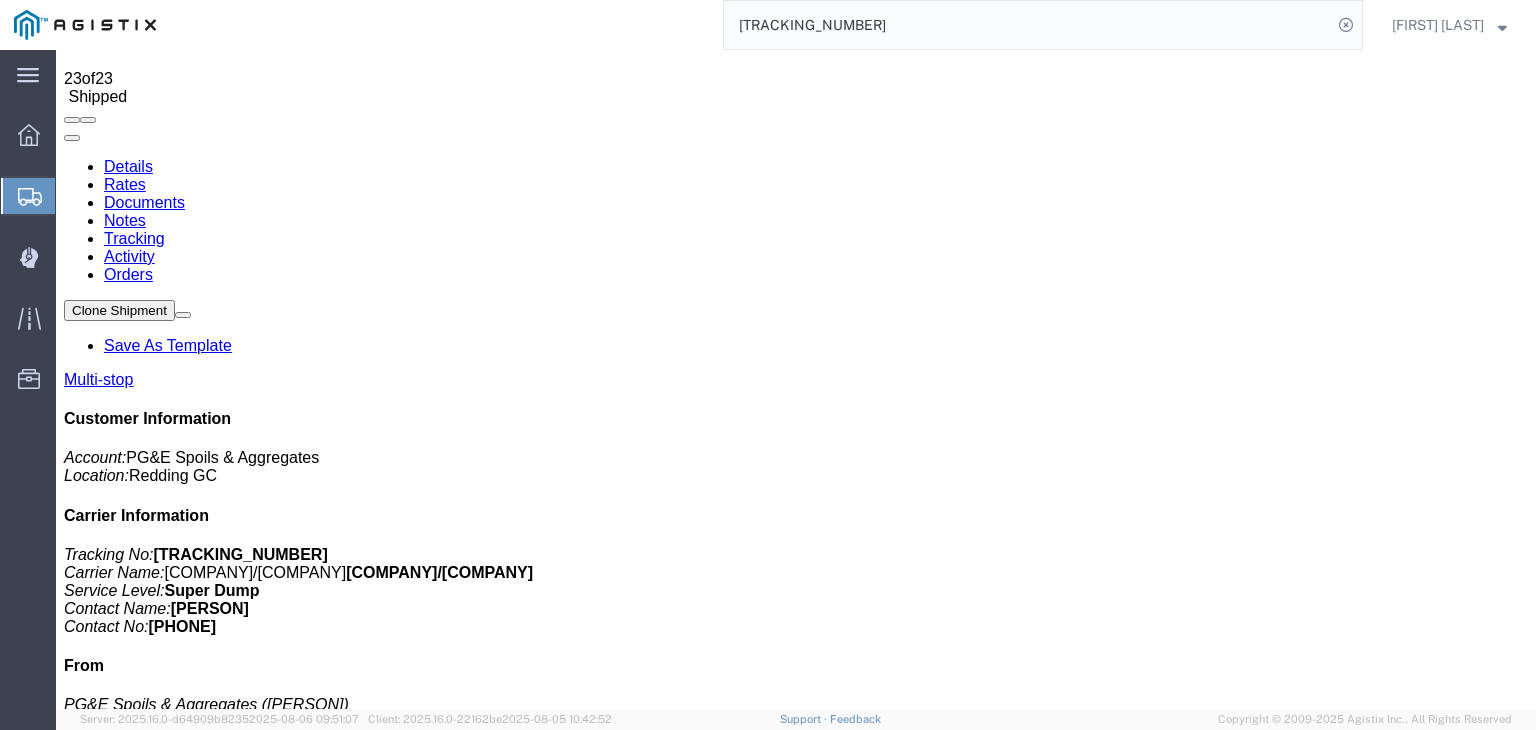 scroll, scrollTop: 0, scrollLeft: 0, axis: both 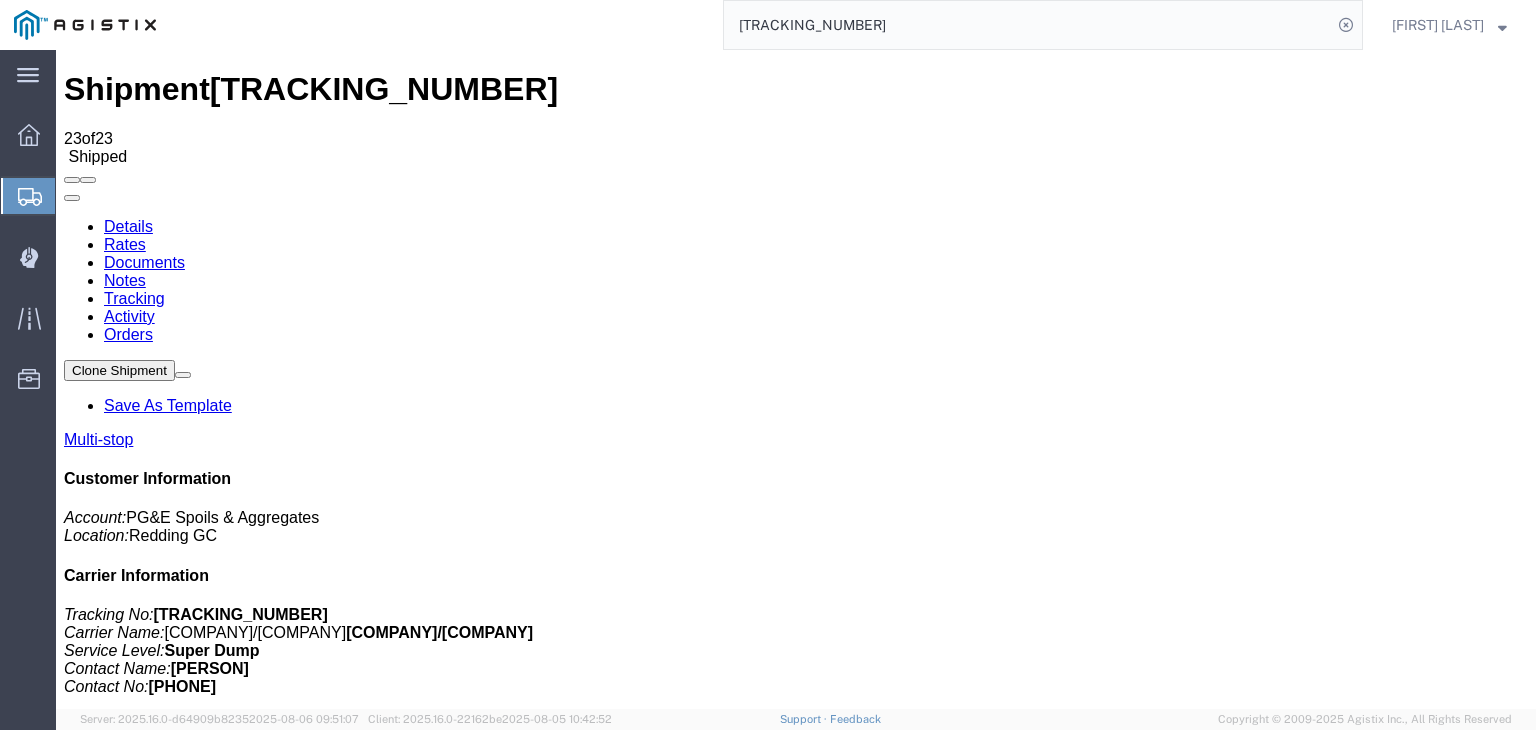 click on "Add New Tracking" at bounding box center [229, 1195] 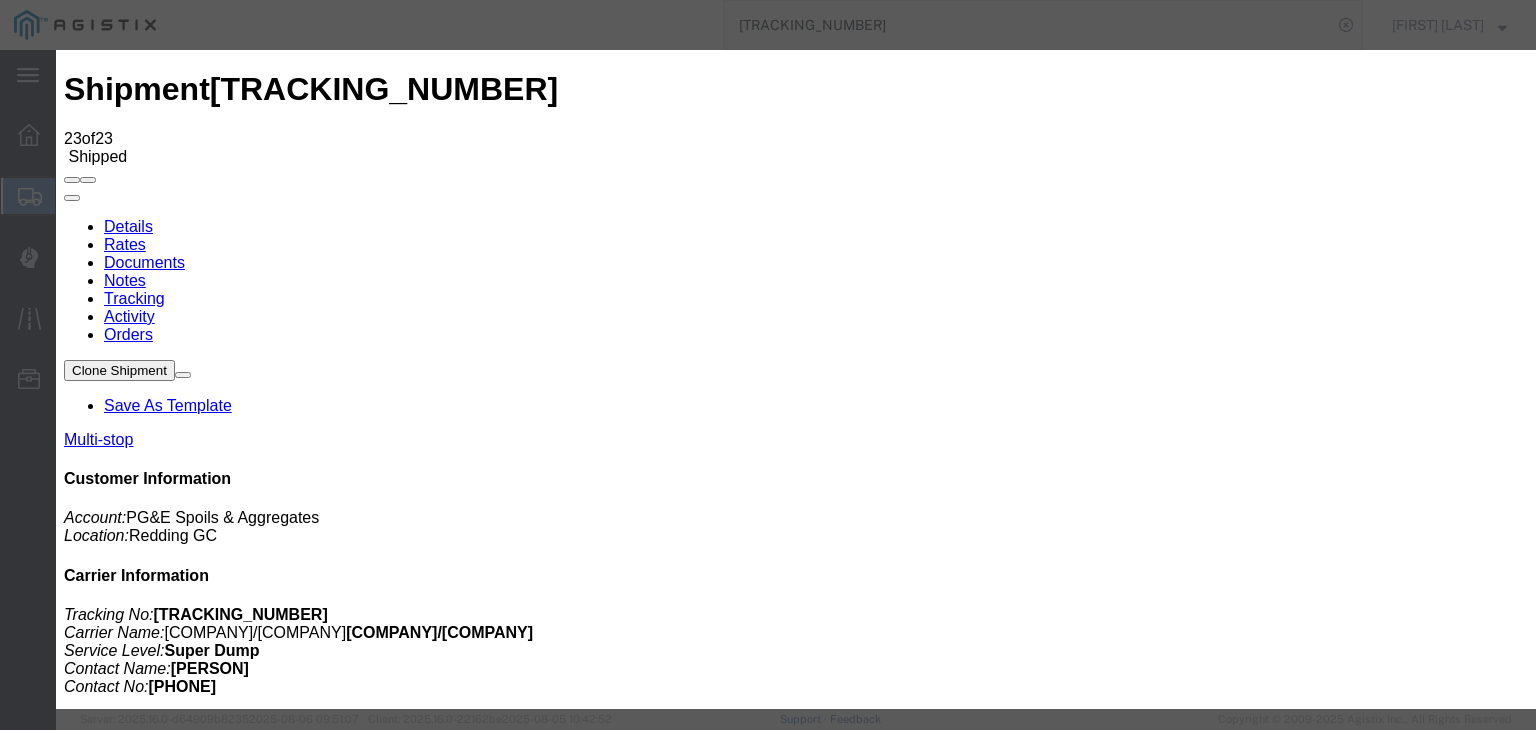 type on "08/06/2025" 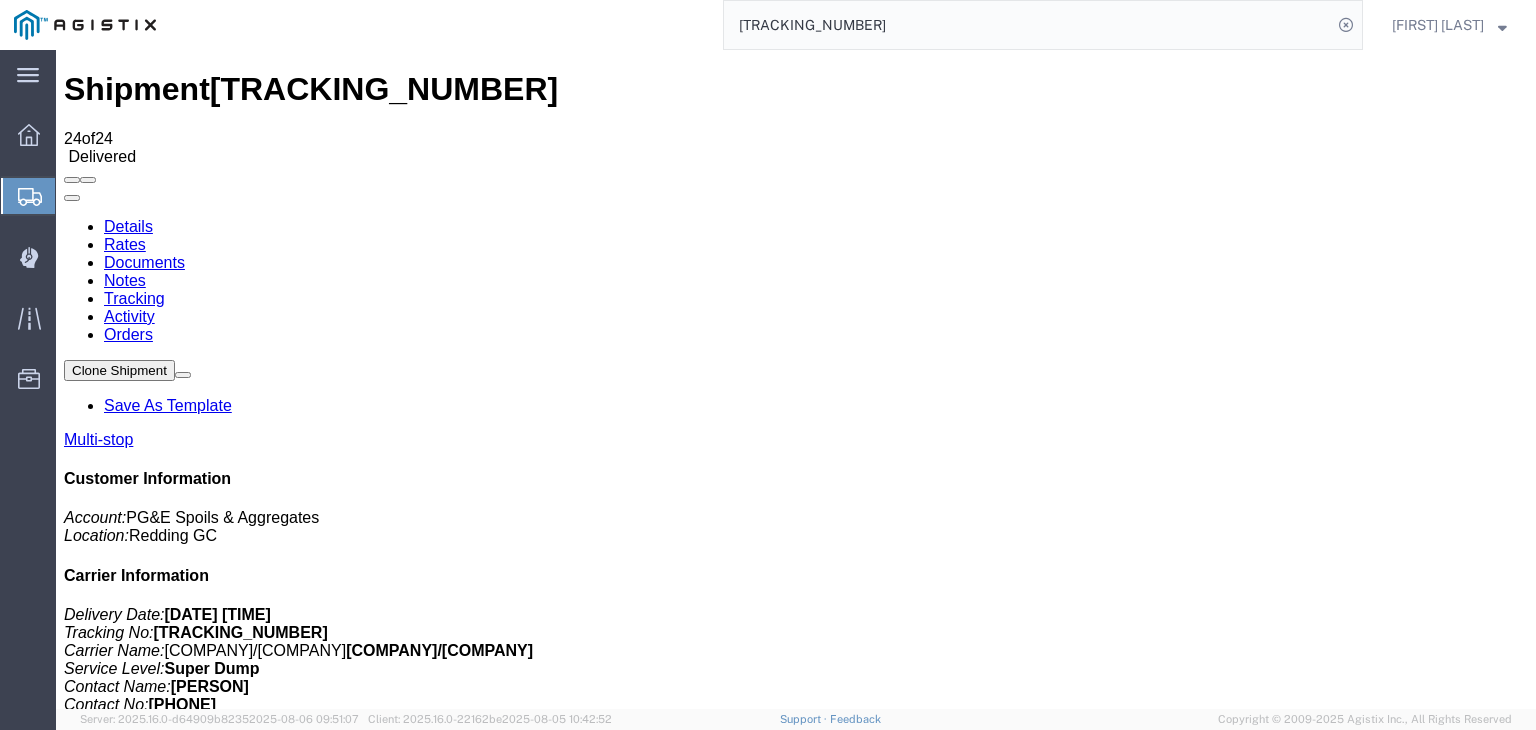 click on "Notes" at bounding box center (125, 280) 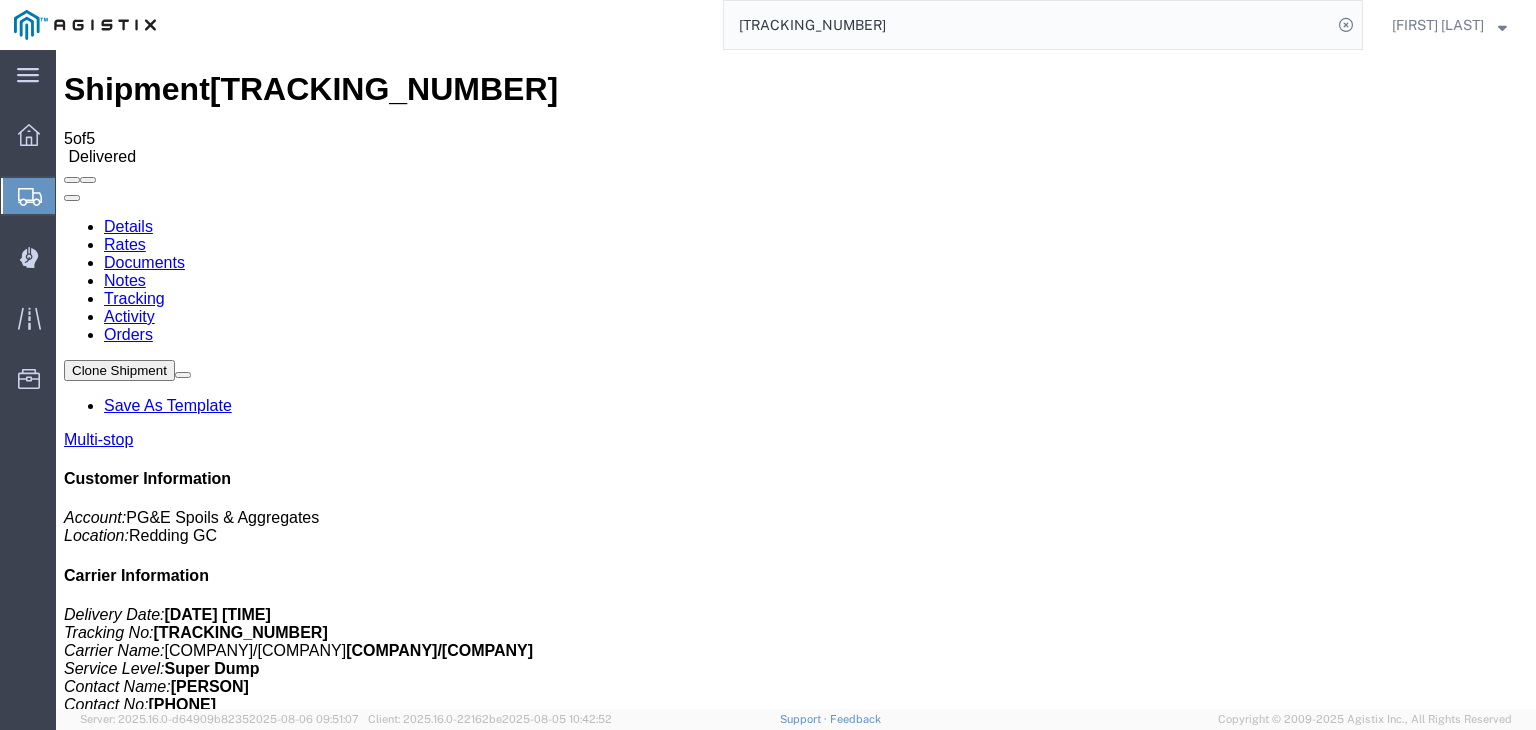 click on "[TRACKING_NUMBER]" 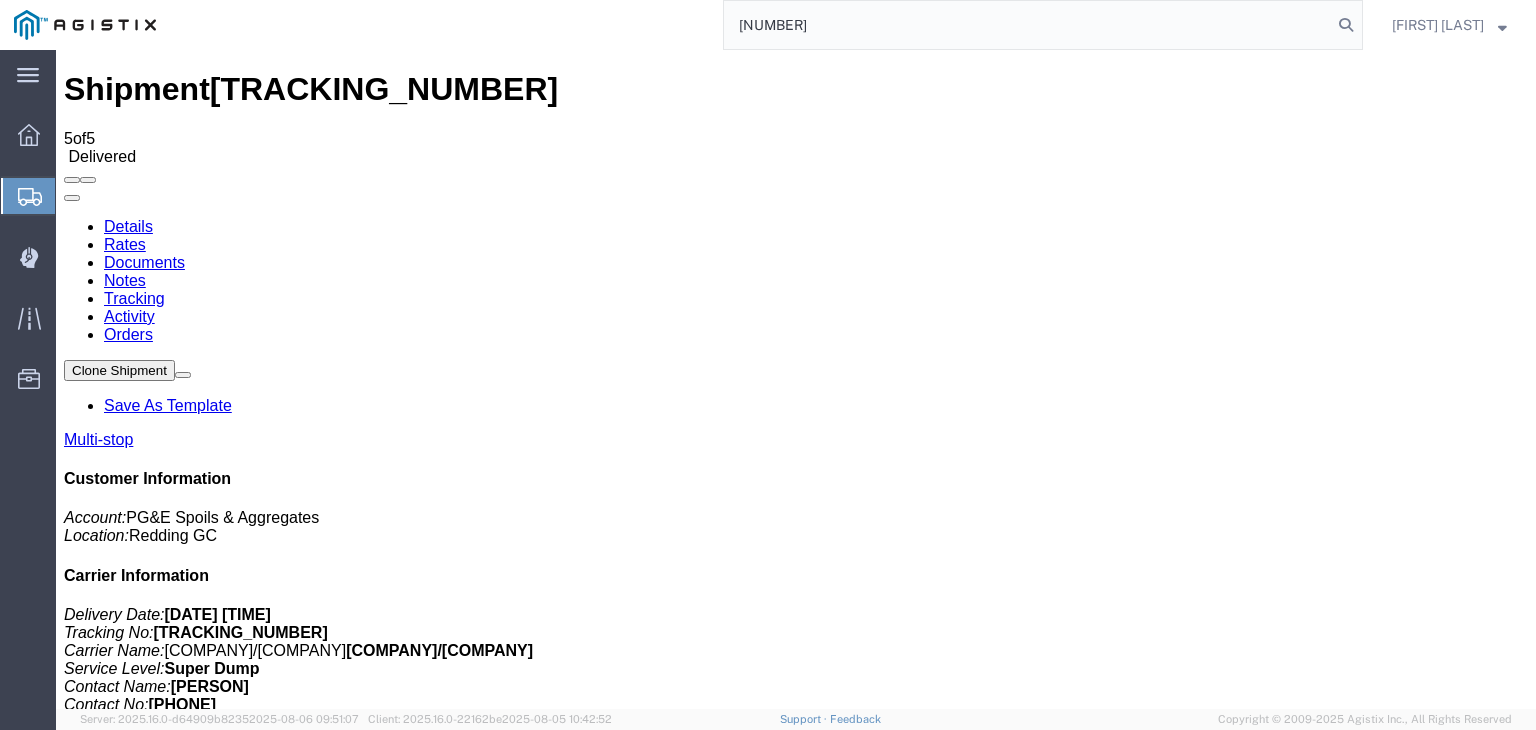 type on "[NUMBER]" 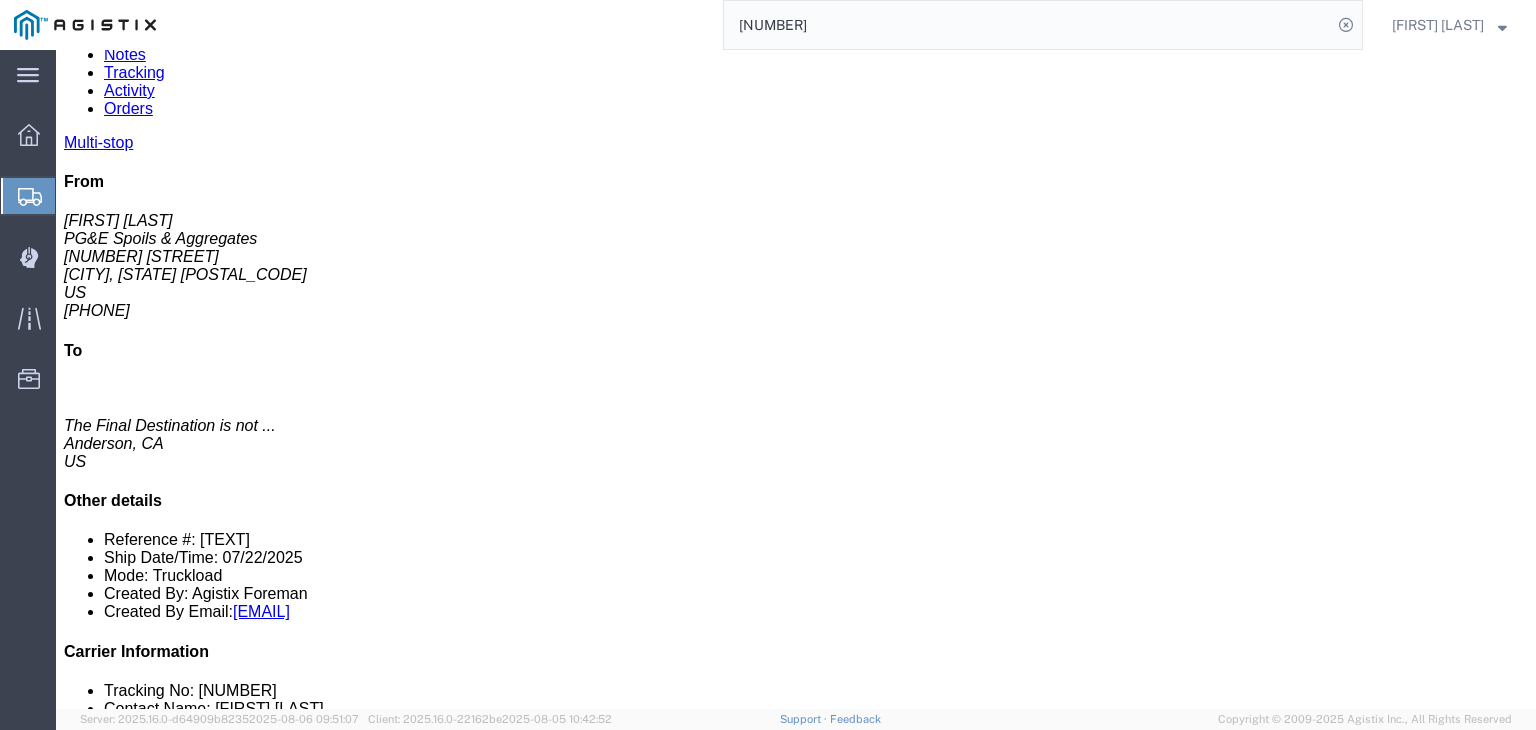 scroll, scrollTop: 0, scrollLeft: 0, axis: both 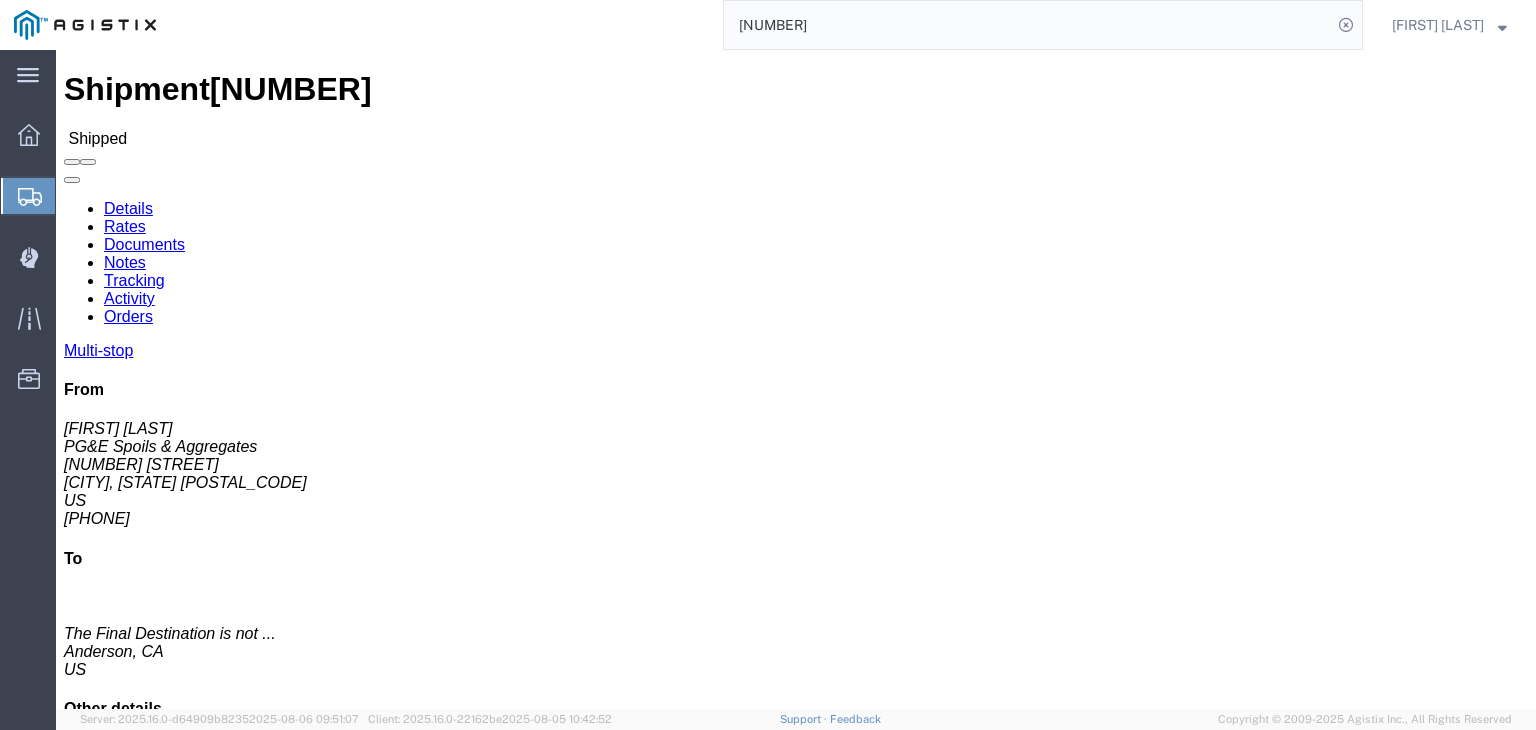 click on "Documents" 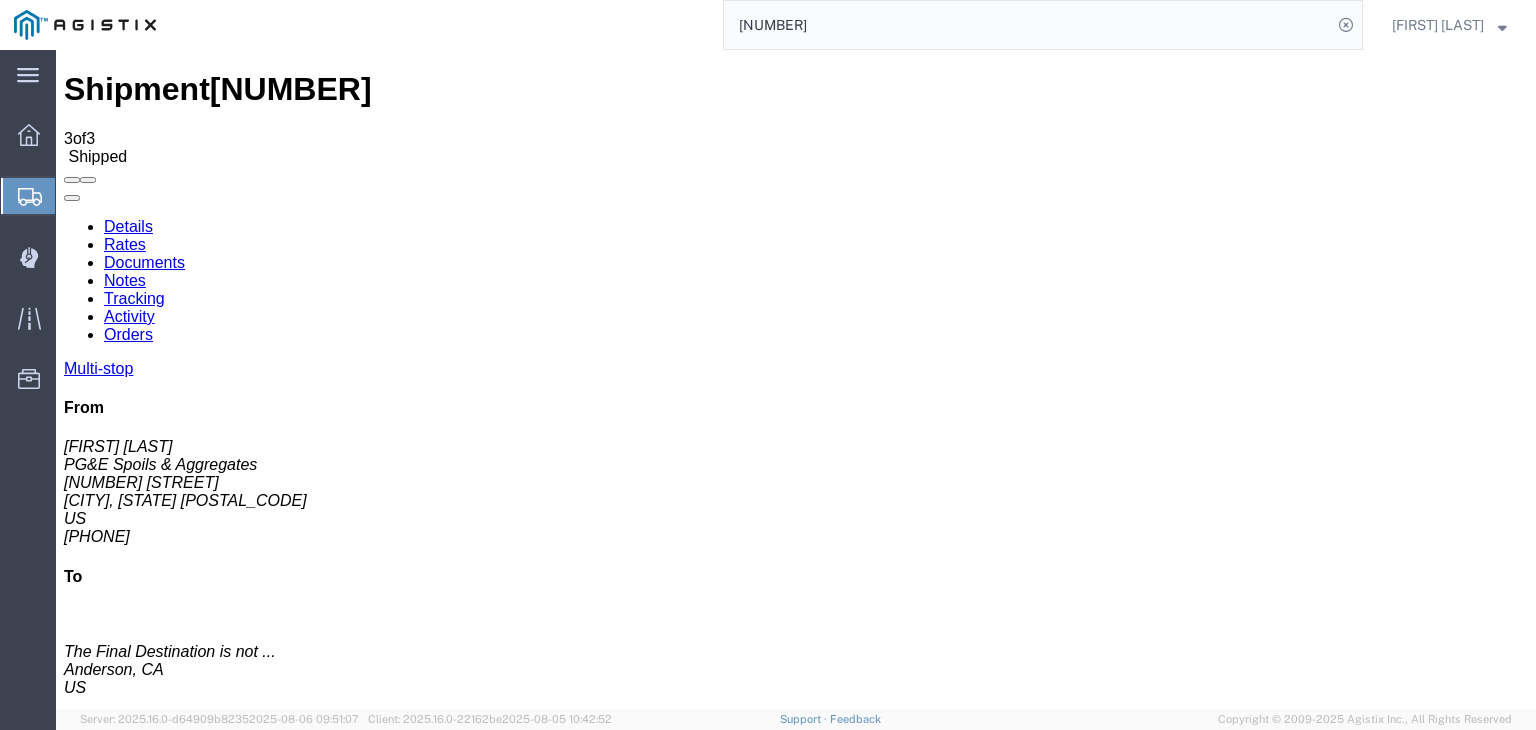 click at bounding box center [74, 1748] 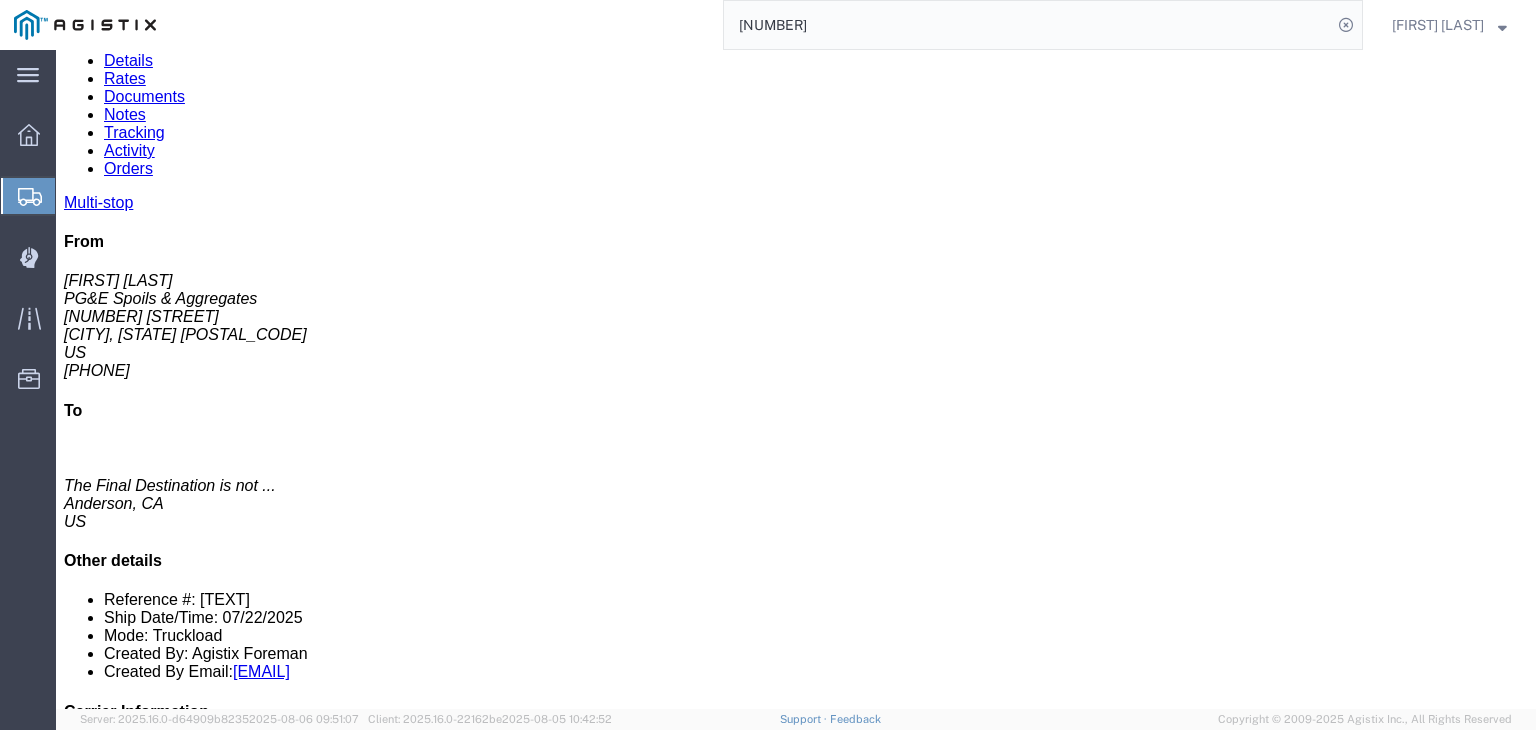 scroll, scrollTop: 292, scrollLeft: 0, axis: vertical 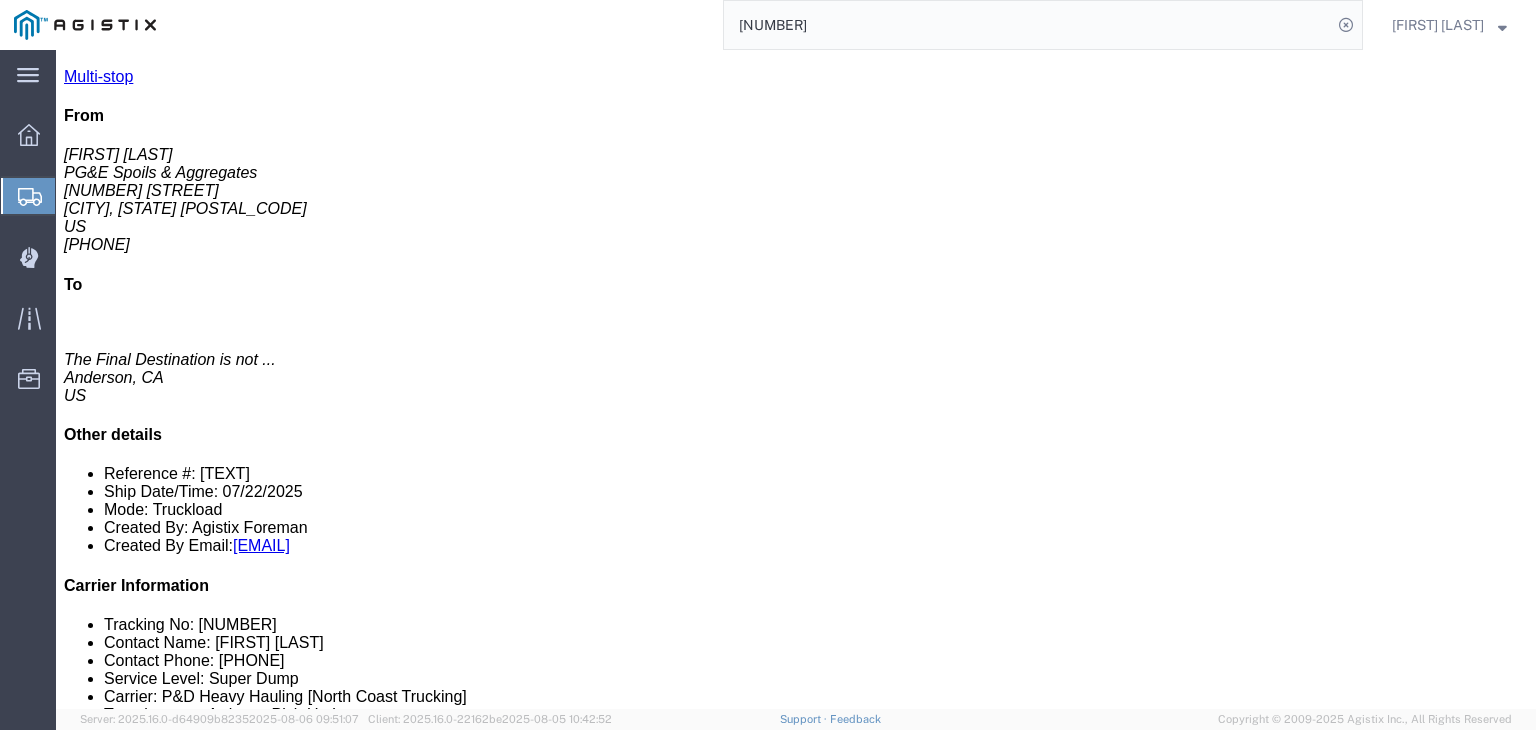 click on "Edit Tracking" at bounding box center [1357, 2635] 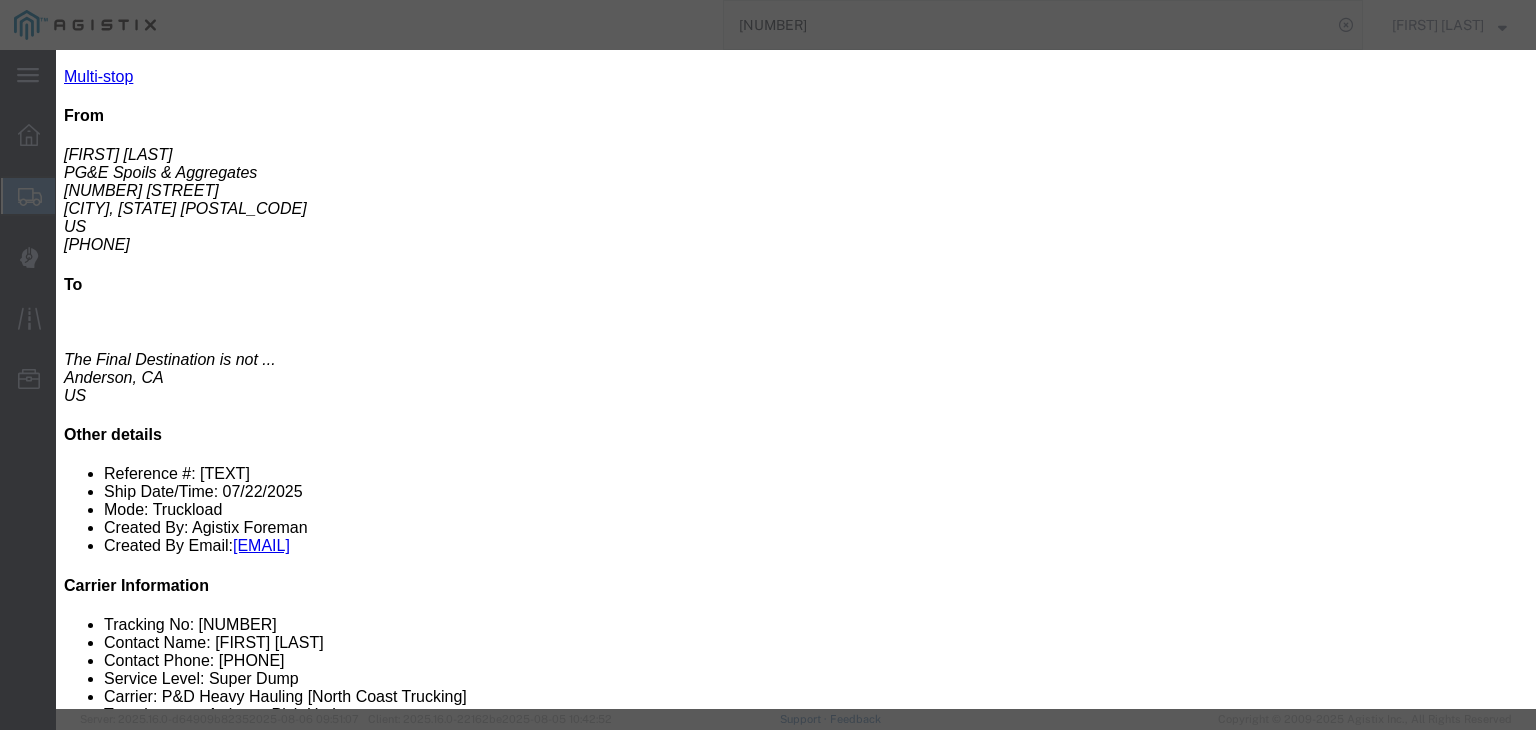 click on "[TIME] AM" at bounding box center [168, 5969] 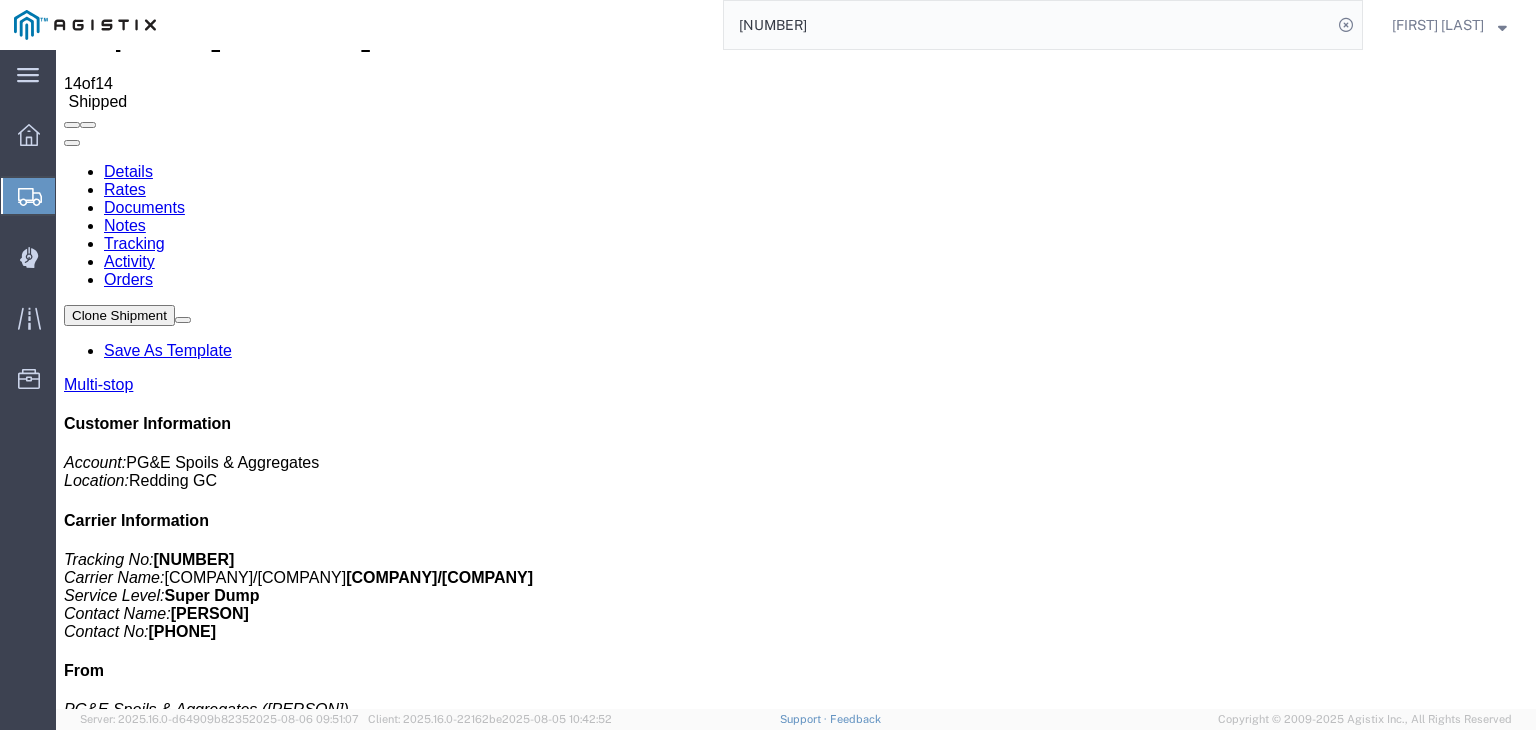 scroll, scrollTop: 0, scrollLeft: 0, axis: both 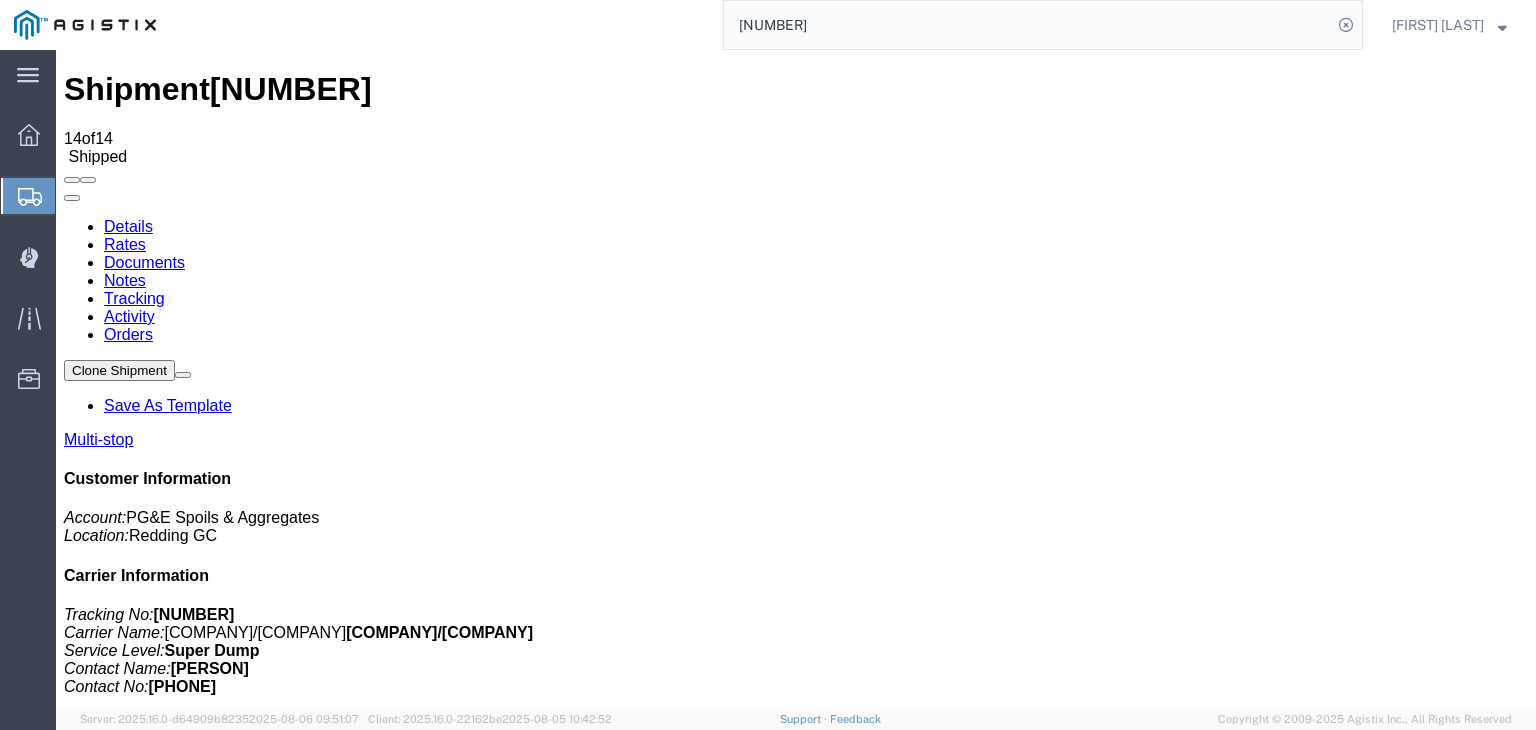 click on "Details" at bounding box center (128, 226) 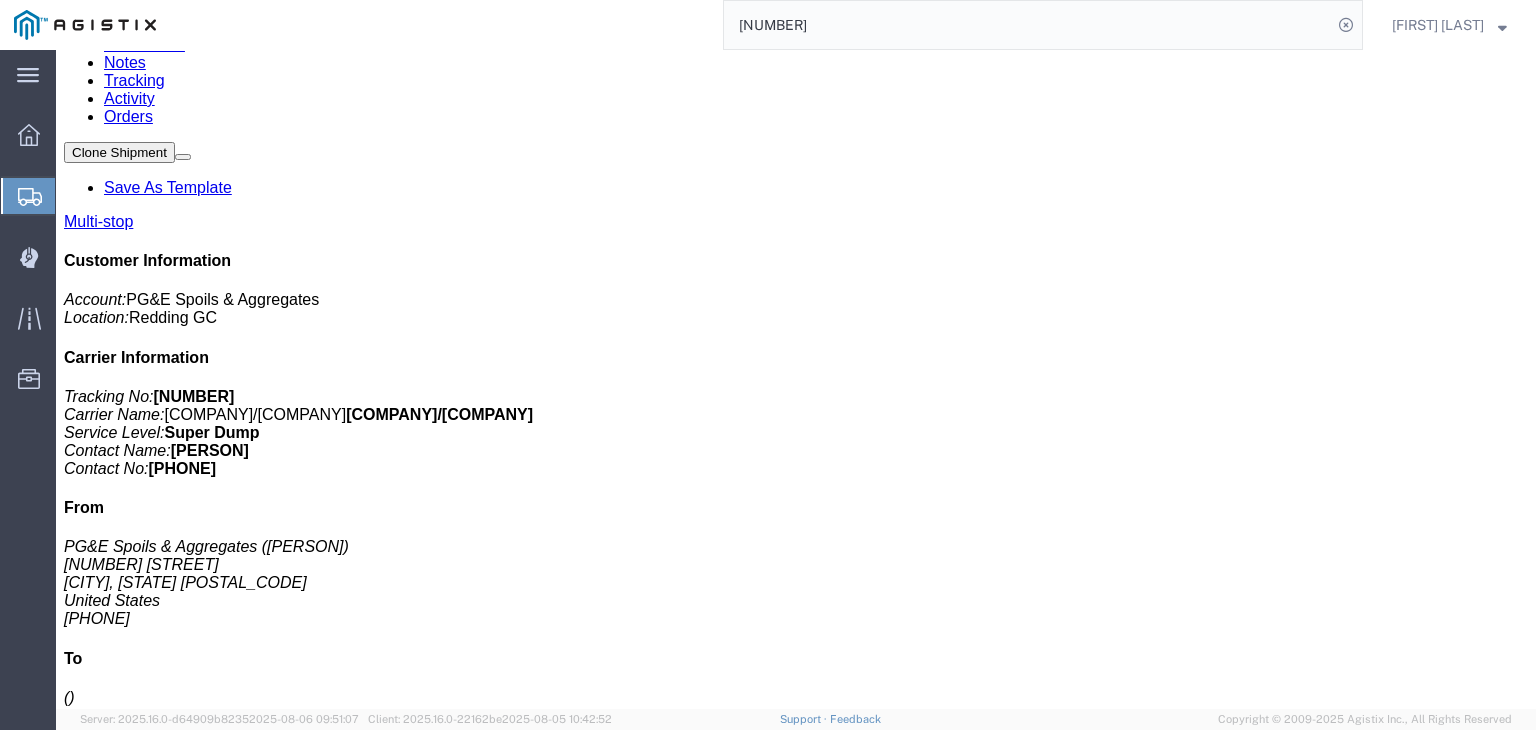 scroll, scrollTop: 292, scrollLeft: 0, axis: vertical 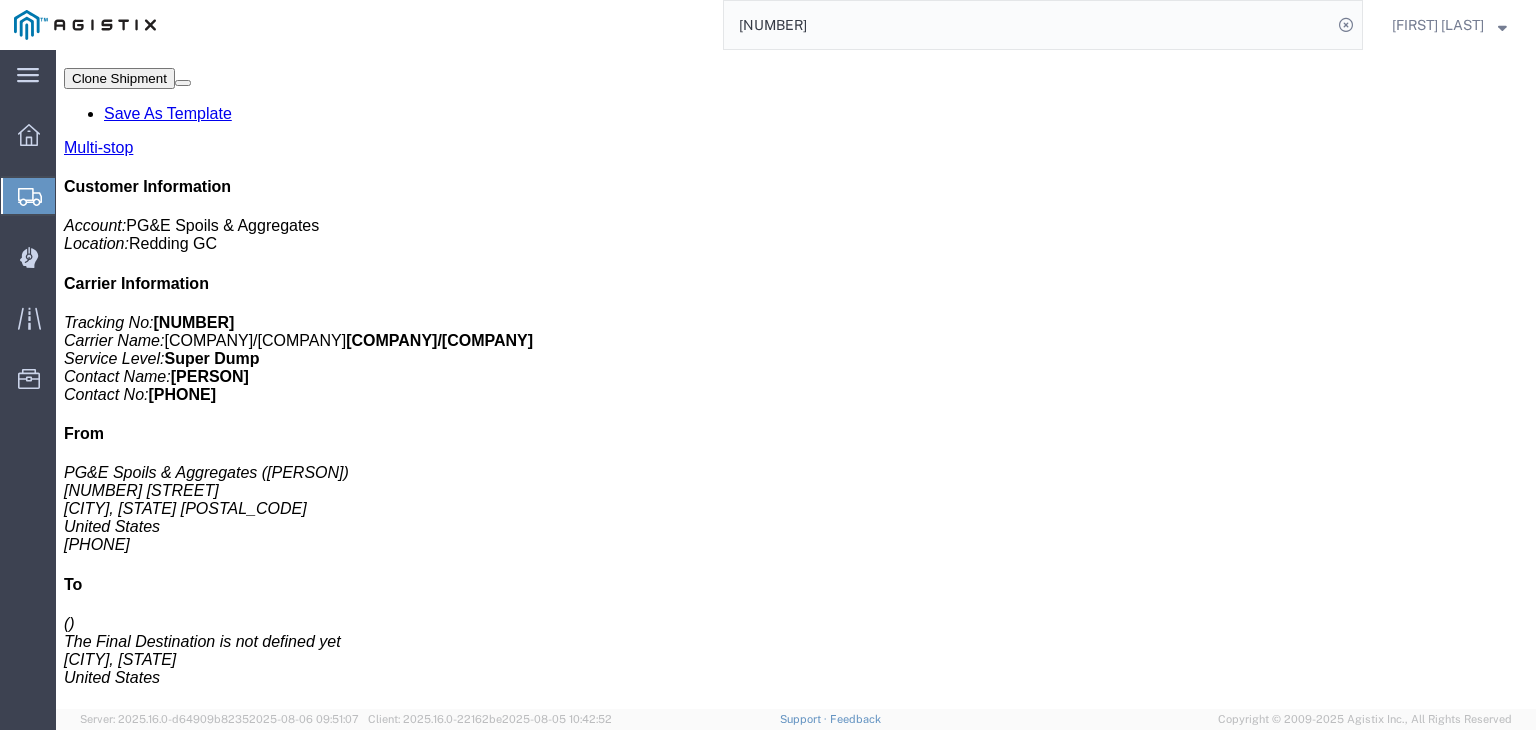 click on "Edit Tracking" at bounding box center (1357, 2549) 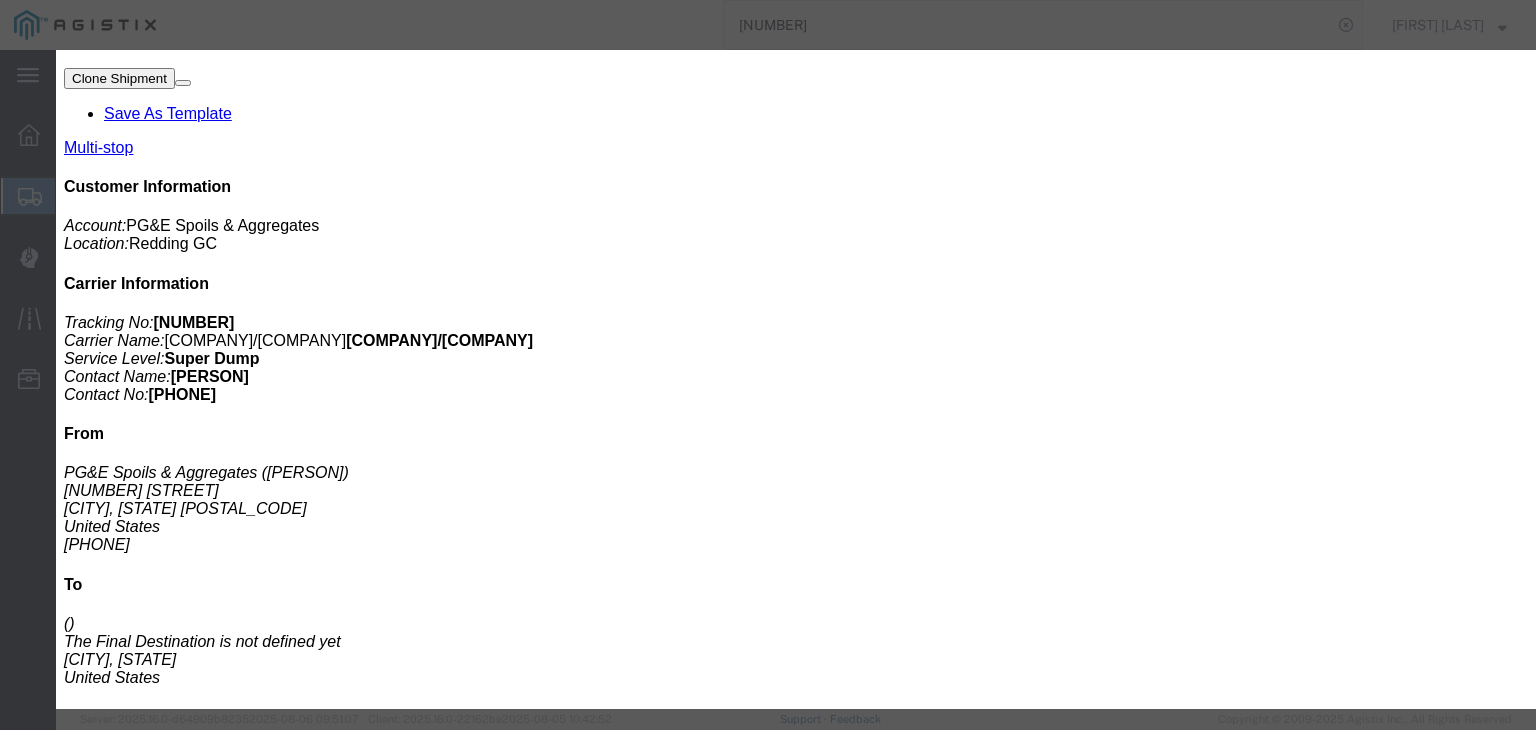 click on "6:35 AM" at bounding box center [168, 5969] 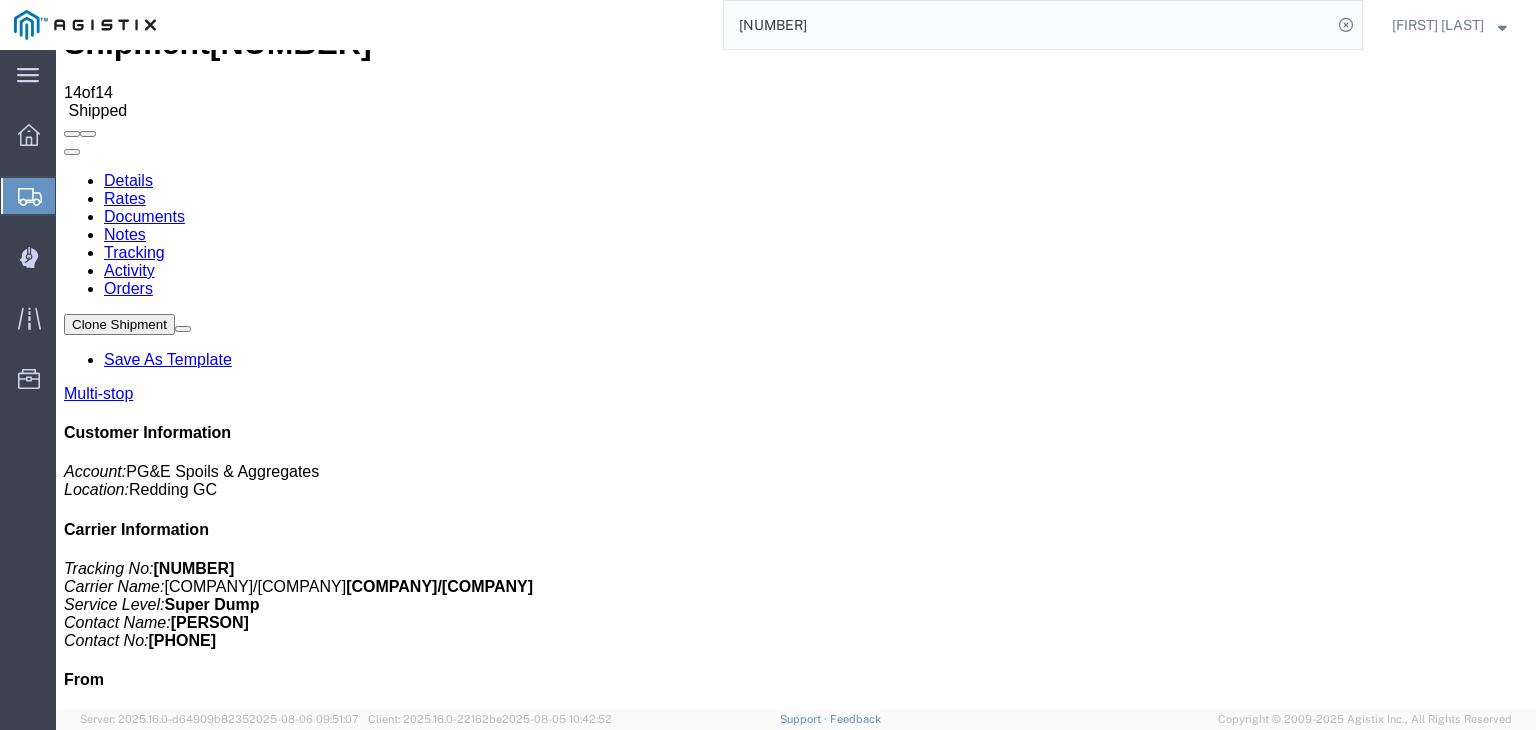 scroll, scrollTop: 0, scrollLeft: 0, axis: both 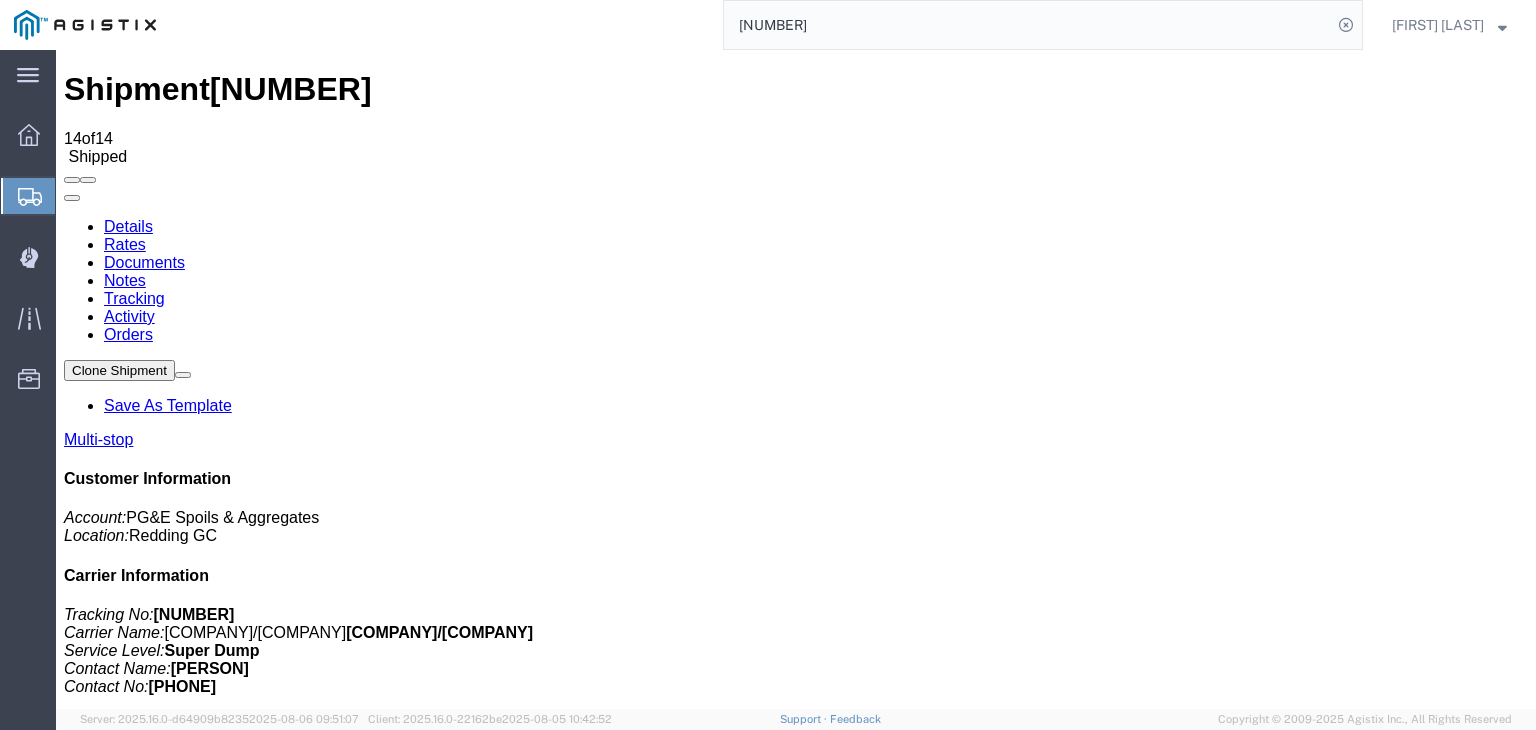 click on "Add New Tracking" at bounding box center [229, 1195] 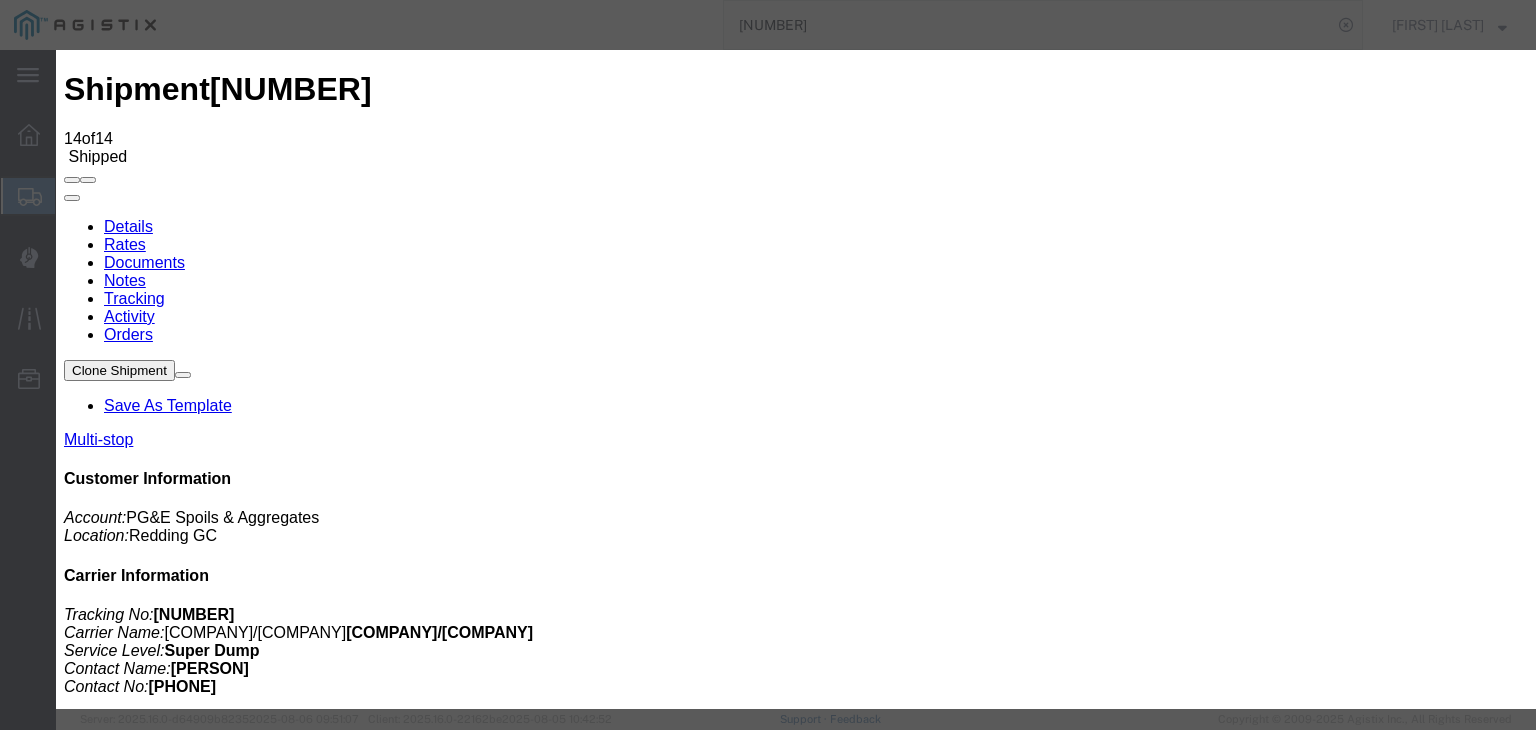 type on "08/06/2025" 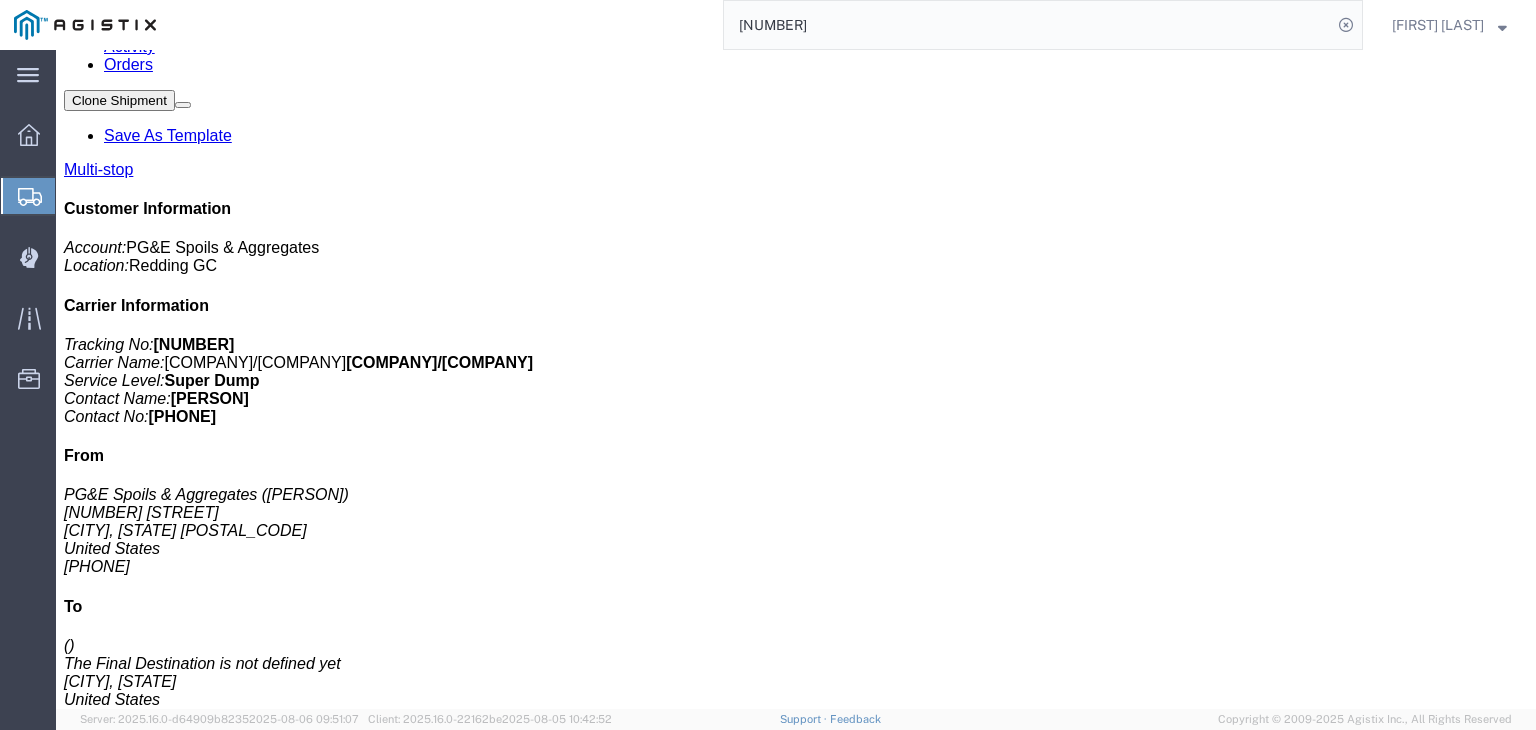scroll, scrollTop: 344, scrollLeft: 0, axis: vertical 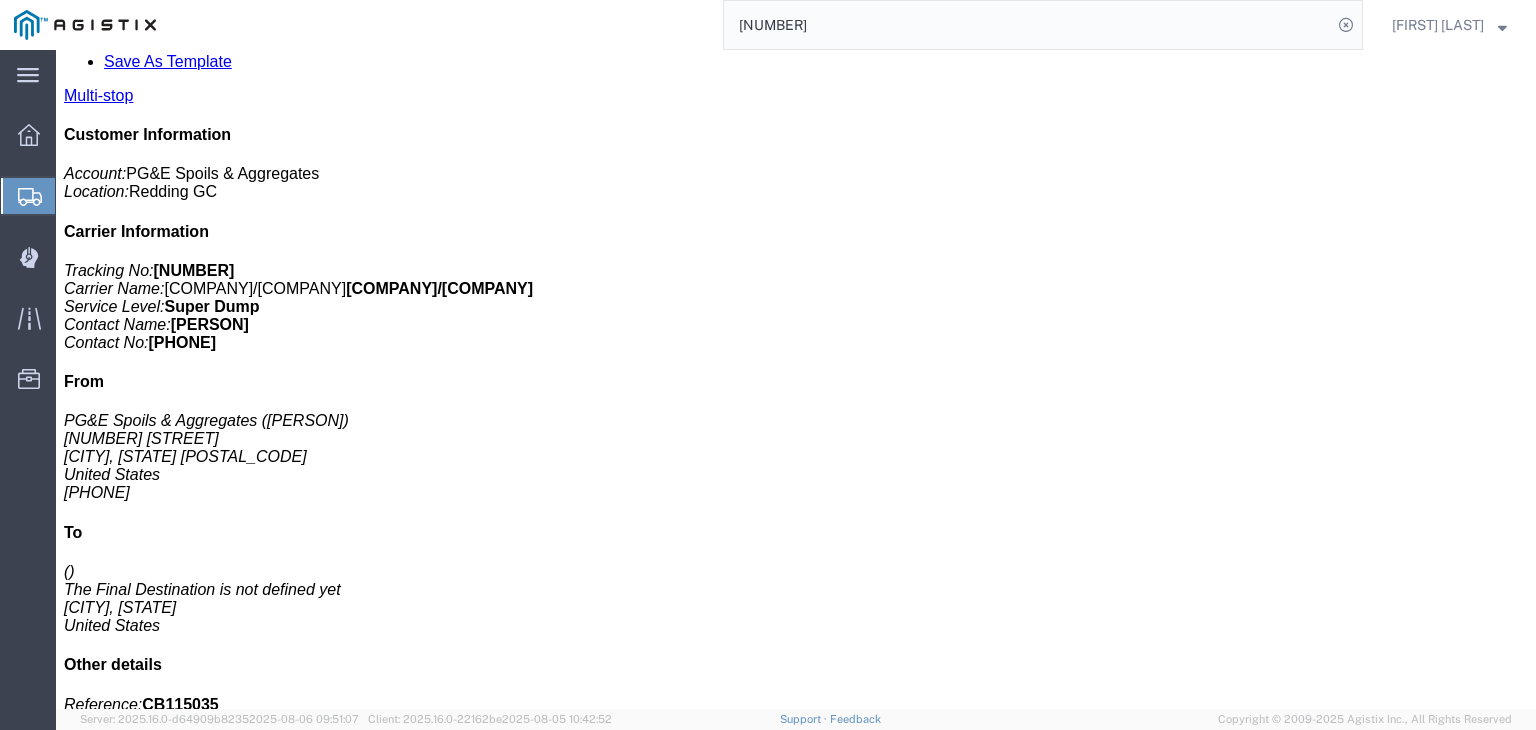 click on "Edit Tracking" at bounding box center [1357, 2411] 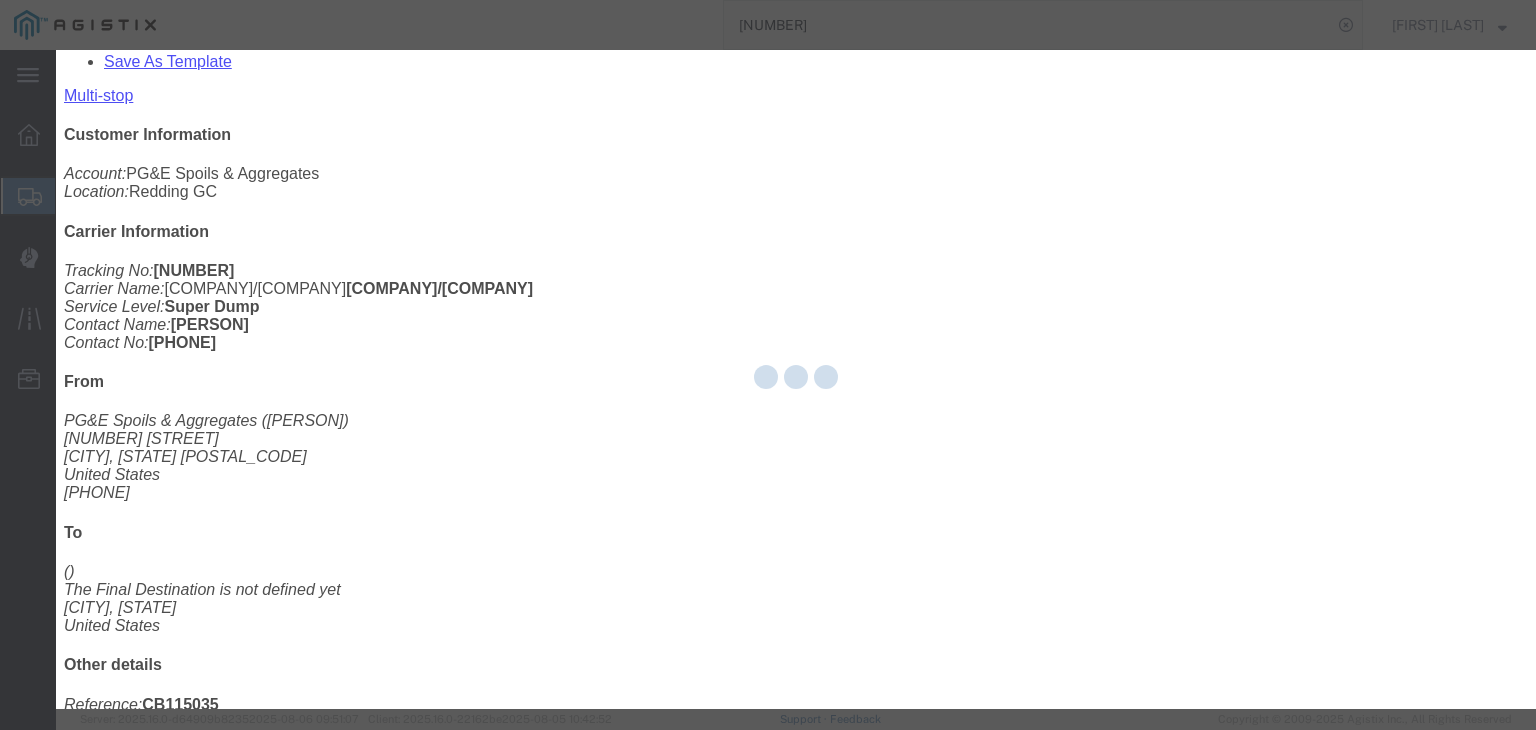 click 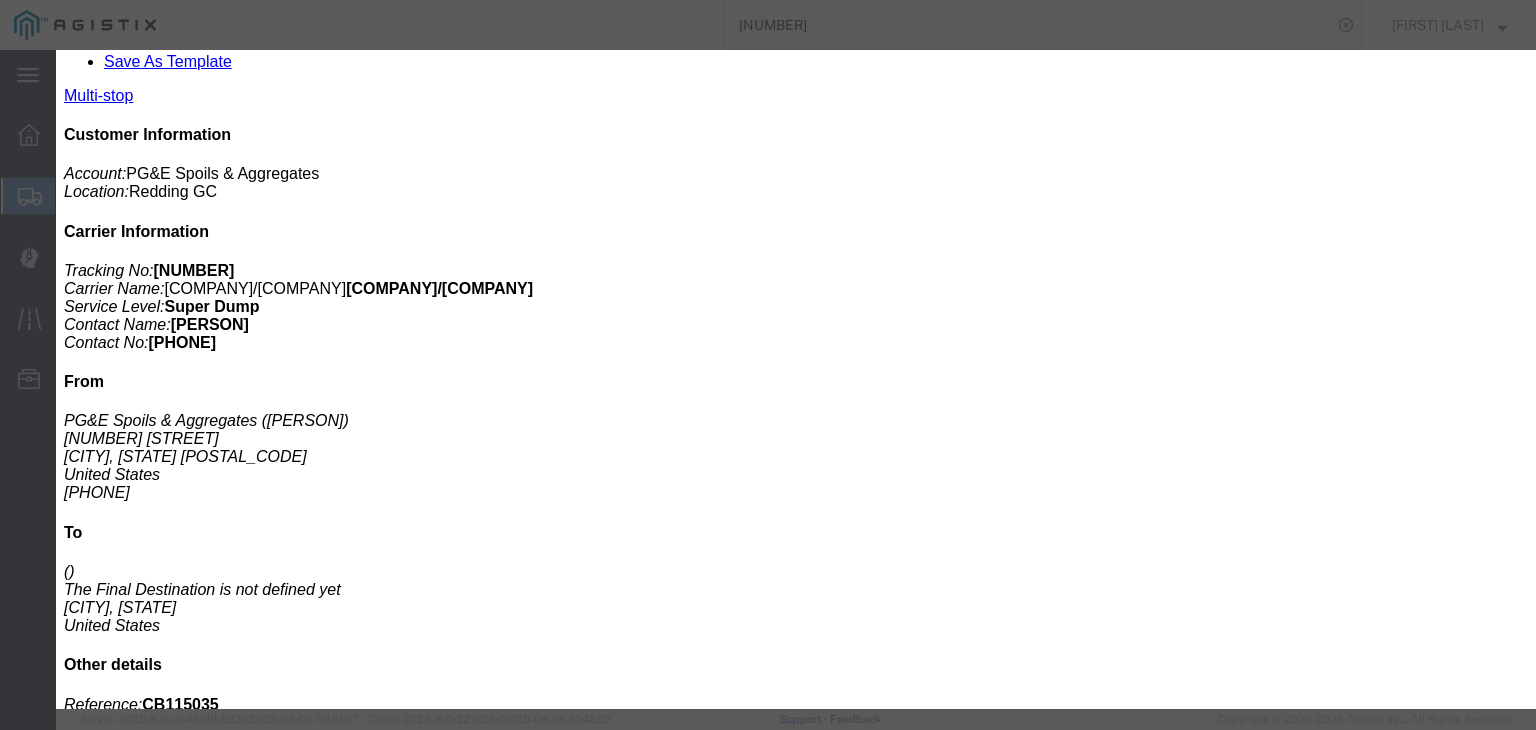 click on "8:00 AM" at bounding box center (168, 6160) 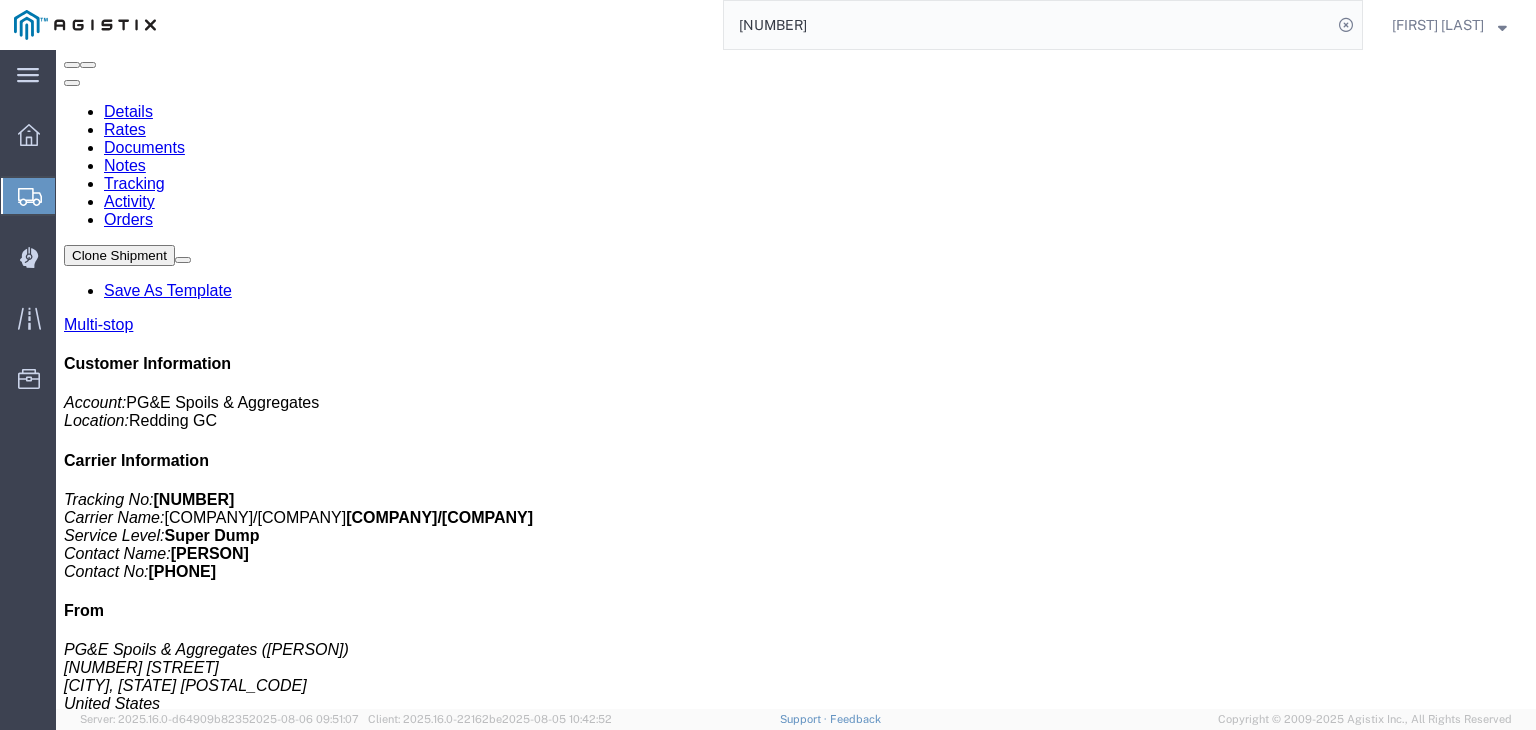 scroll, scrollTop: 0, scrollLeft: 0, axis: both 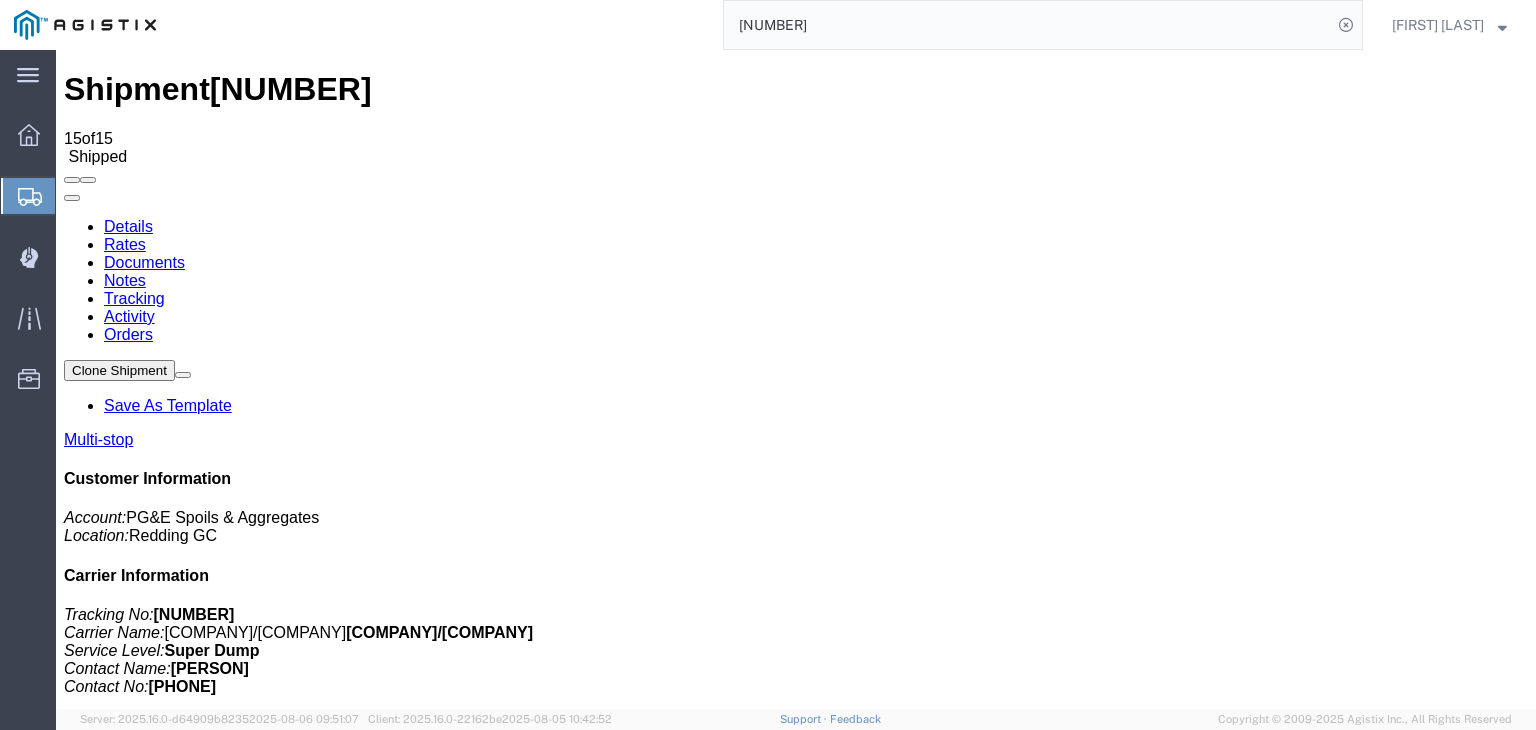 click on "Add New Tracking" at bounding box center [229, 1195] 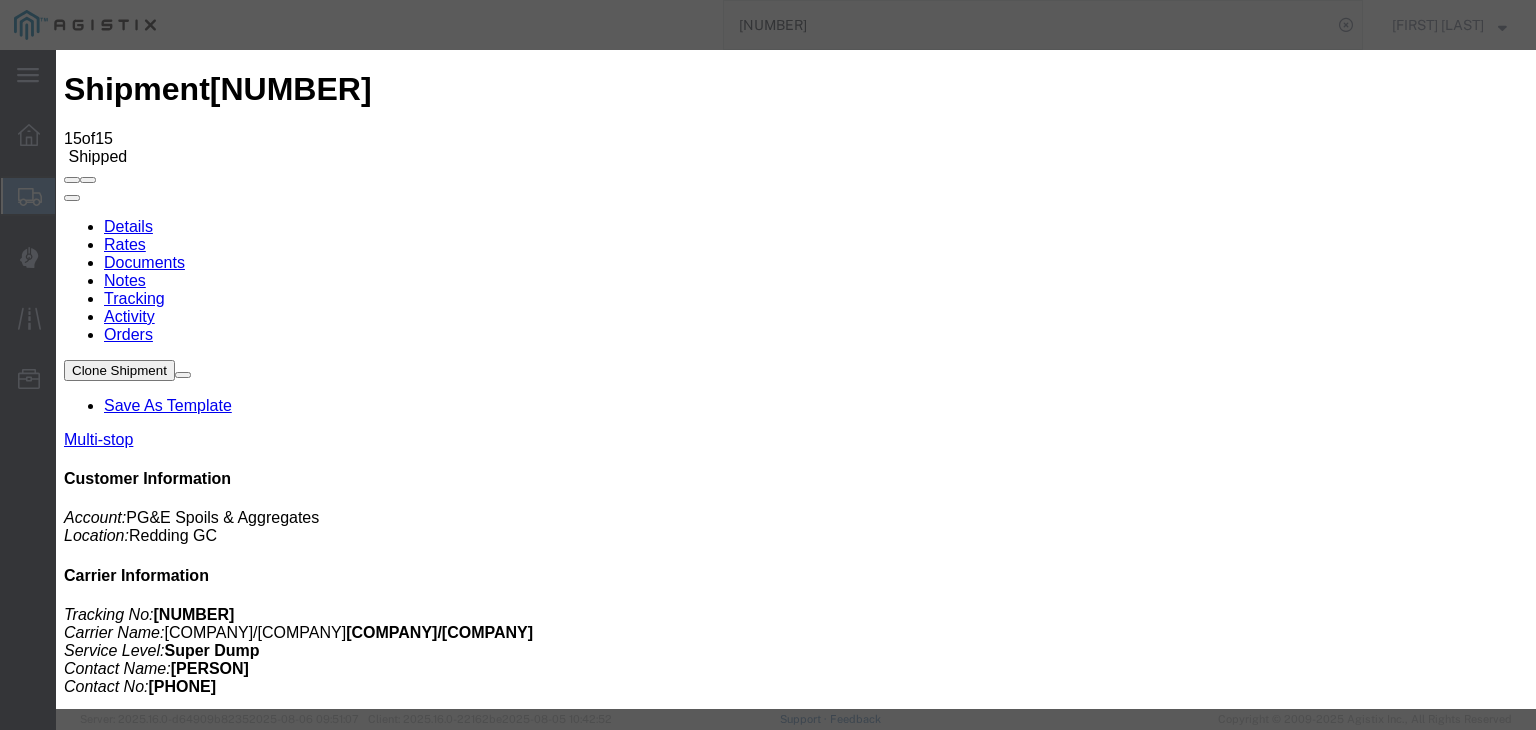 type on "08/06/2025" 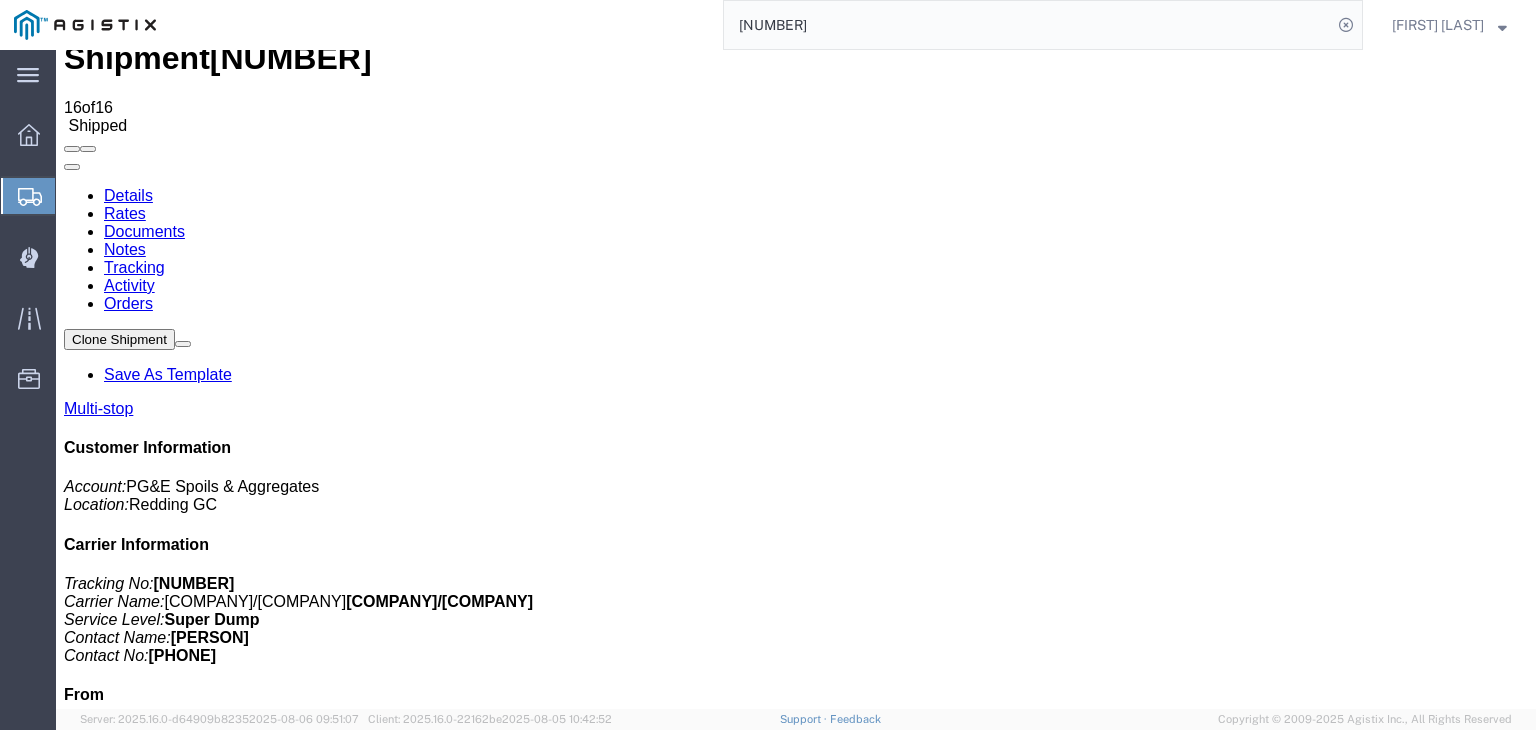 scroll, scrollTop: 0, scrollLeft: 0, axis: both 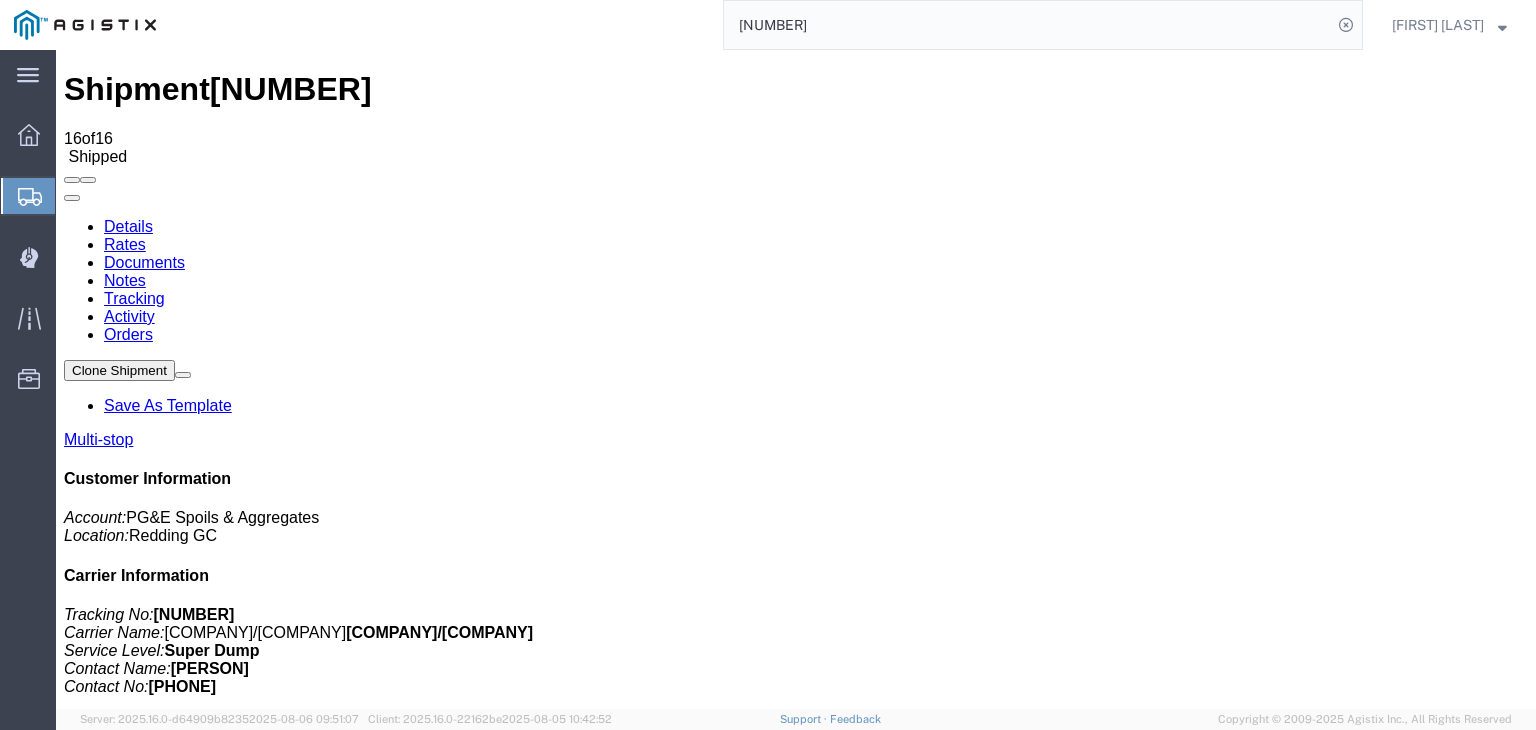 click on "Add New Tracking" at bounding box center [229, 1195] 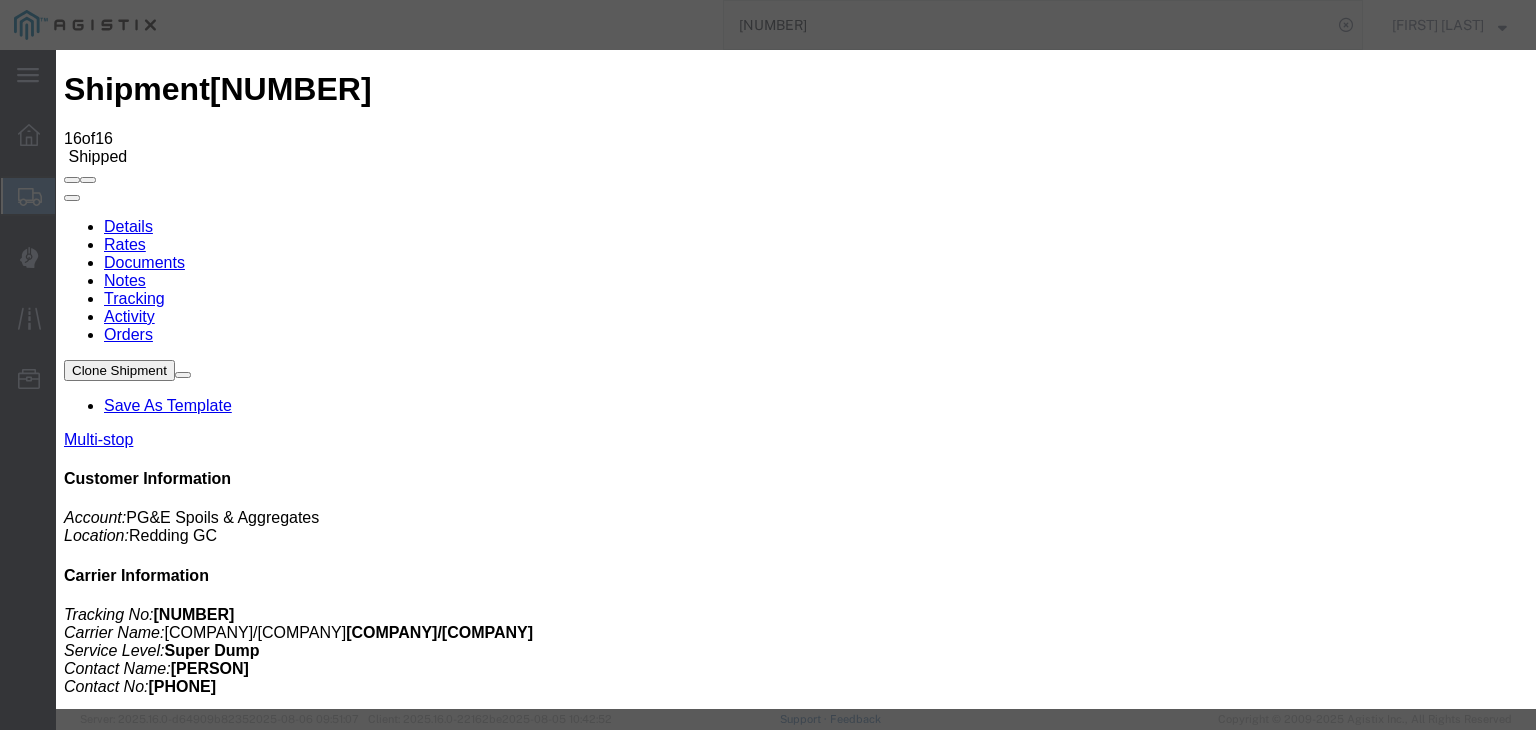 type on "08/06/2025" 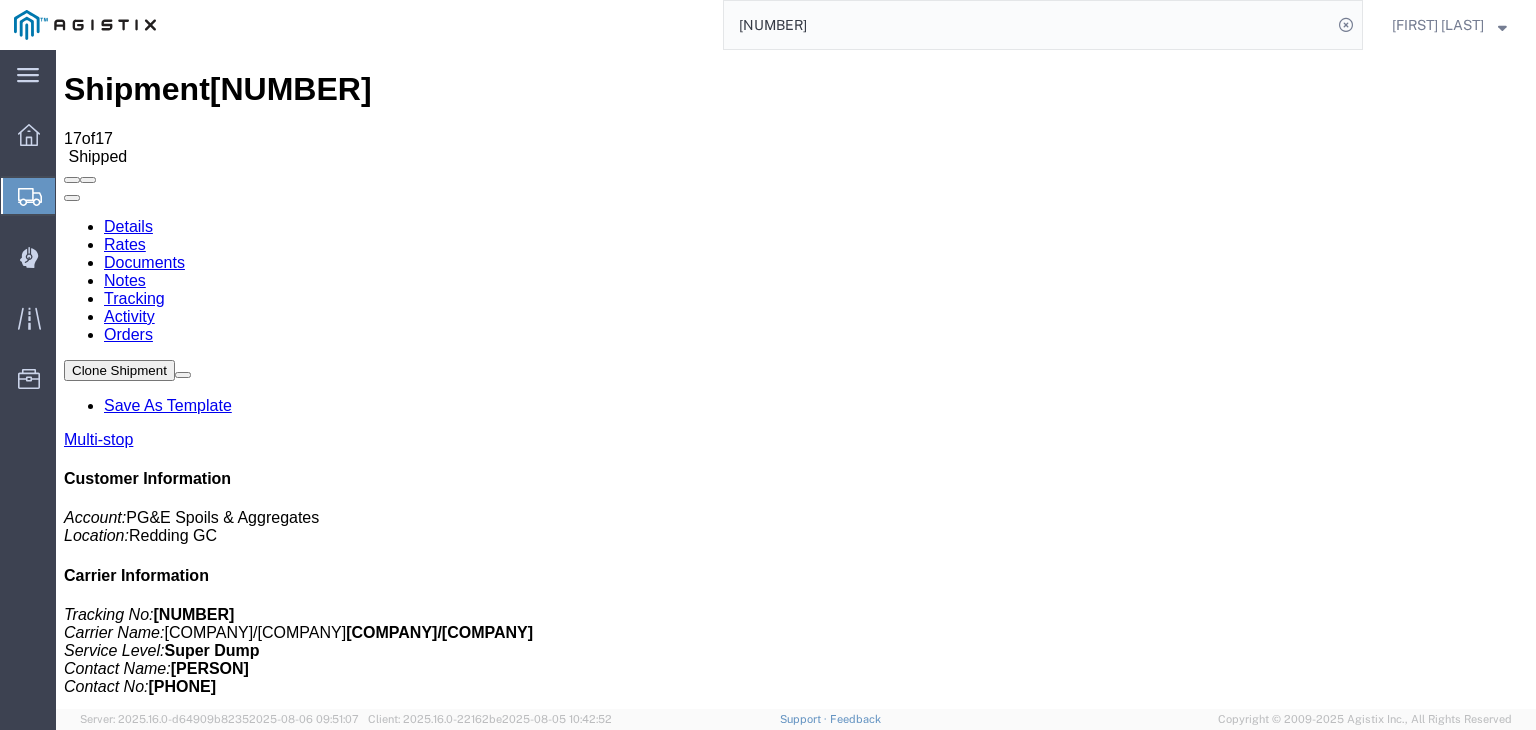 click on "Add New Tracking" at bounding box center (229, 1195) 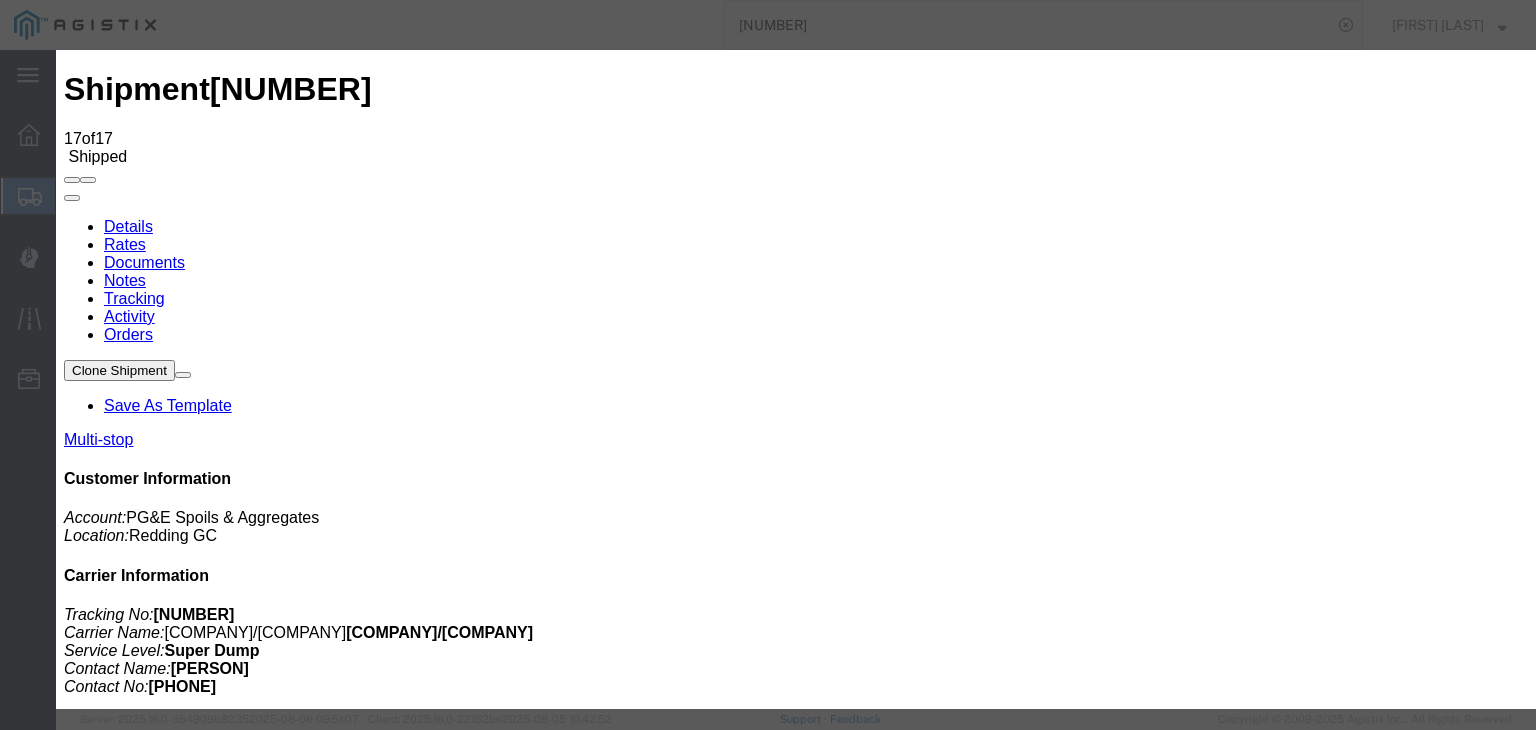 type on "08/06/2025" 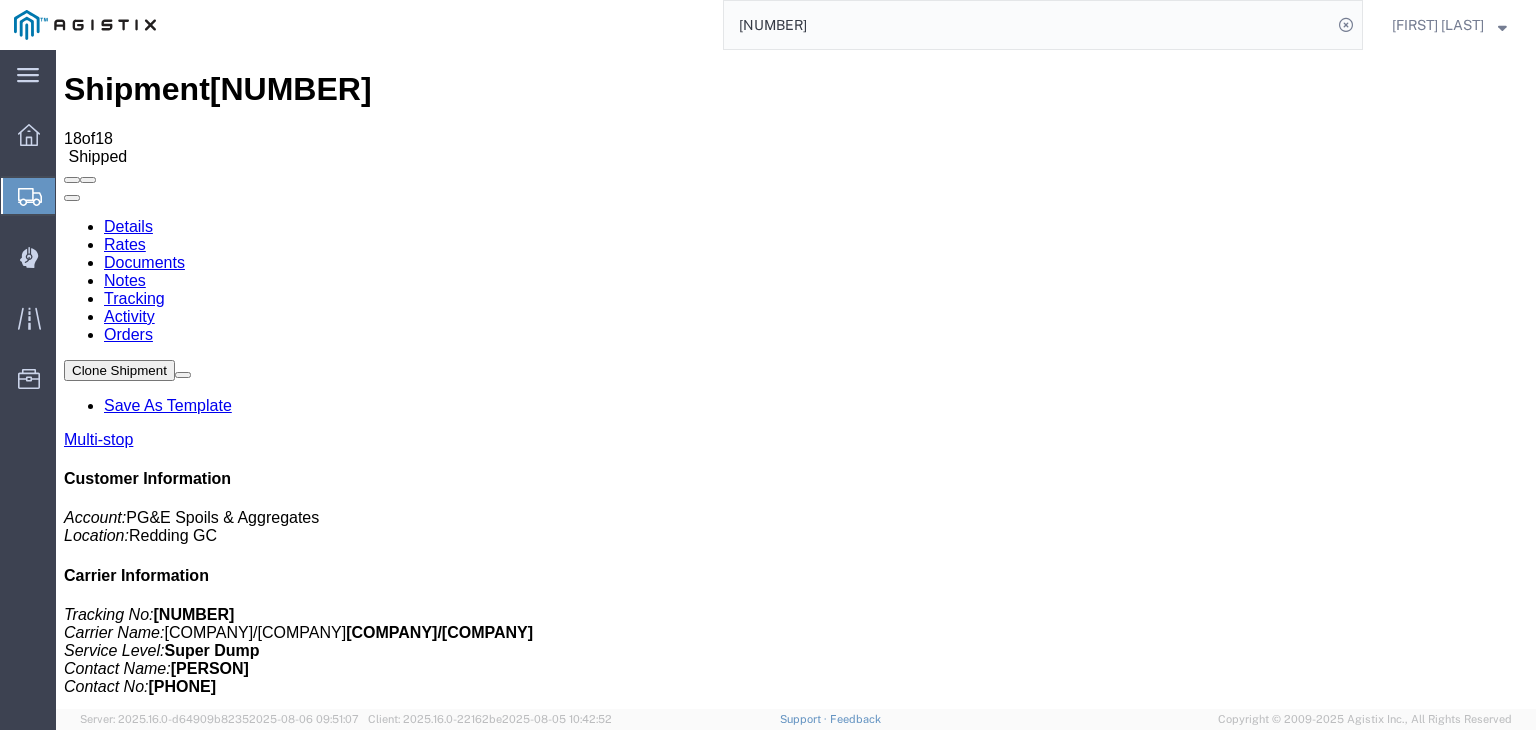 click on "Add New Tracking" at bounding box center (229, 1195) 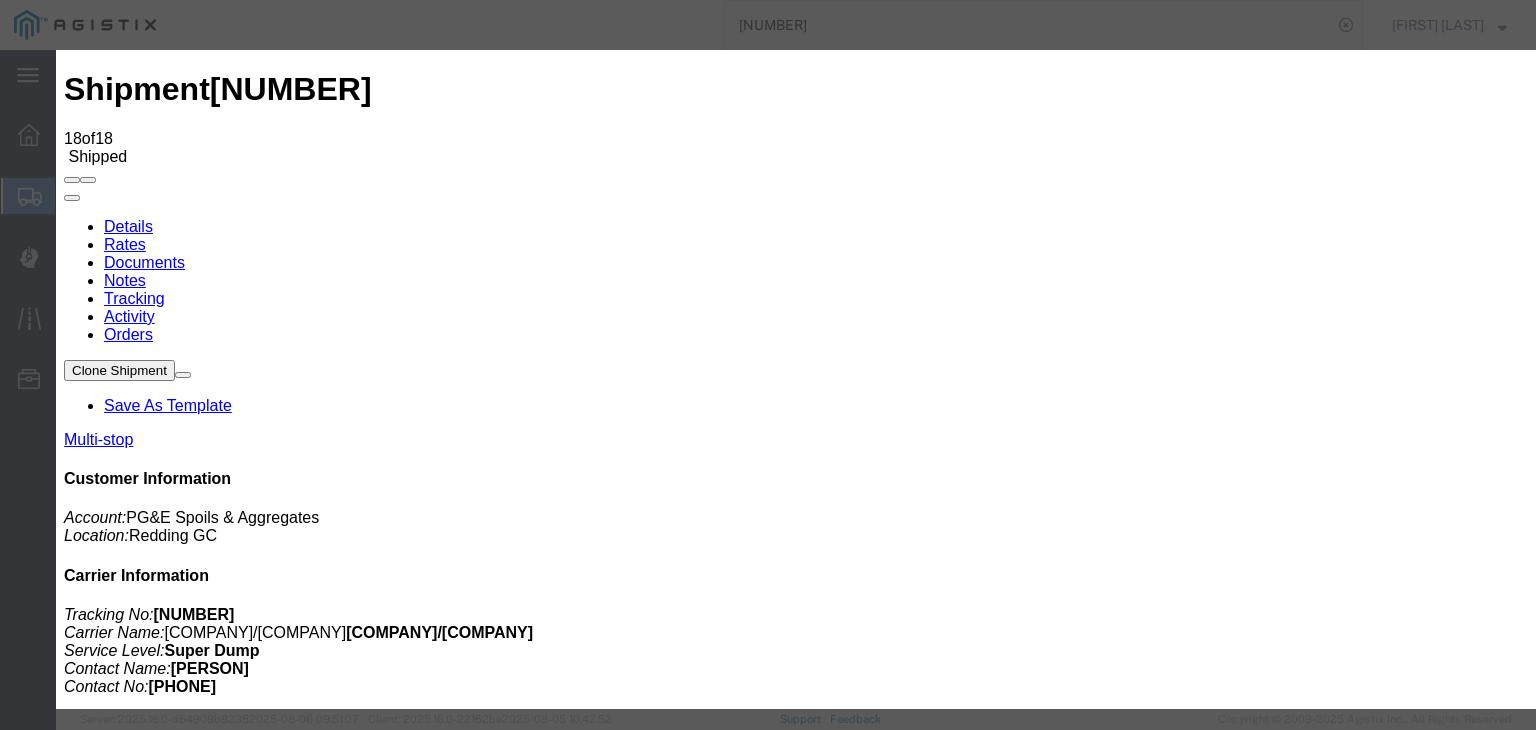 type on "08/06/2025" 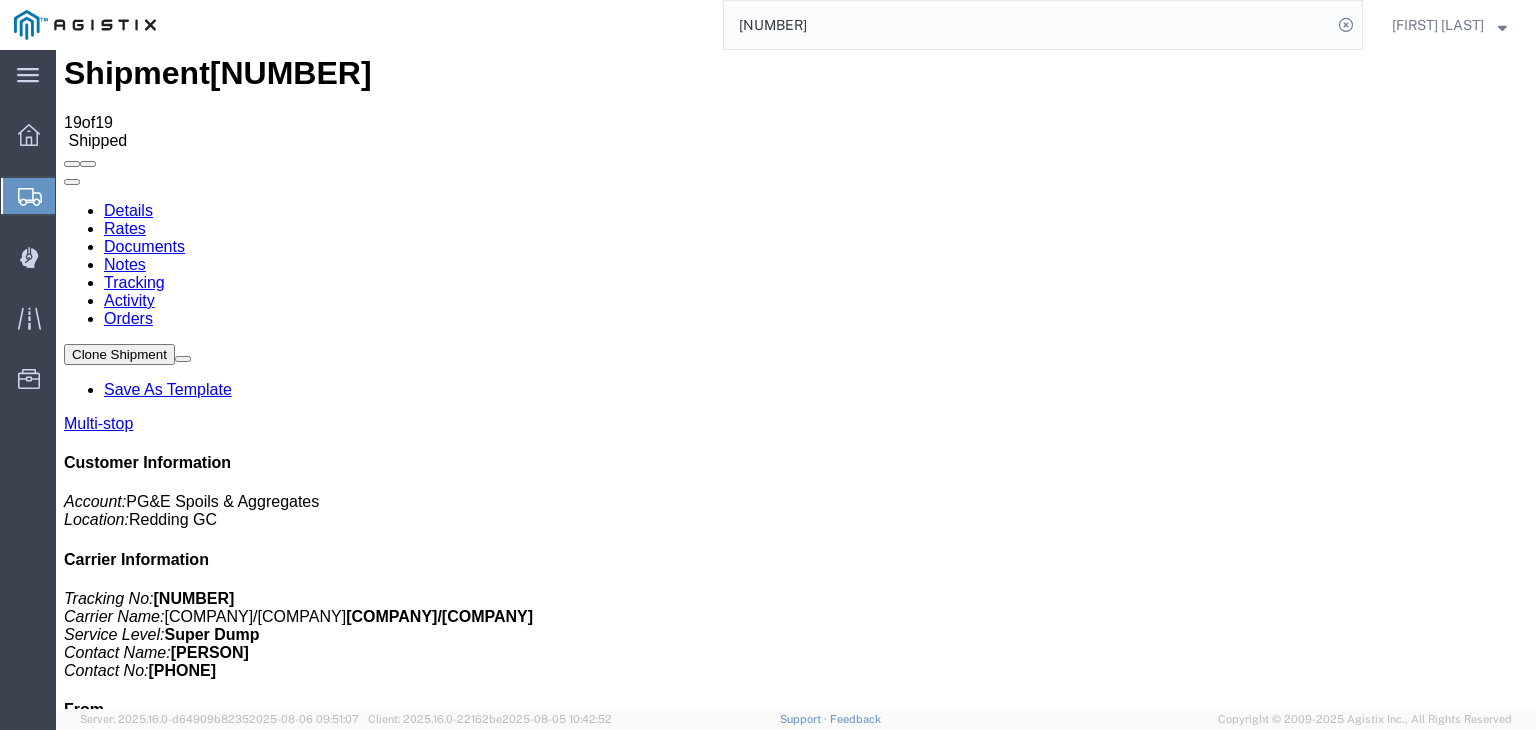 scroll, scrollTop: 0, scrollLeft: 0, axis: both 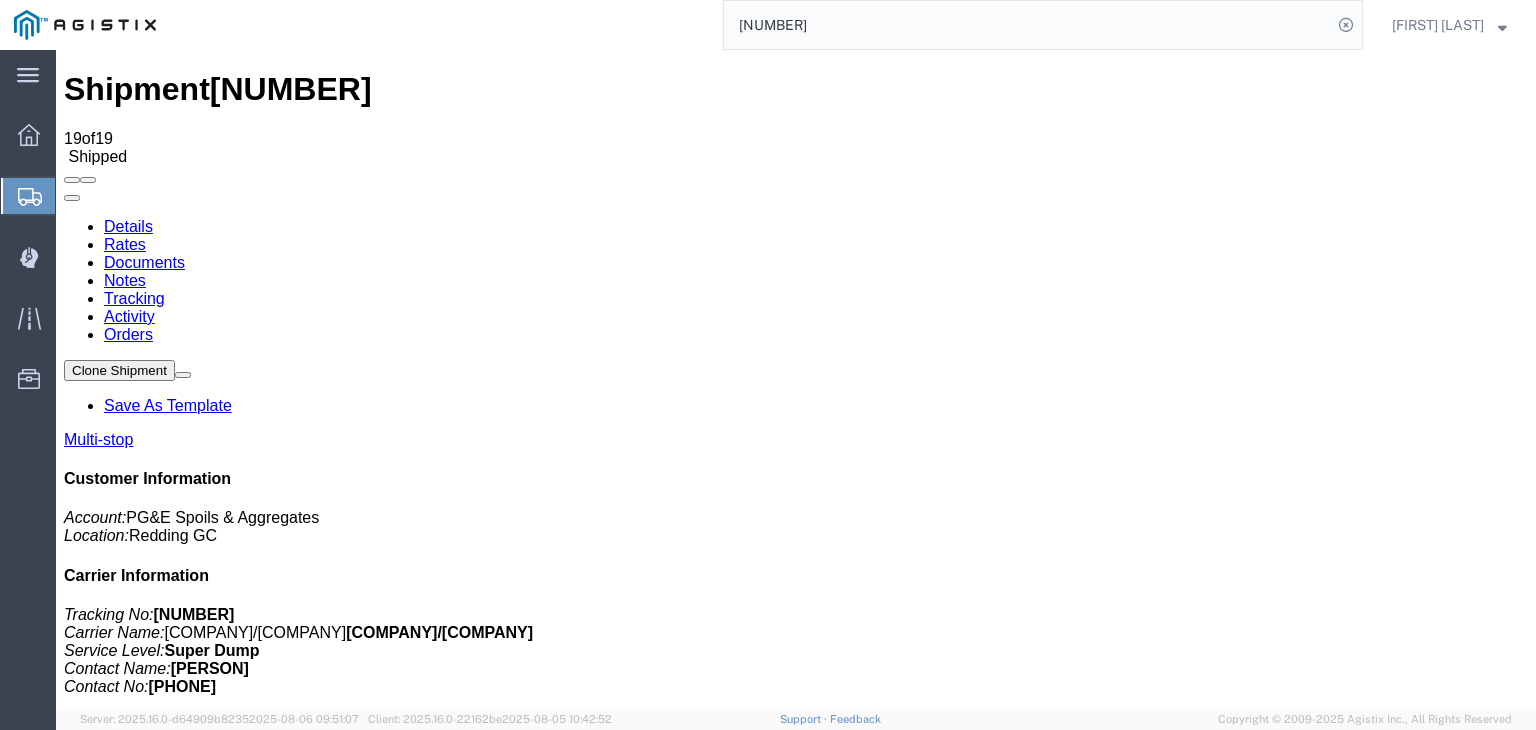 click on "Add New Tracking" at bounding box center (229, 1195) 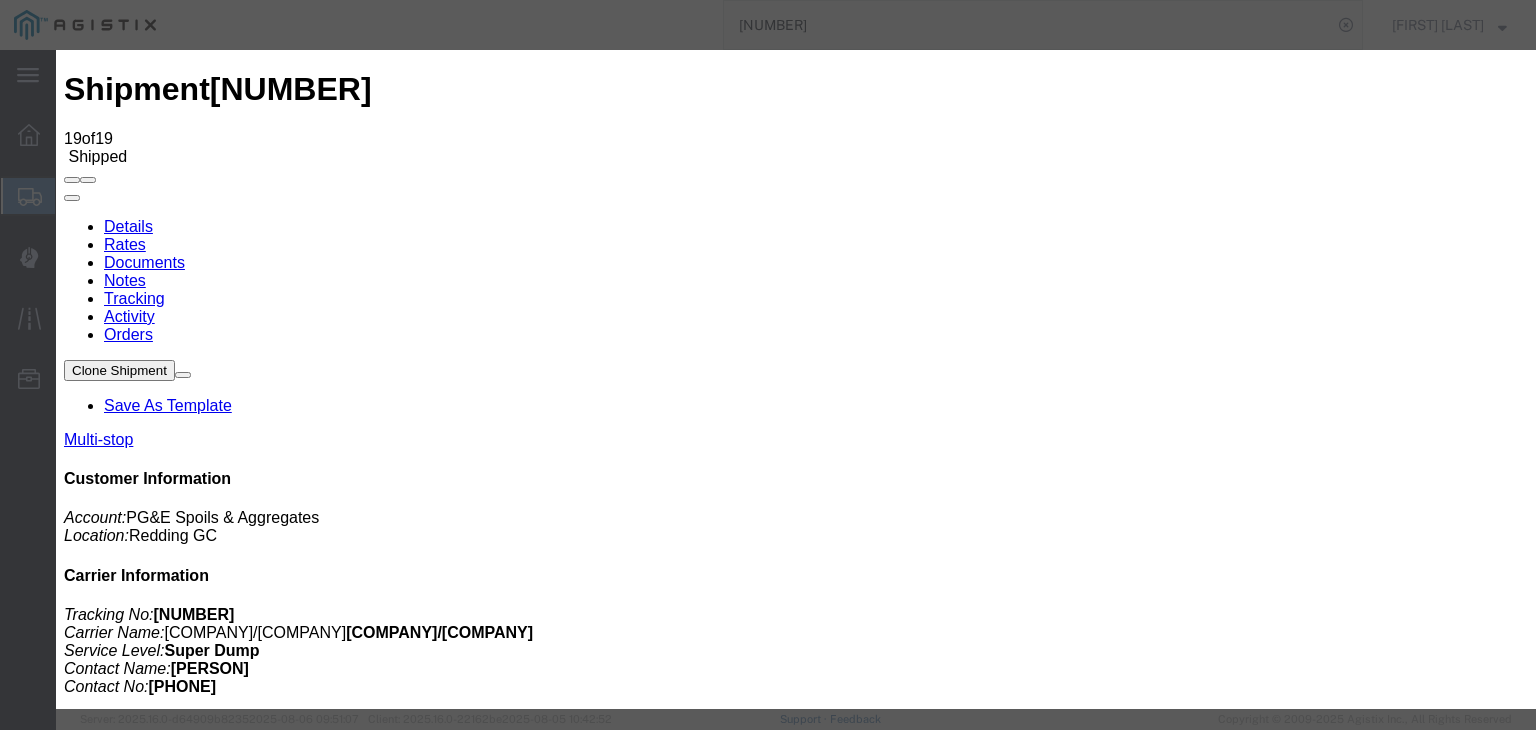type on "08/06/2025" 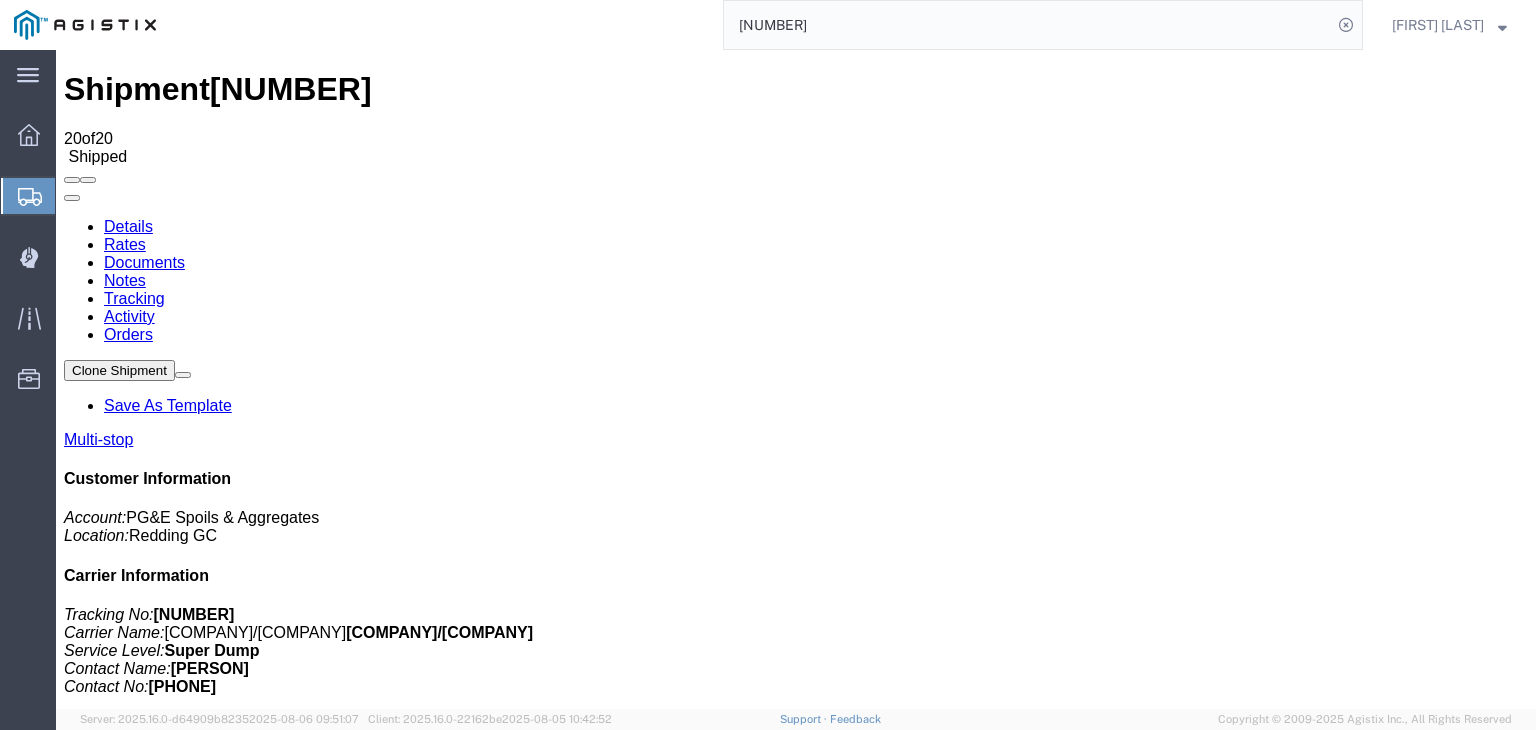 click on "Add New Tracking" at bounding box center (229, 1195) 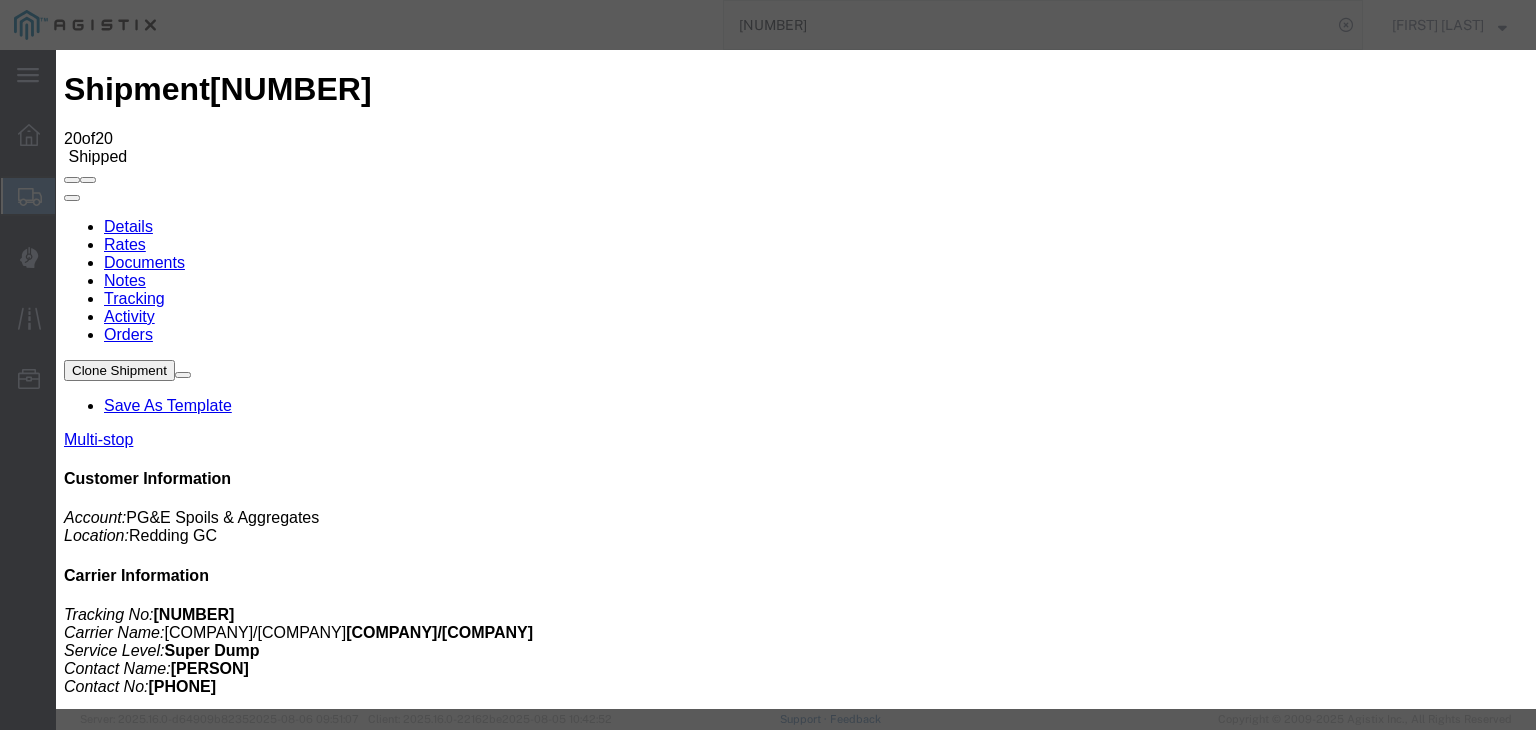 type on "08/06/2025" 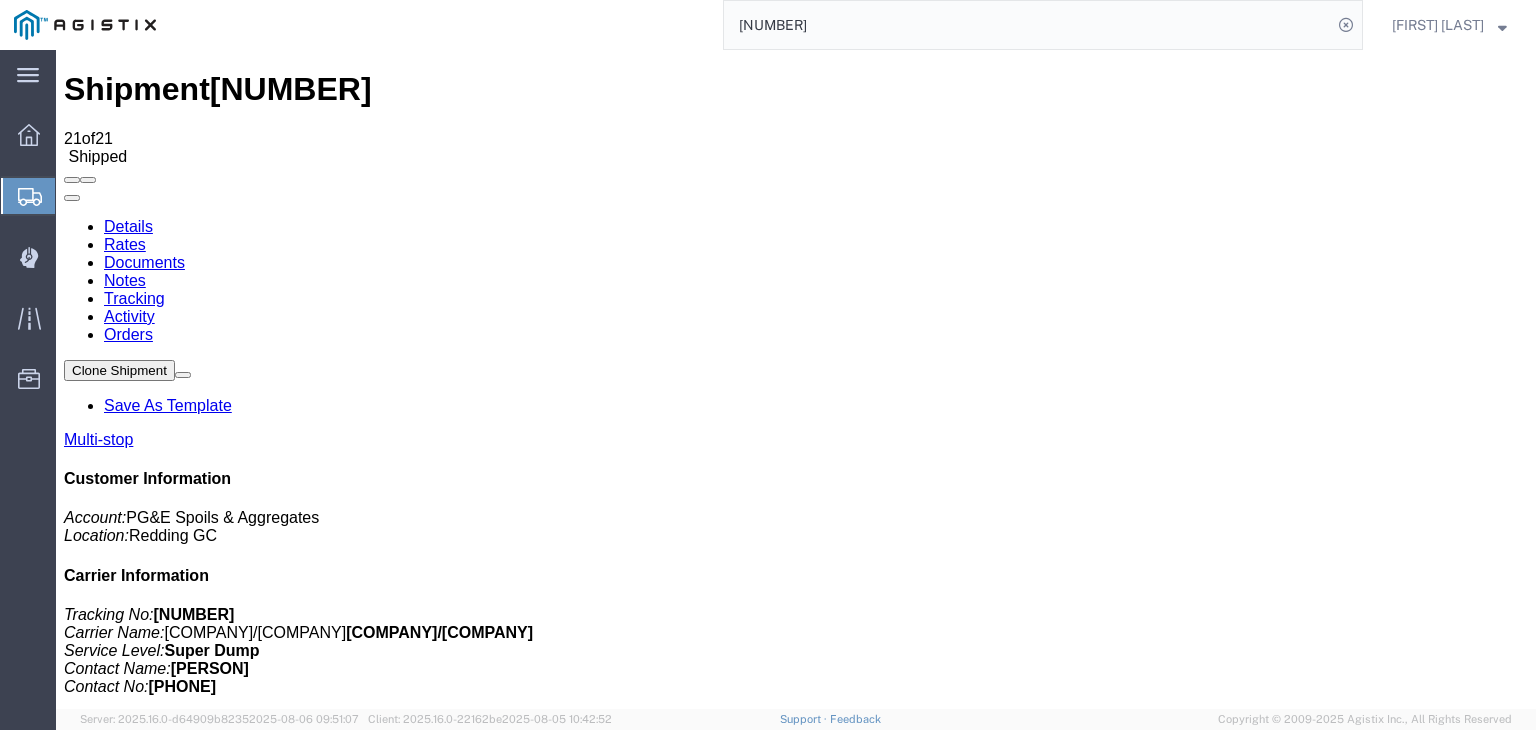 click on "Add New Tracking" at bounding box center [229, 1195] 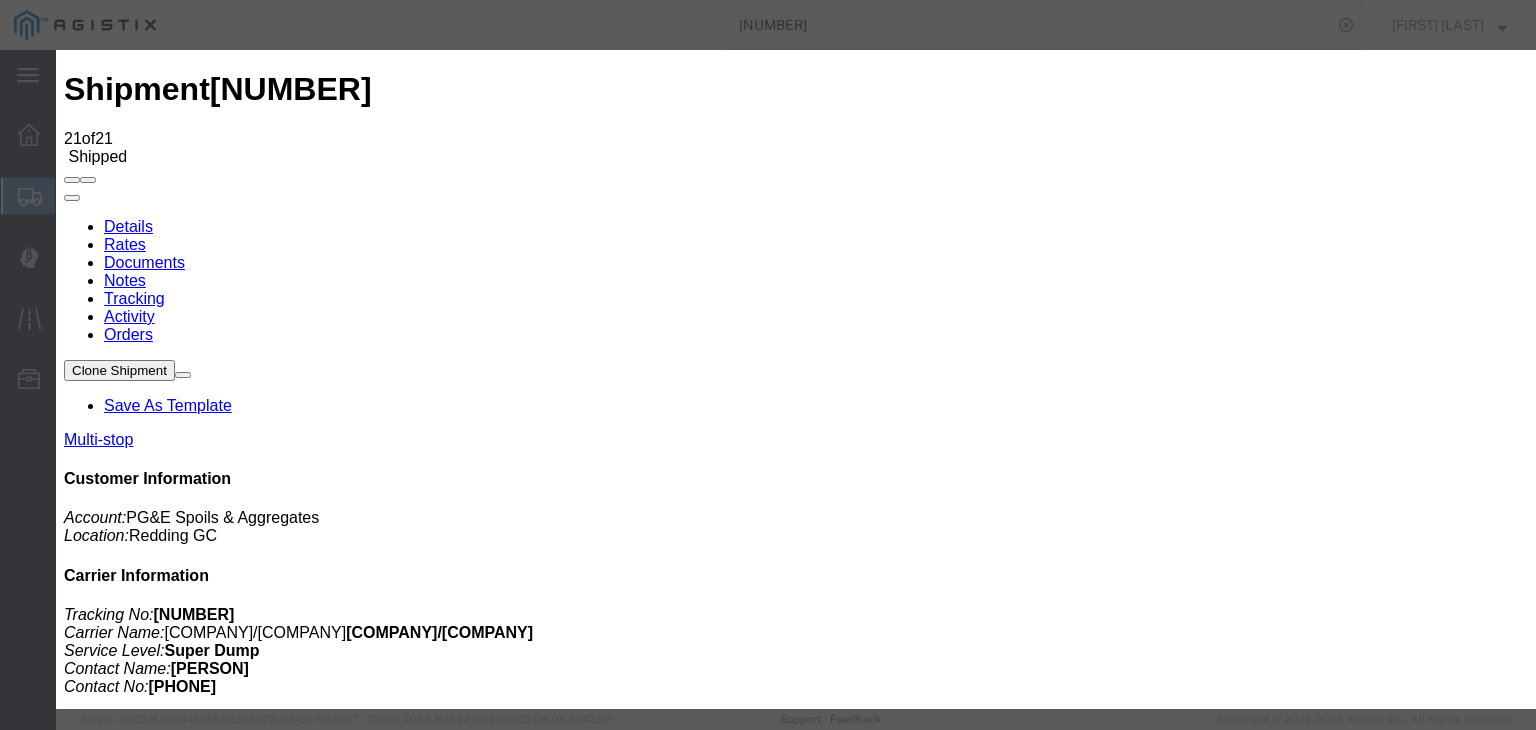 type on "08/06/2025" 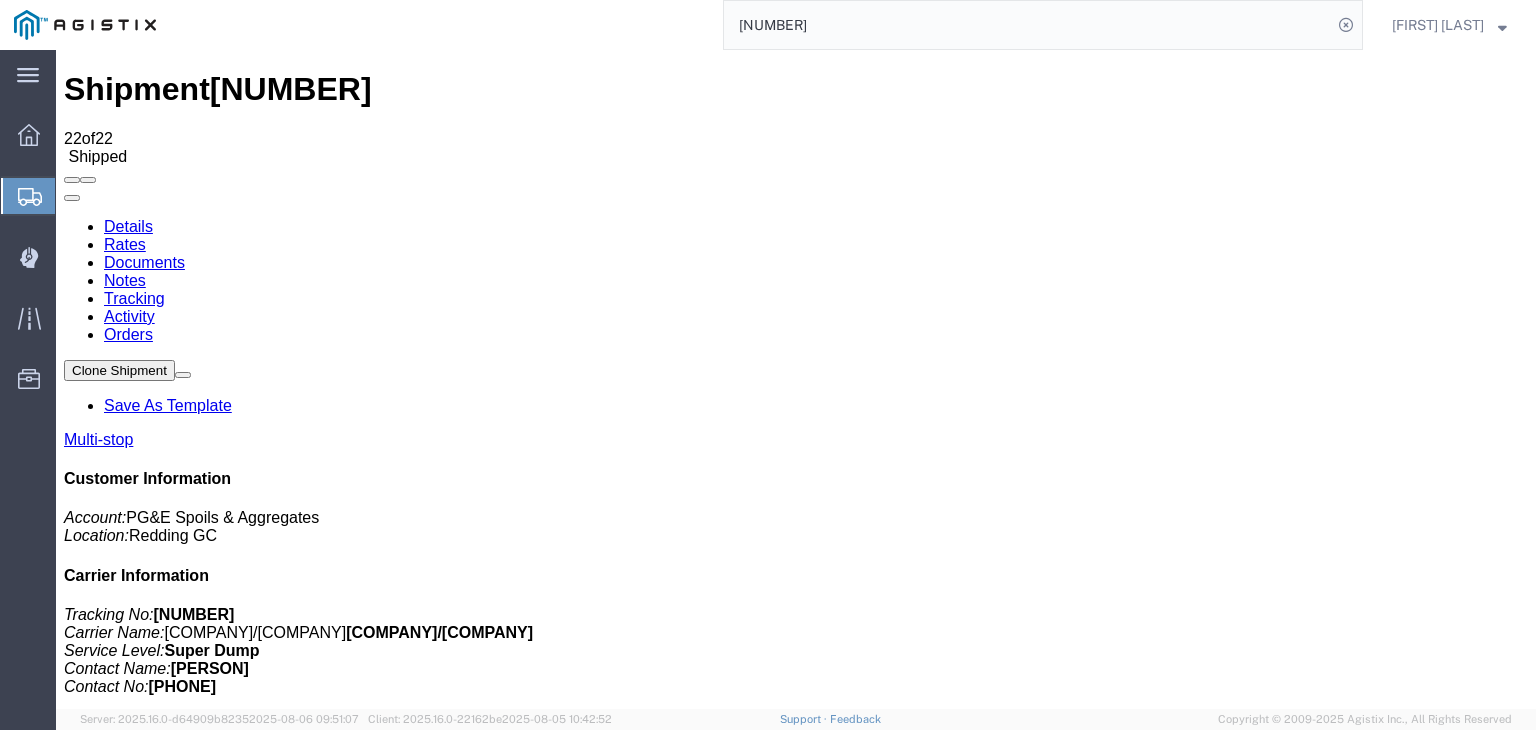 click on "Add New Tracking" at bounding box center (229, 1195) 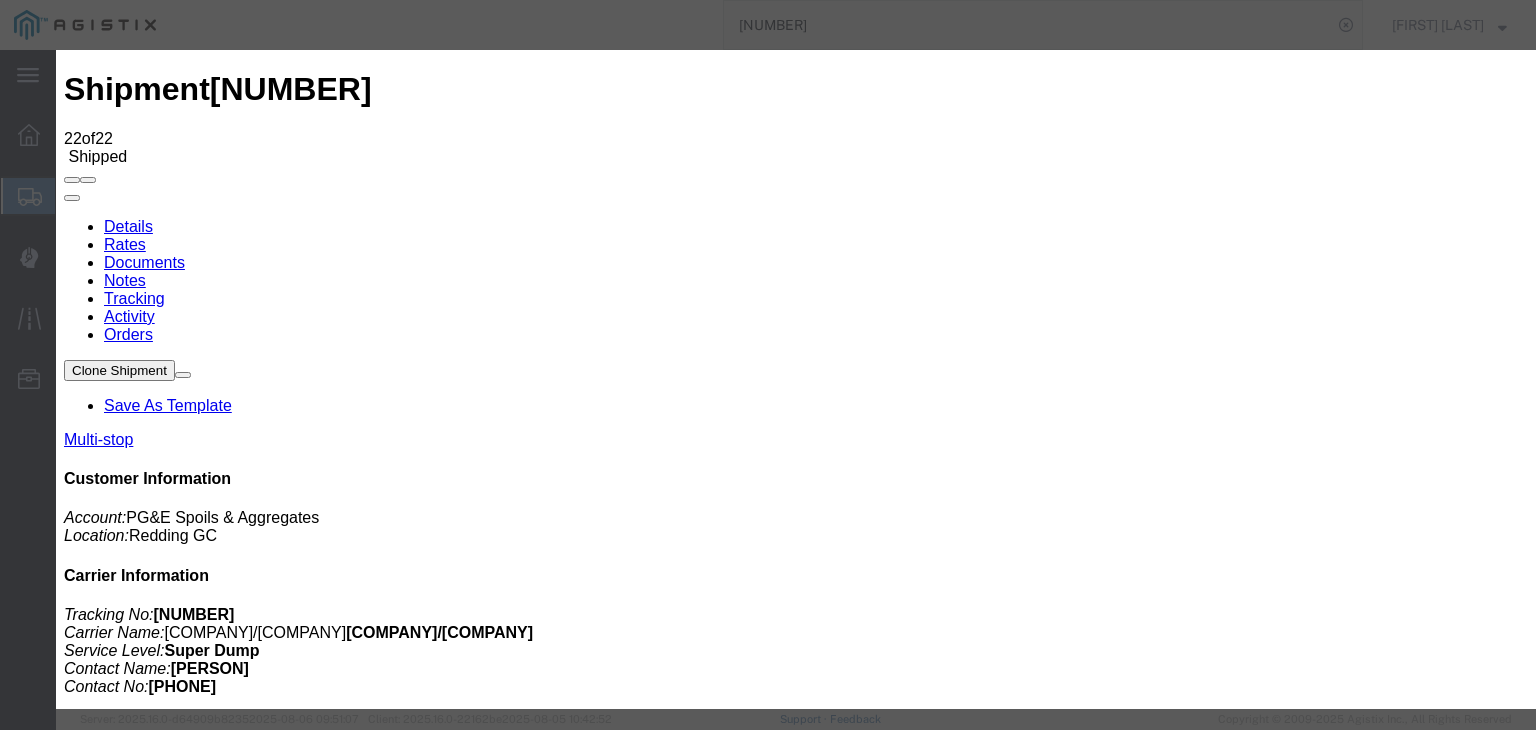 type on "08/06/2025" 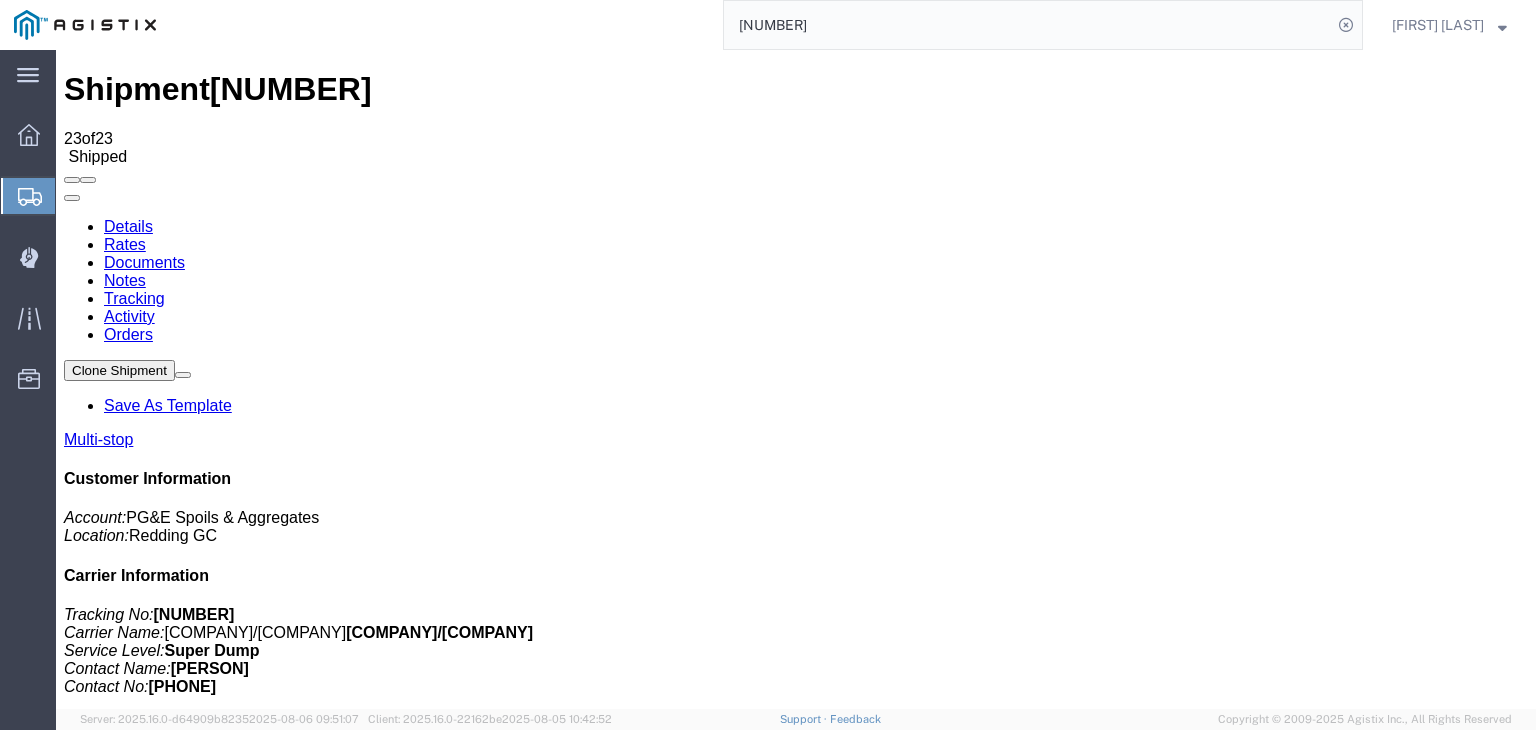 click on "Tracking
Last Requested Update [DATE] [TIME] [TIMEZONE] Email Tracking Add New Tracking Tracking Map" at bounding box center [796, 1146] 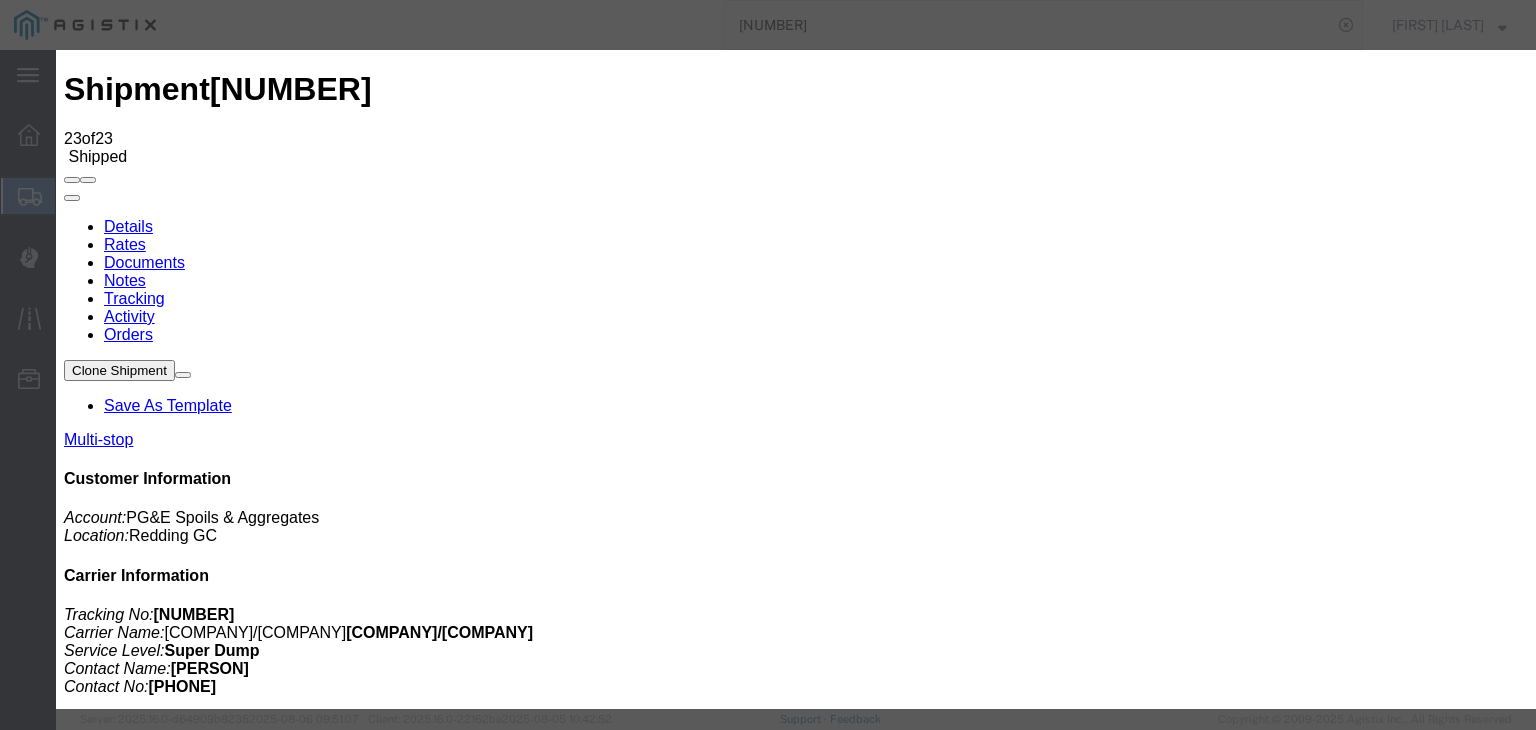 type on "08/06/2025" 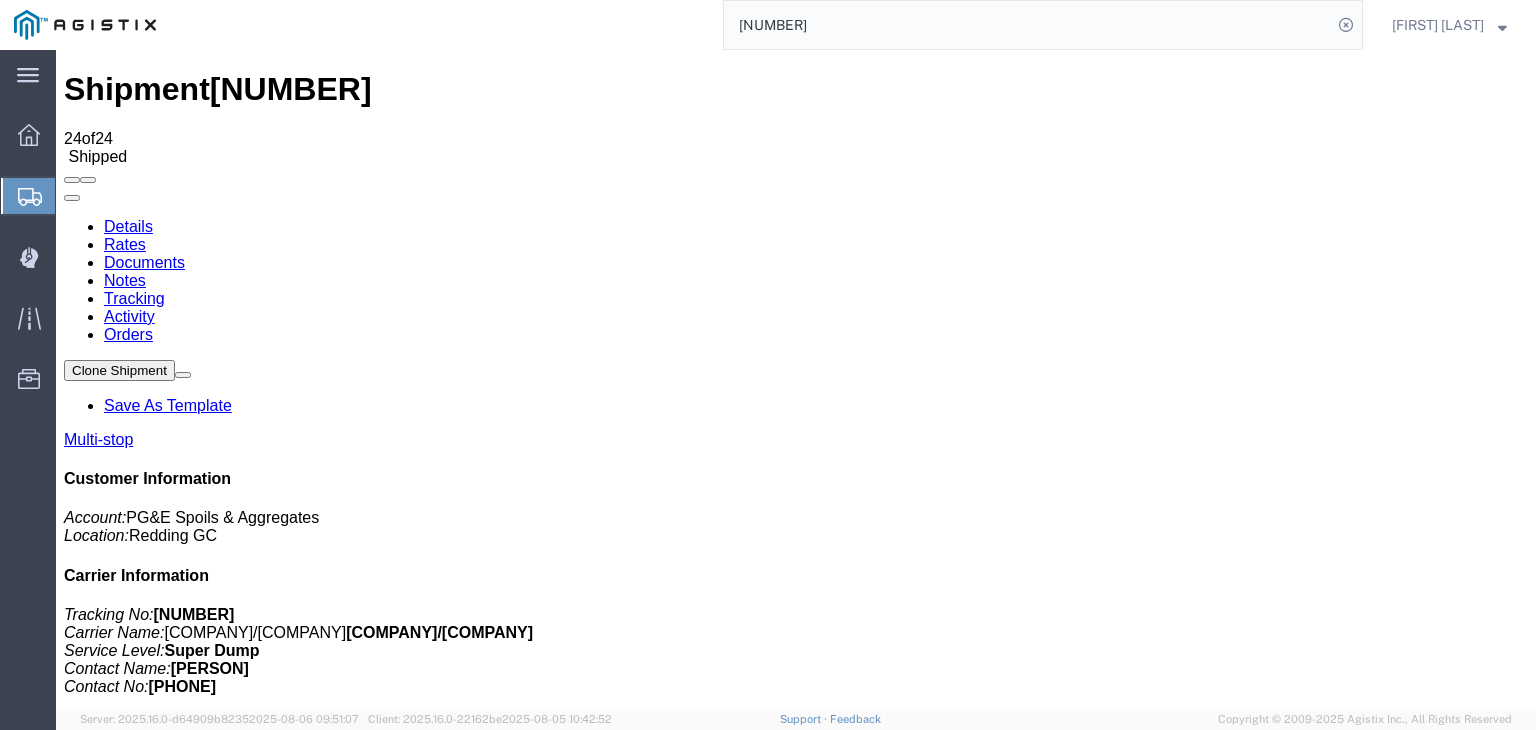 click on "Add New Tracking" at bounding box center (229, 1195) 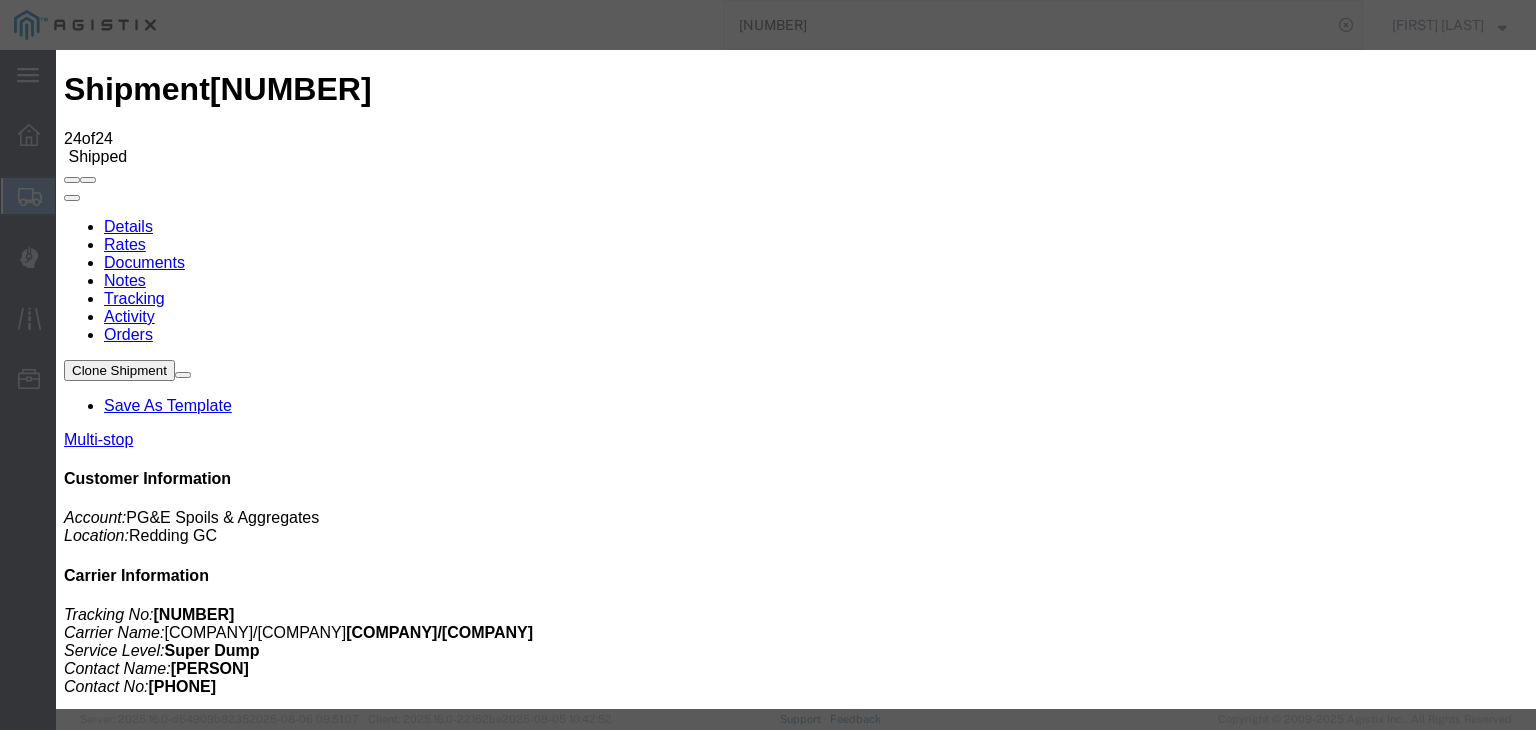 type on "08/06/2025" 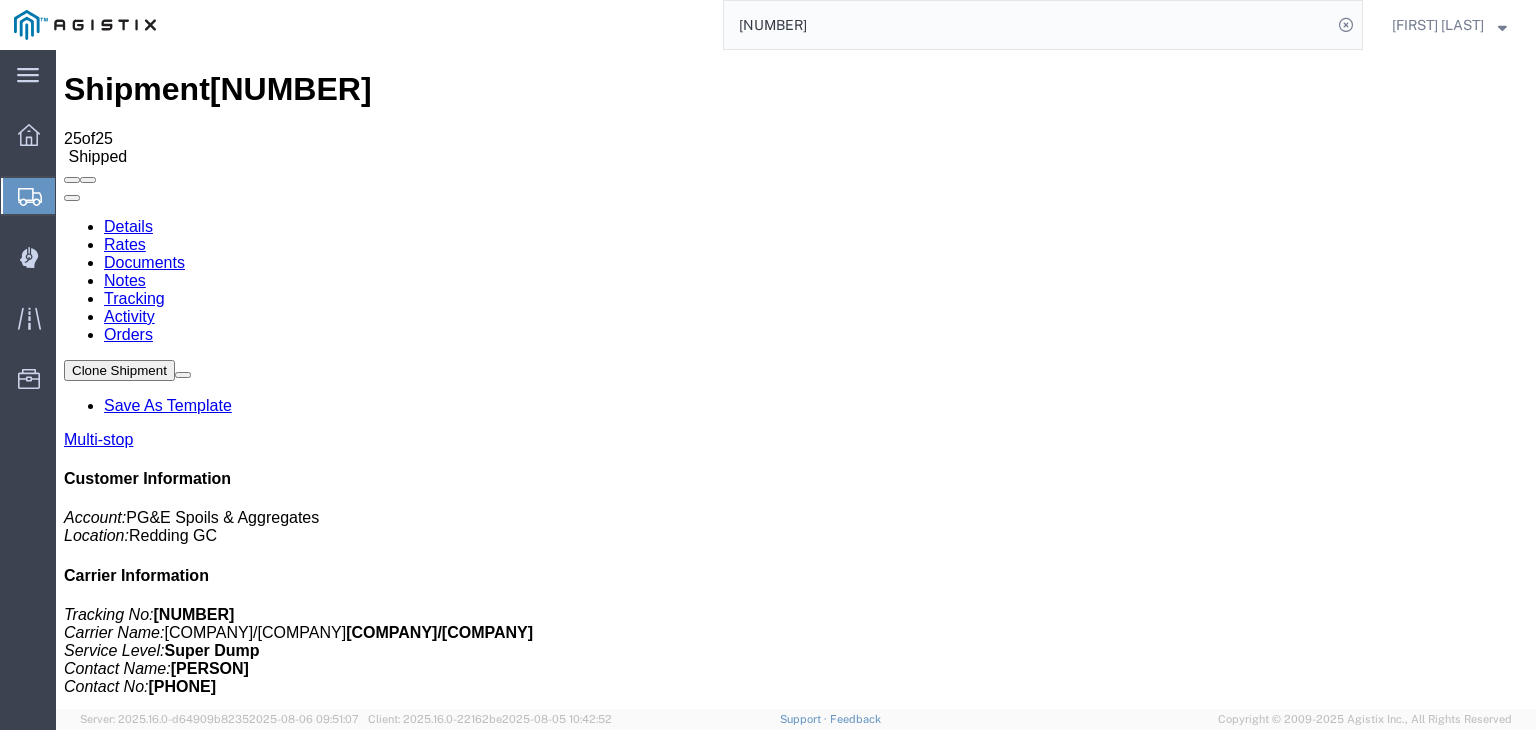 click on "Add New Tracking" at bounding box center [229, 1195] 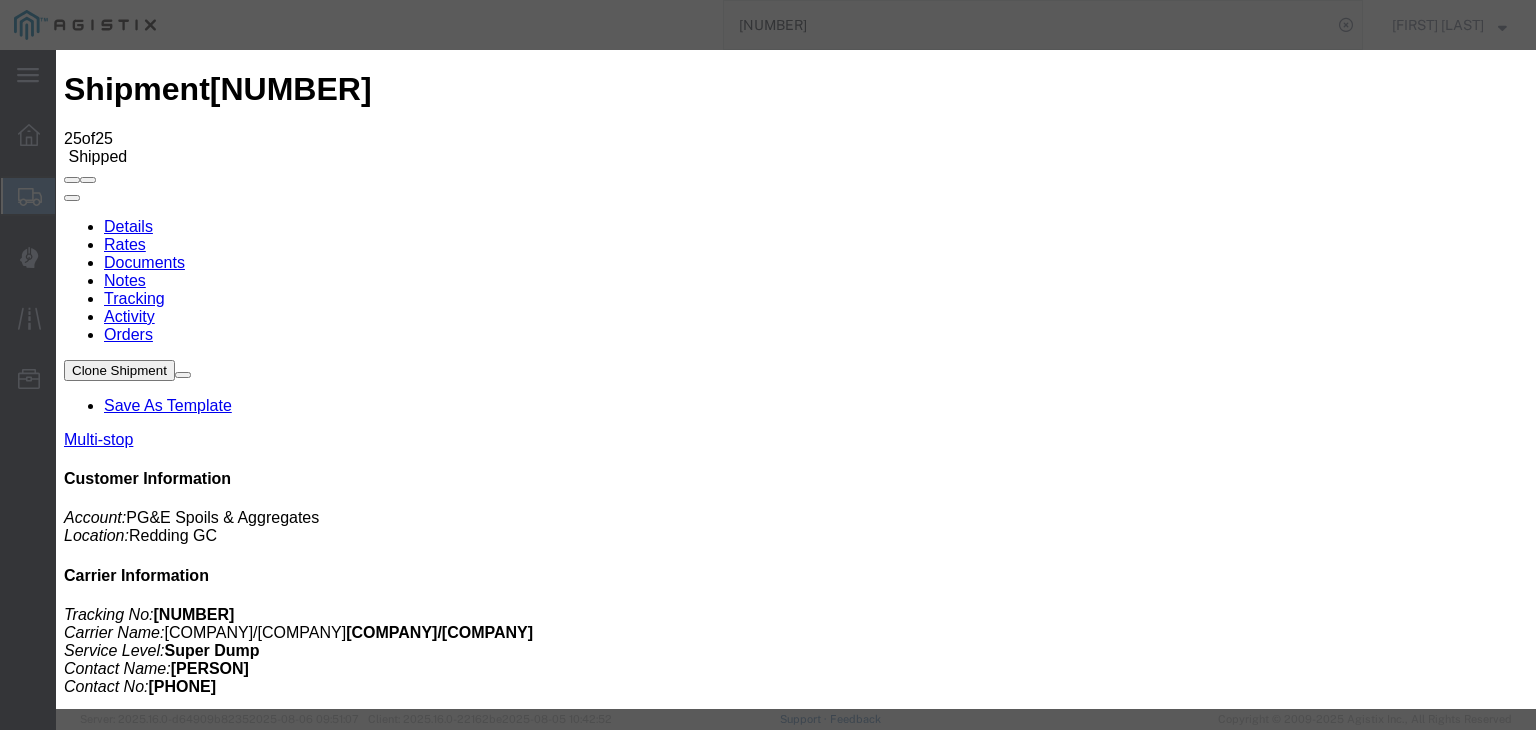 type on "08/06/2025" 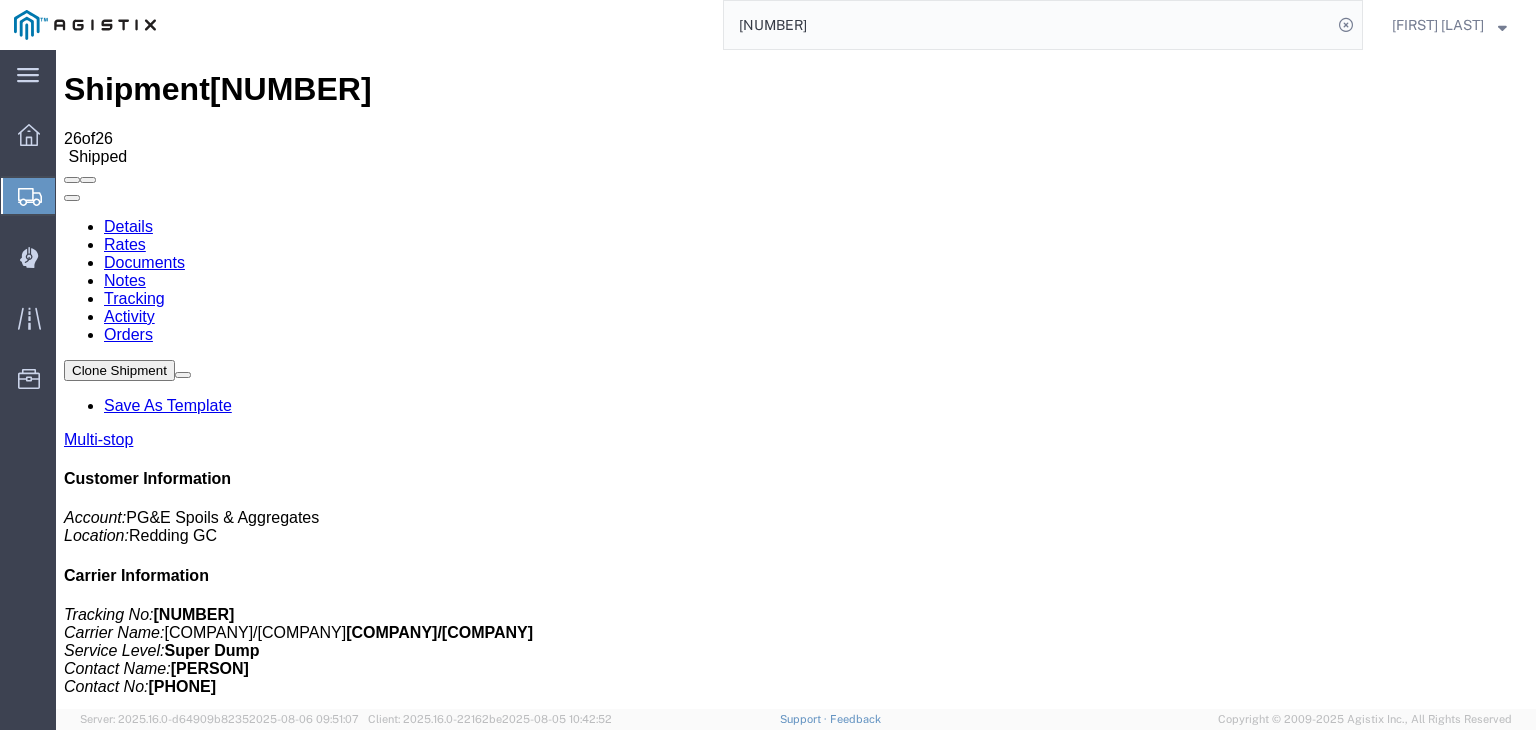 click on "Add New Tracking" at bounding box center [229, 1195] 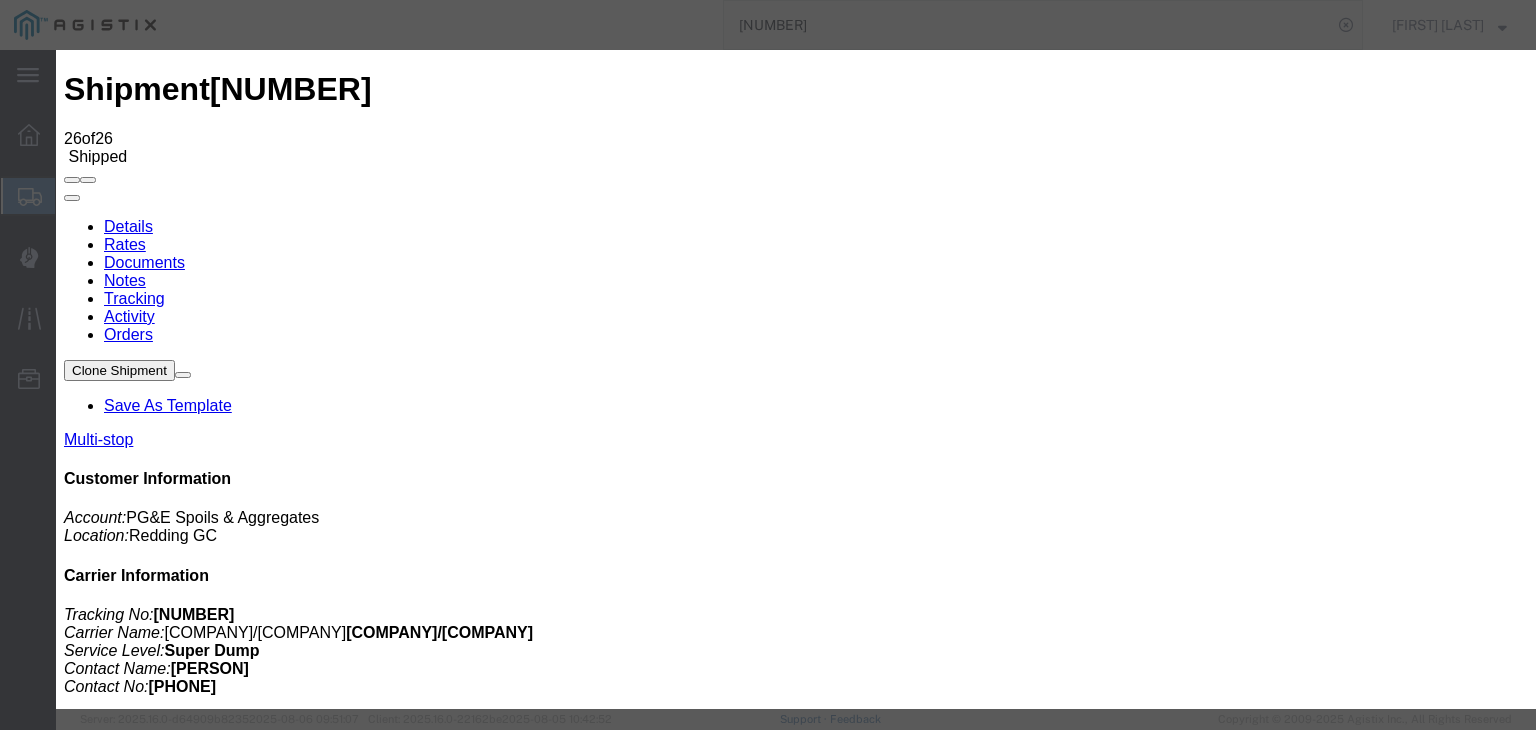 type on "08/06/2025" 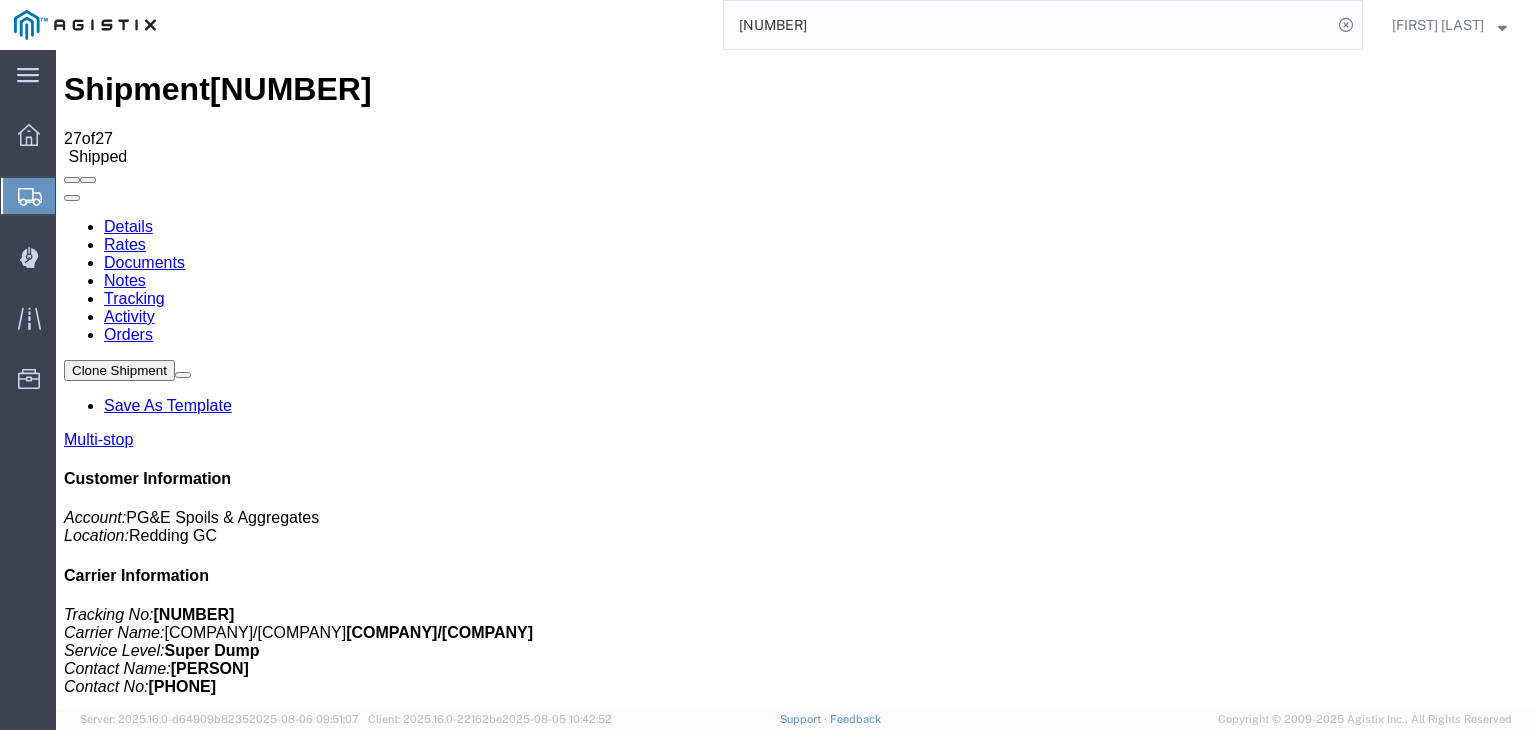 click on "Edit Tracking" at bounding box center (1357, 1895) 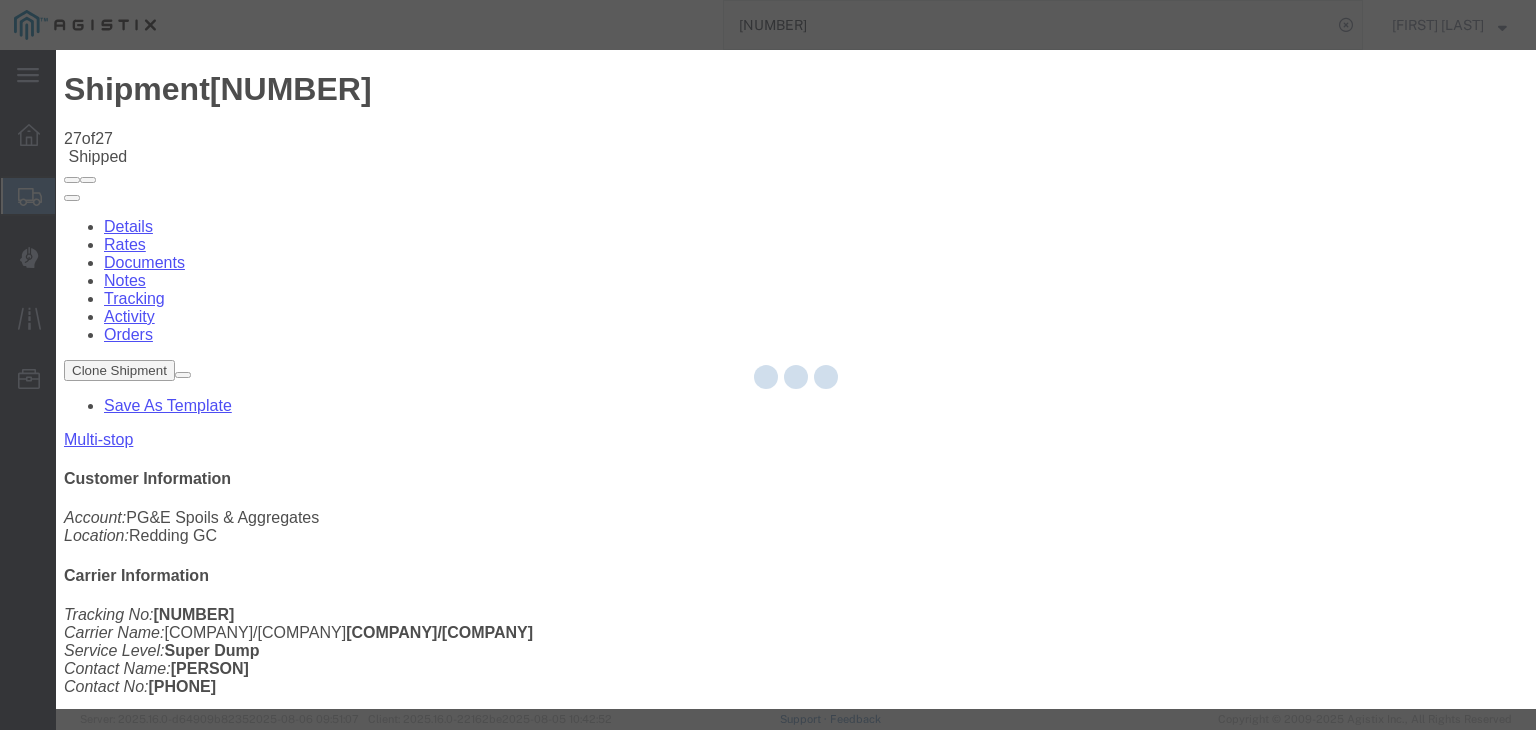 click 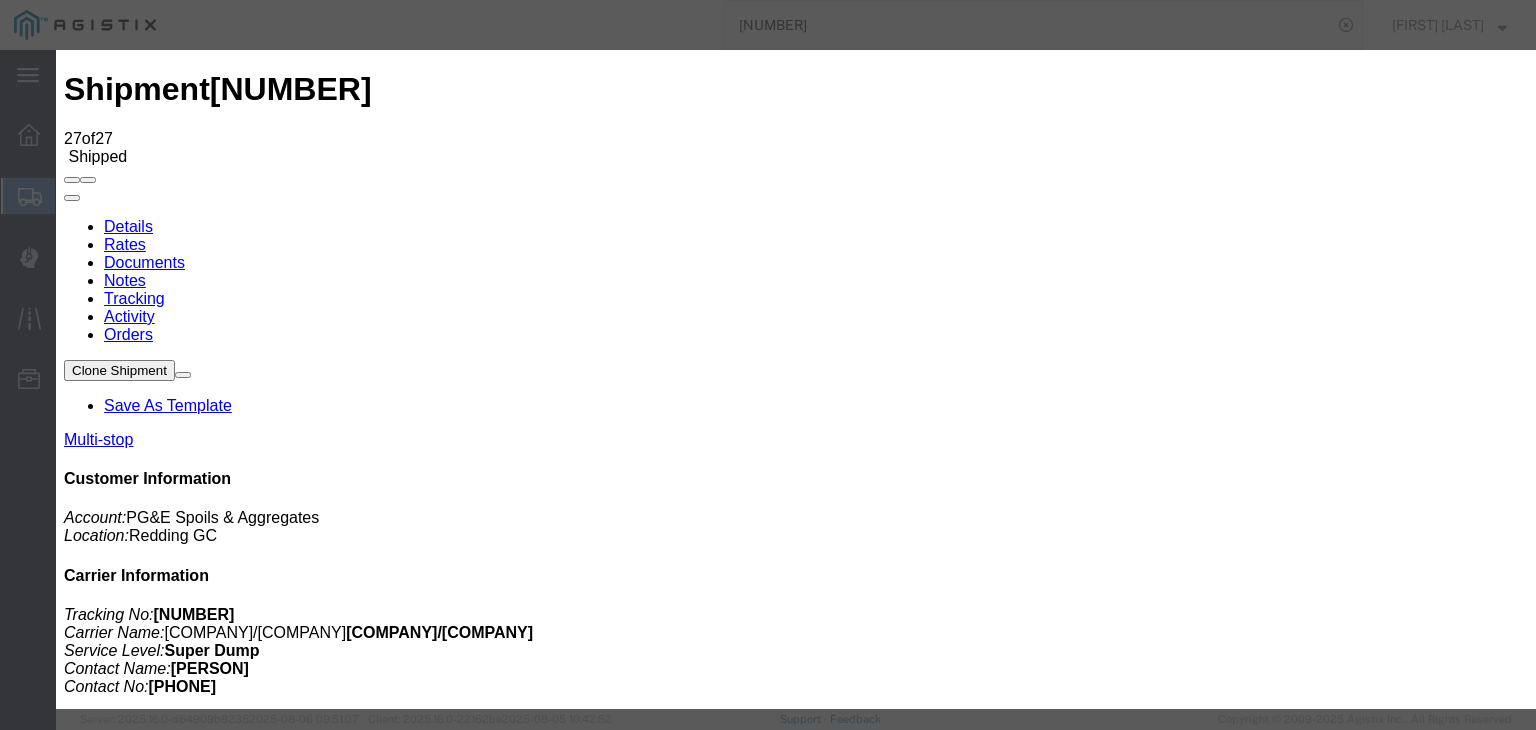 drag, startPoint x: 1088, startPoint y: 302, endPoint x: 1032, endPoint y: 252, distance: 75.073296 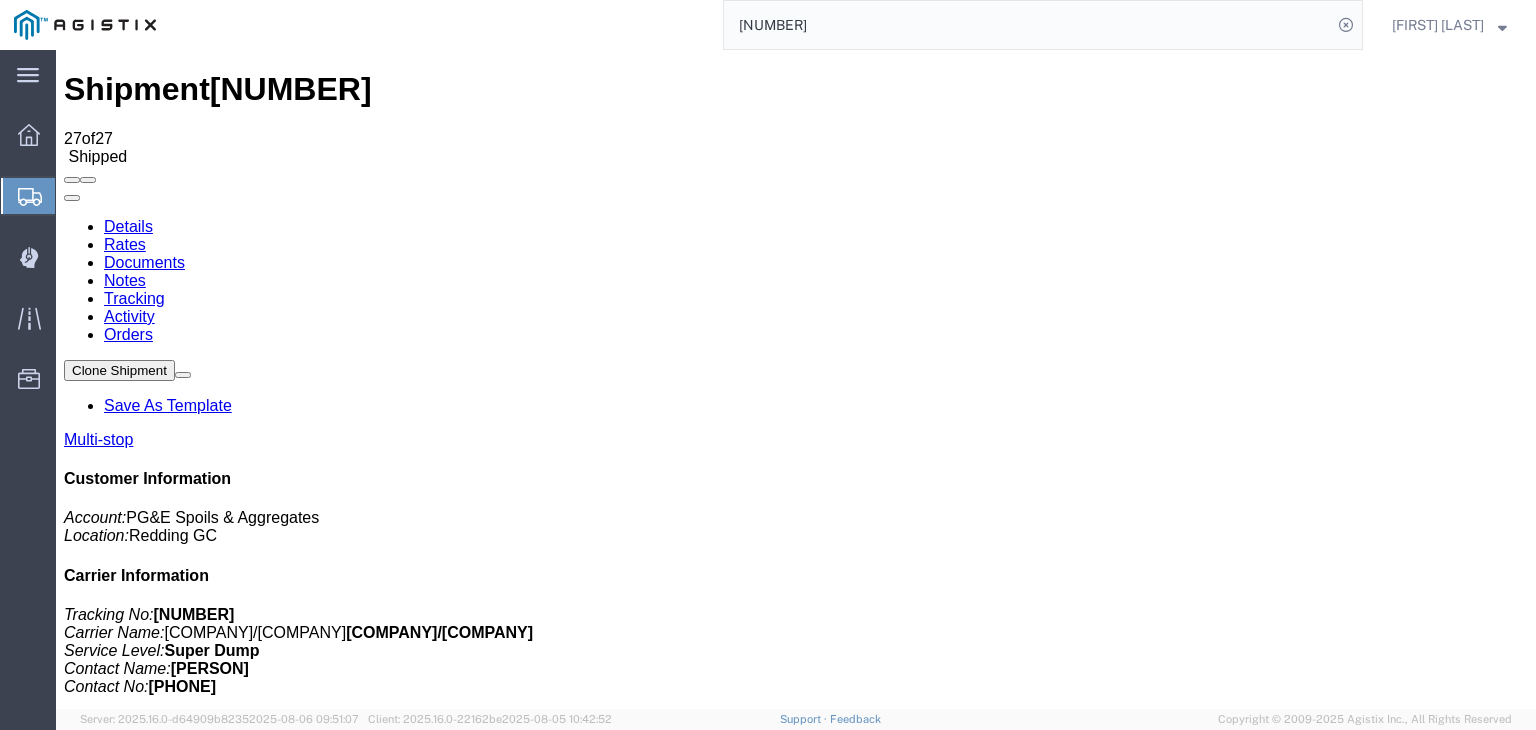click on "Add New Tracking" at bounding box center [229, 1195] 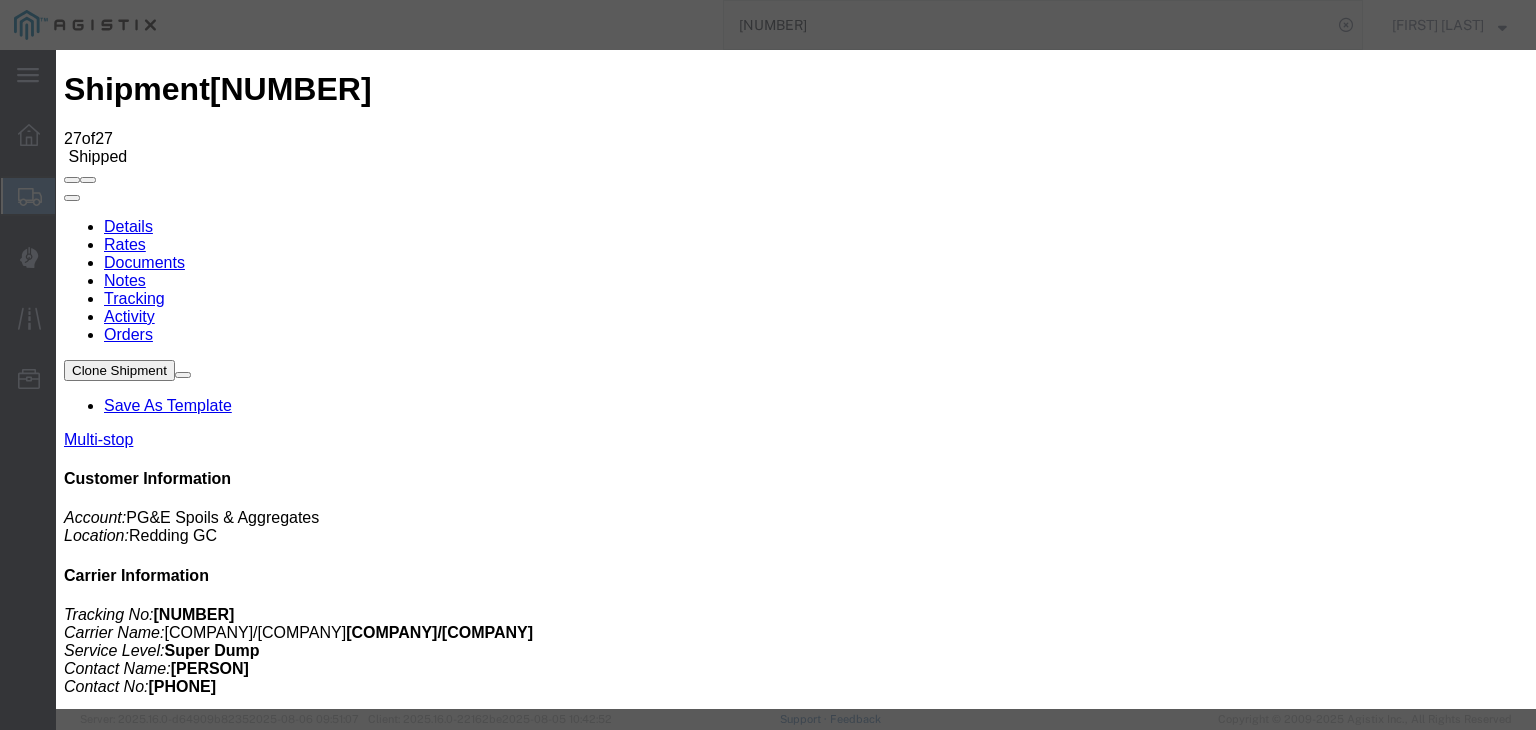 type on "08/06/2025" 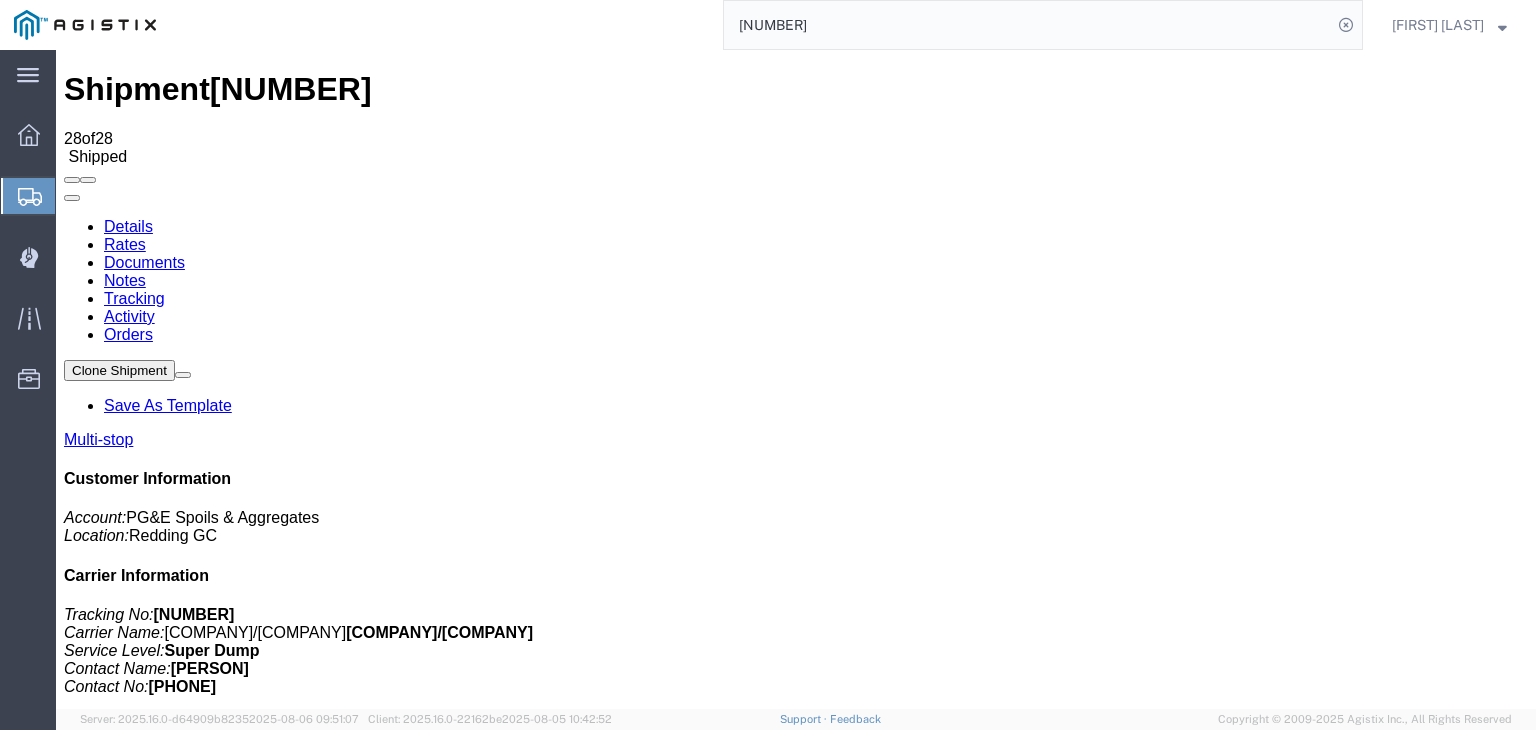 click on "Add New Tracking" at bounding box center [229, 1195] 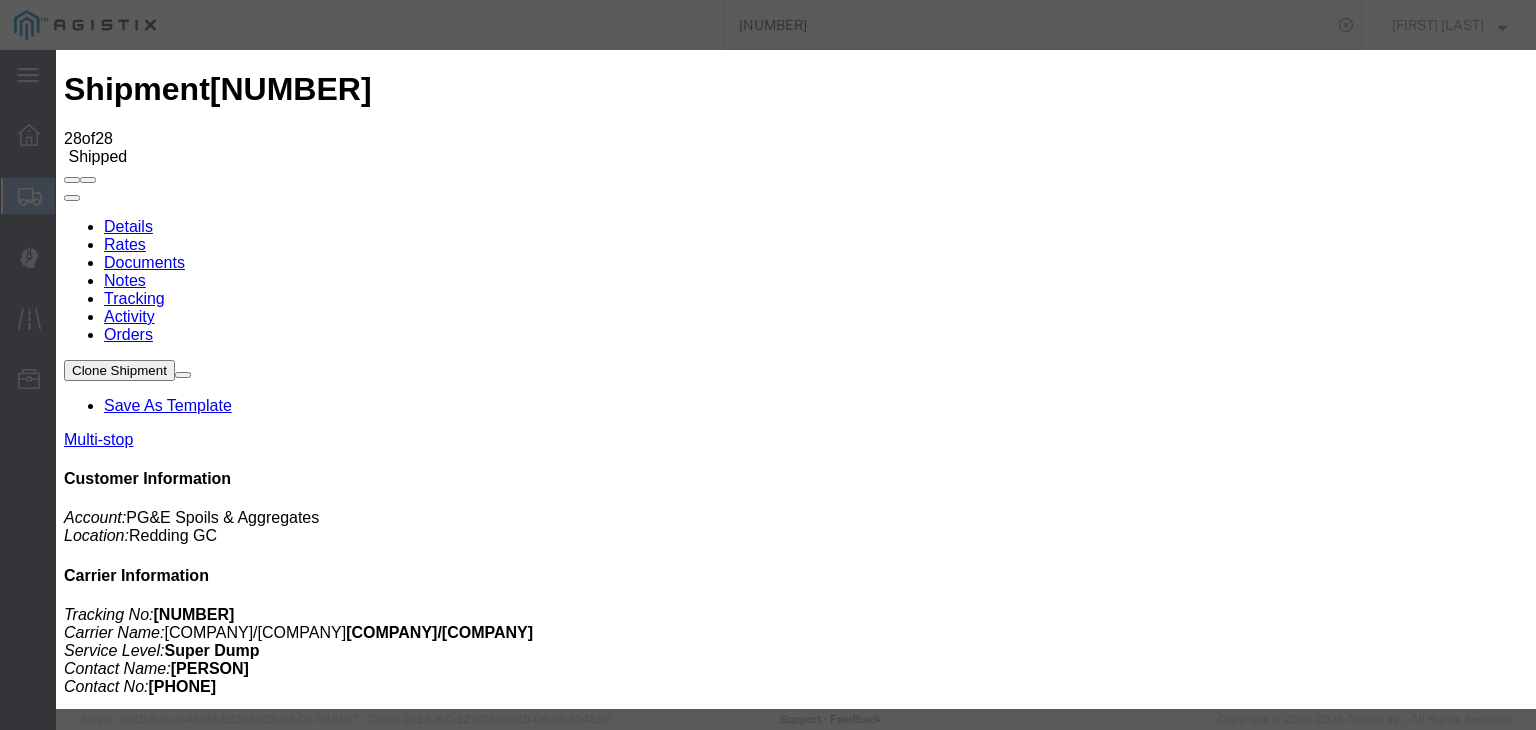 click on "08/06/2025" at bounding box center [168, 9624] 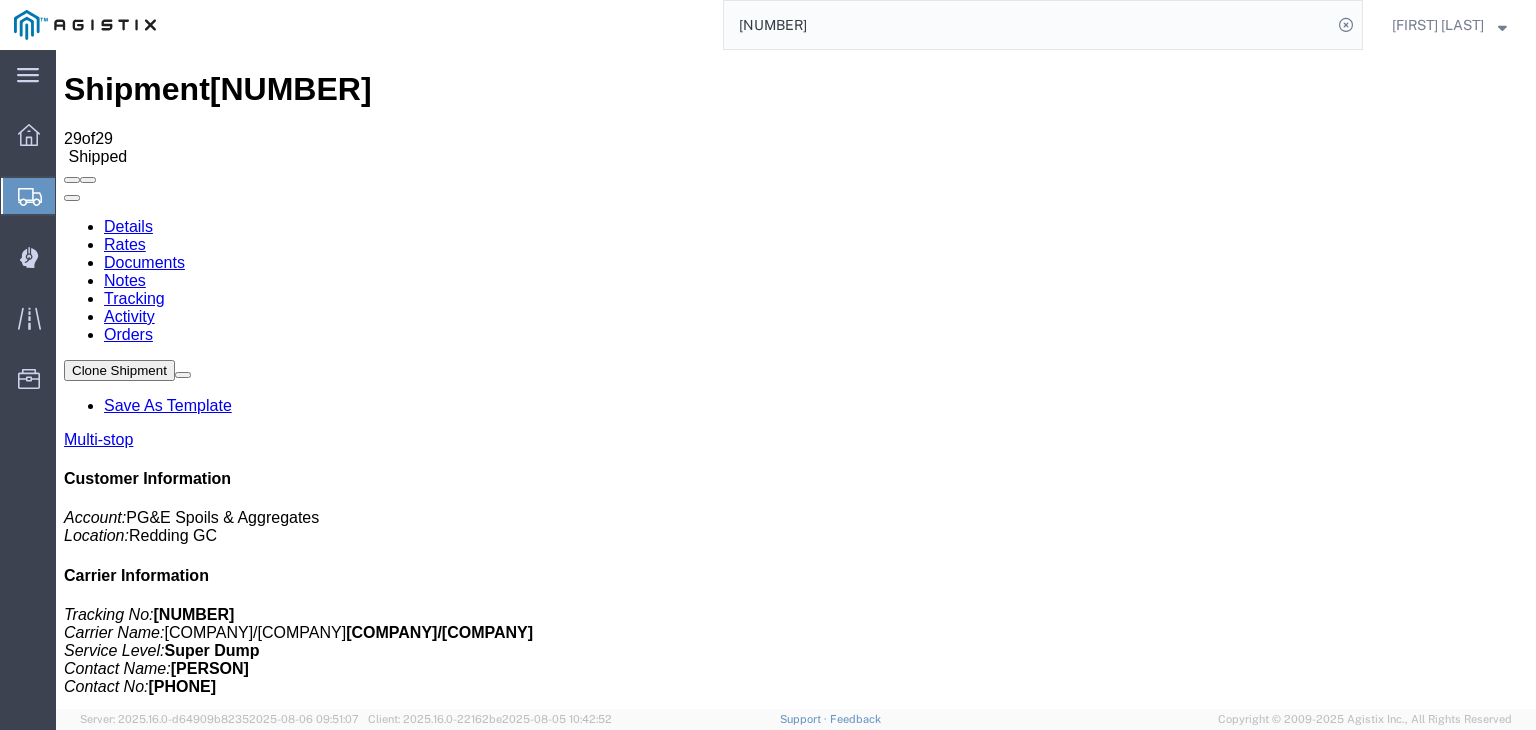 click on "Add New Tracking" at bounding box center (229, 1195) 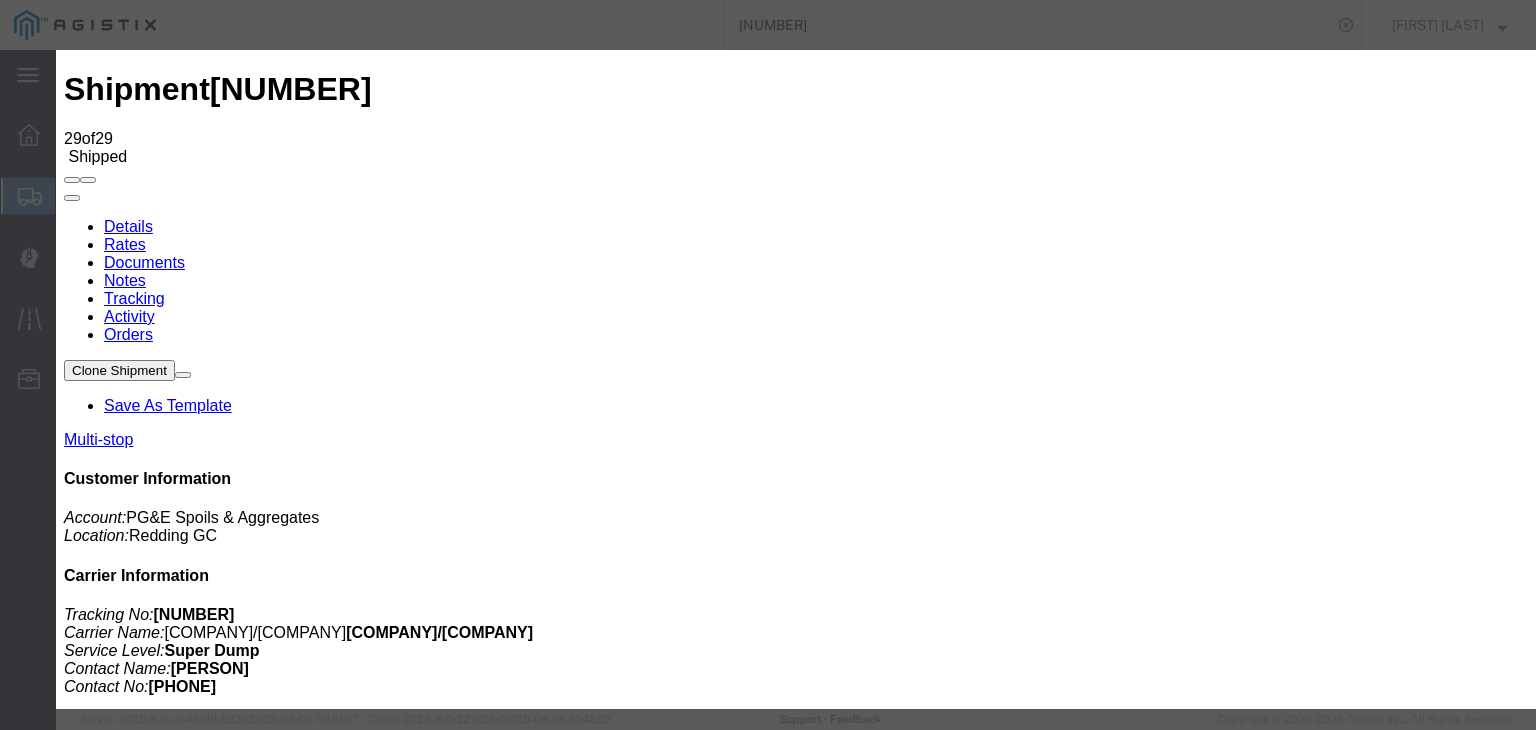 click on "08/06/2025" at bounding box center (168, 9867) 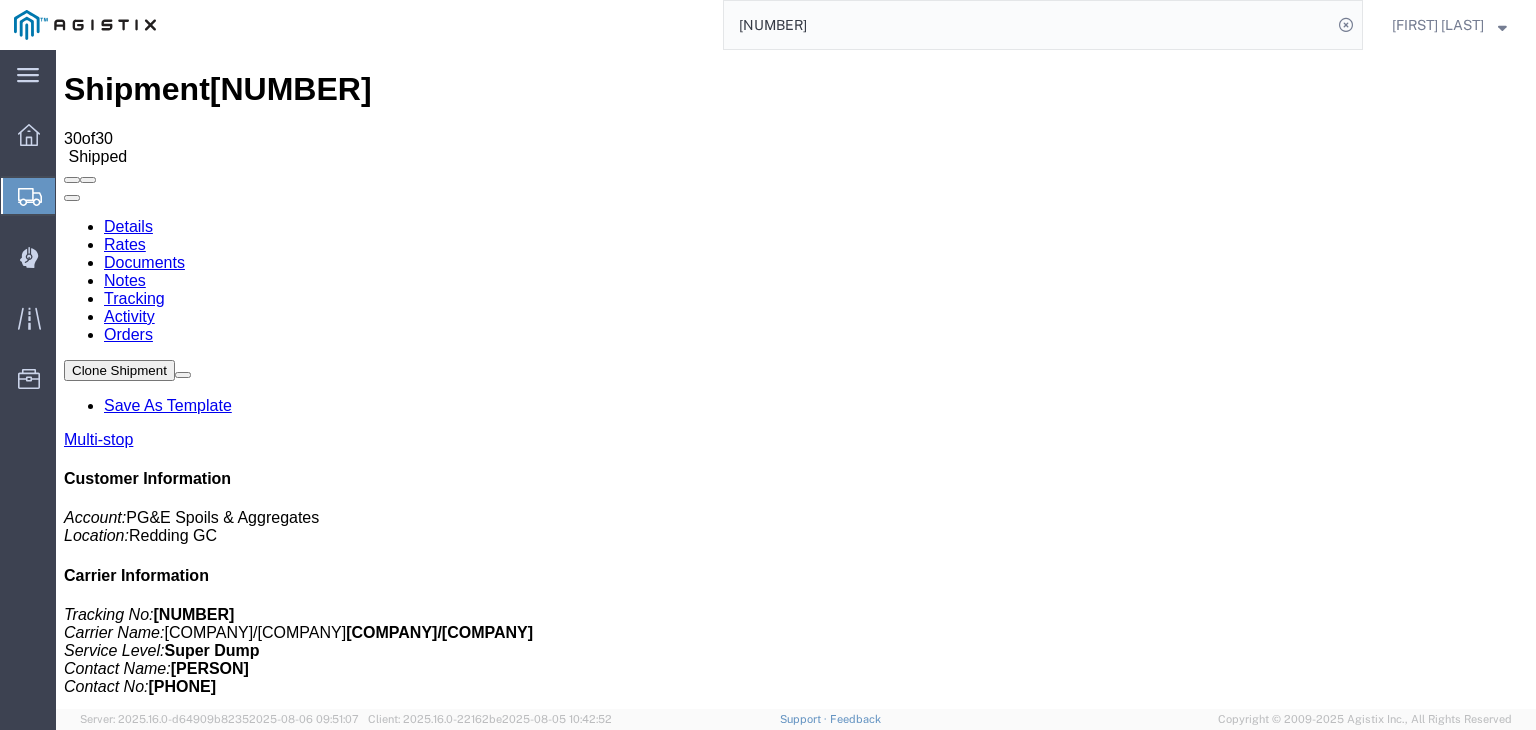 click on "Add New Tracking" at bounding box center (229, 1195) 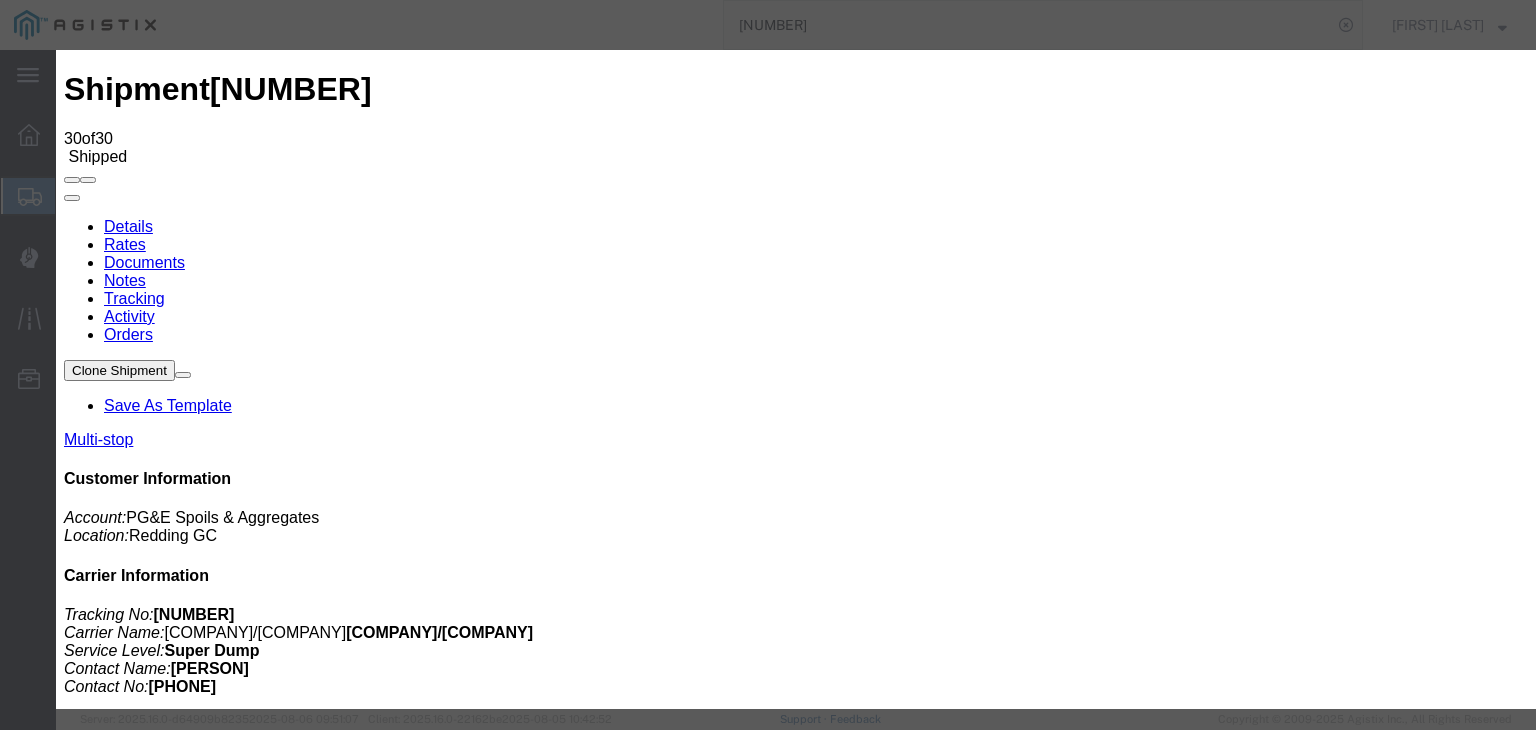 click on "08/06/2025" at bounding box center (168, 10110) 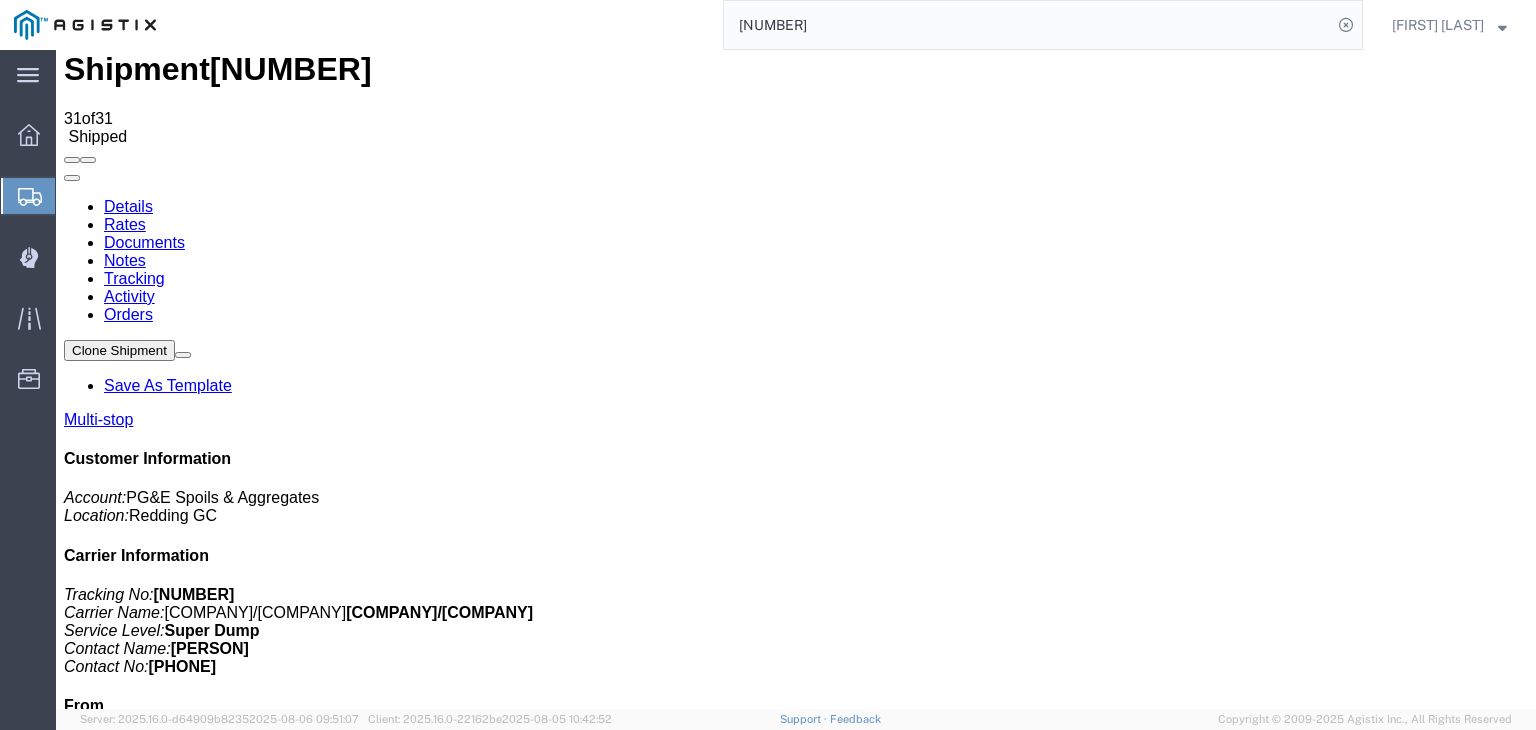 scroll, scrollTop: 0, scrollLeft: 0, axis: both 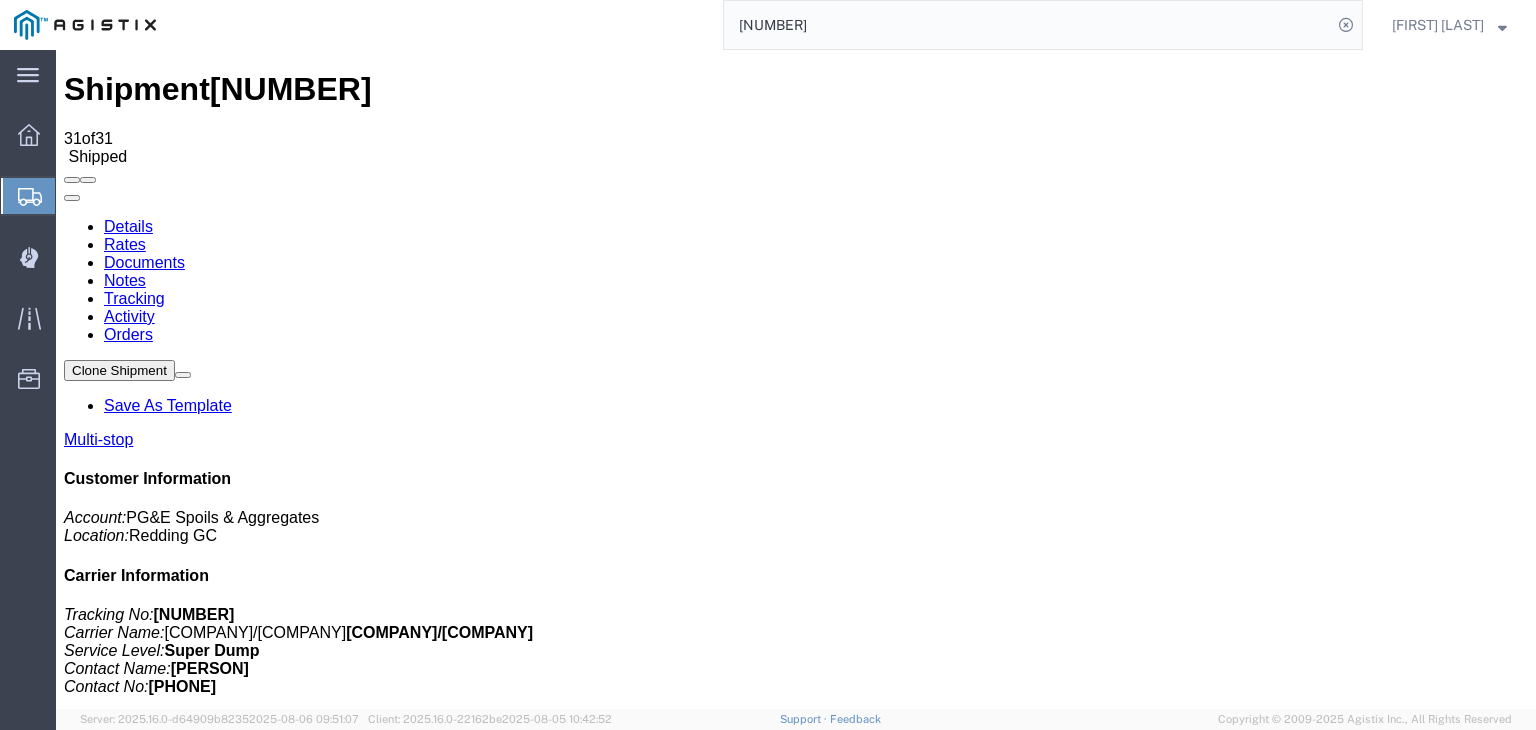 click on "Documents" at bounding box center (144, 262) 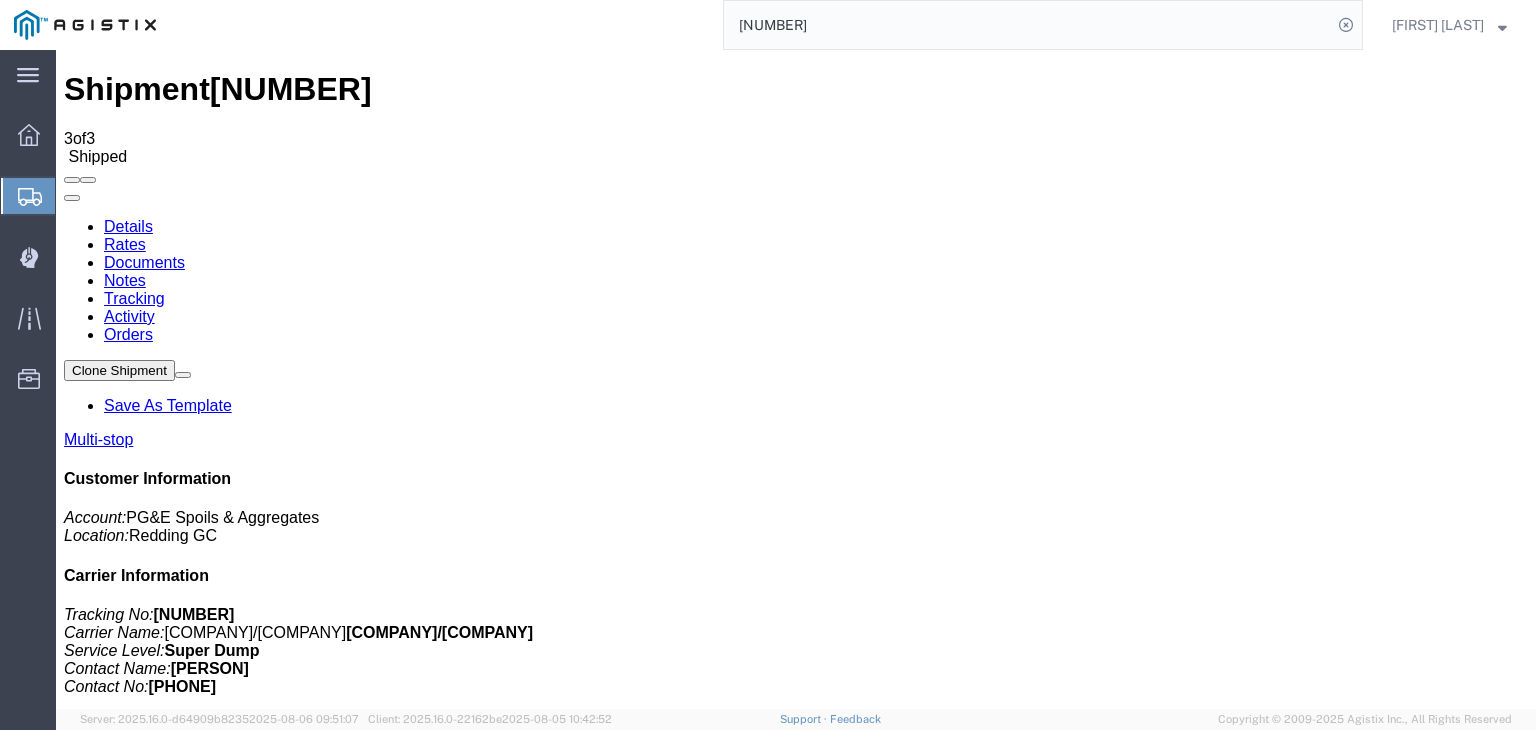 click on "Attach Documents" at bounding box center (126, 1175) 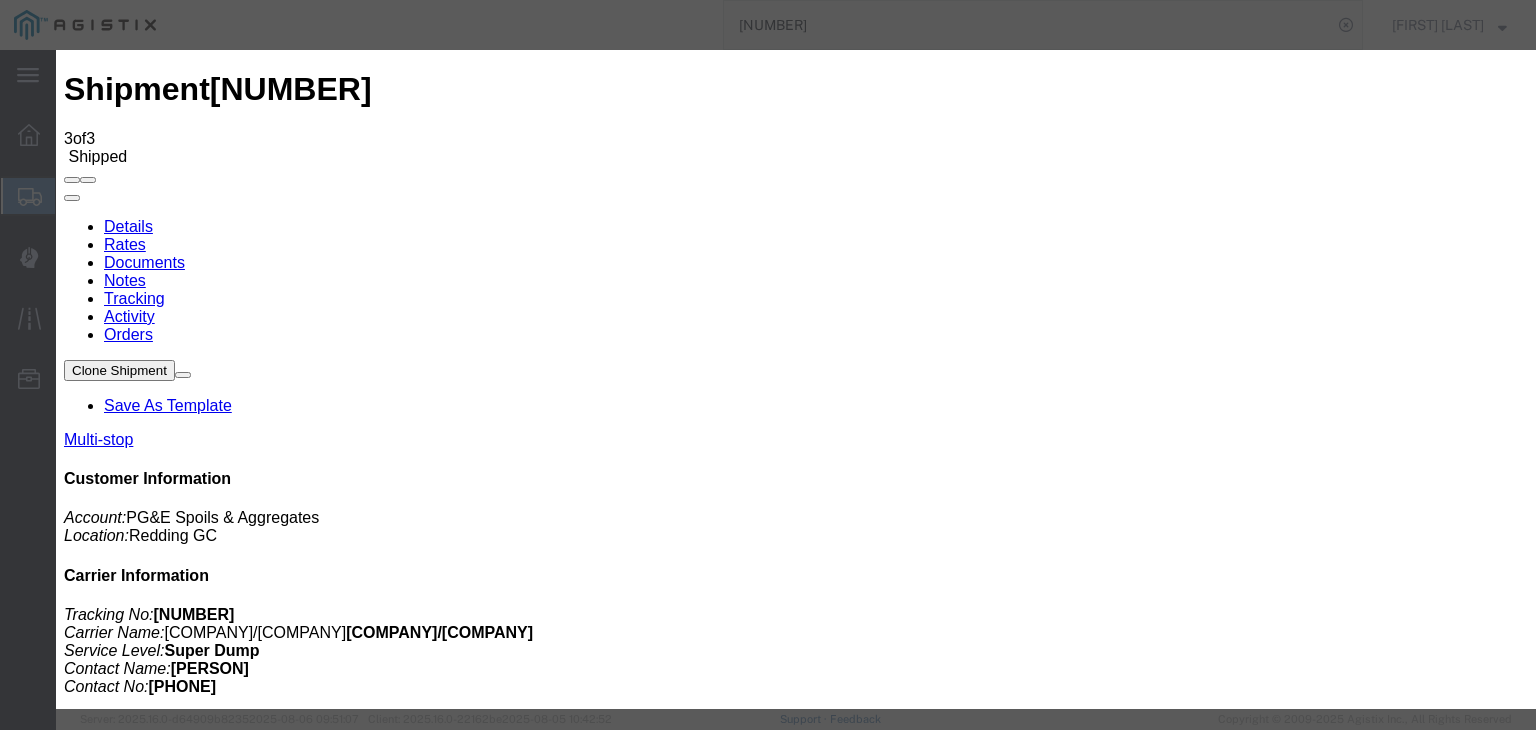 click on "No file chosen" at bounding box center [796, 1967] 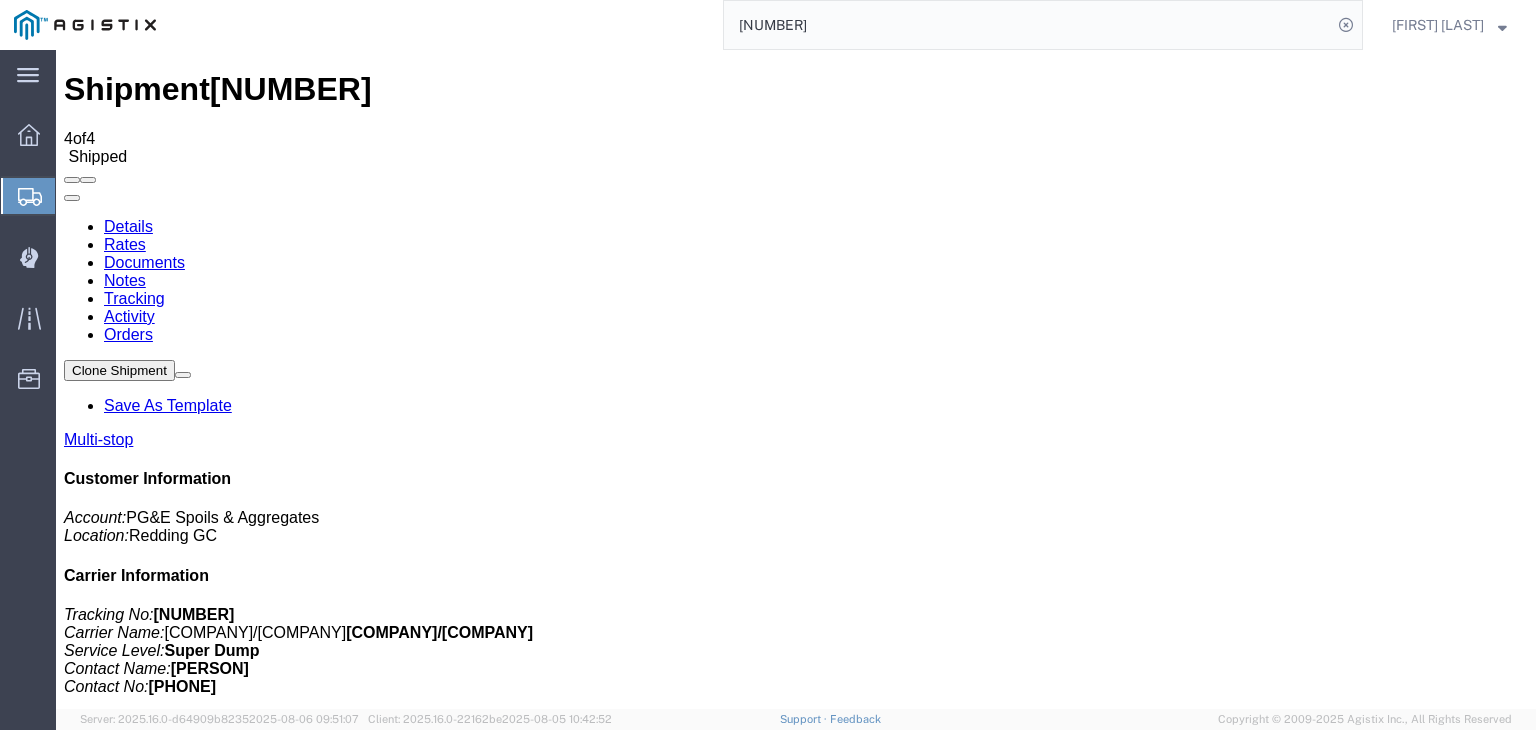 click on "Tracking" at bounding box center (134, 298) 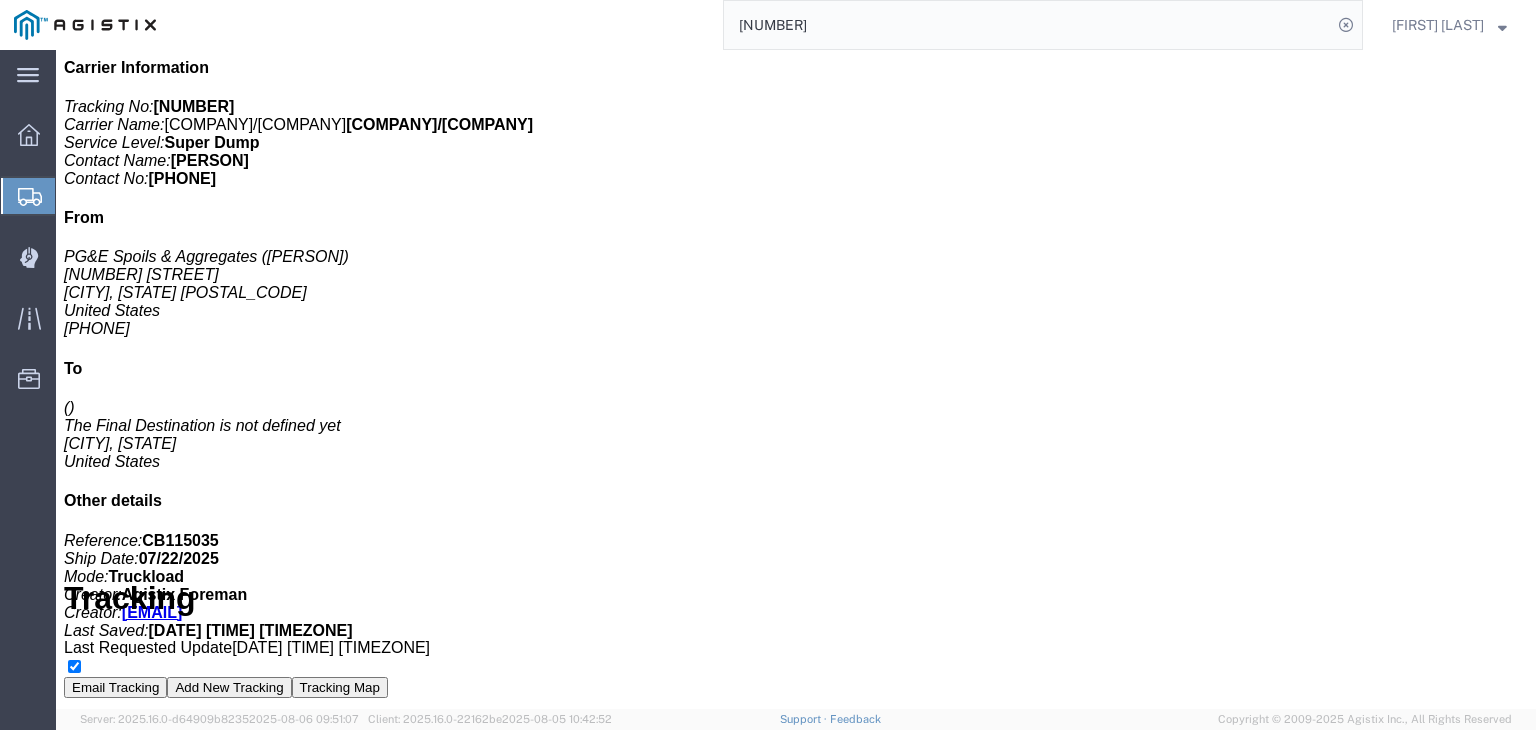 scroll, scrollTop: 0, scrollLeft: 0, axis: both 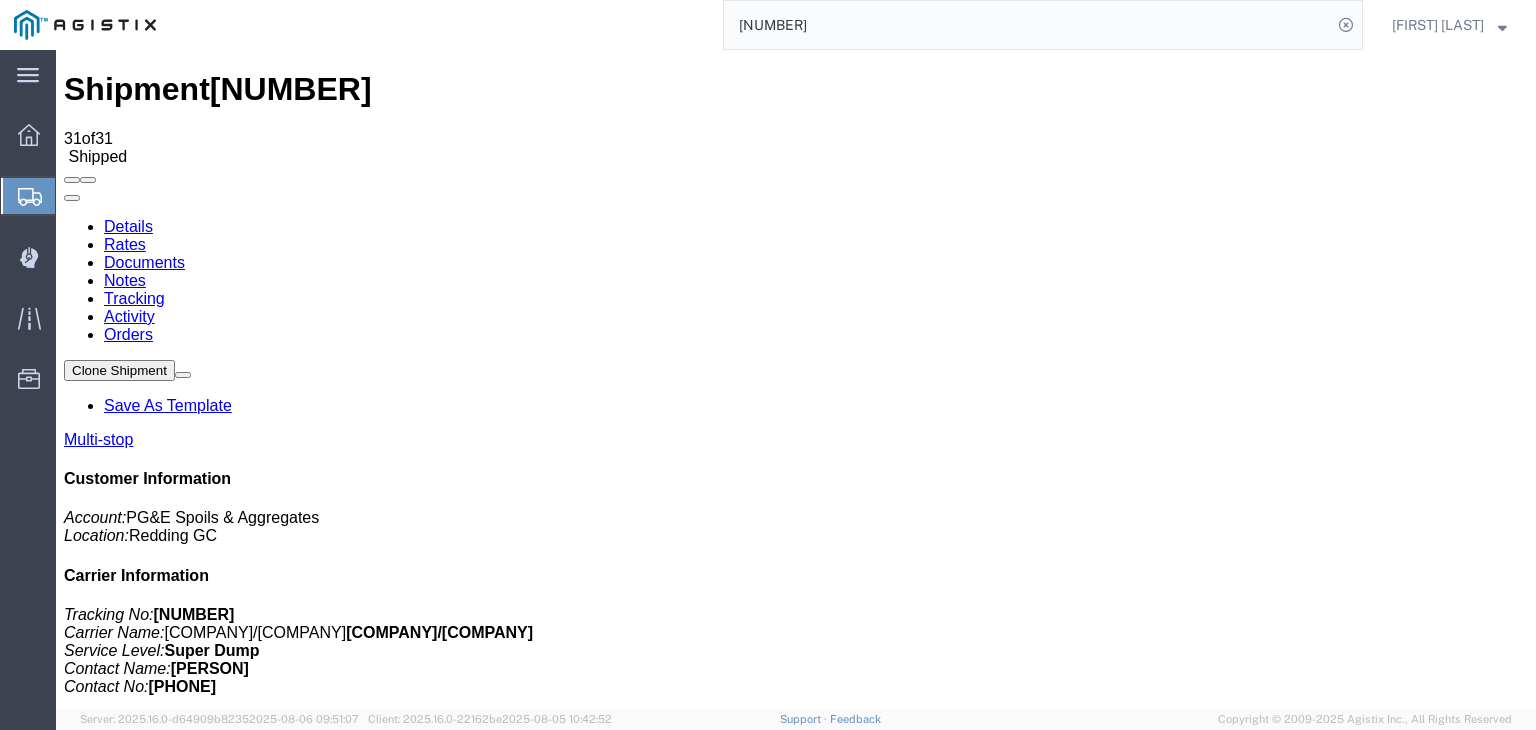 click on "Add New Tracking" at bounding box center [229, 1195] 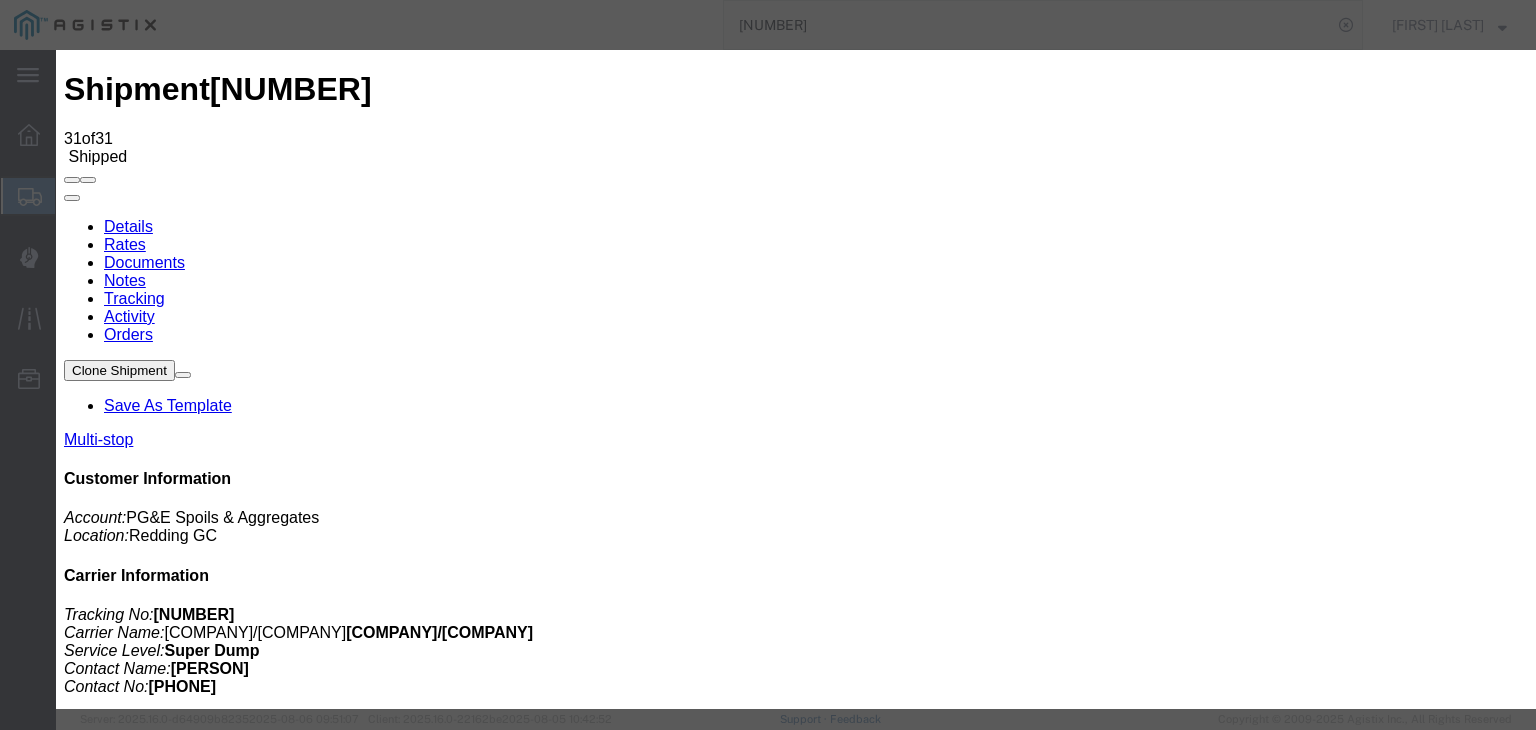 click on "08/06/2025" at bounding box center [168, 10353] 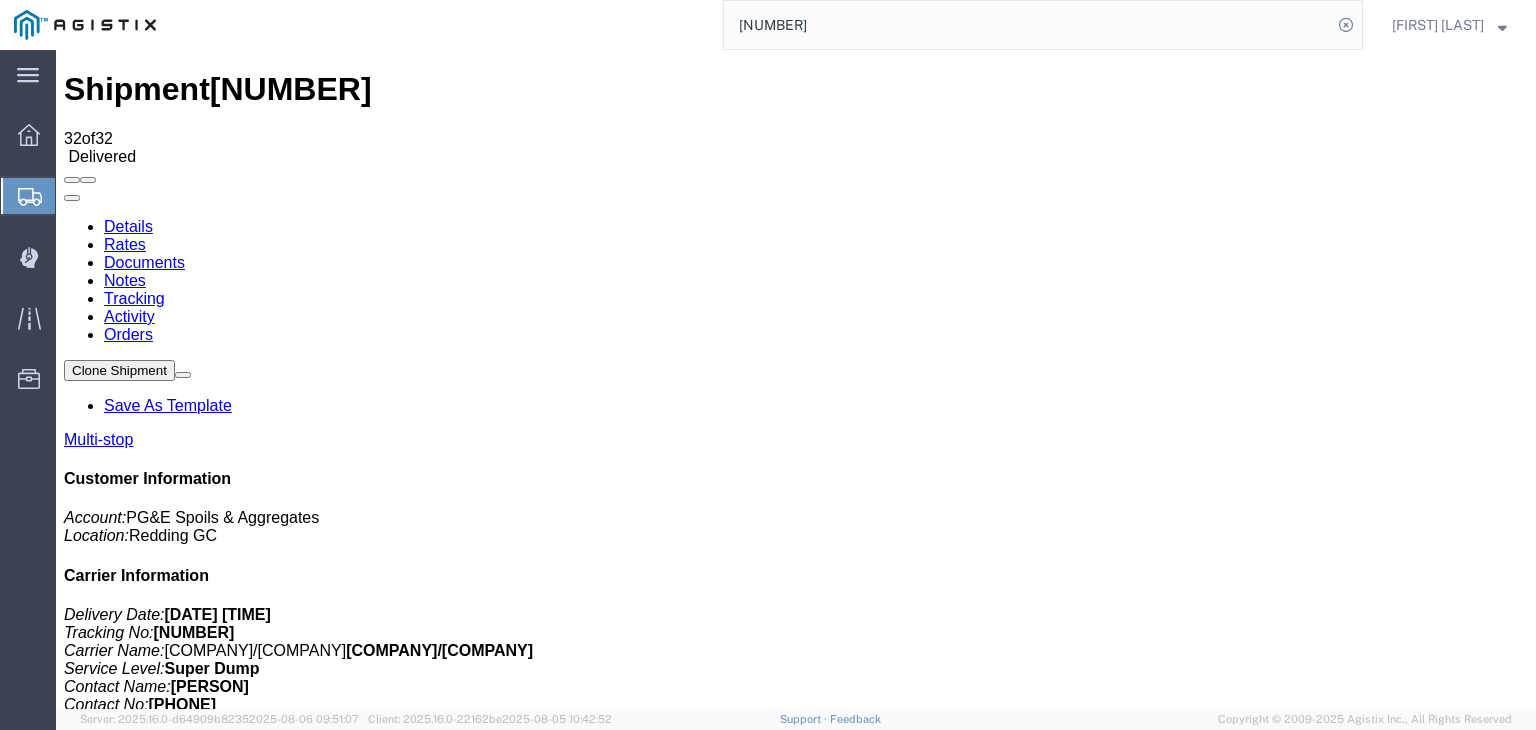 click on "Notes" at bounding box center (125, 280) 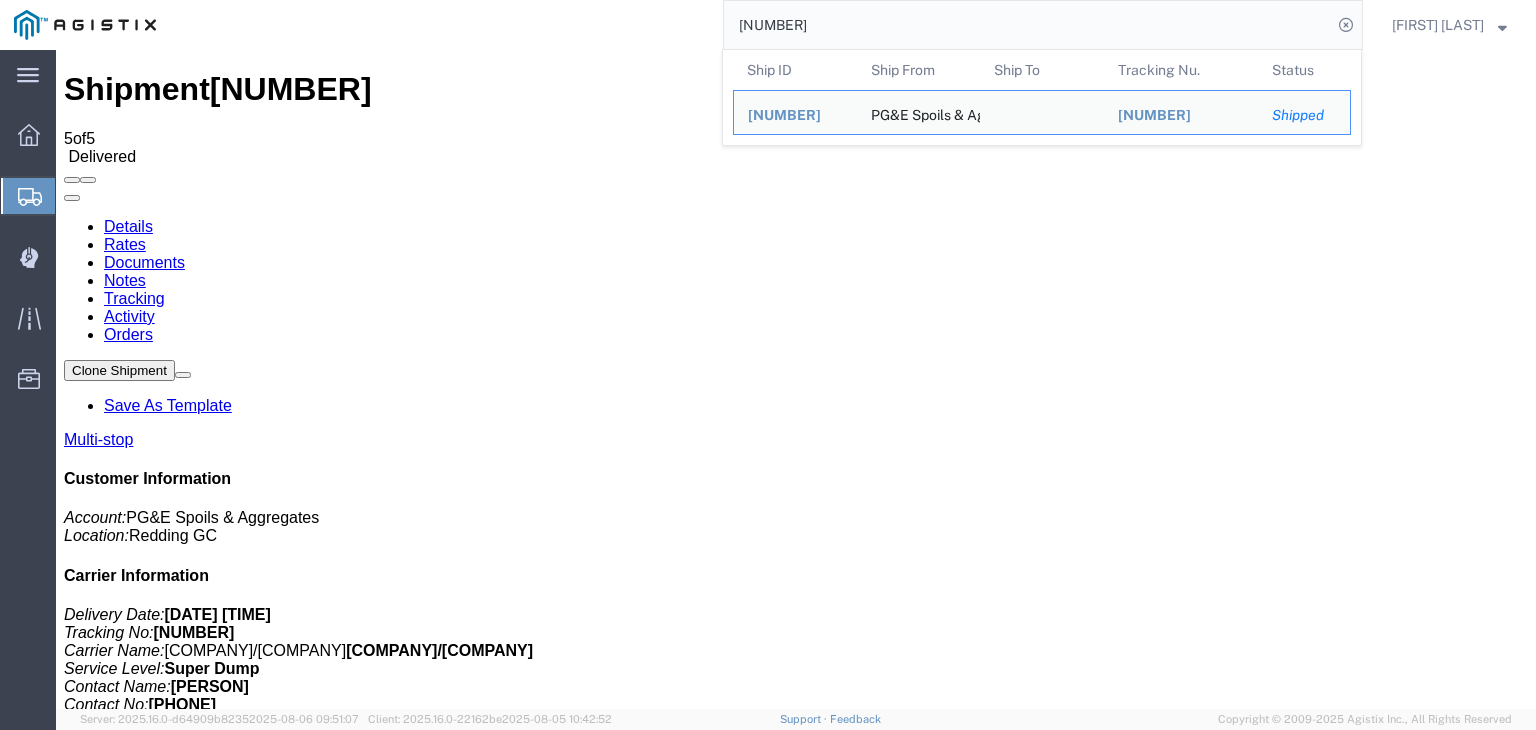 click on "[NUMBER]" 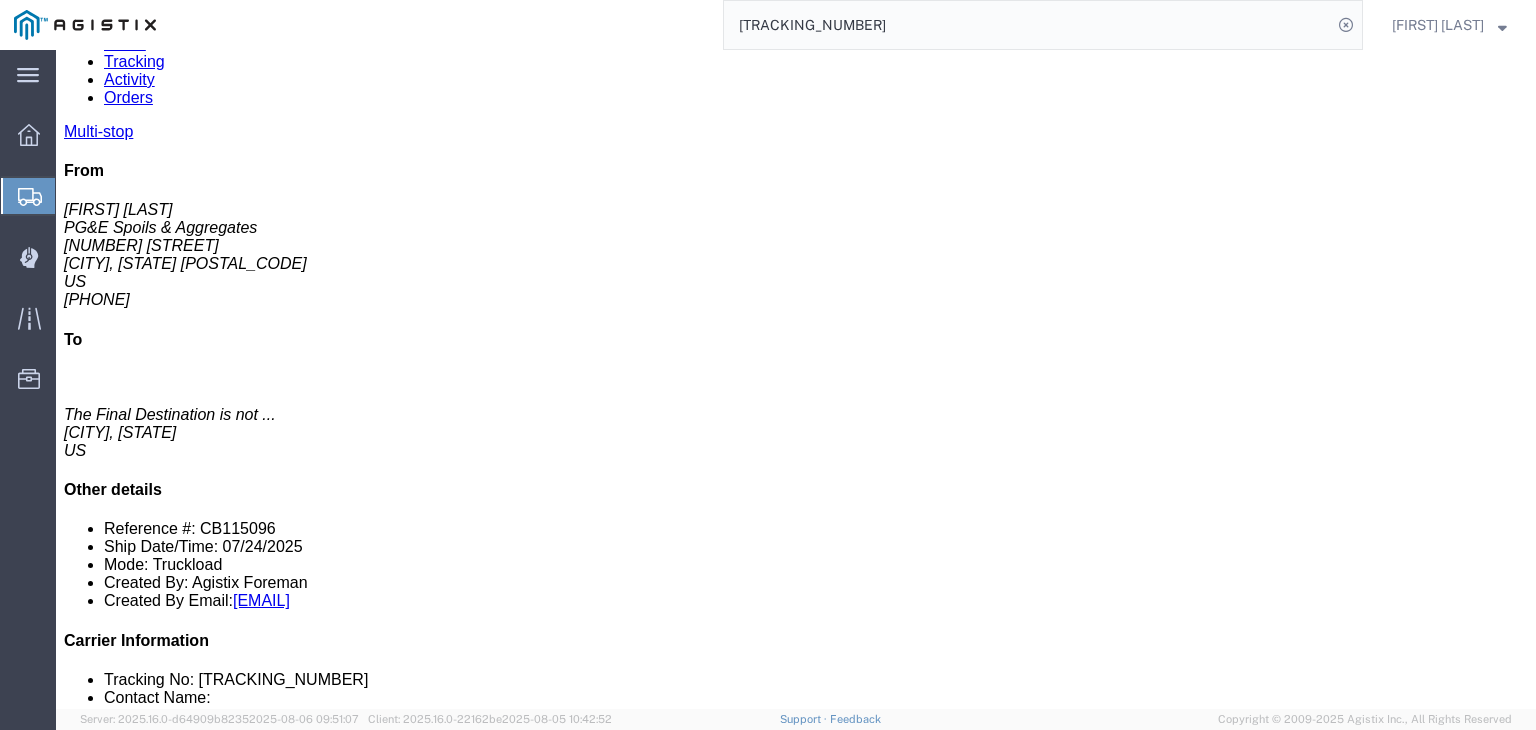 scroll, scrollTop: 0, scrollLeft: 0, axis: both 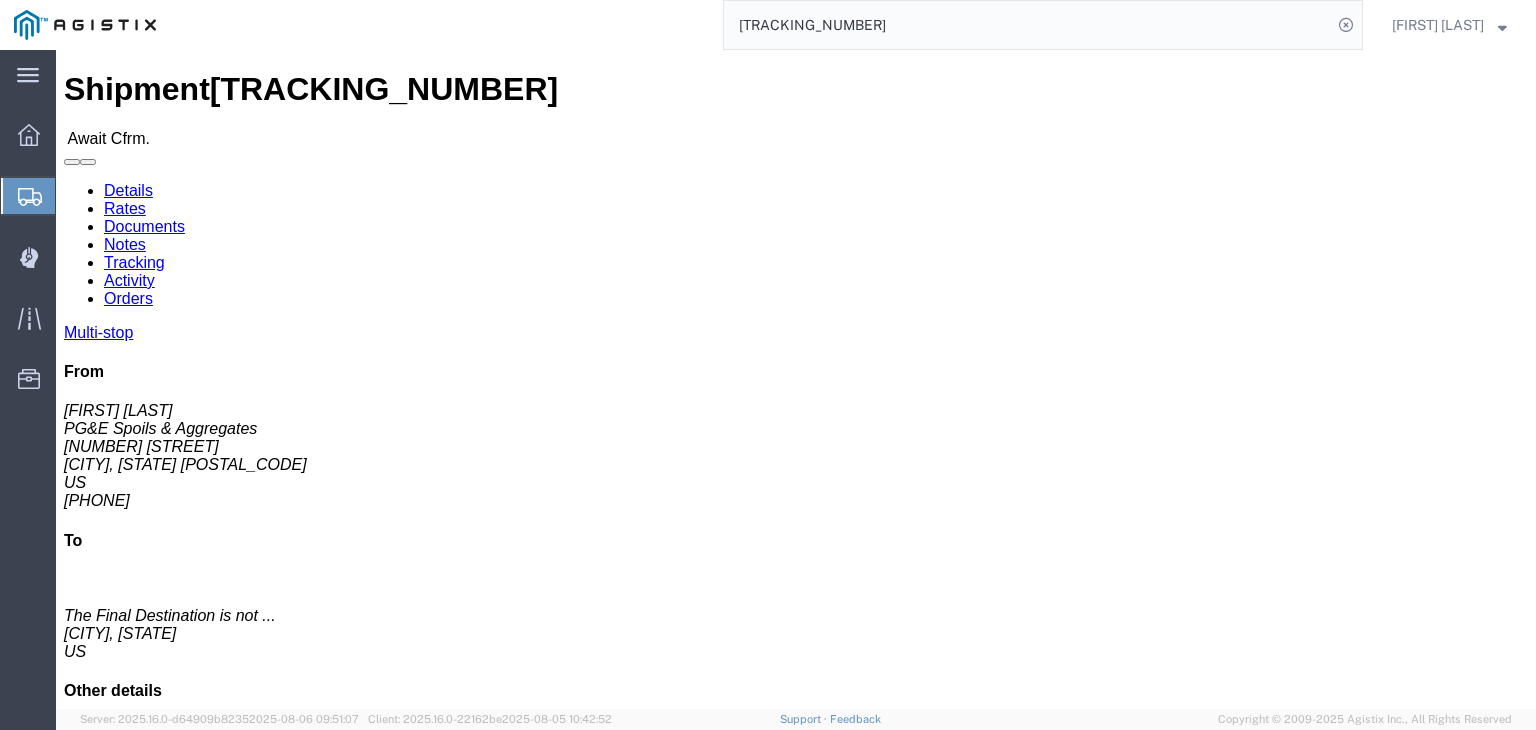 click on "Documents" 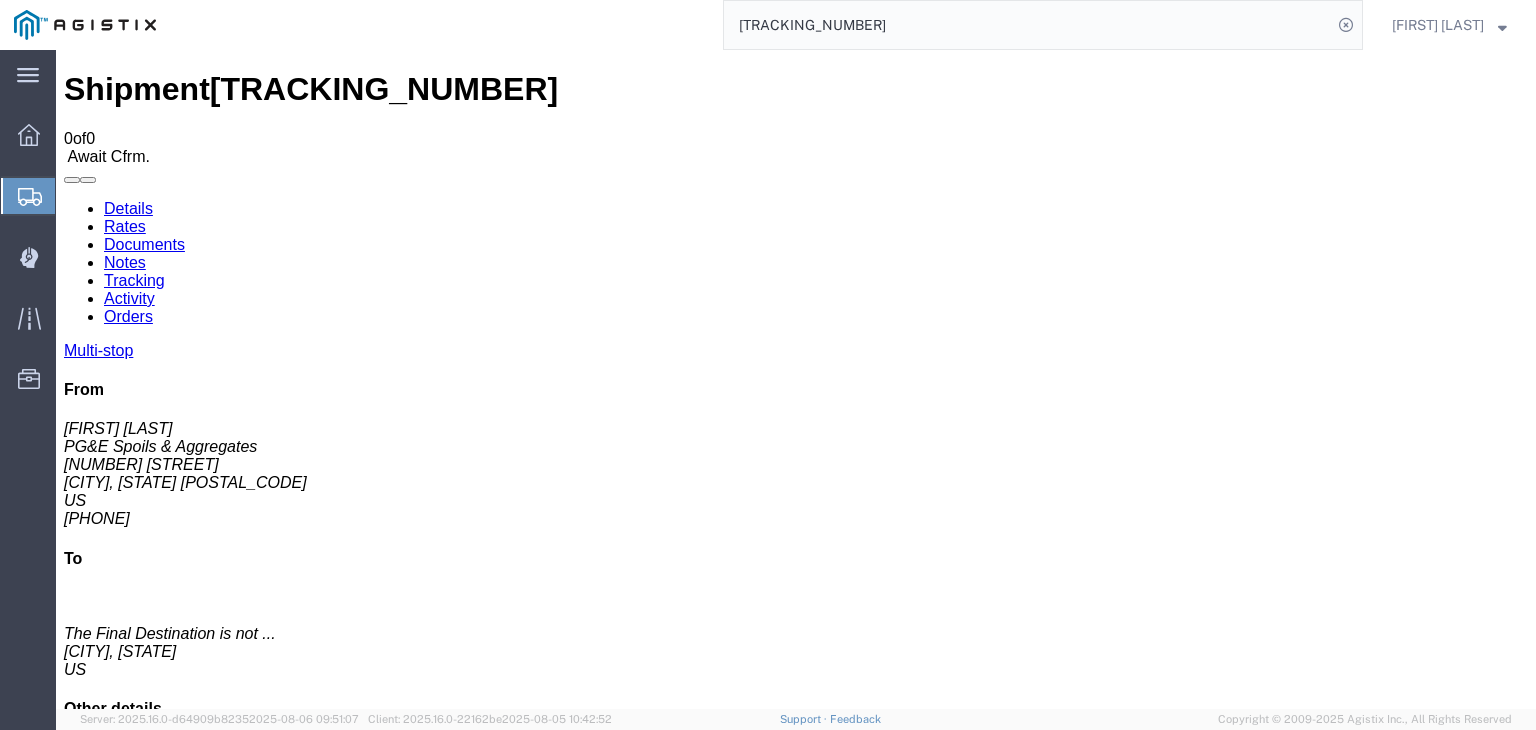click on "Tracking" at bounding box center [134, 280] 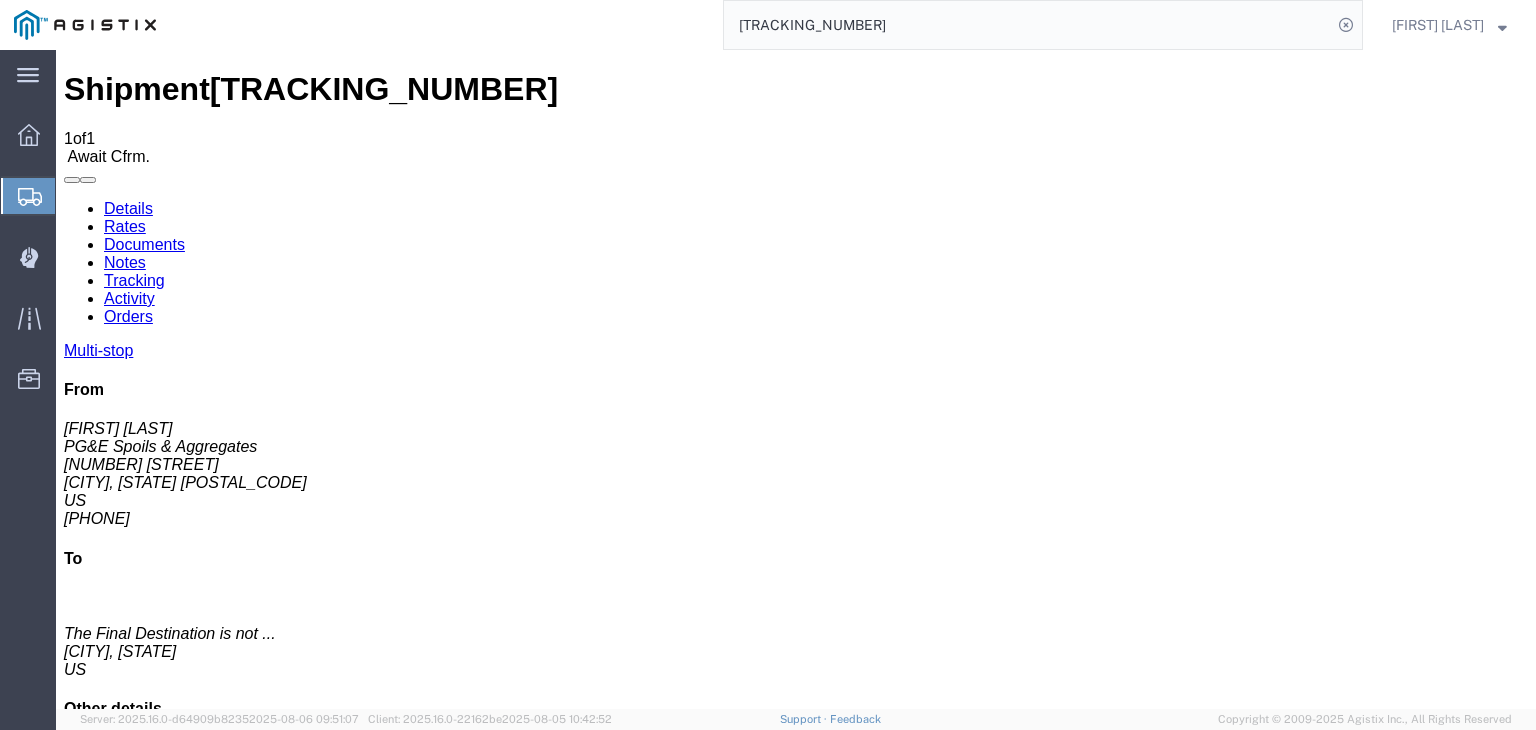 click on "Add New Tracking" at bounding box center [229, 1177] 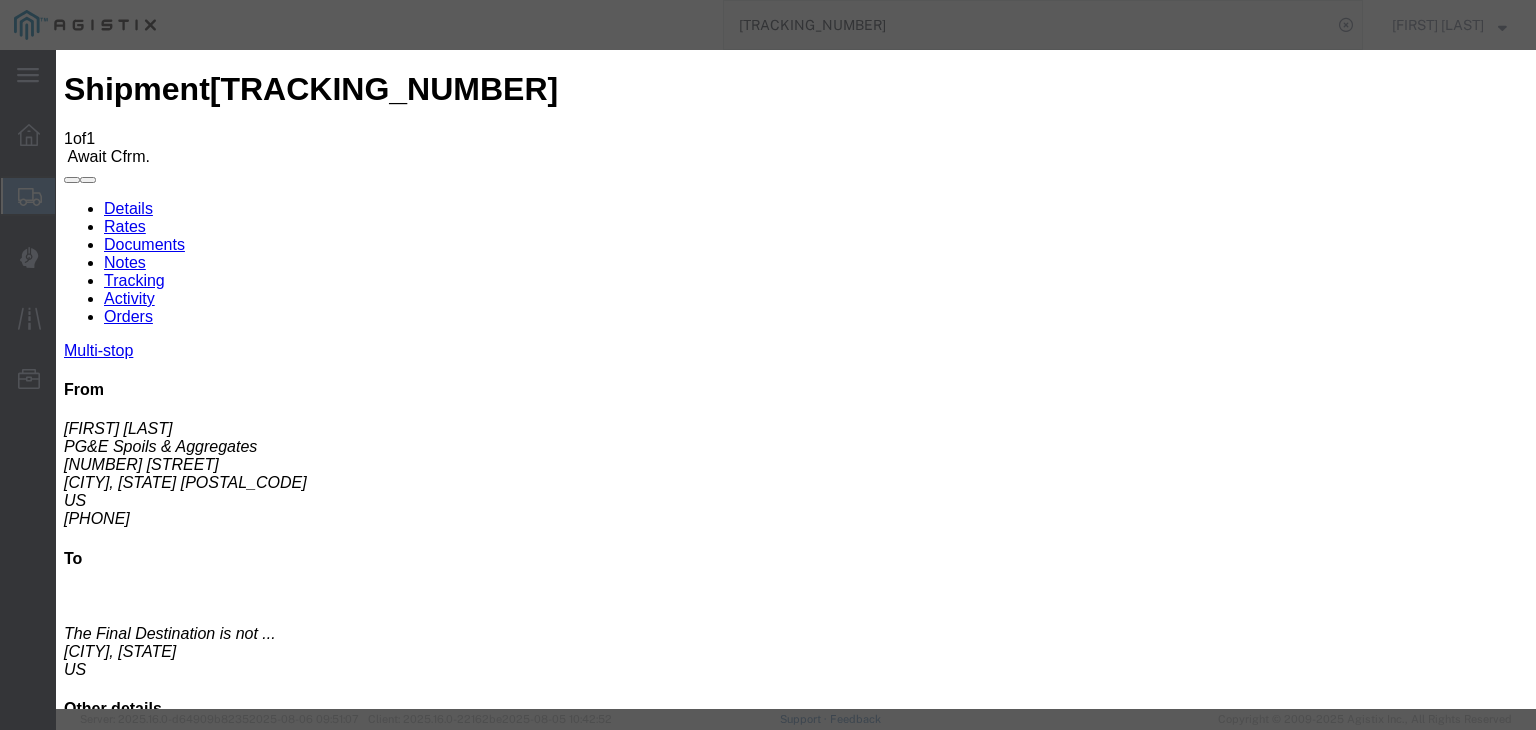 click on "08/06/2025" at bounding box center (168, 3045) 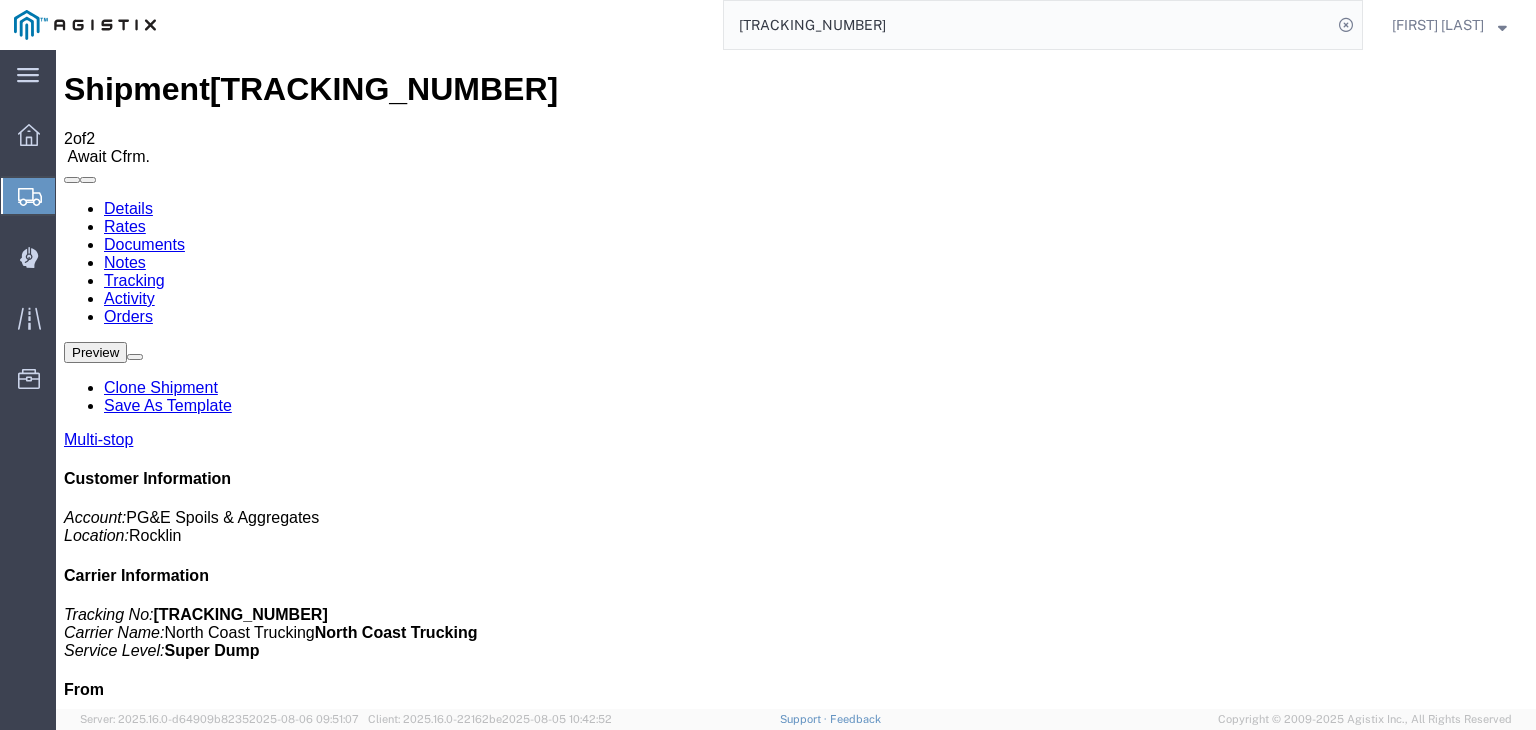 click on "Add New Tracking" at bounding box center [229, 1177] 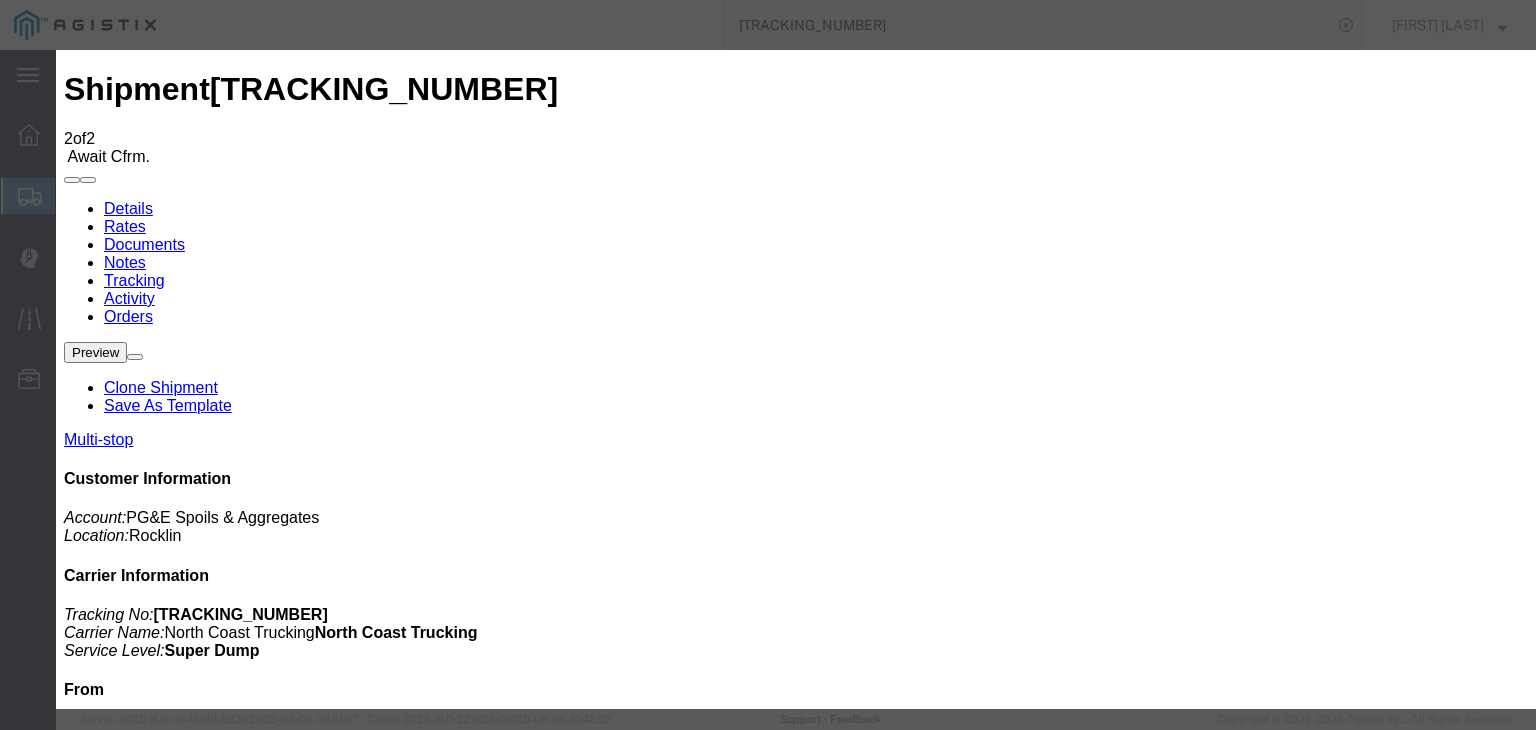 click on "08/06/2025" at bounding box center (168, 3288) 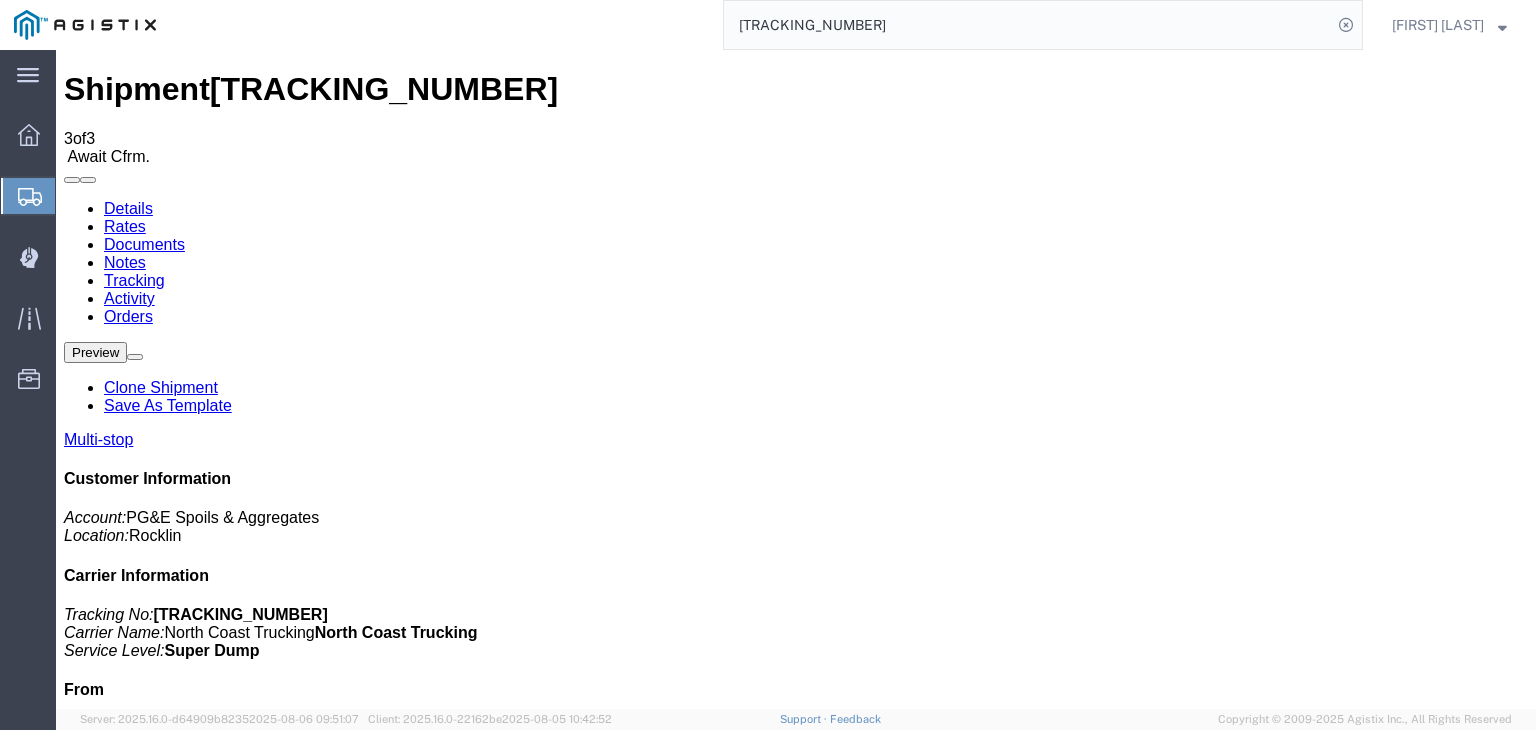 click on "Add New Tracking" at bounding box center [229, 1177] 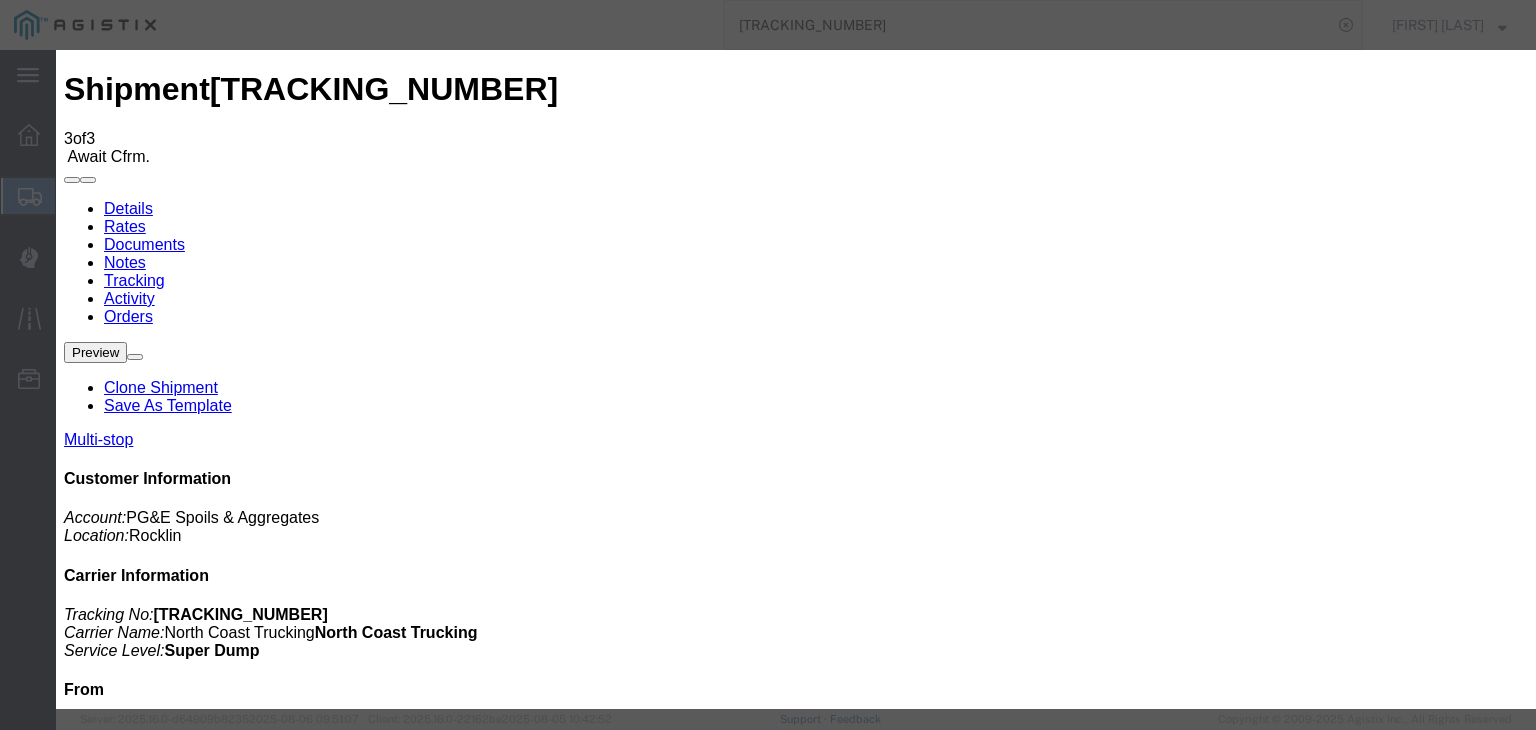click on "08/06/2025" at bounding box center [168, 3531] 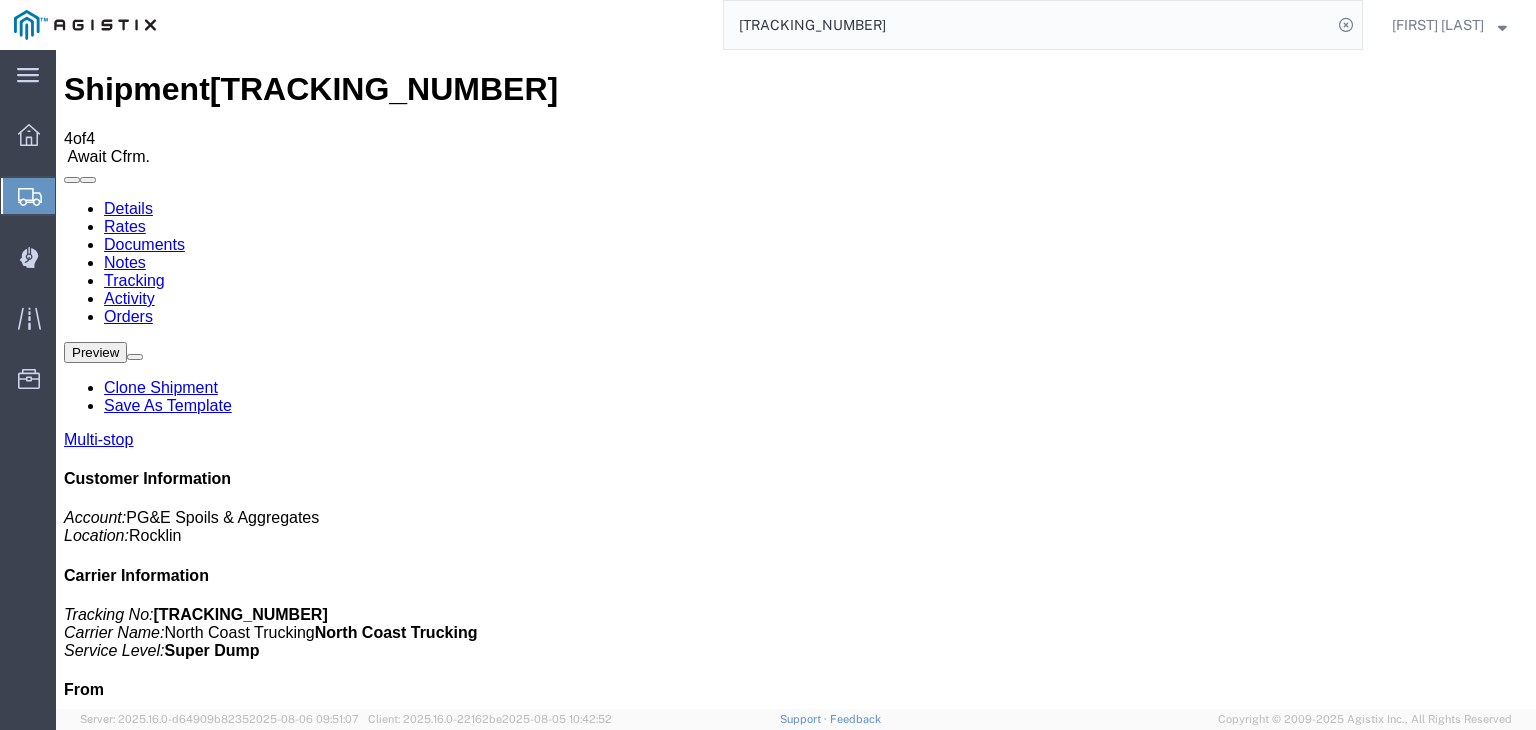 click on "Add New Tracking" at bounding box center [229, 1177] 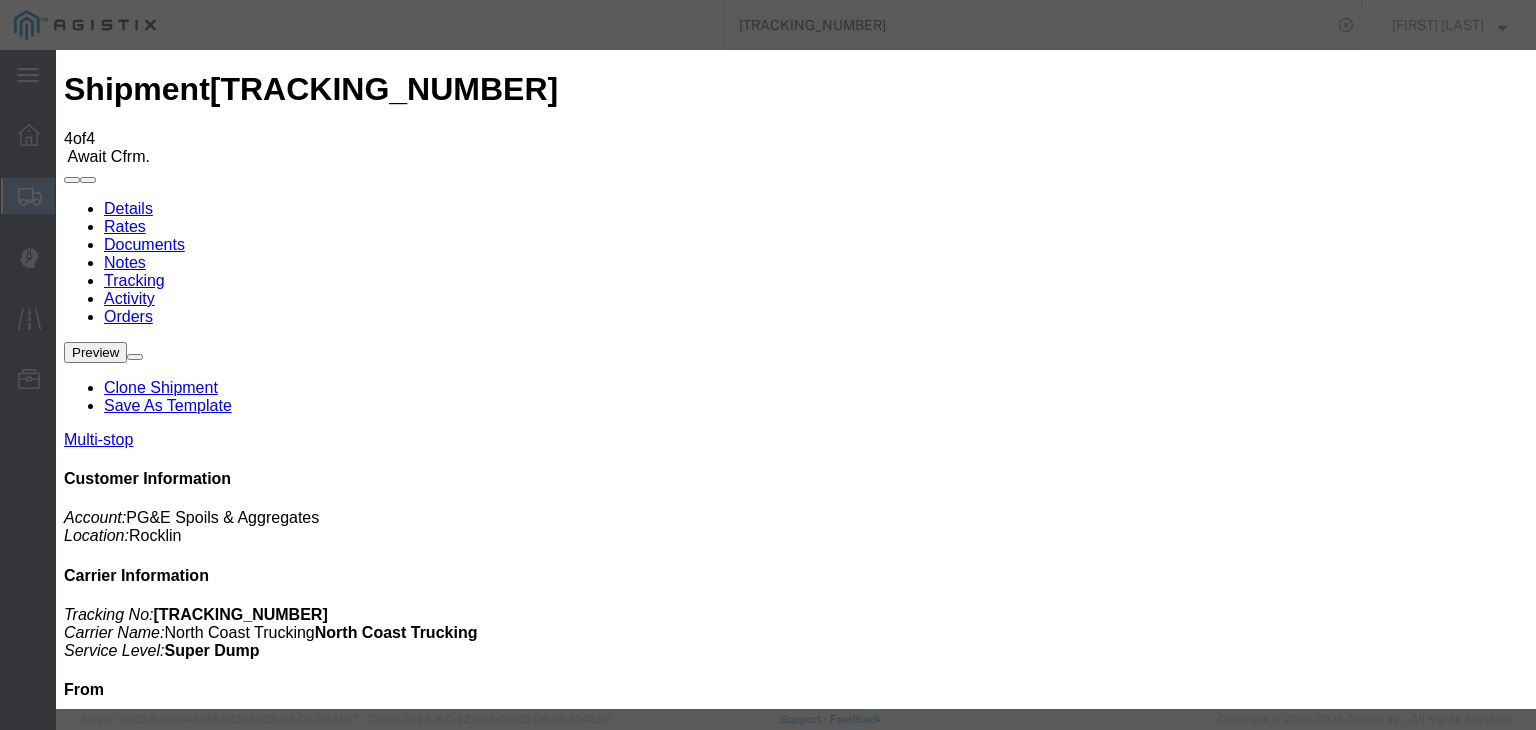click on "08/06/2025" at bounding box center [168, 3774] 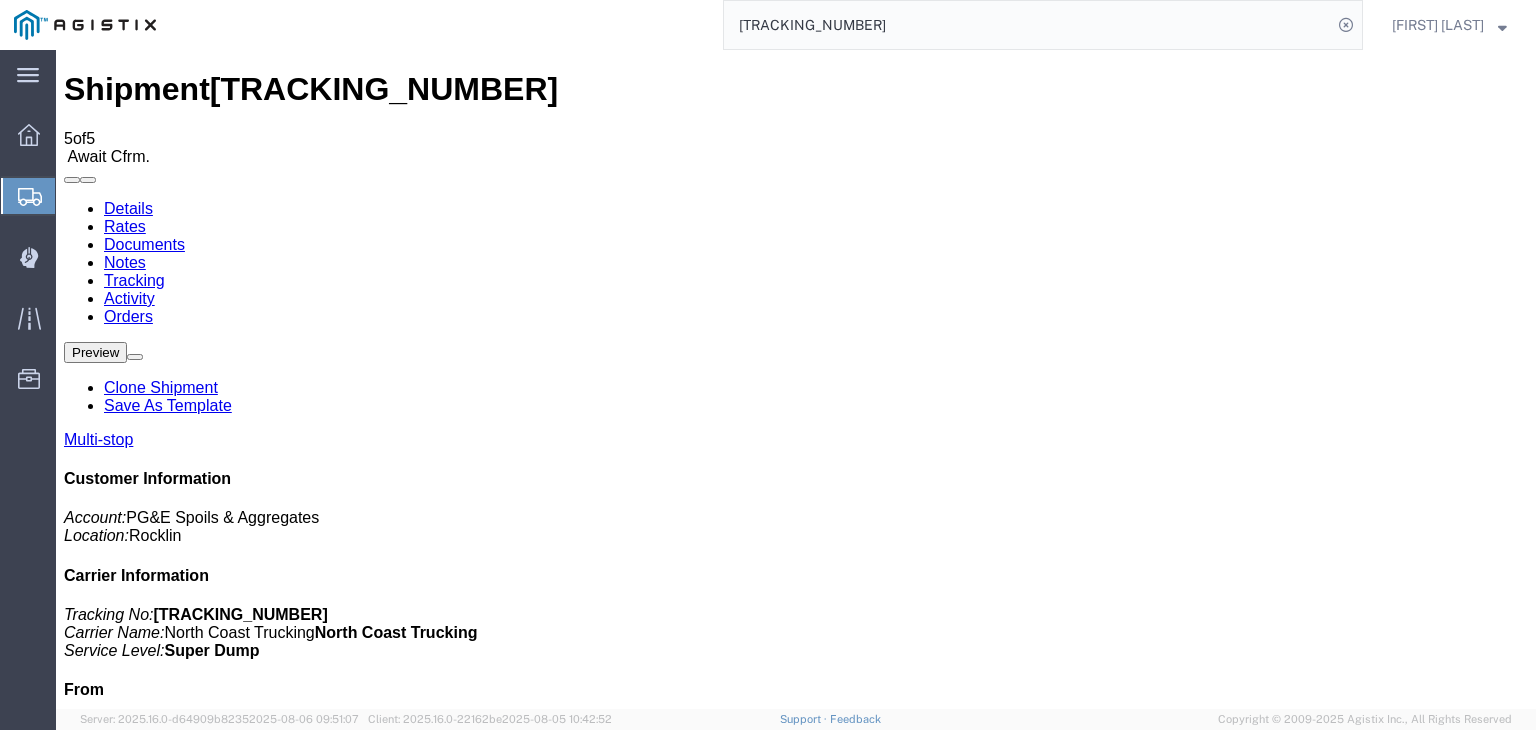 click on "Add New Tracking" at bounding box center (229, 1177) 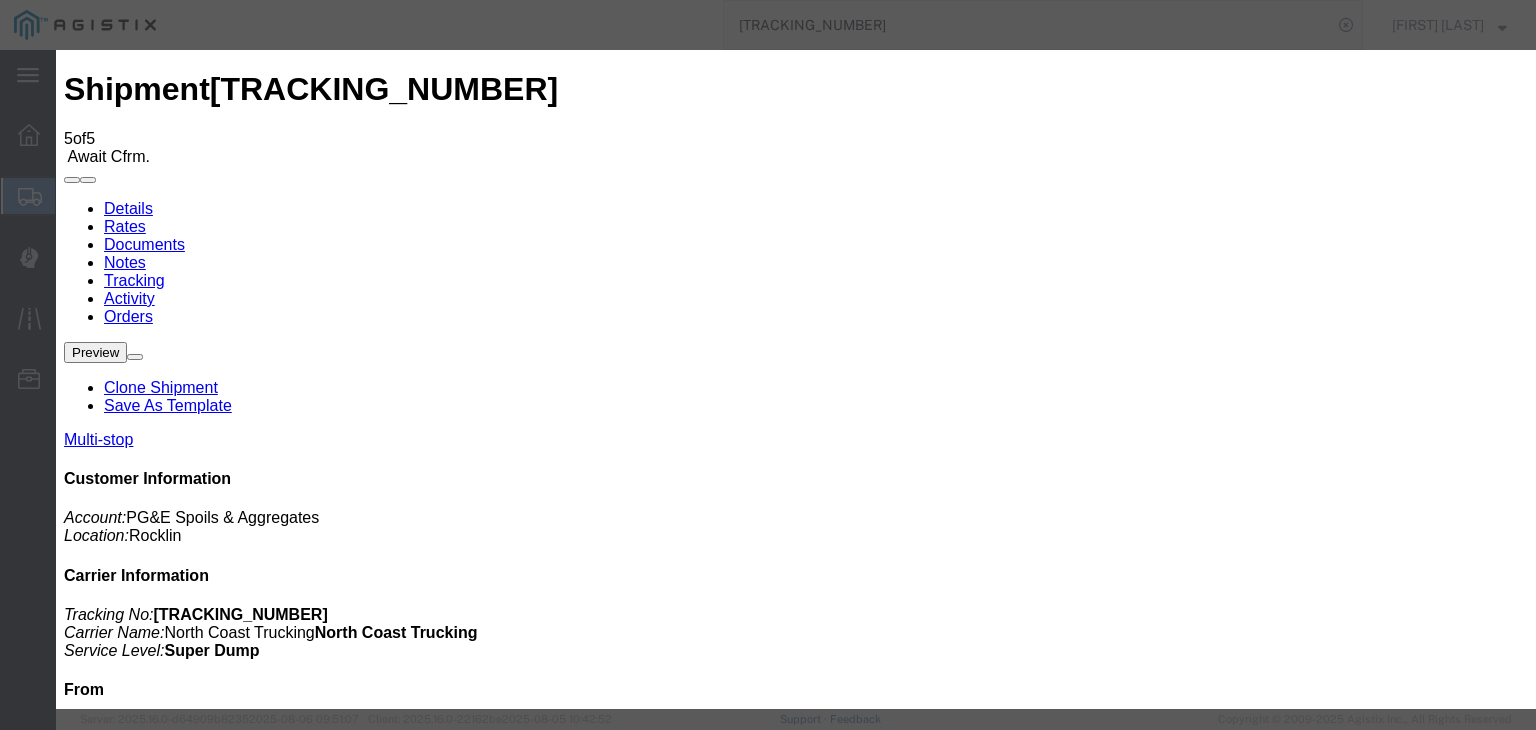 click on "08/06/2025" at bounding box center (168, 4017) 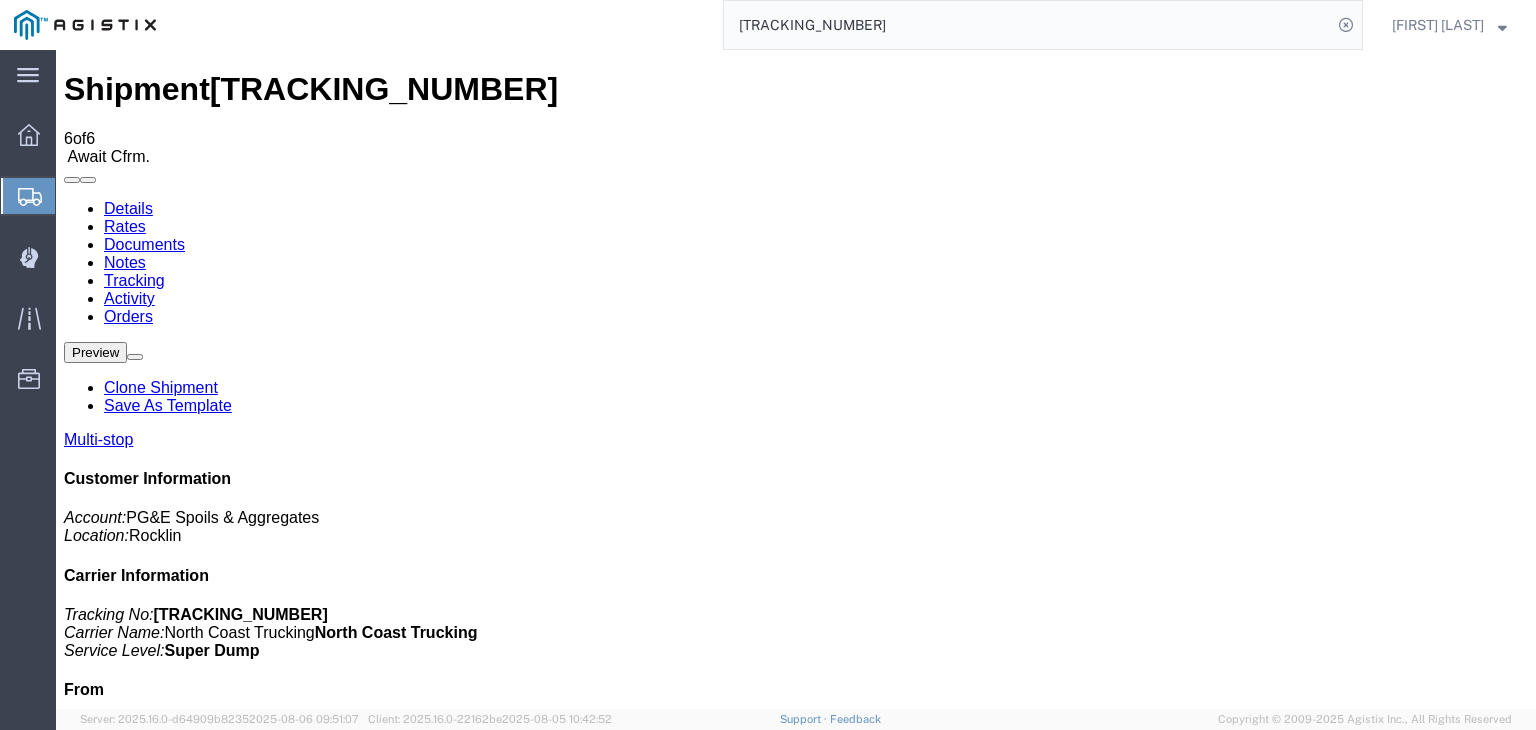 click on "Add New Tracking" at bounding box center (229, 1177) 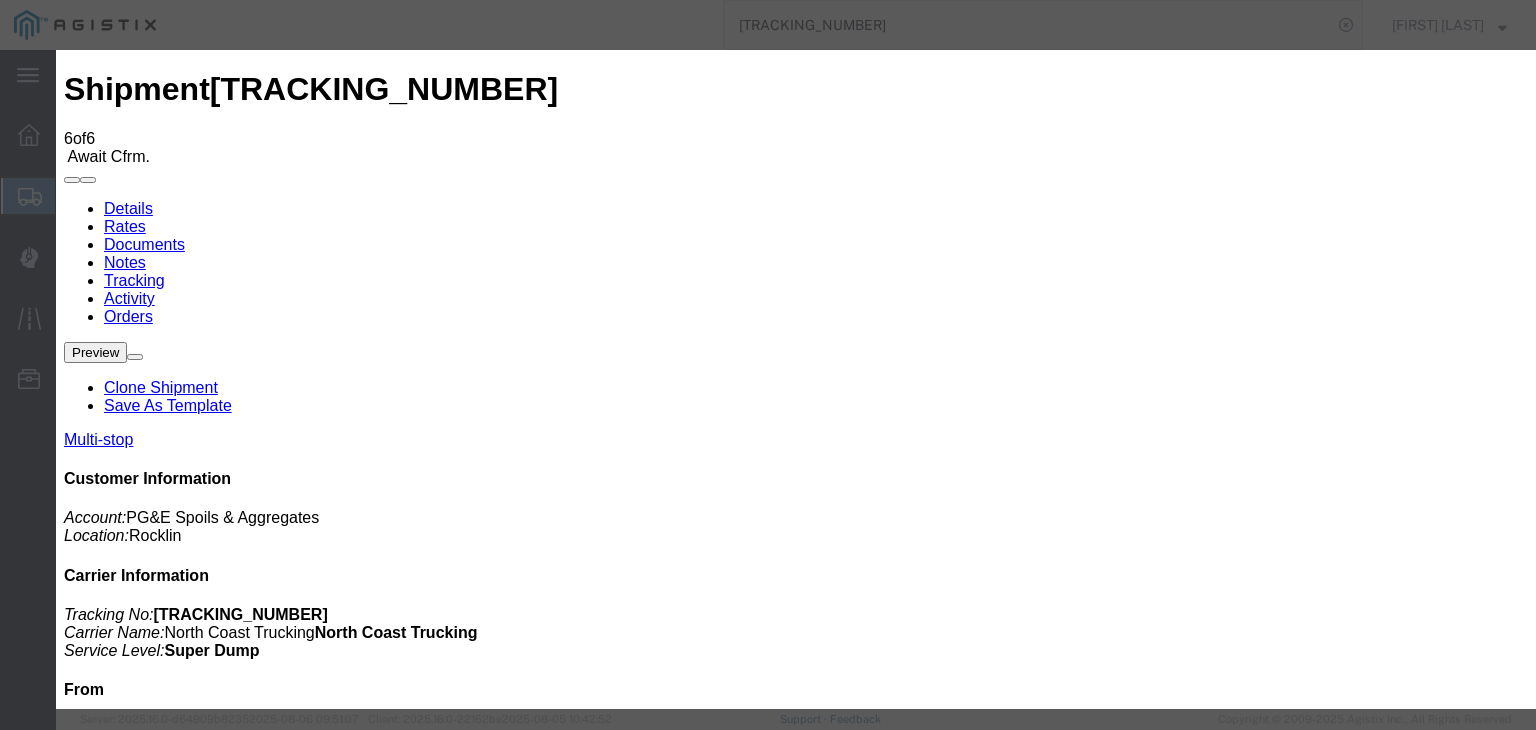 click on "08/06/2025" at bounding box center (168, 4260) 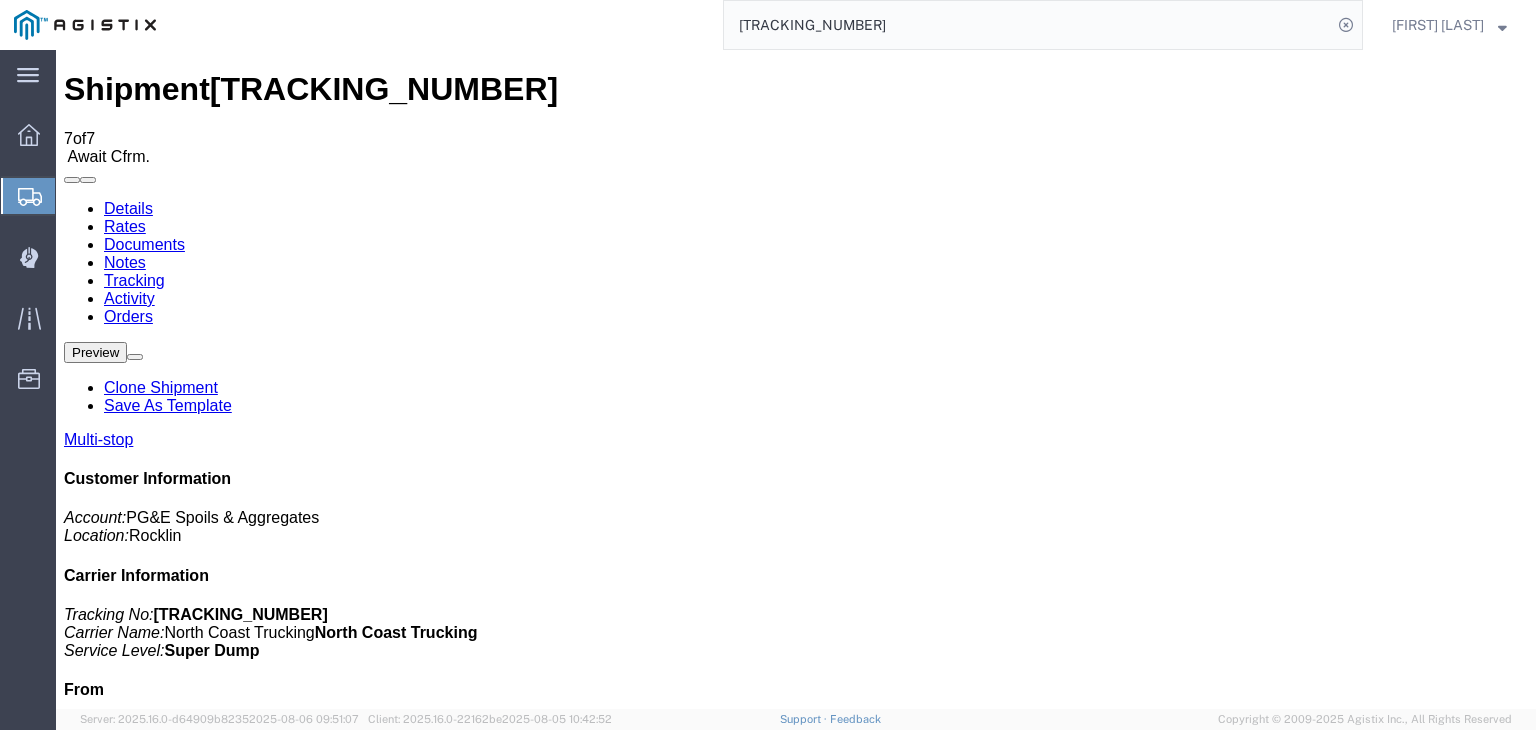 click on "Add New Tracking" at bounding box center (229, 1177) 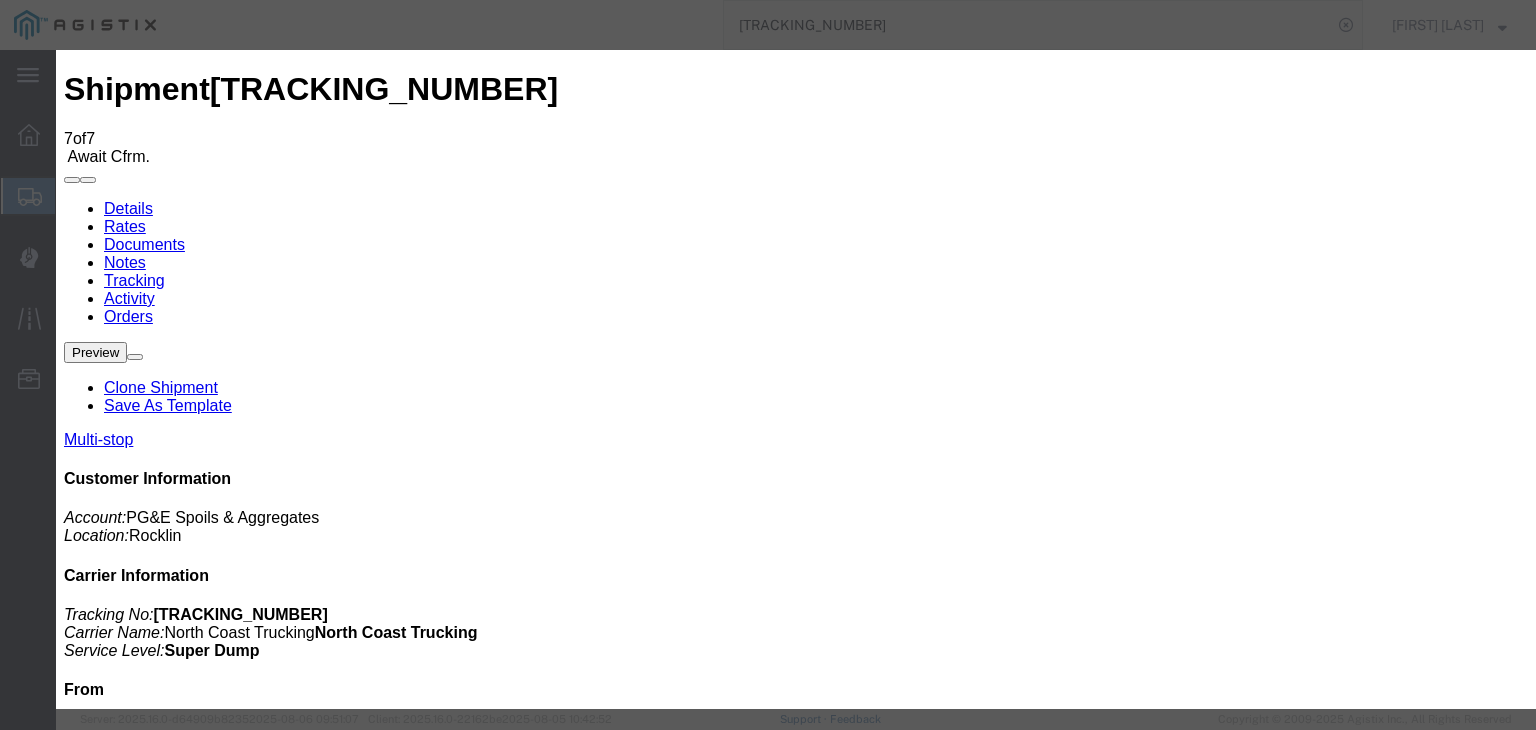 click on "08/06/2025" at bounding box center (168, 4503) 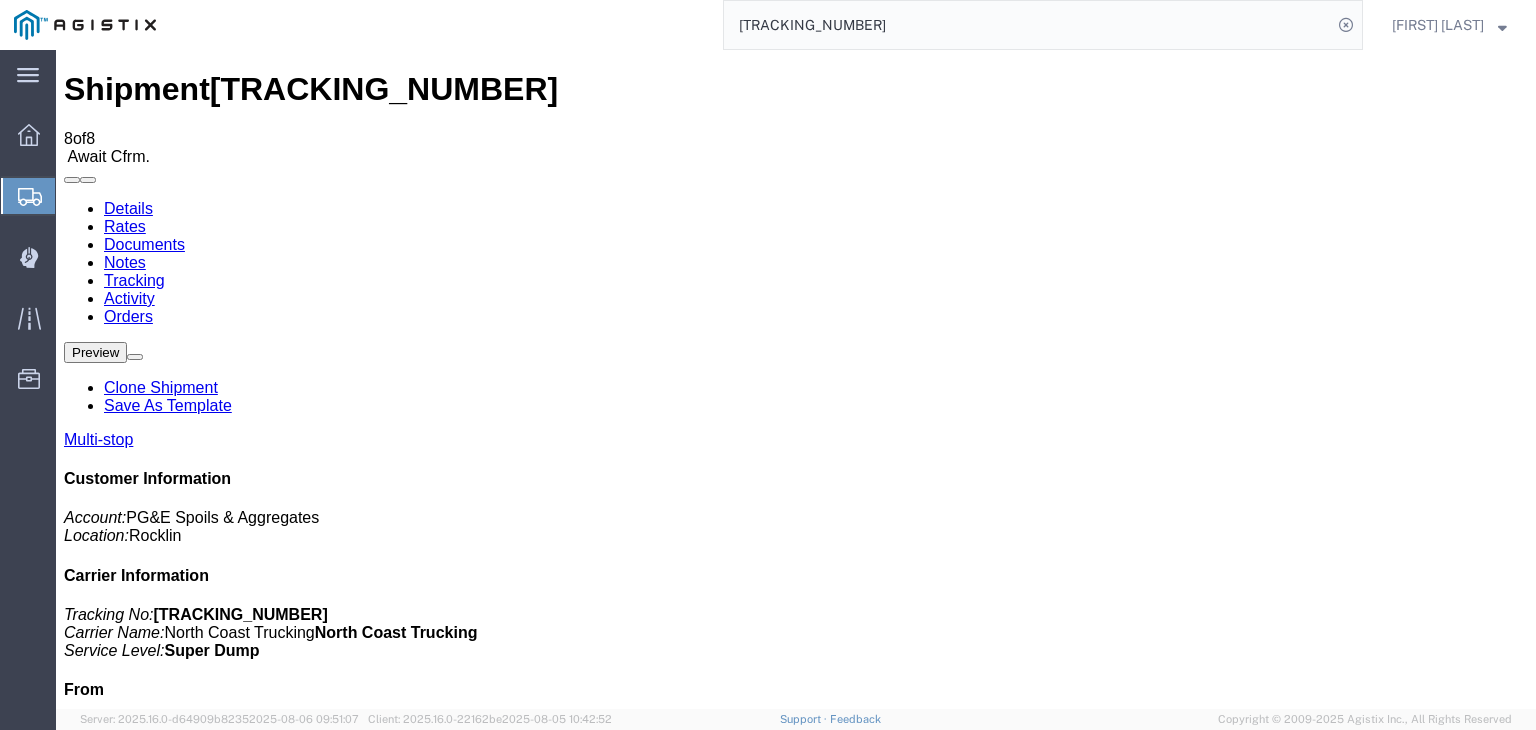 click on "Add New Tracking" at bounding box center [229, 1177] 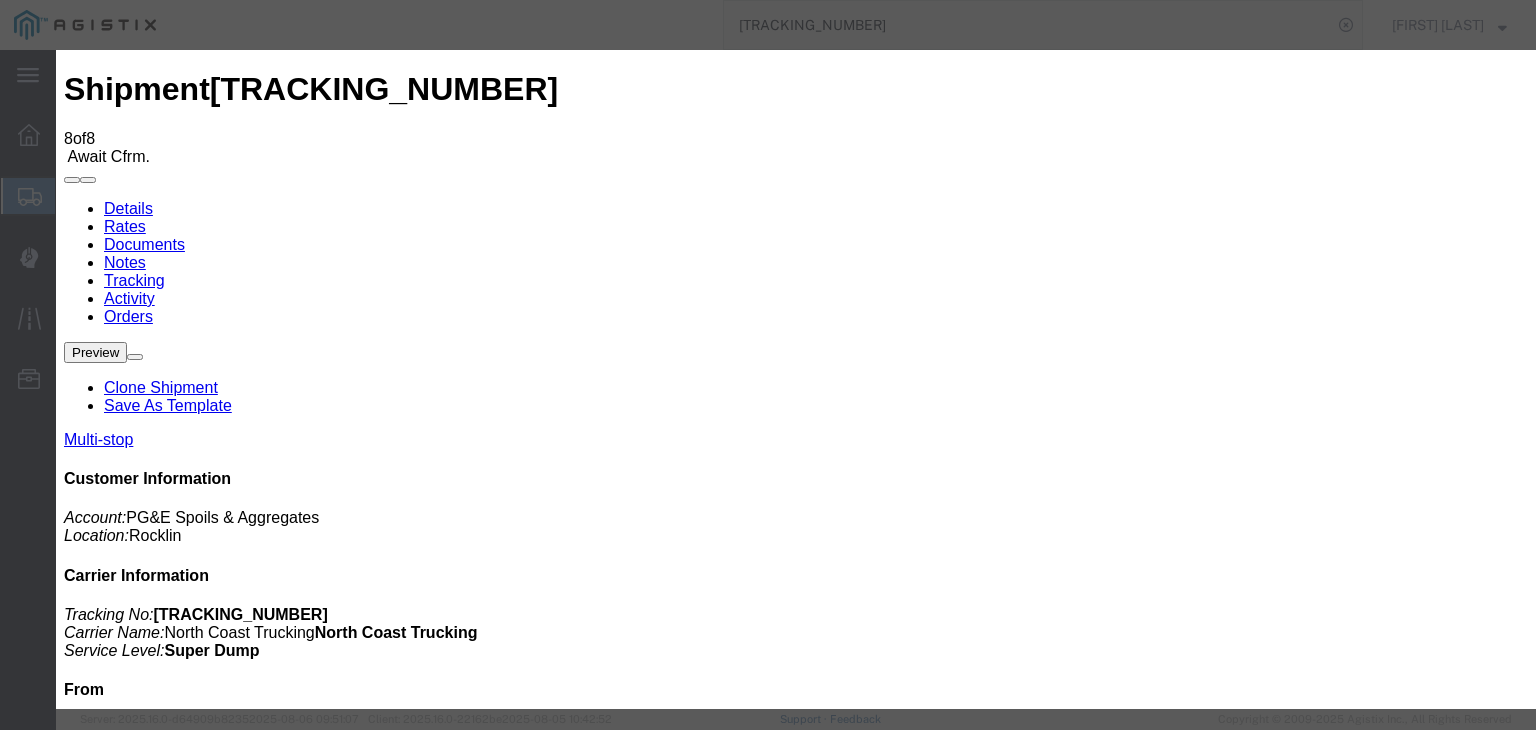 click on "08/06/2025" at bounding box center (168, 4746) 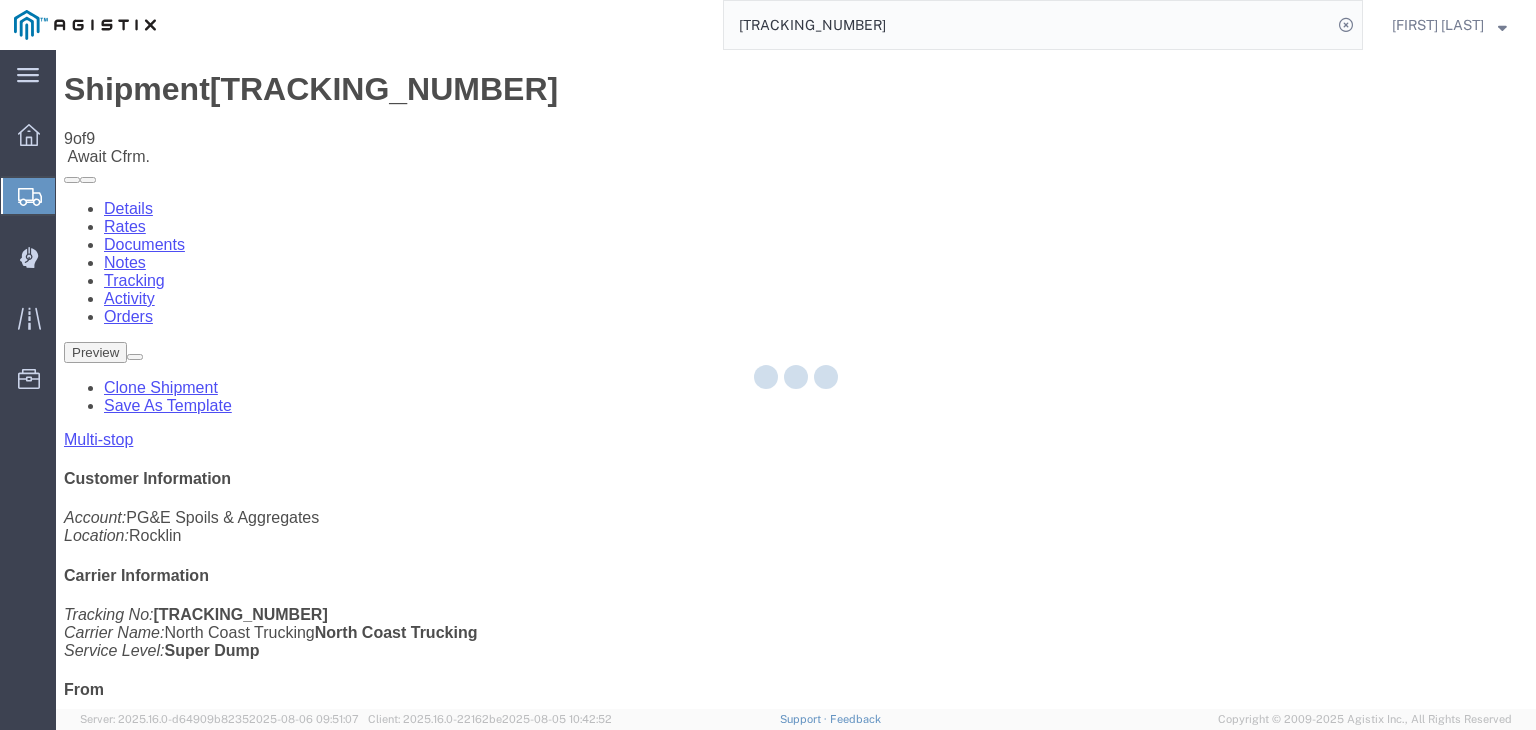 click 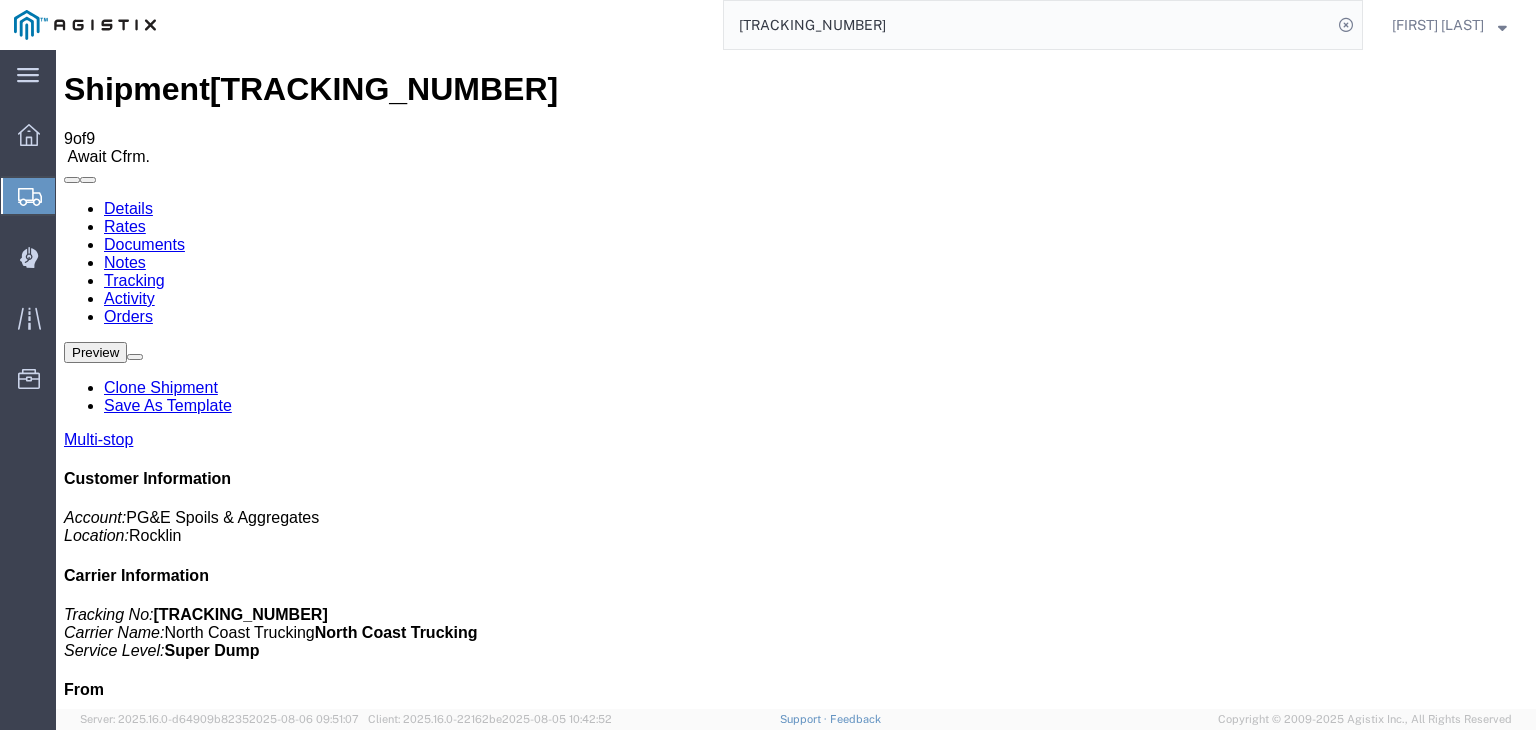 click on "Add New Tracking" at bounding box center (229, 1177) 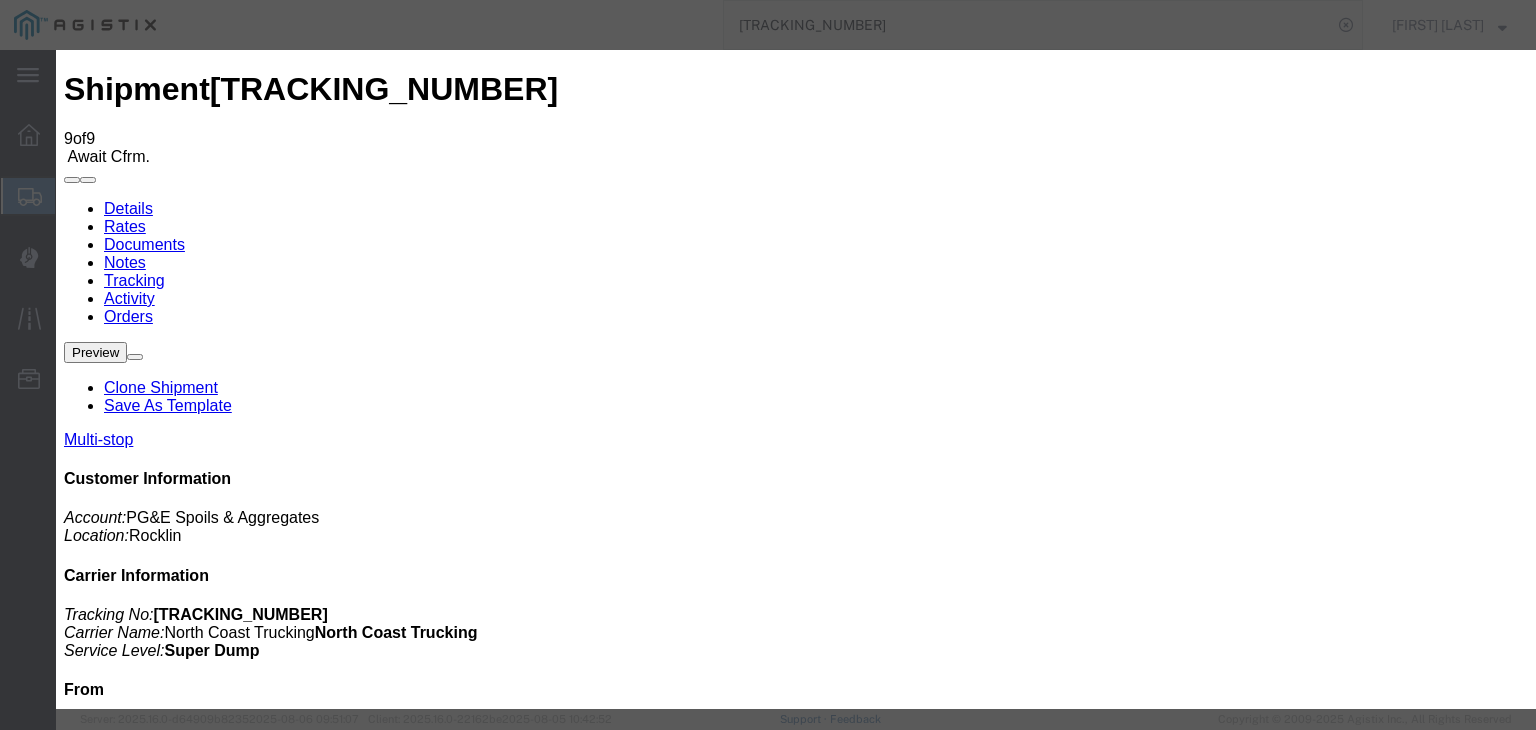 click on "08/06/2025" at bounding box center (168, 4989) 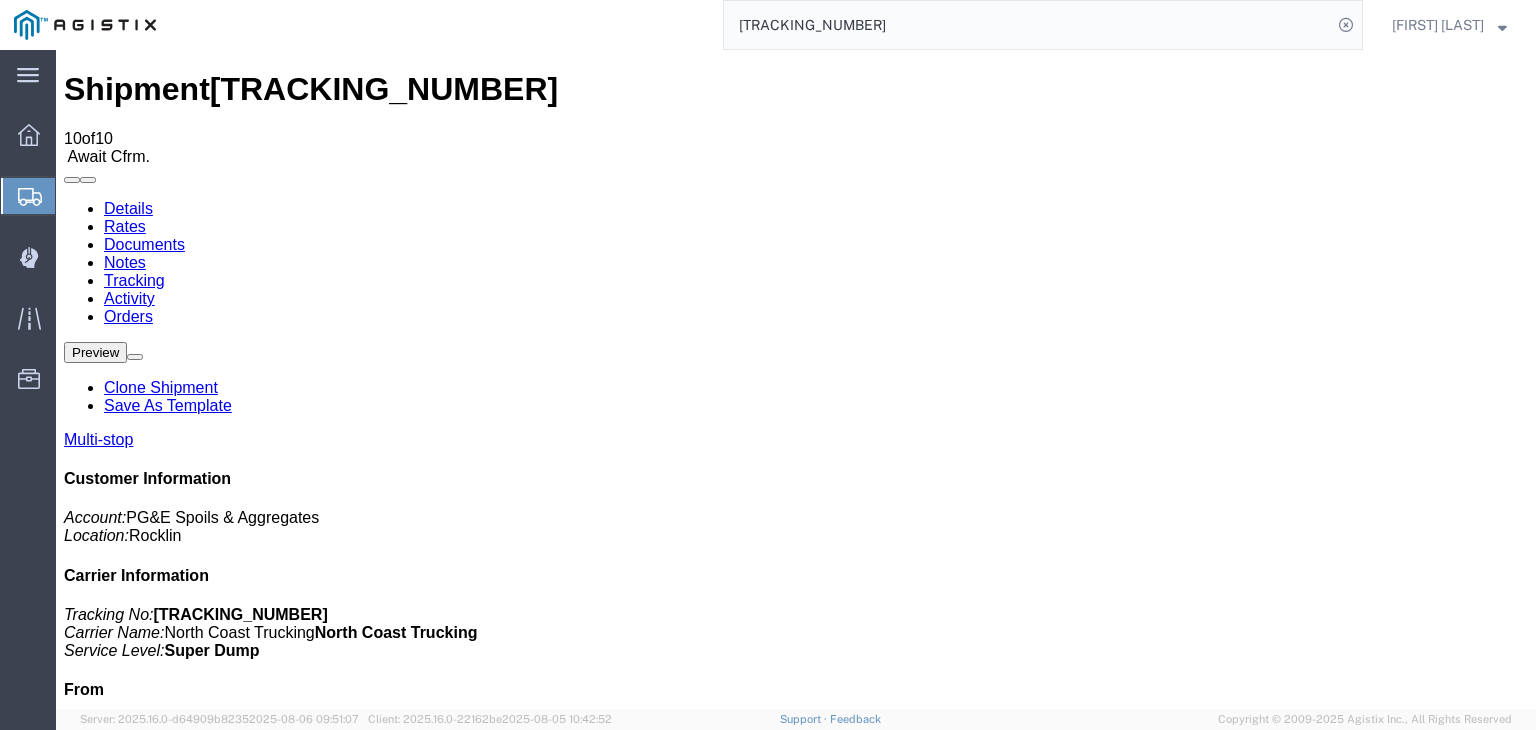 click on "Add New Tracking" at bounding box center [229, 1177] 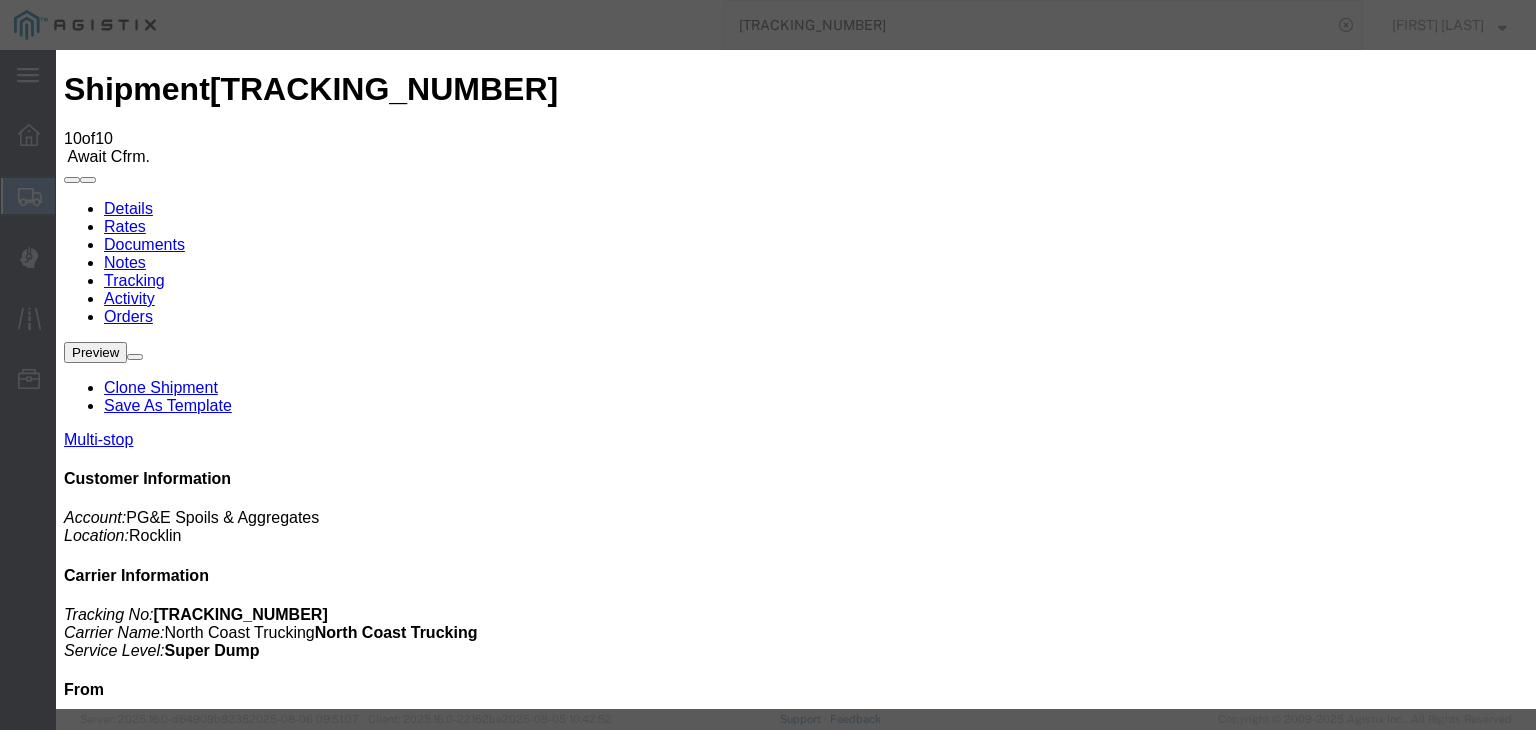 click on "08/06/2025" at bounding box center [168, 5232] 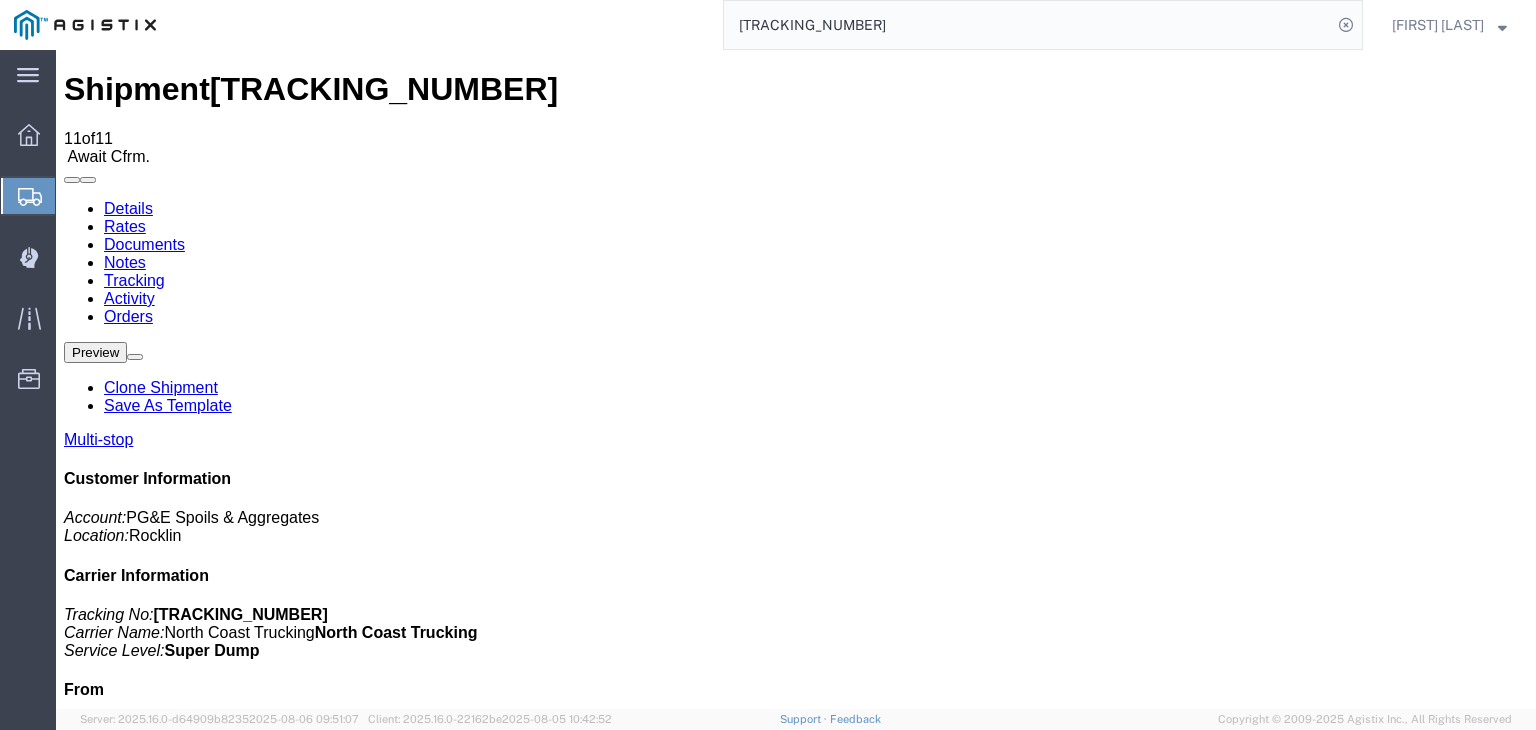 click on "Add New Tracking" at bounding box center (229, 1177) 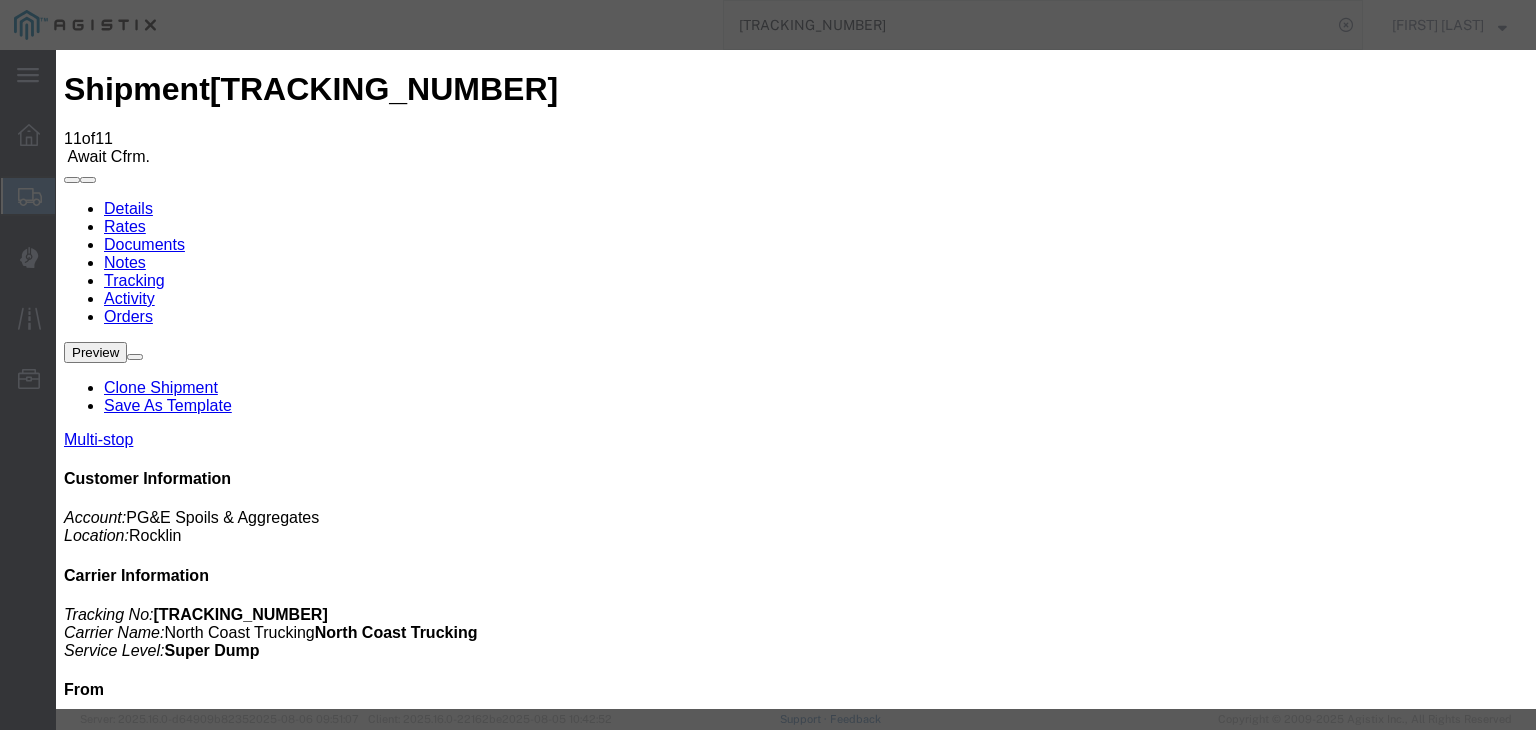 click on "08/06/2025" at bounding box center [168, 5475] 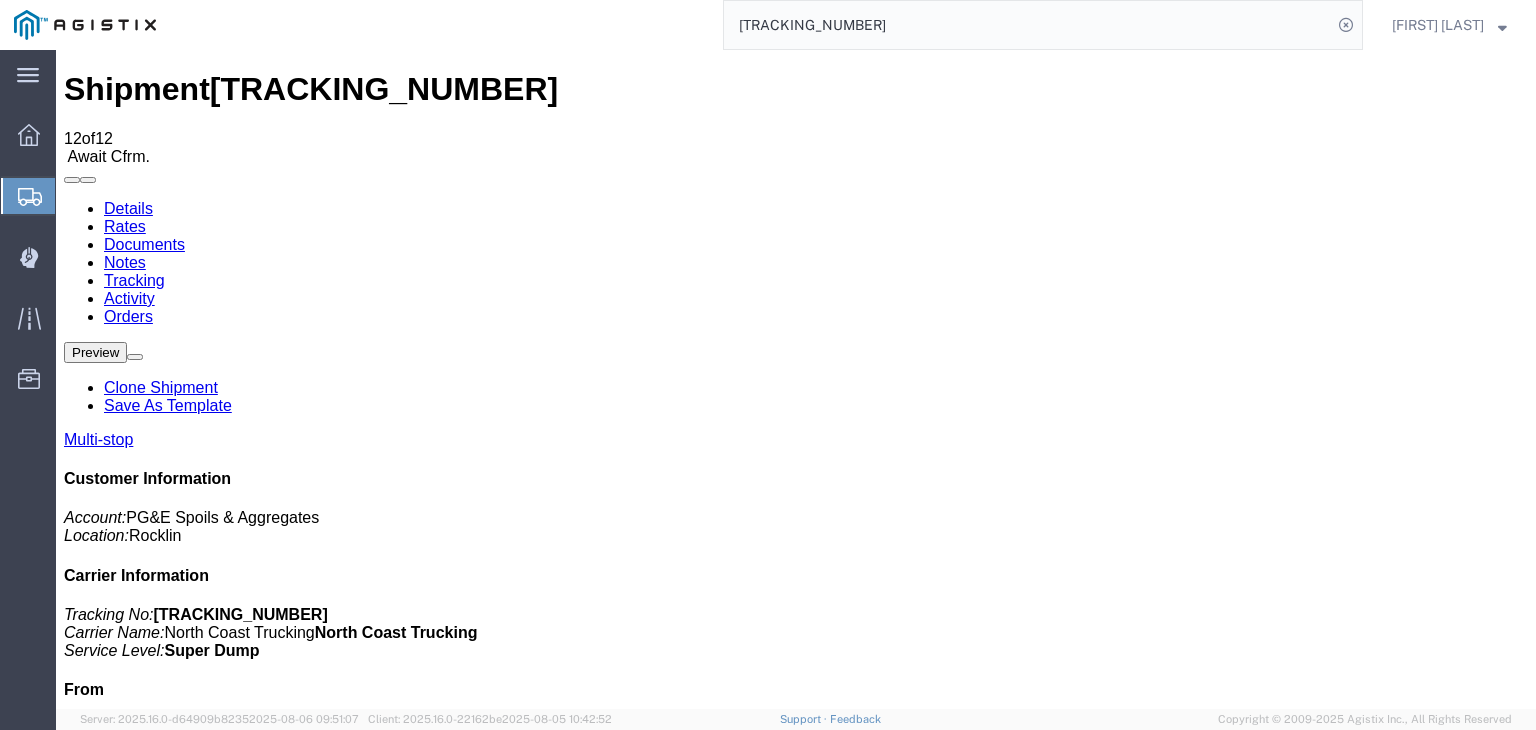 click on "Add New Tracking" at bounding box center (229, 1177) 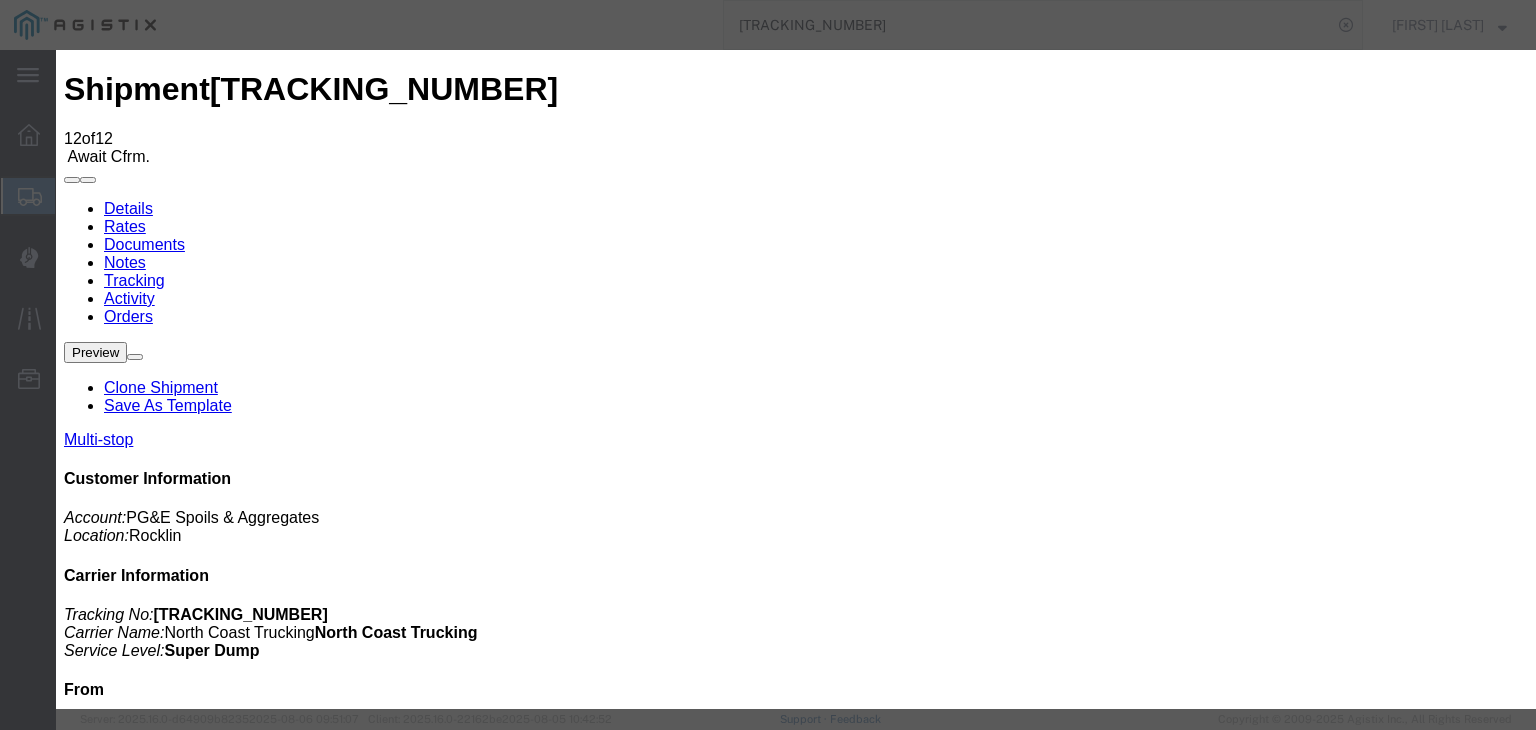click on "08/06/2025" at bounding box center [168, 5718] 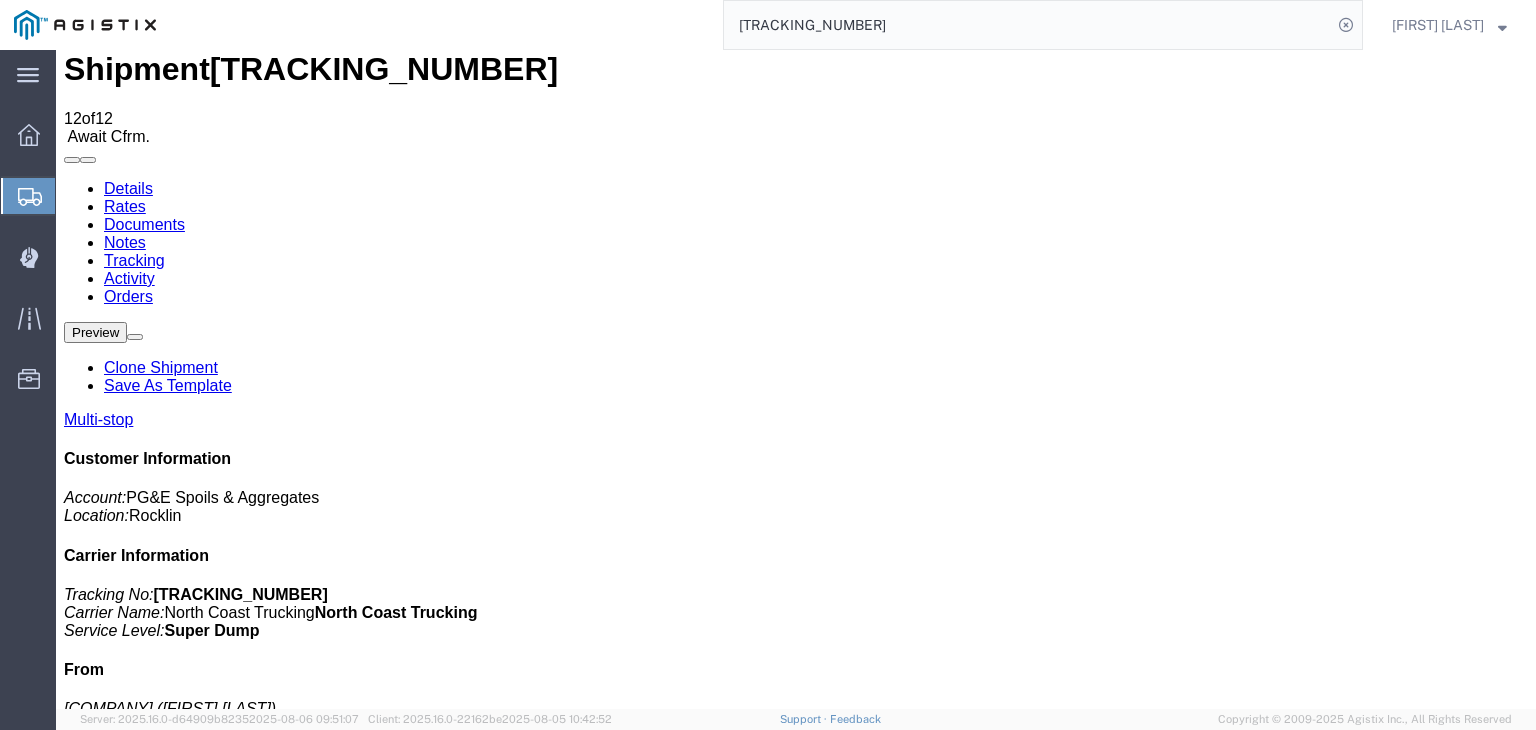 scroll, scrollTop: 0, scrollLeft: 0, axis: both 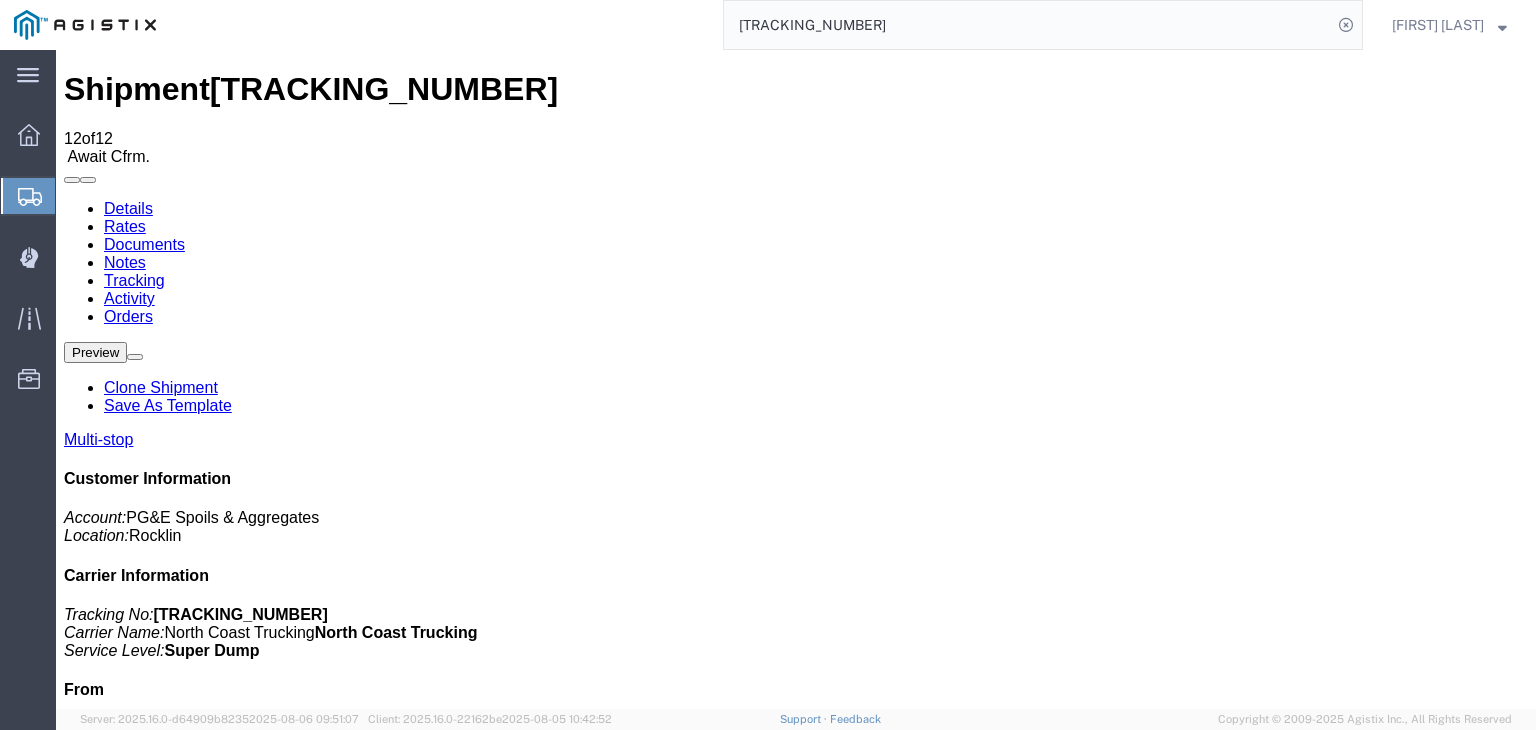 click on "Add New Tracking" at bounding box center [229, 1177] 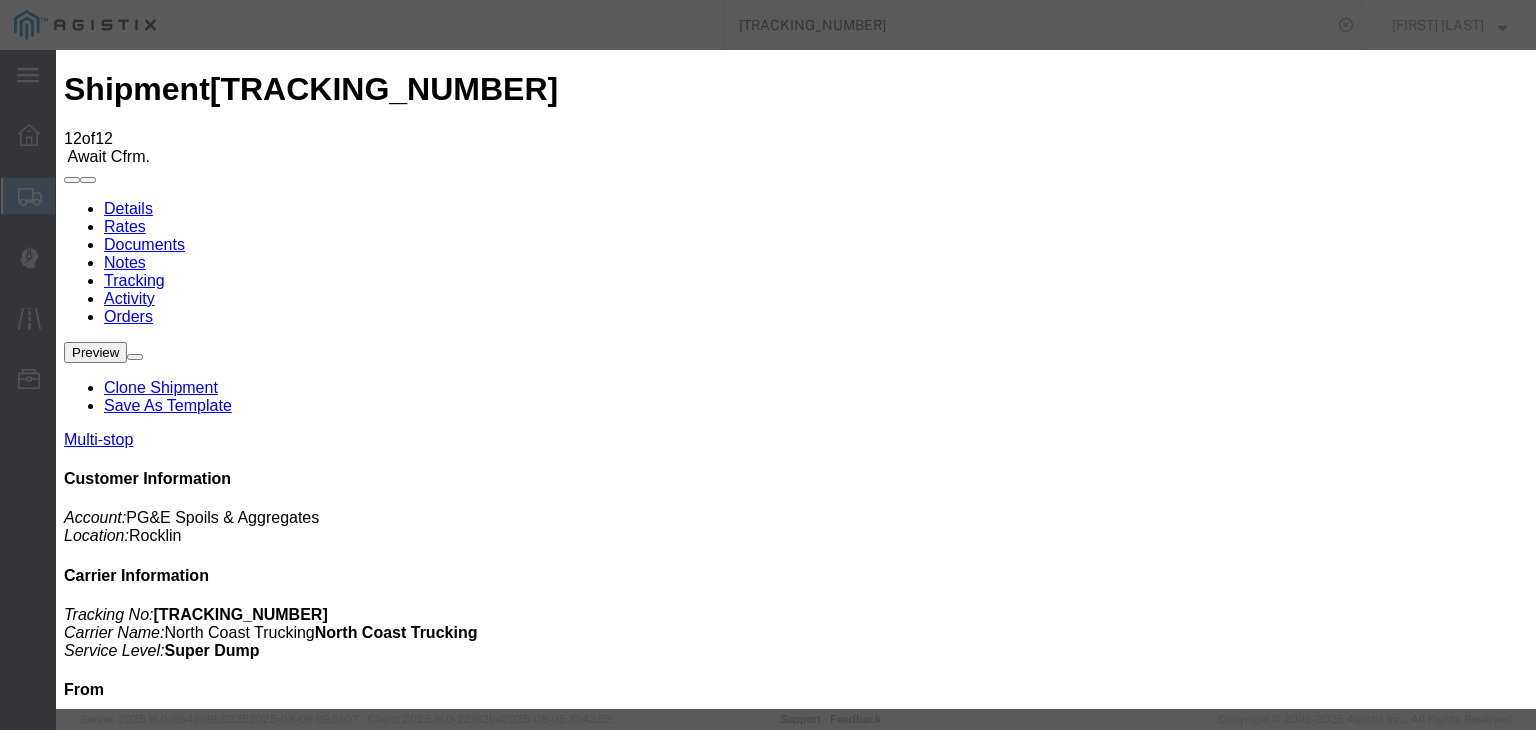 click on "08/06/2025" at bounding box center (168, 5718) 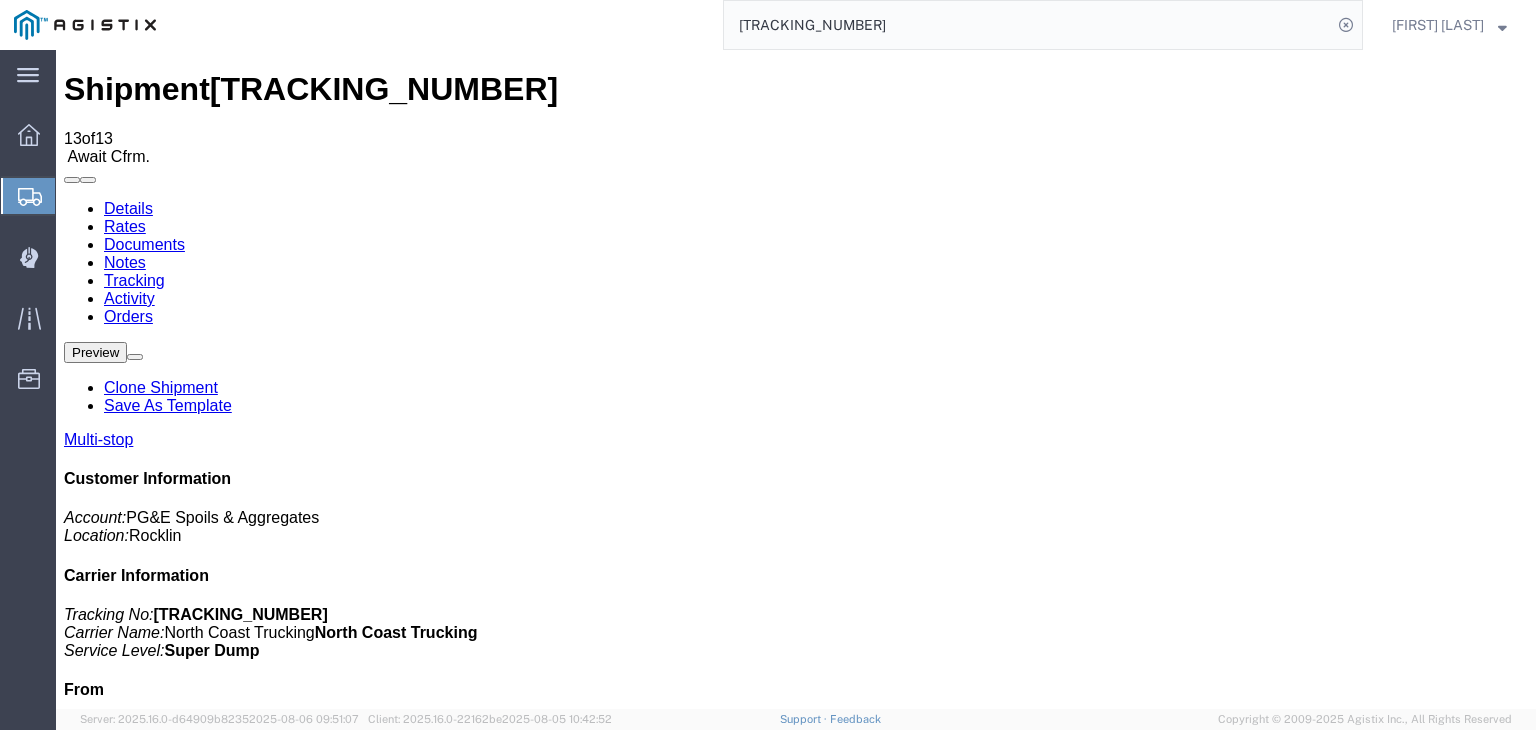 click on "Add New Tracking" at bounding box center (229, 1177) 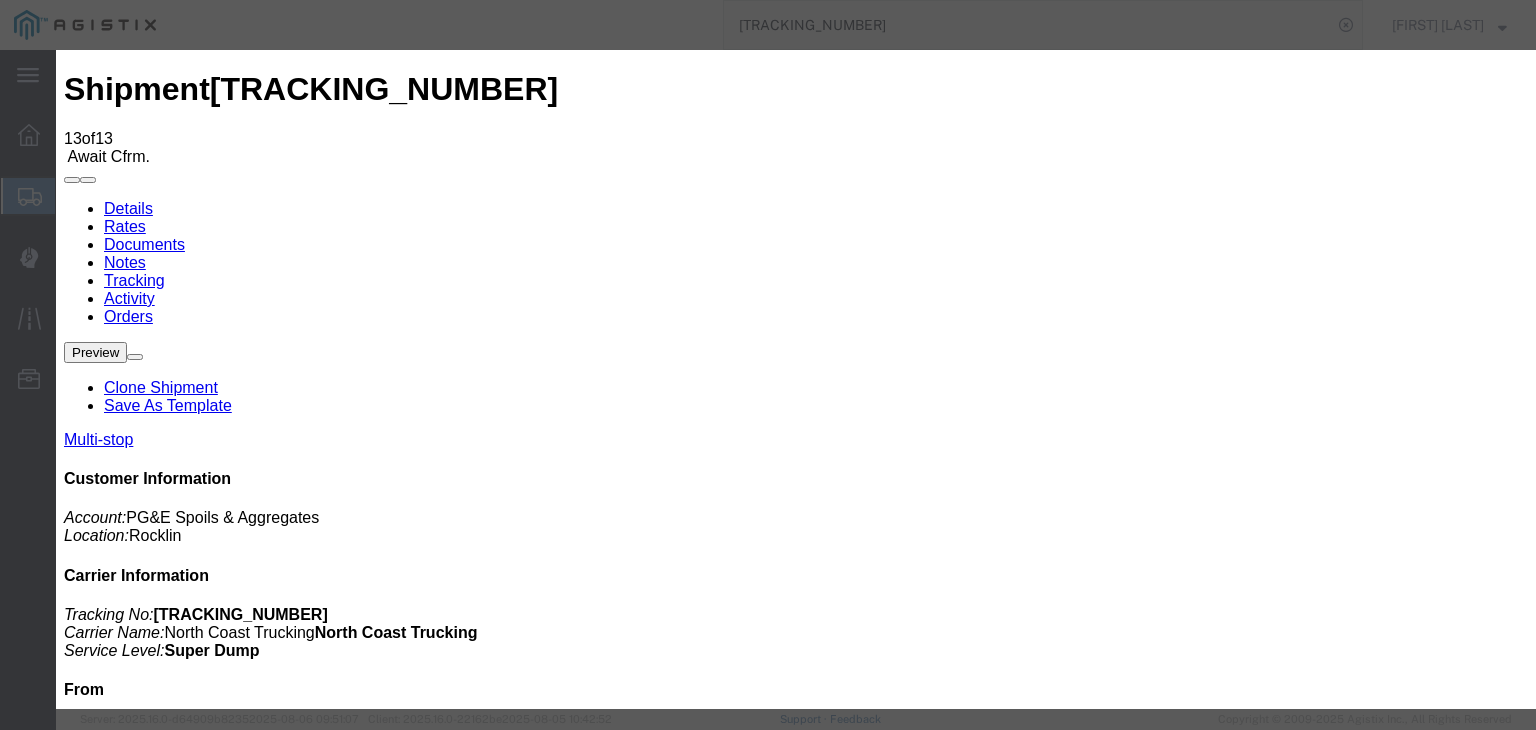 click on "08/06/2025" at bounding box center (168, 5961) 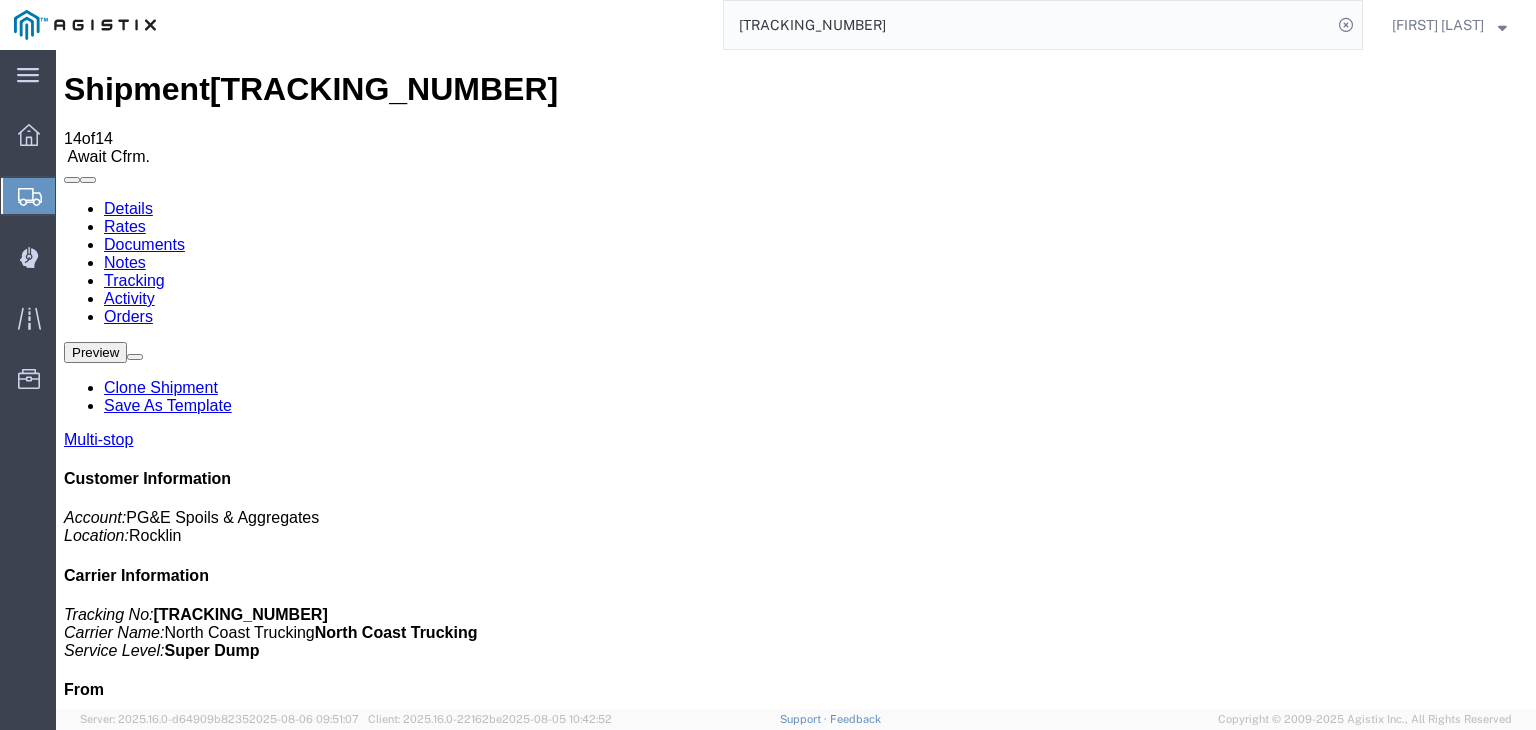 click on "Add New Tracking" at bounding box center (229, 1177) 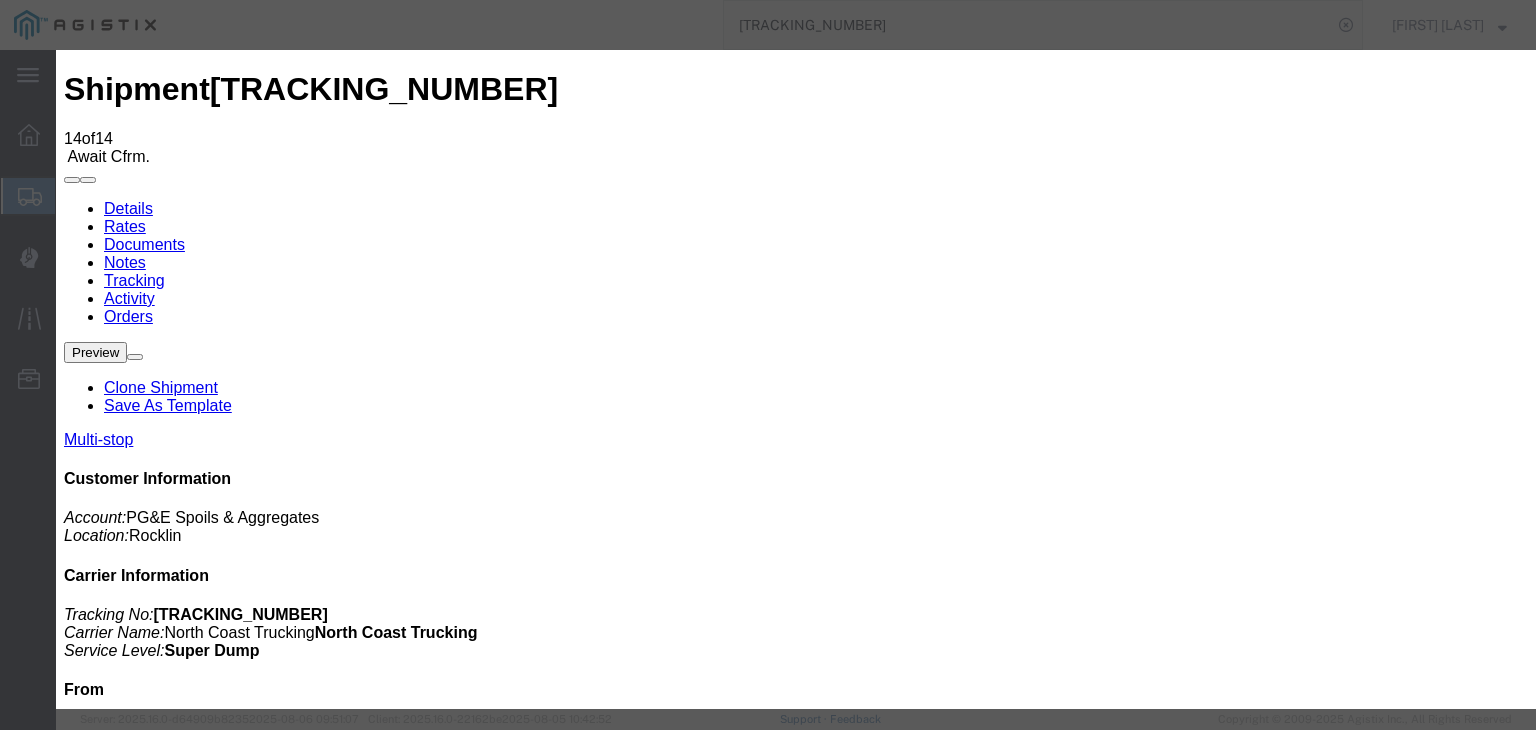 click on "08/06/2025" at bounding box center (168, 6204) 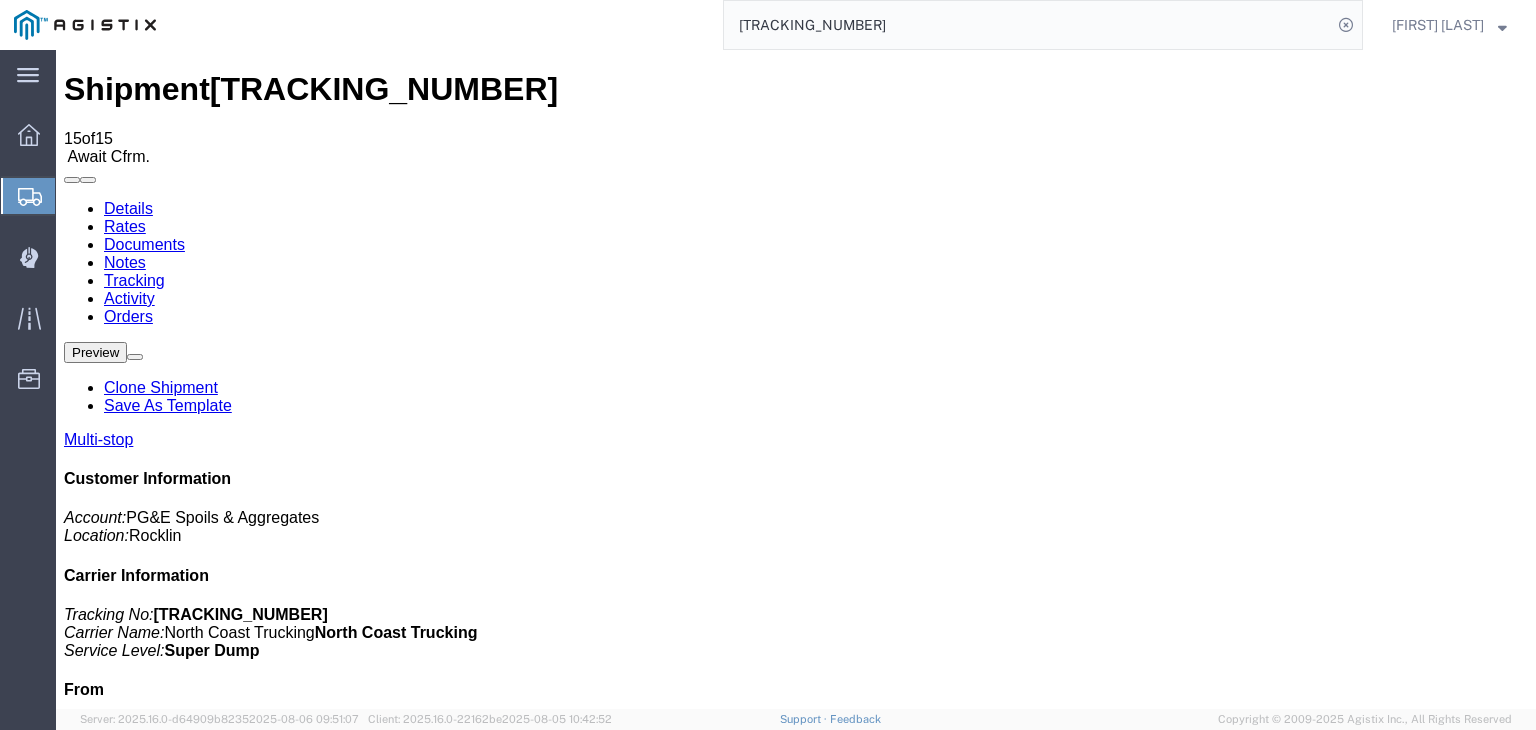 click on "Add New Tracking" at bounding box center (229, 1177) 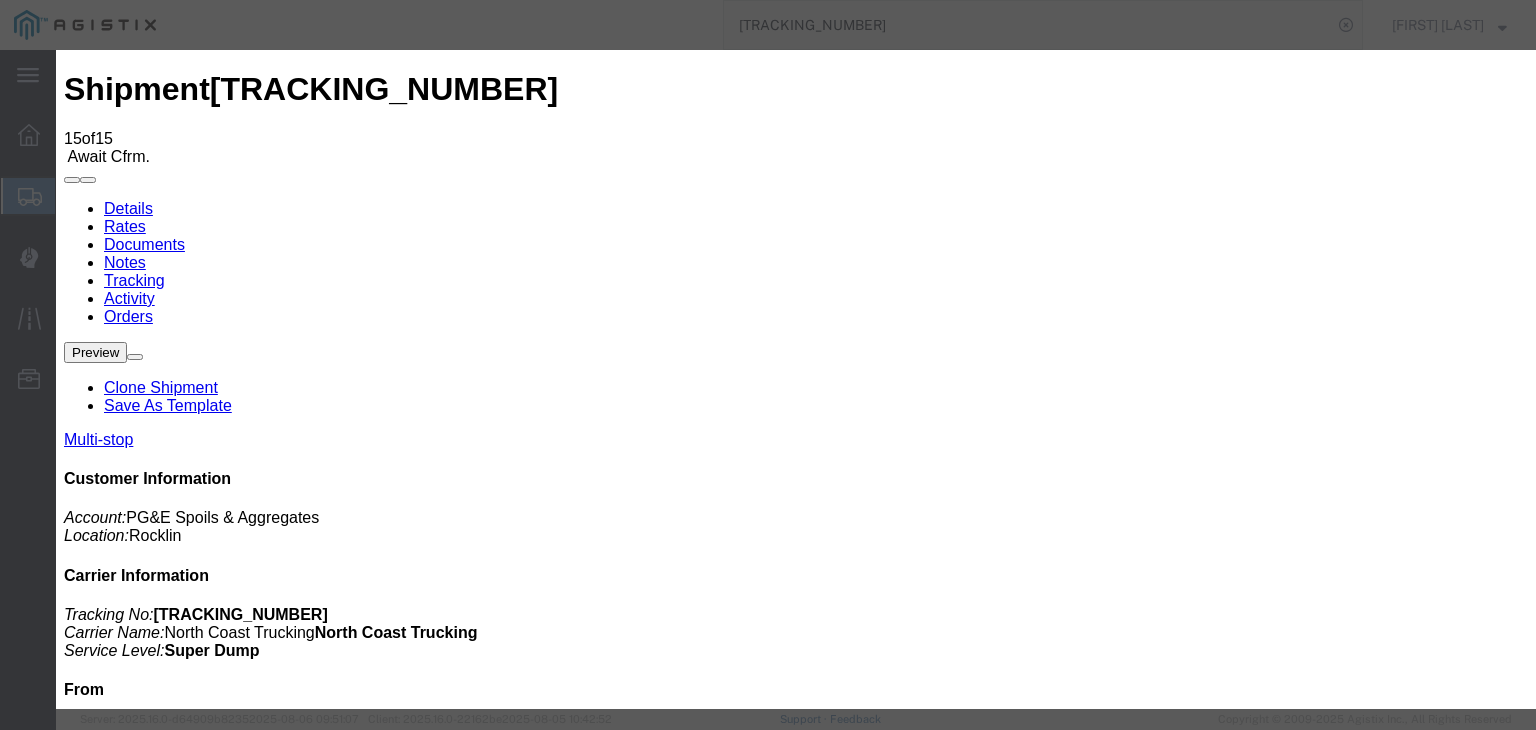 click on "08/06/2025" at bounding box center (168, 6447) 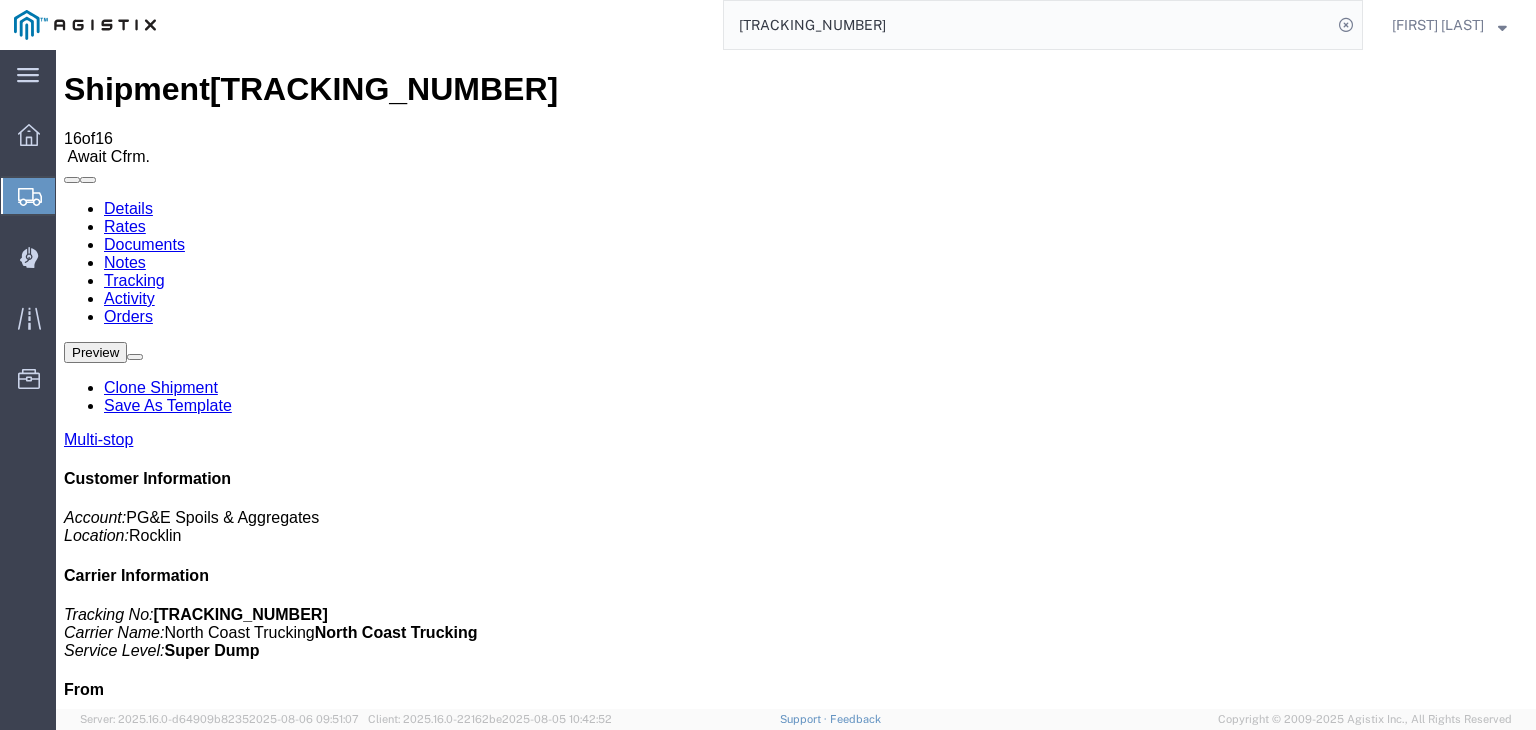 click on "Add New Tracking" at bounding box center [229, 1177] 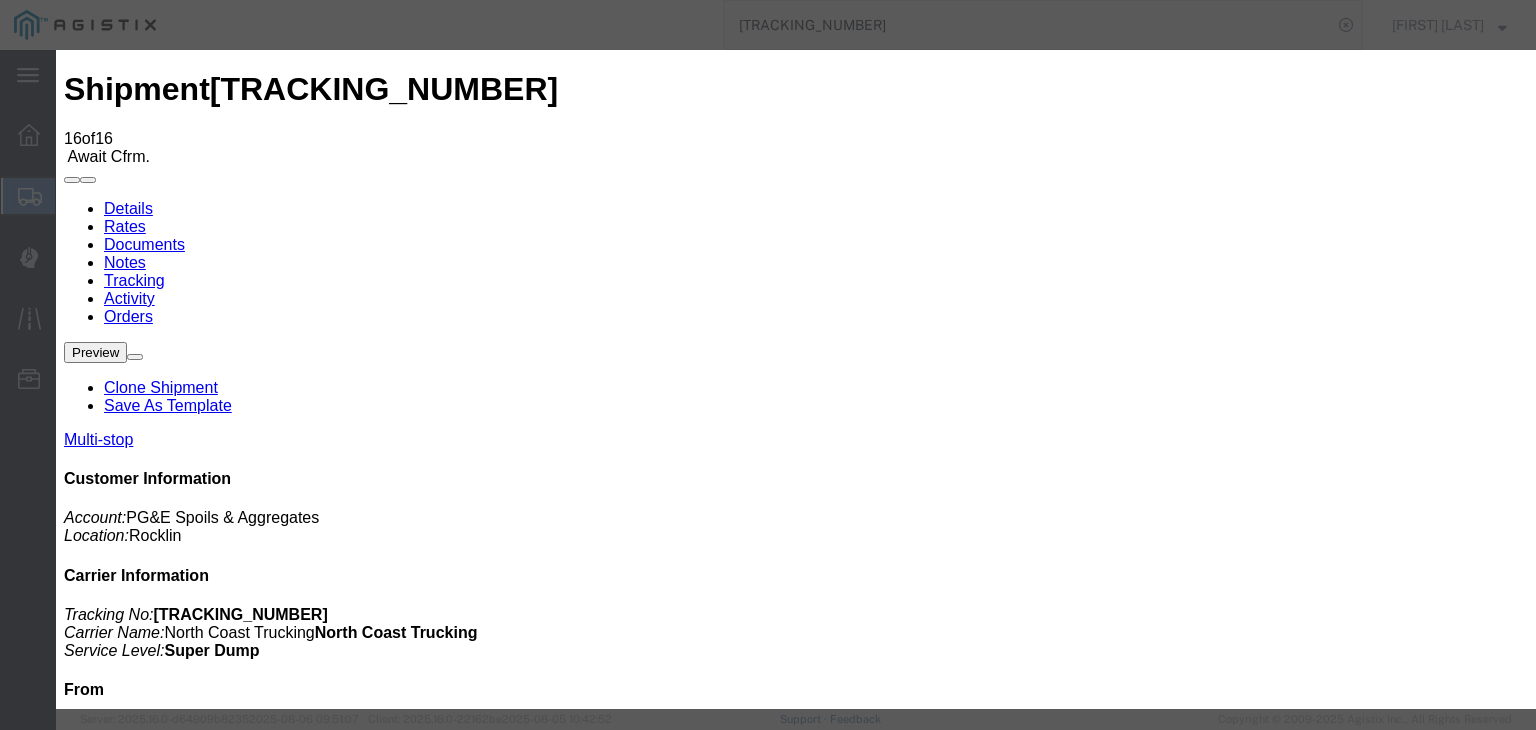 click on "08/06/2025" at bounding box center [168, 6690] 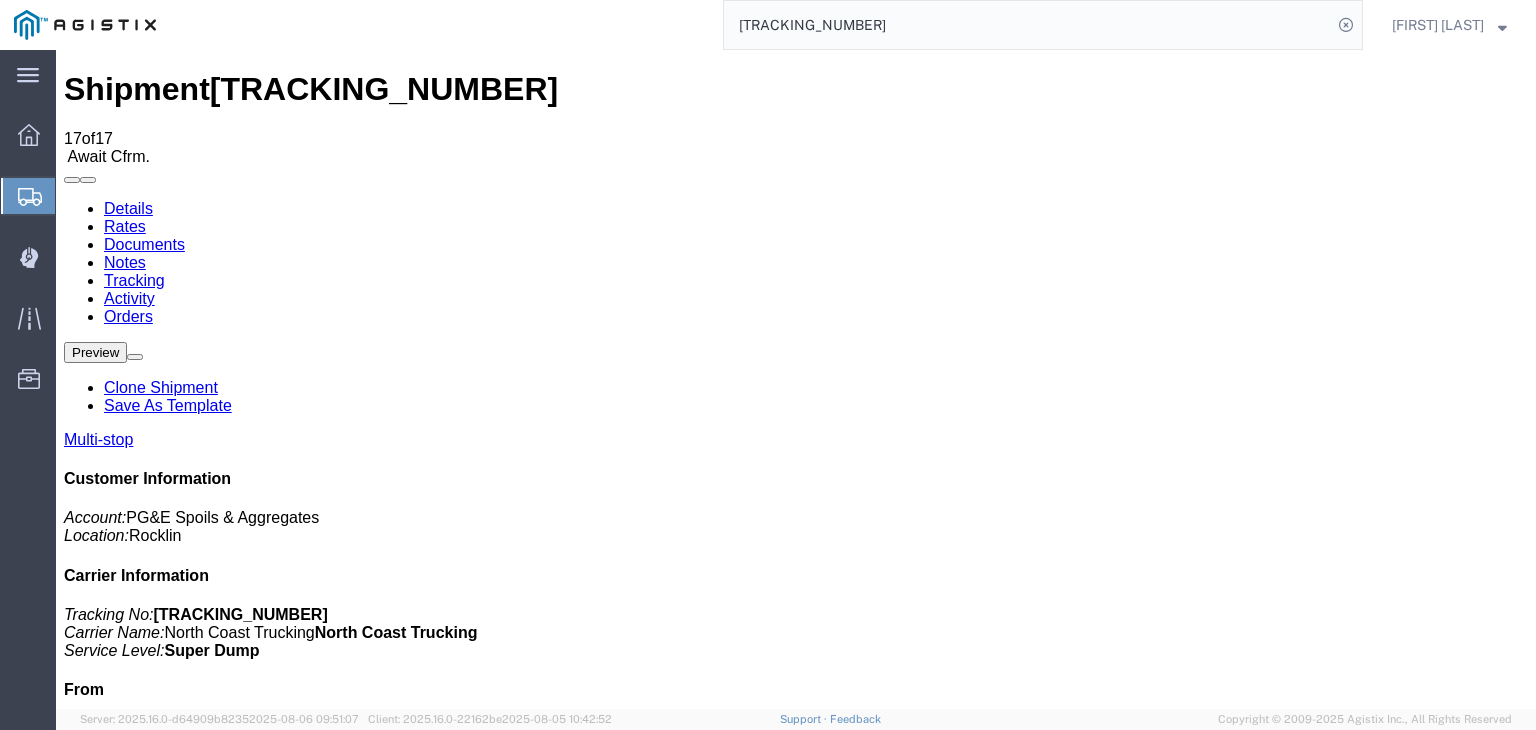 click on "Add New Tracking" at bounding box center [229, 1177] 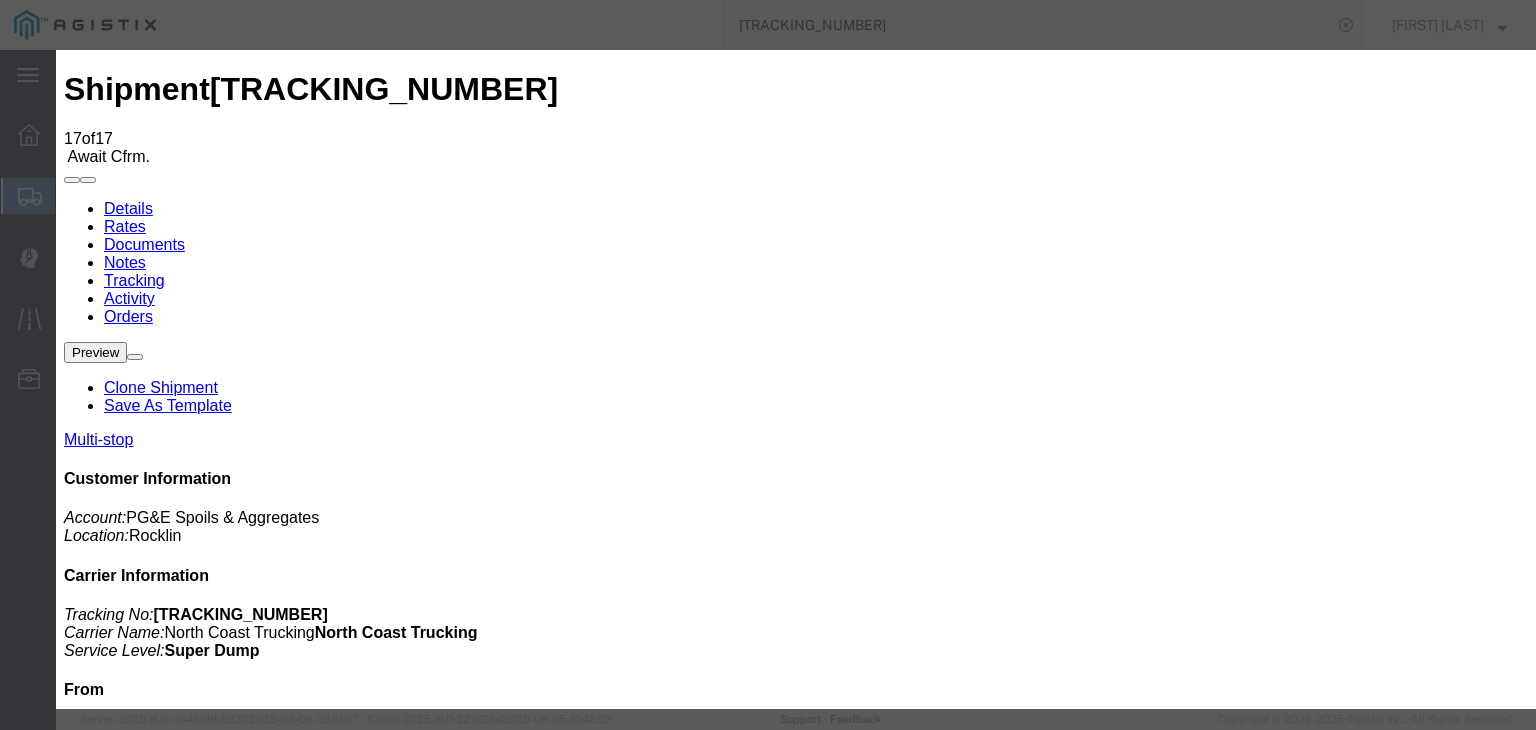 click on "08/06/2025" at bounding box center (168, 6933) 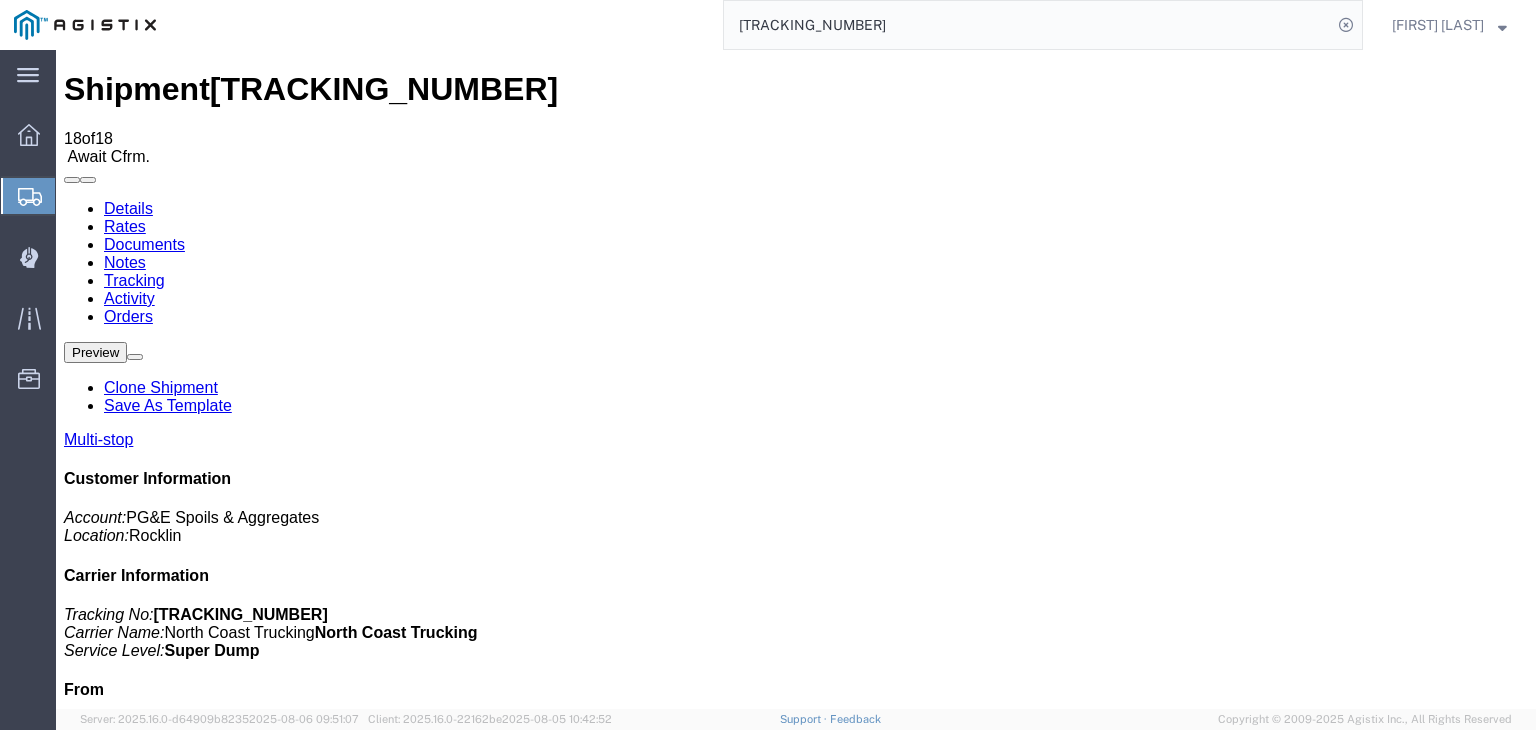 click on "Add New Tracking" at bounding box center [229, 1177] 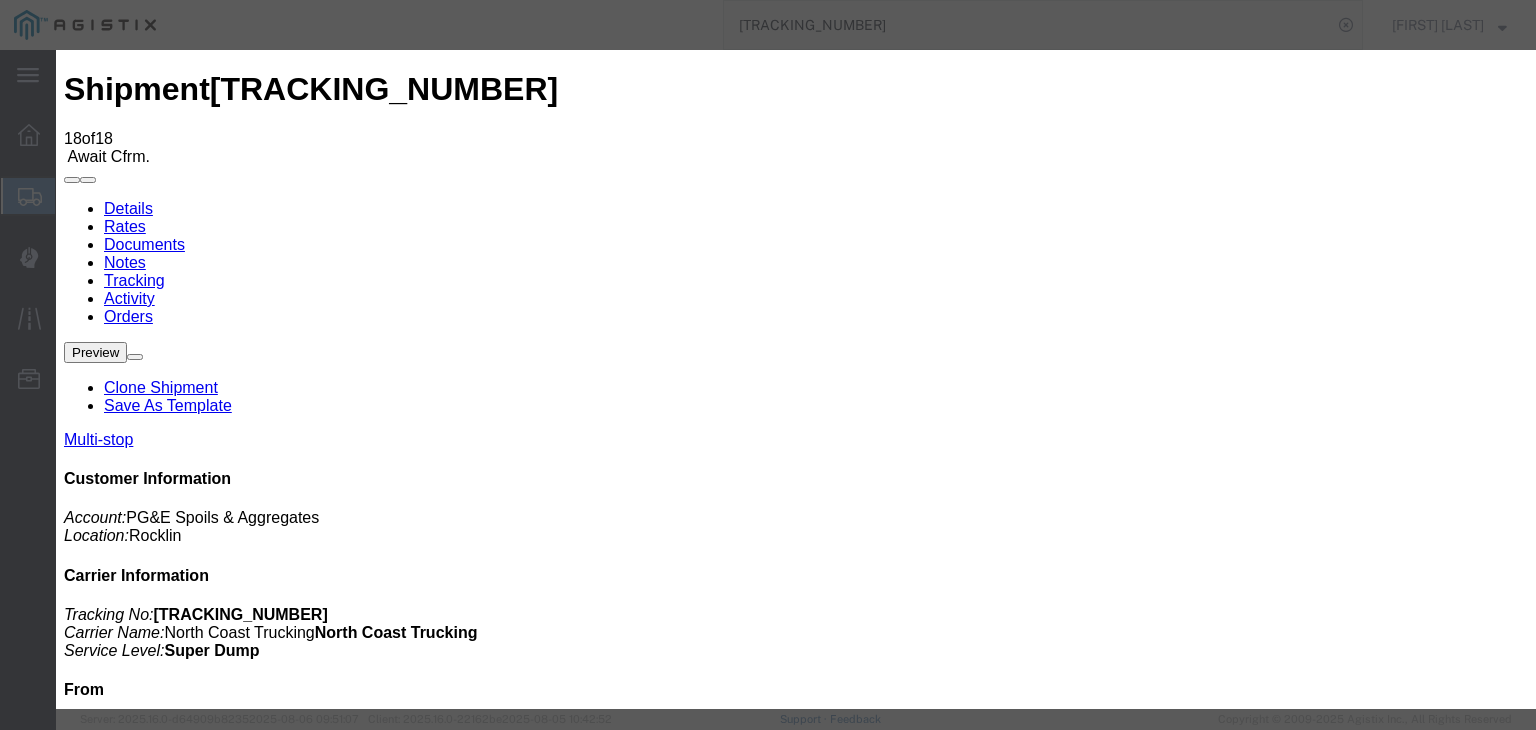click on "08/06/2025" at bounding box center (168, 7176) 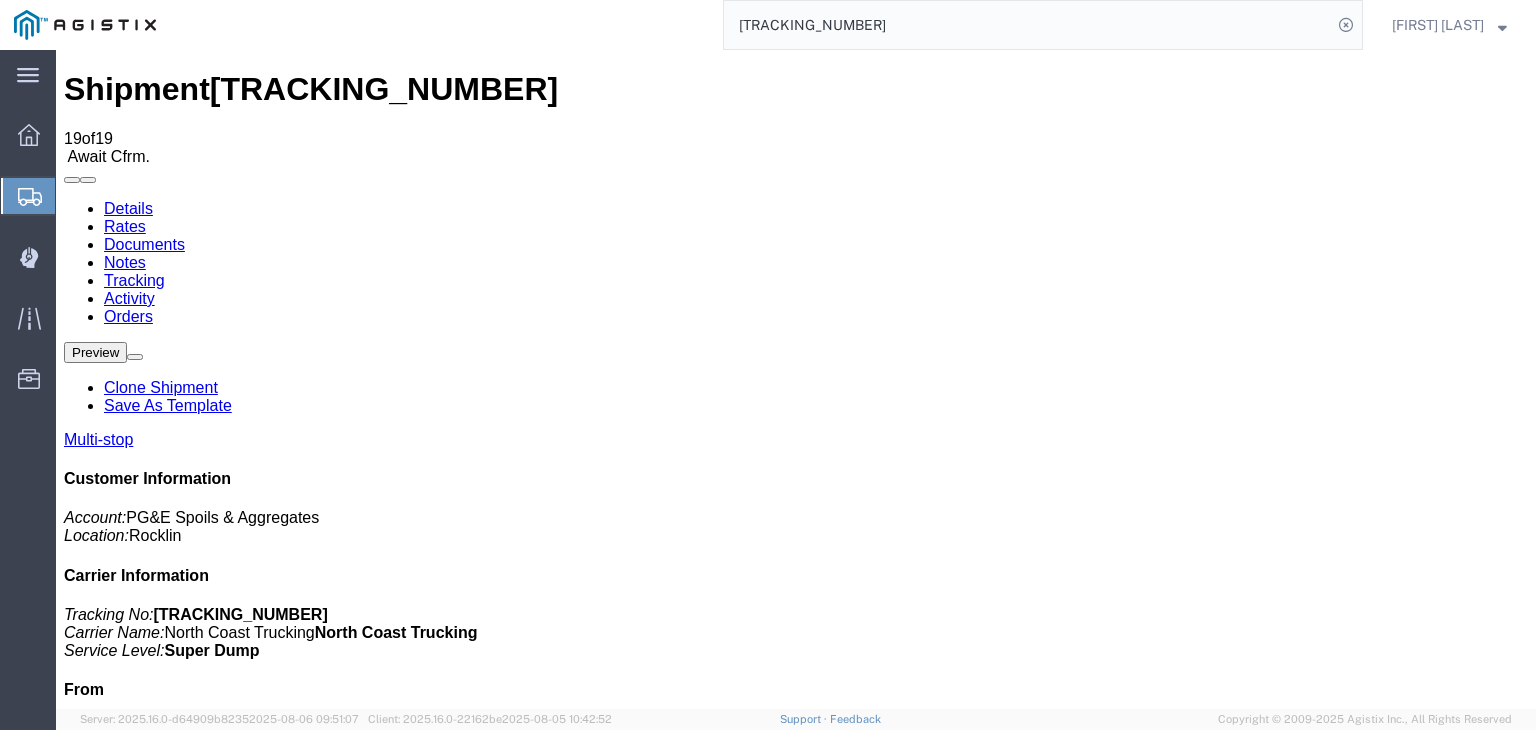 click on "Add New Tracking" at bounding box center (229, 1177) 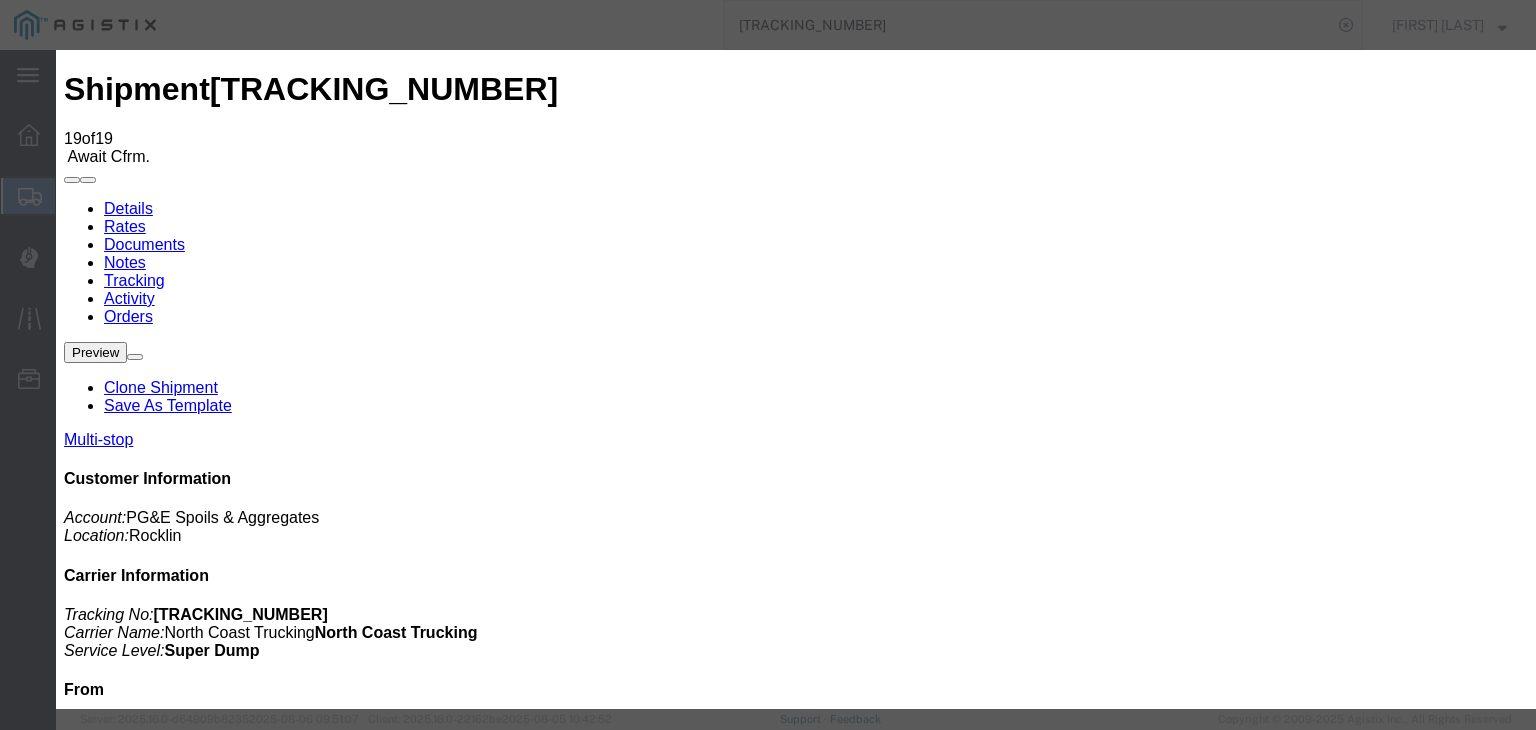 click on "08/06/2025" at bounding box center (168, 7419) 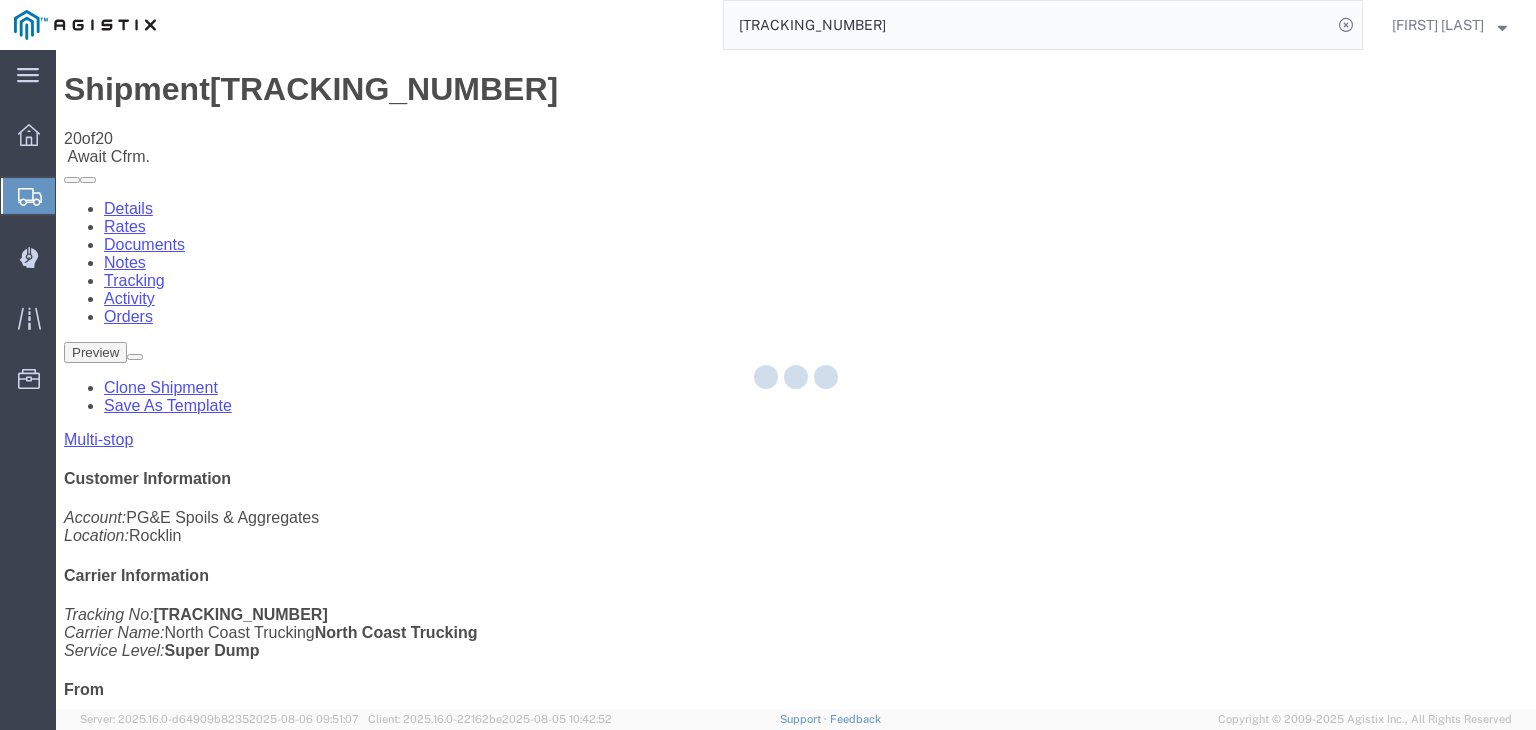 click 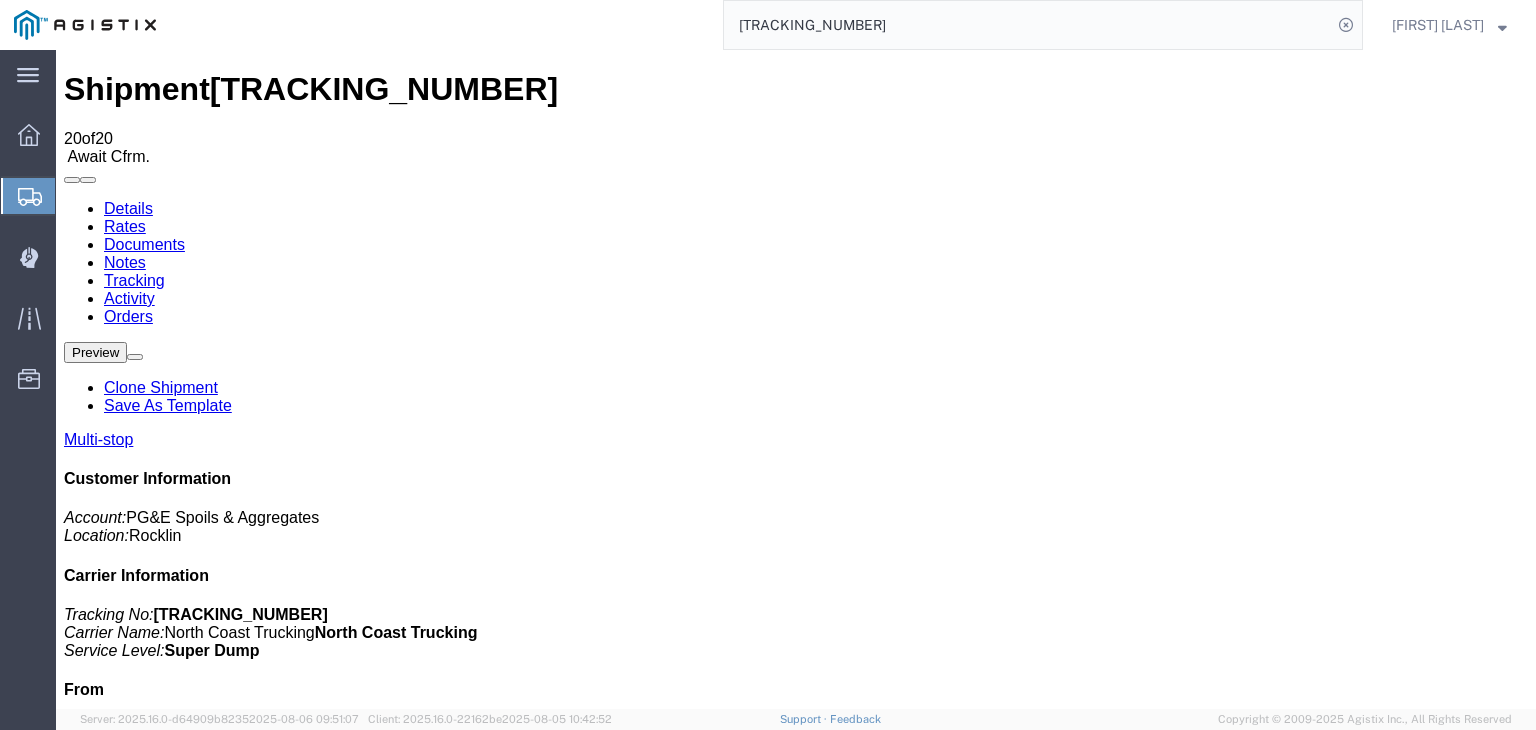 click on "Add New Tracking" at bounding box center [229, 1177] 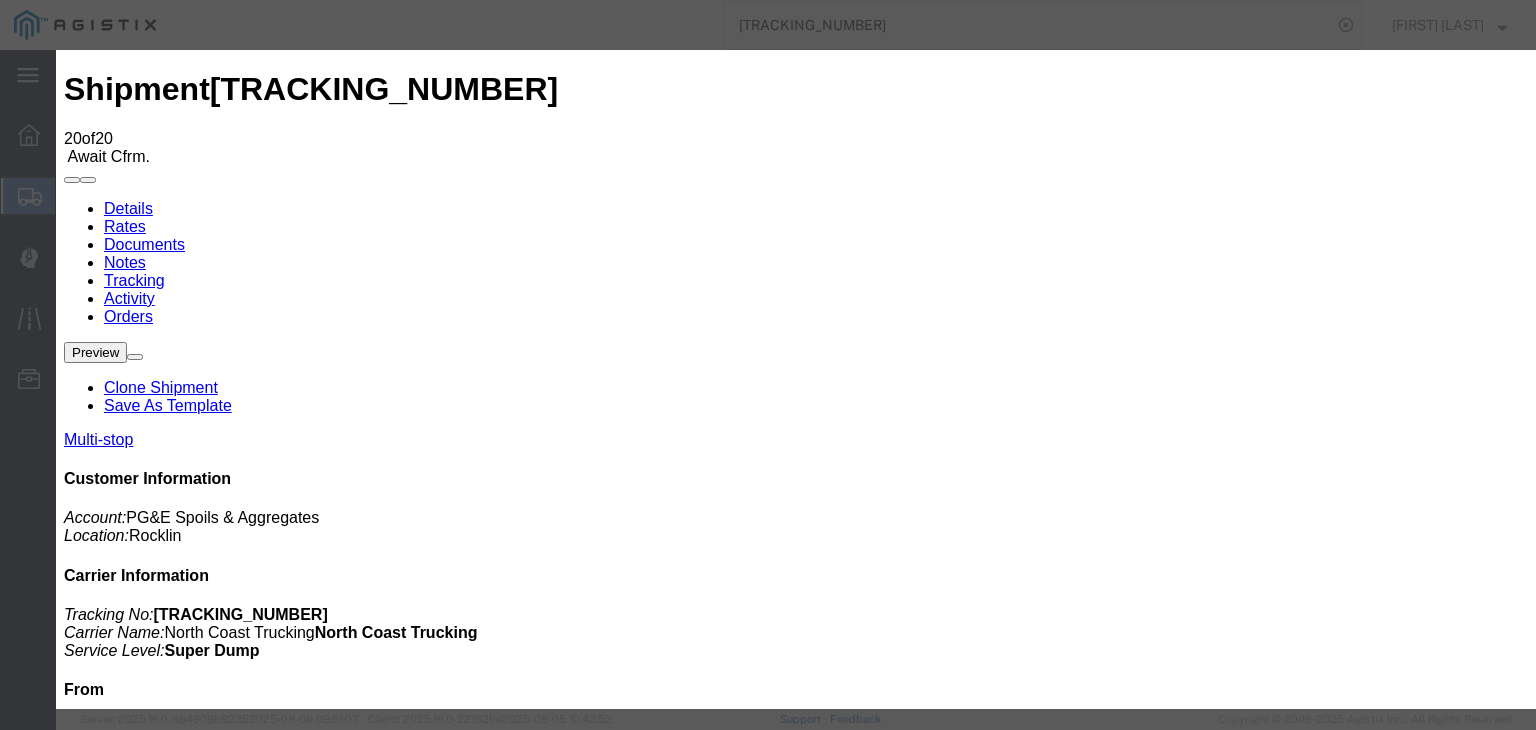 click on "08/06/2025" at bounding box center (168, 7662) 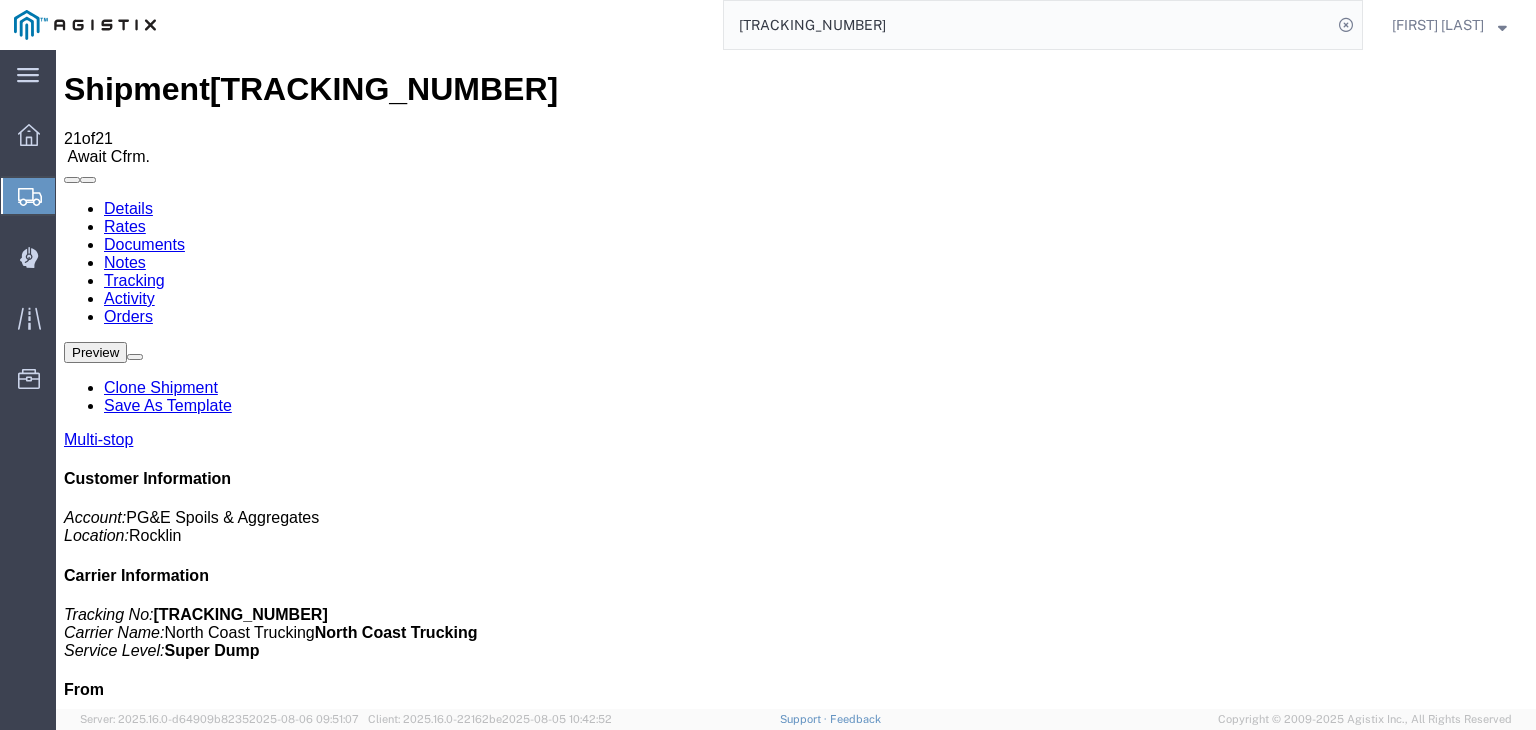 click on "Add New Tracking" at bounding box center [229, 1177] 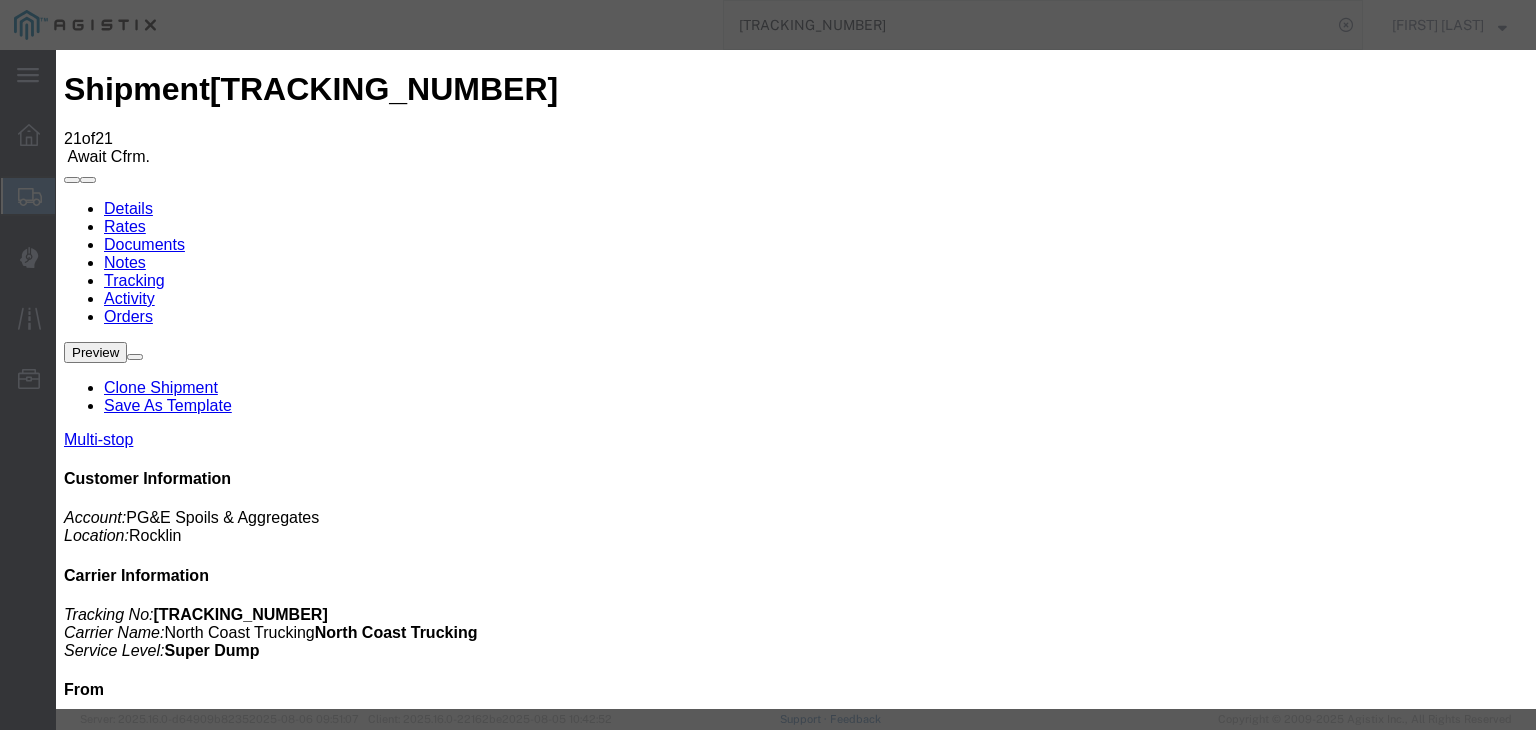 click on "08/06/2025" at bounding box center [168, 7905] 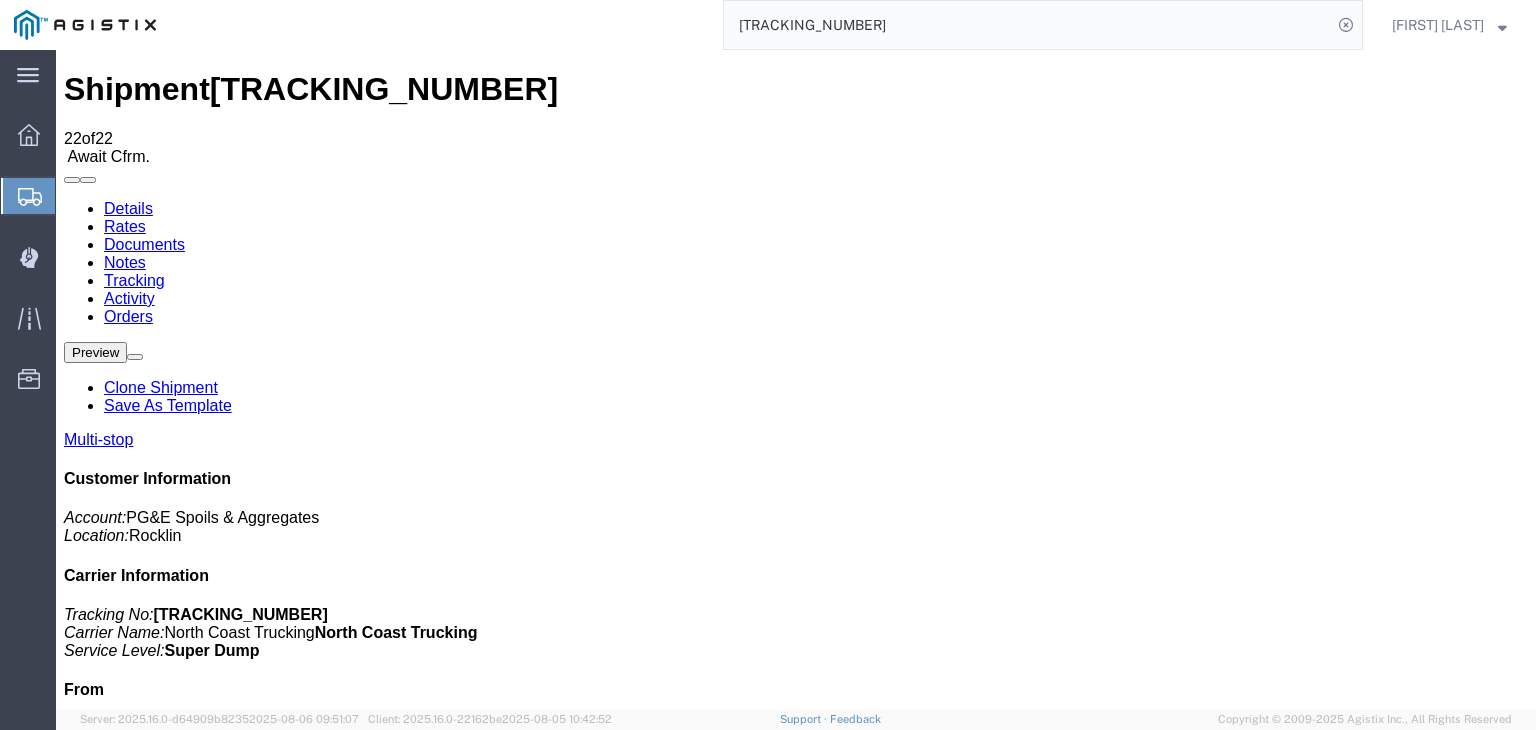 click on "Add New Tracking" at bounding box center [229, 1177] 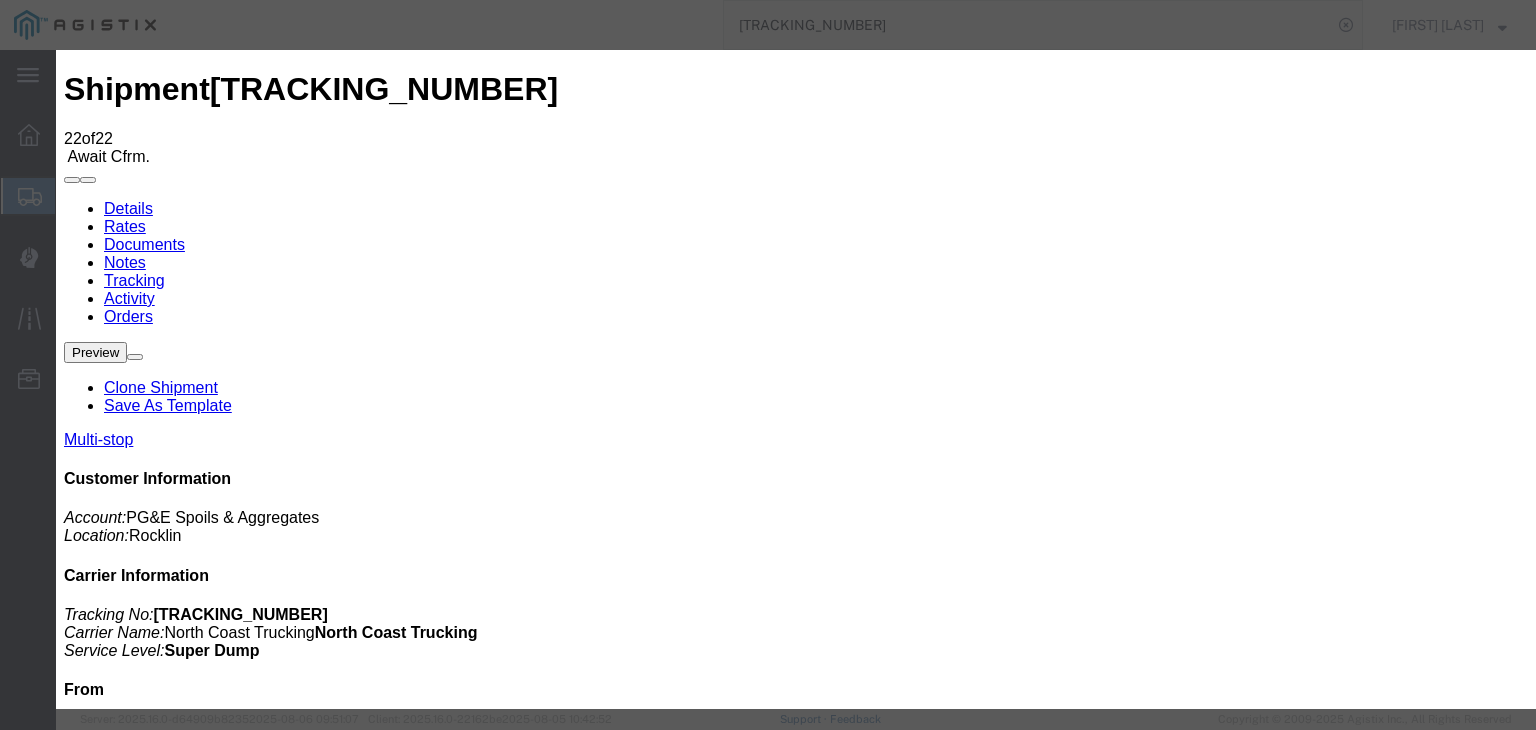 click on "08/06/2025" at bounding box center [168, 8148] 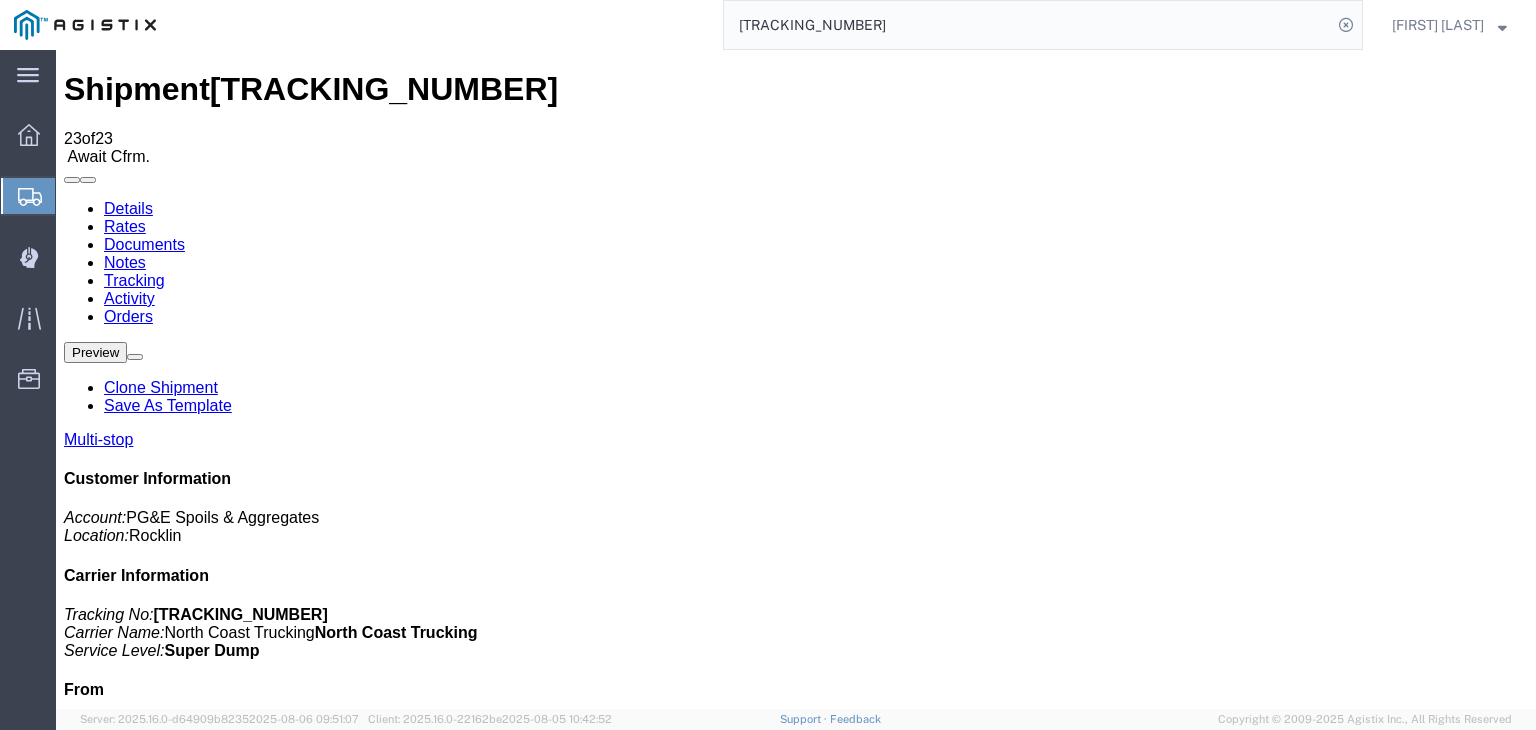 click on "Add New Tracking" at bounding box center (229, 1177) 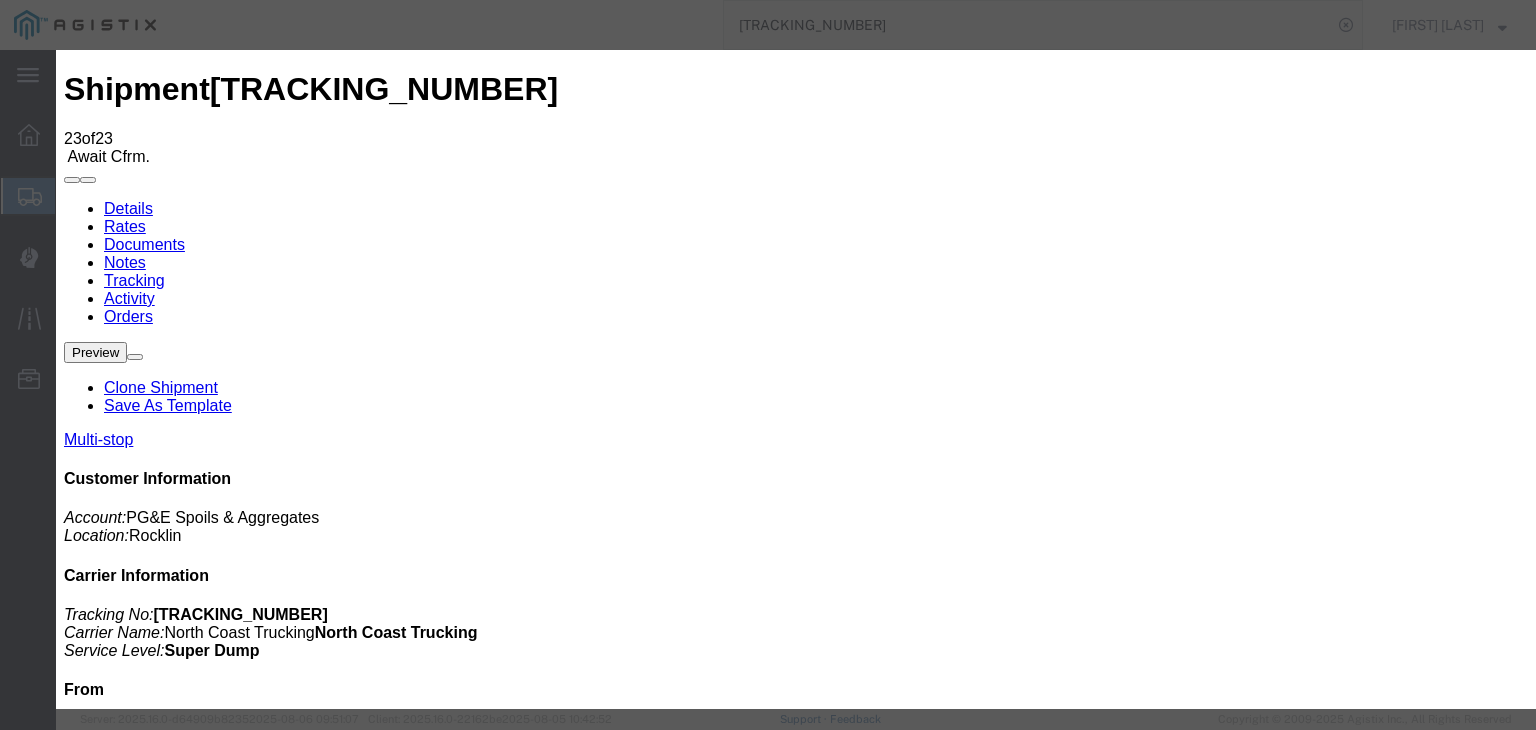 click on "08/06/2025" at bounding box center (168, 8391) 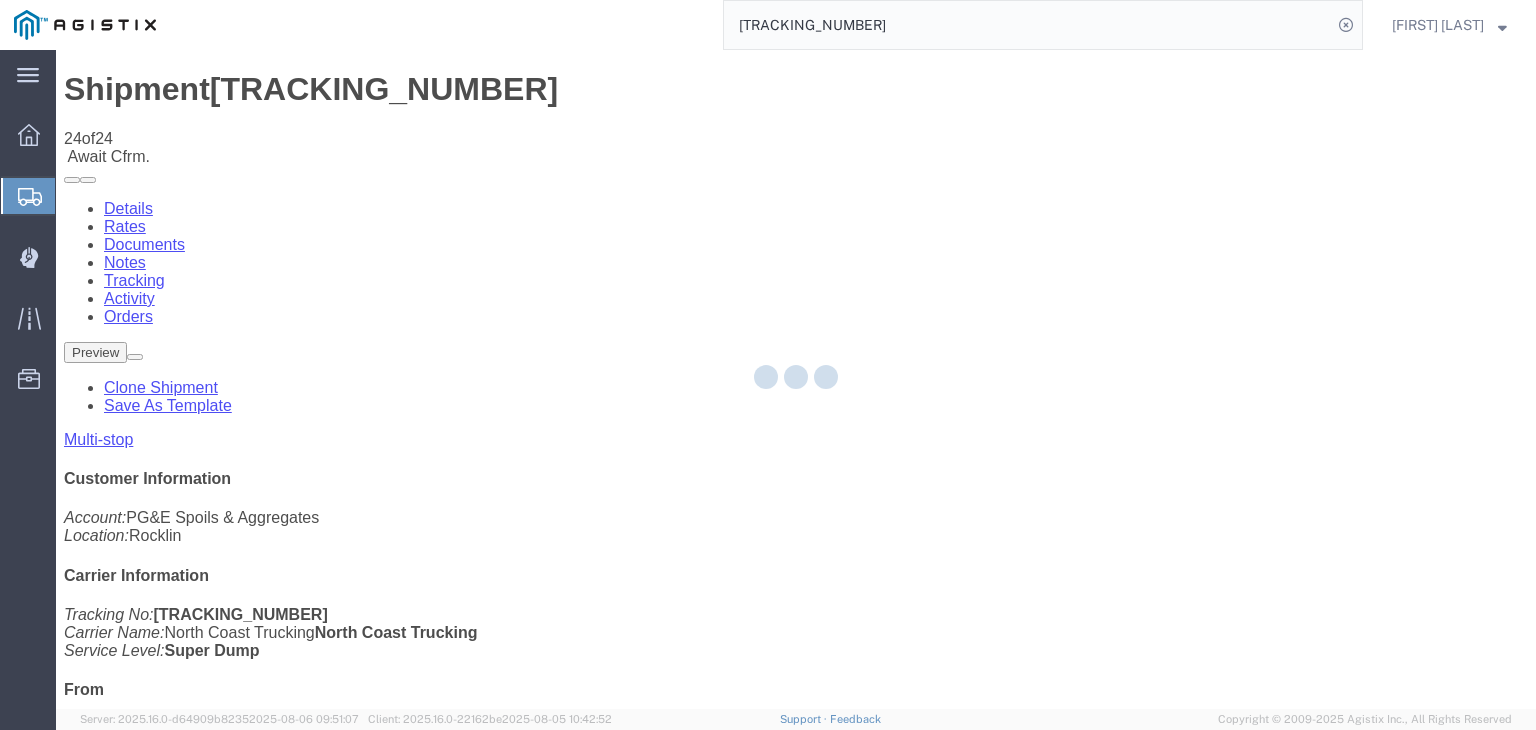 click 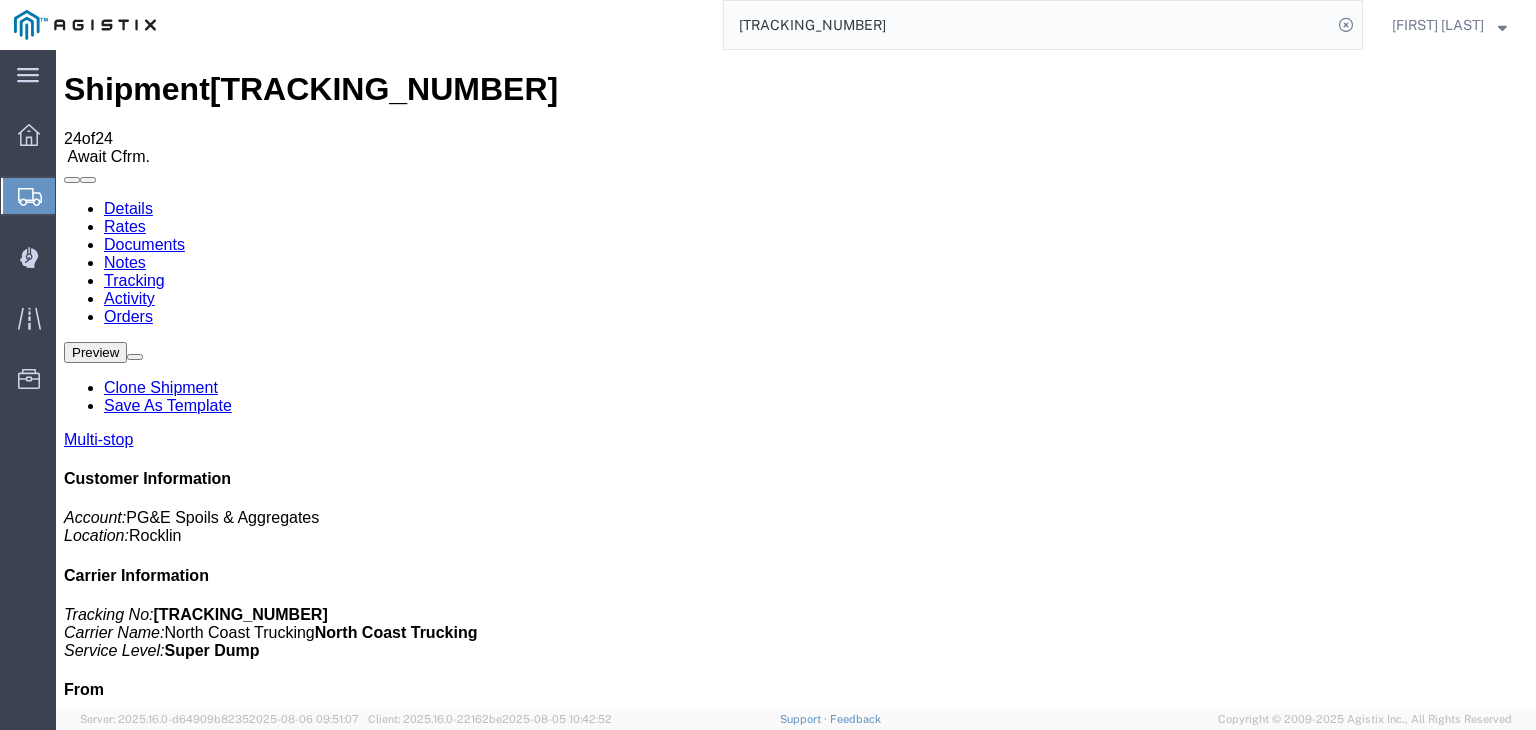 click on "Add New Tracking" at bounding box center (229, 1177) 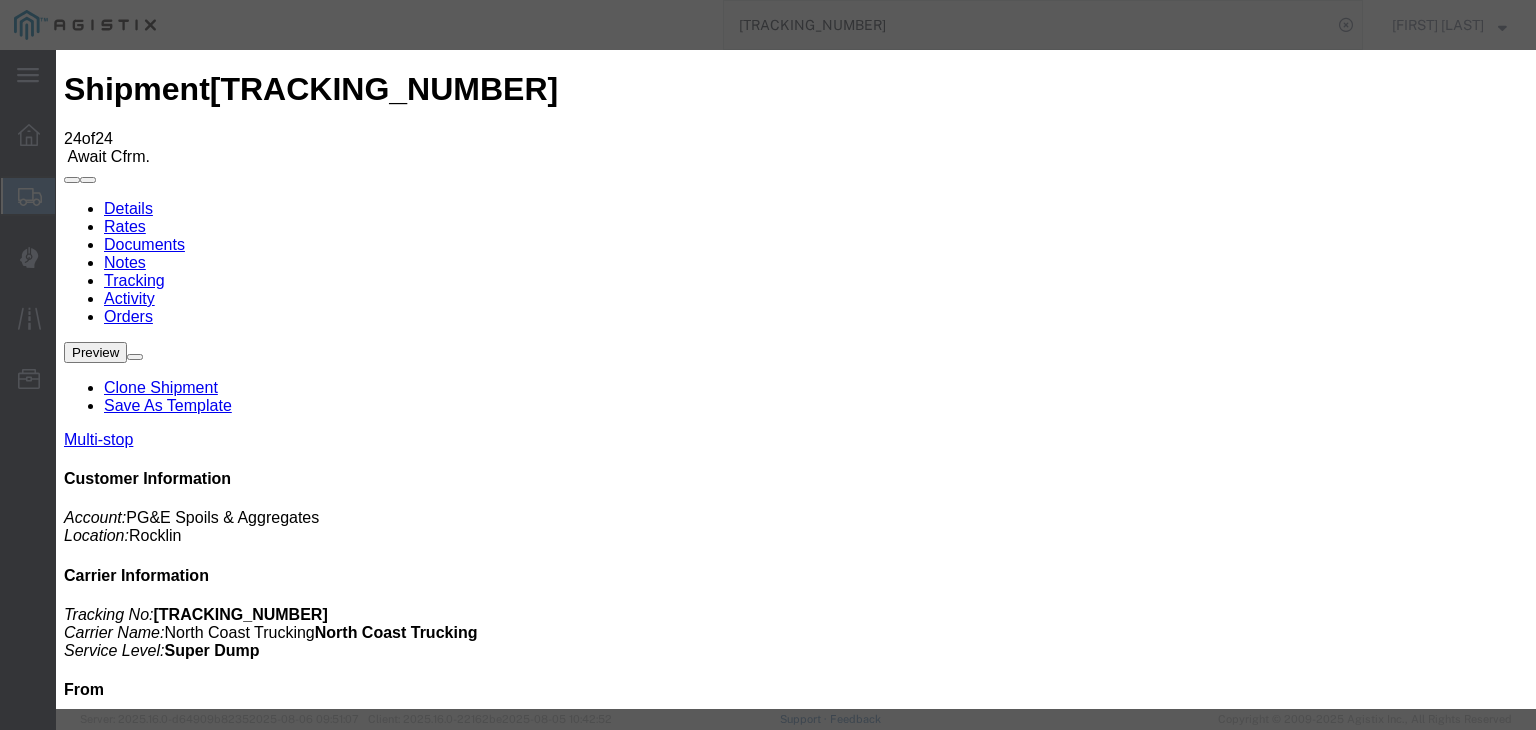 click on "08/06/2025" at bounding box center (168, 8634) 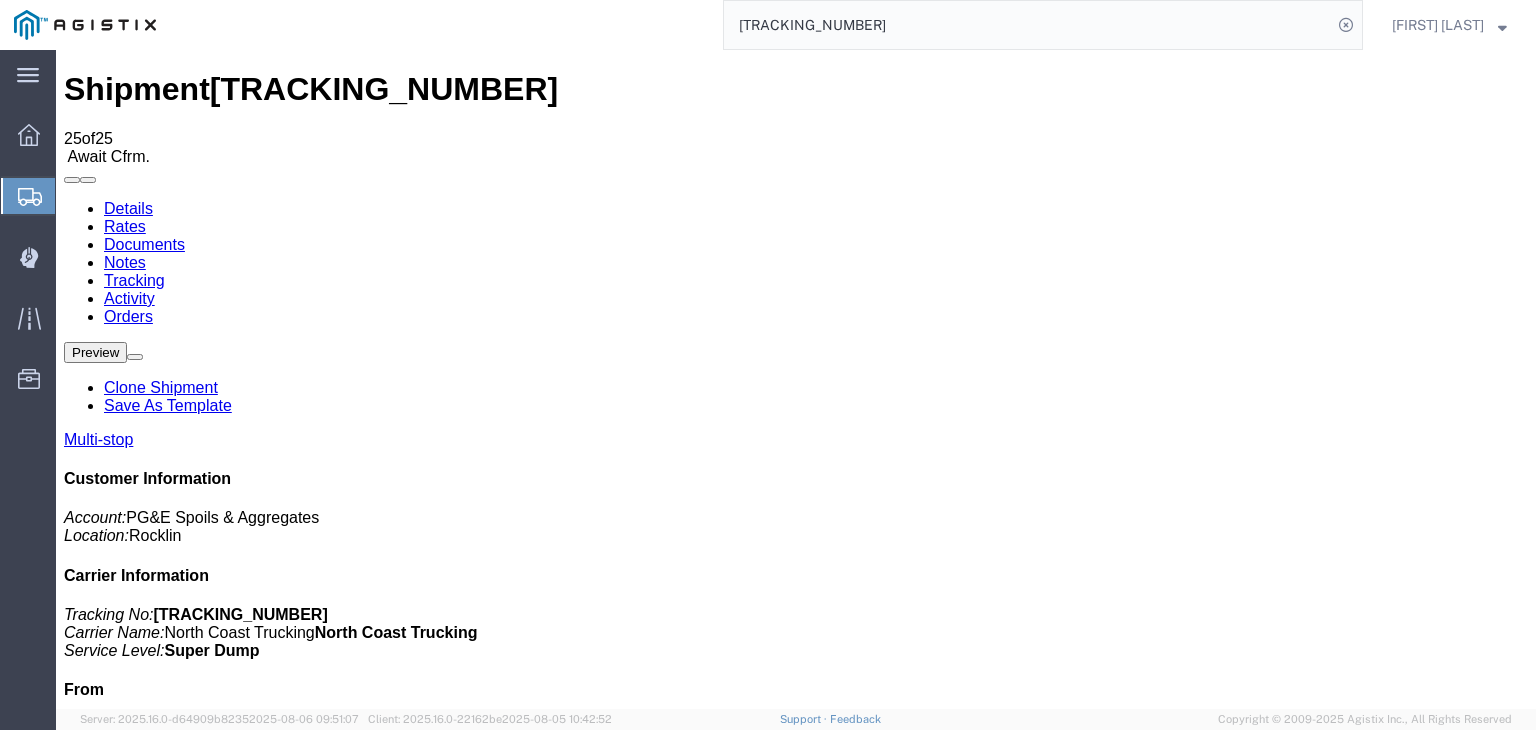 scroll, scrollTop: 173, scrollLeft: 0, axis: vertical 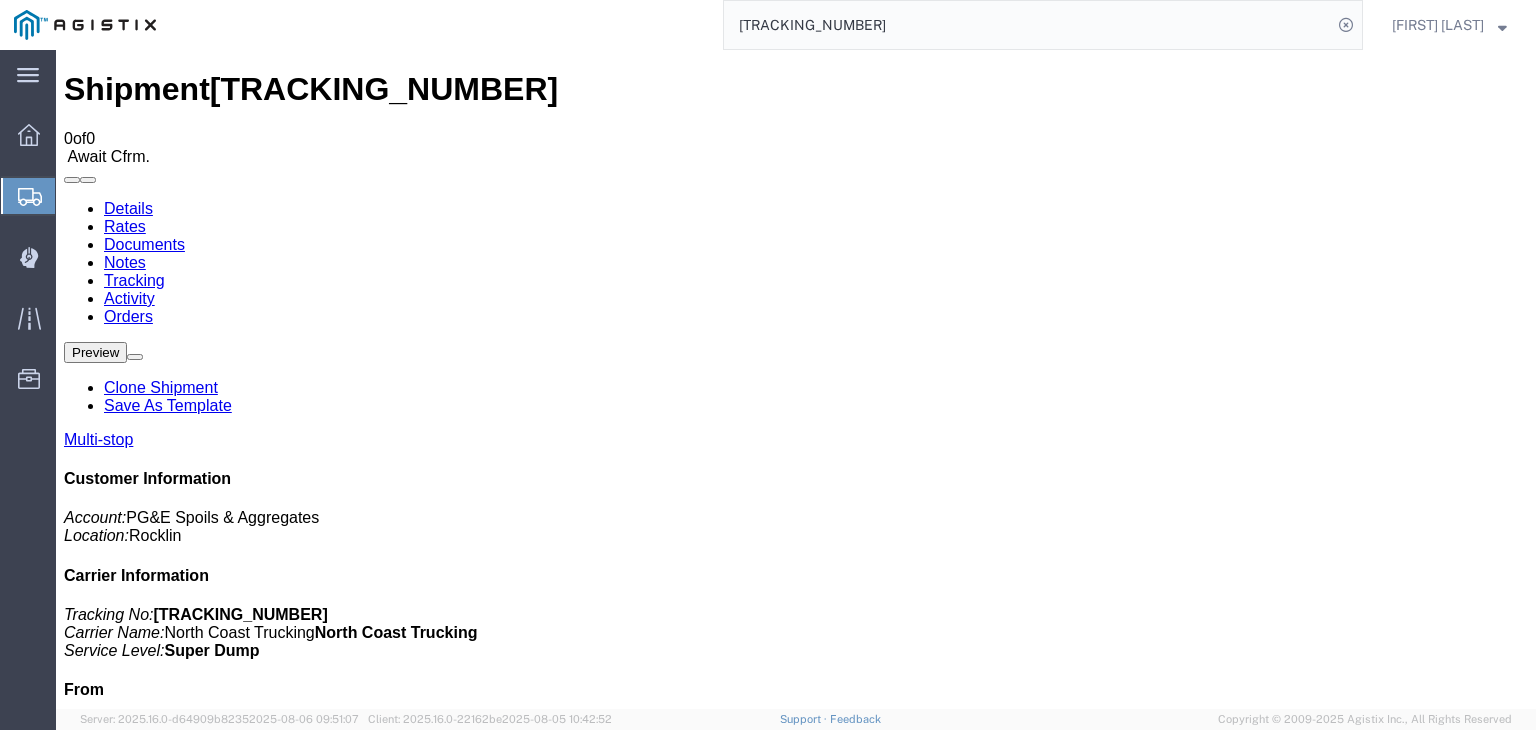 click on "Attach Documents" at bounding box center (126, 1157) 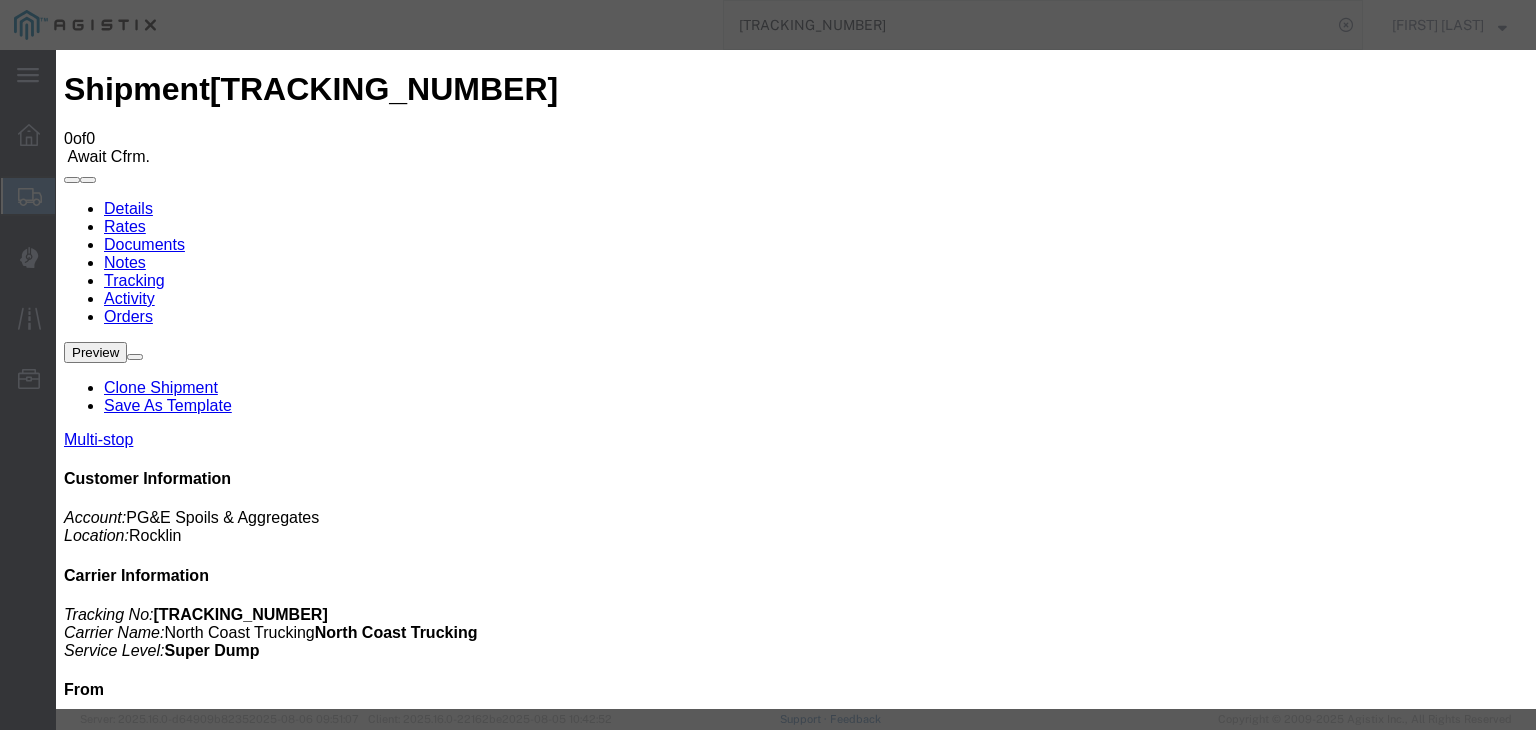 click on "No file chosen" at bounding box center (796, 1946) 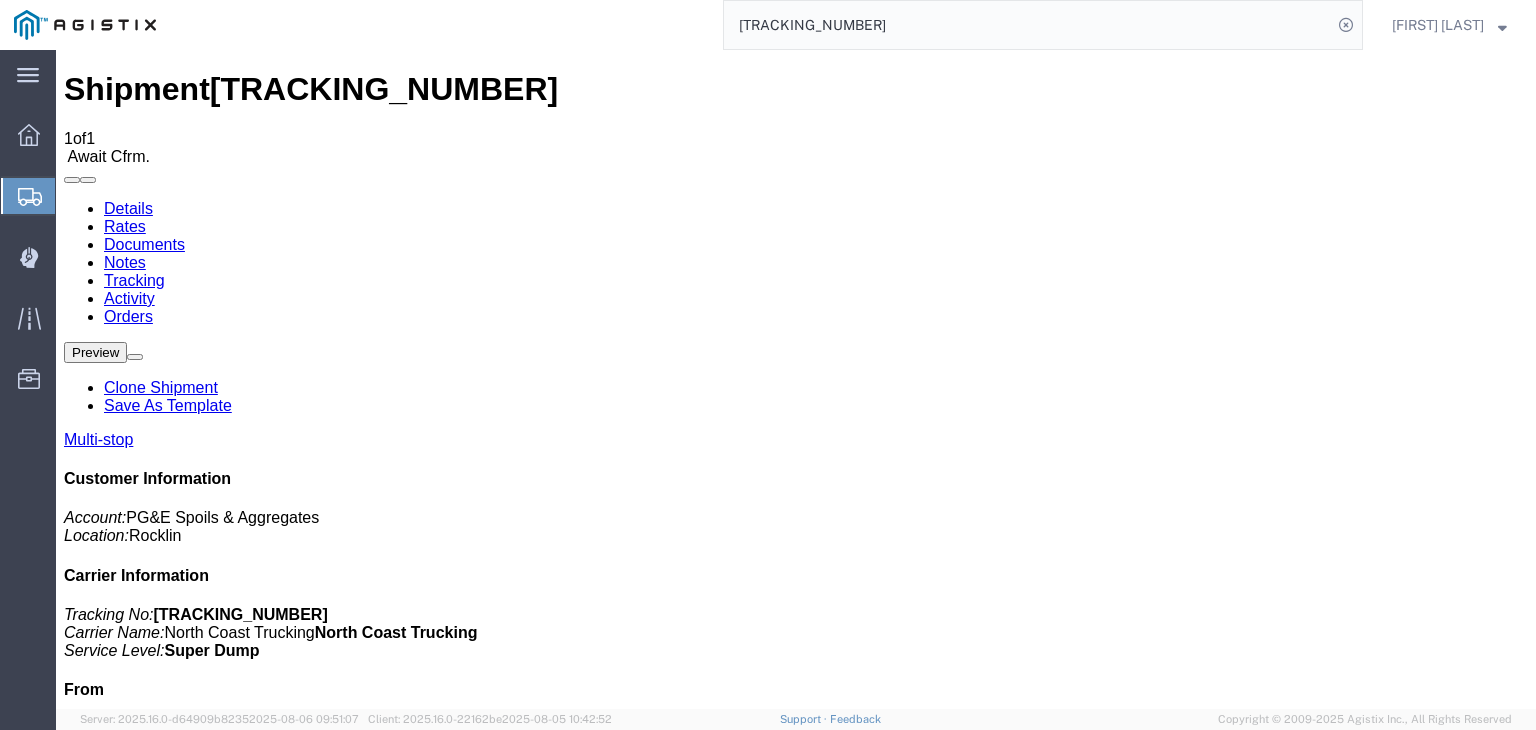 click on "Tracking" at bounding box center [134, 280] 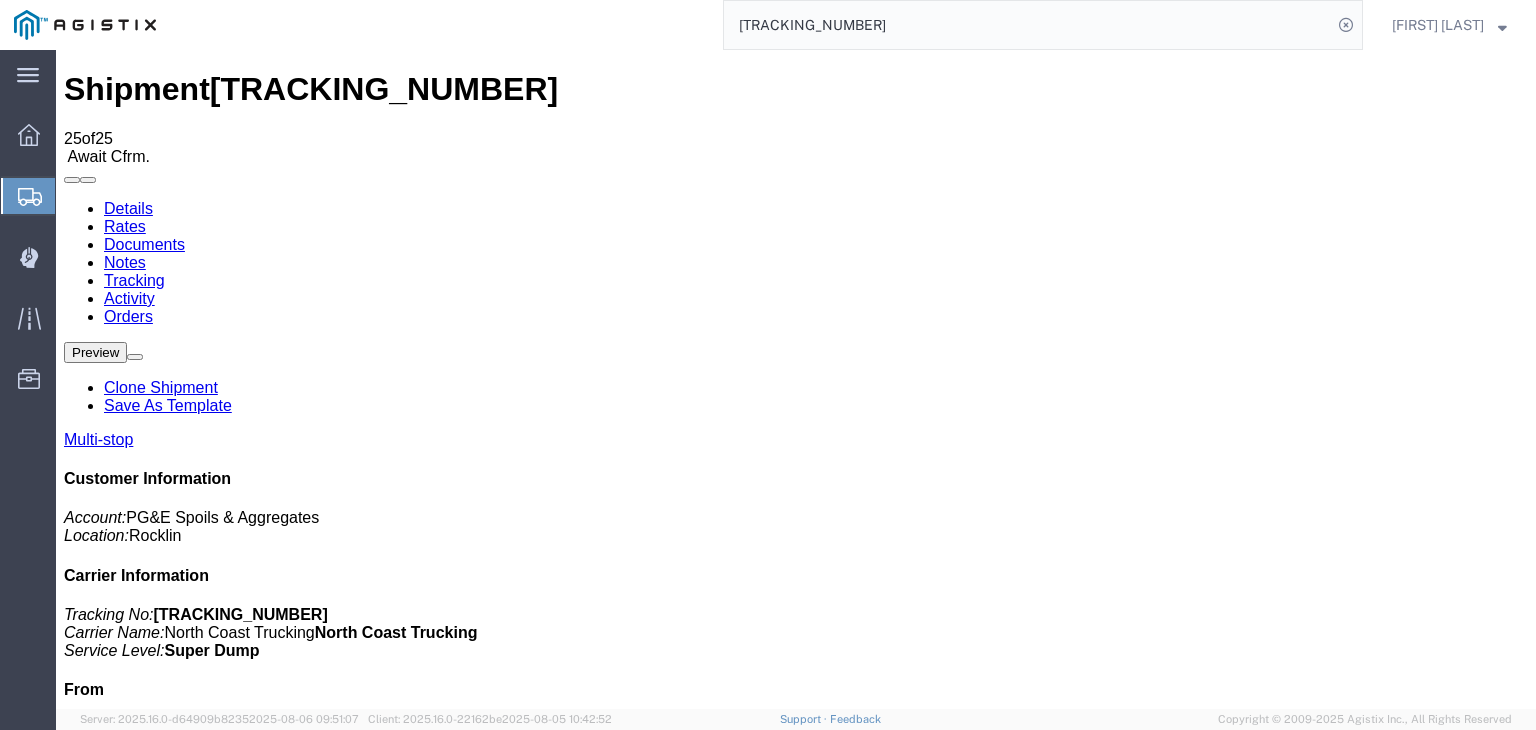 click on "Add New Tracking" at bounding box center (229, 1177) 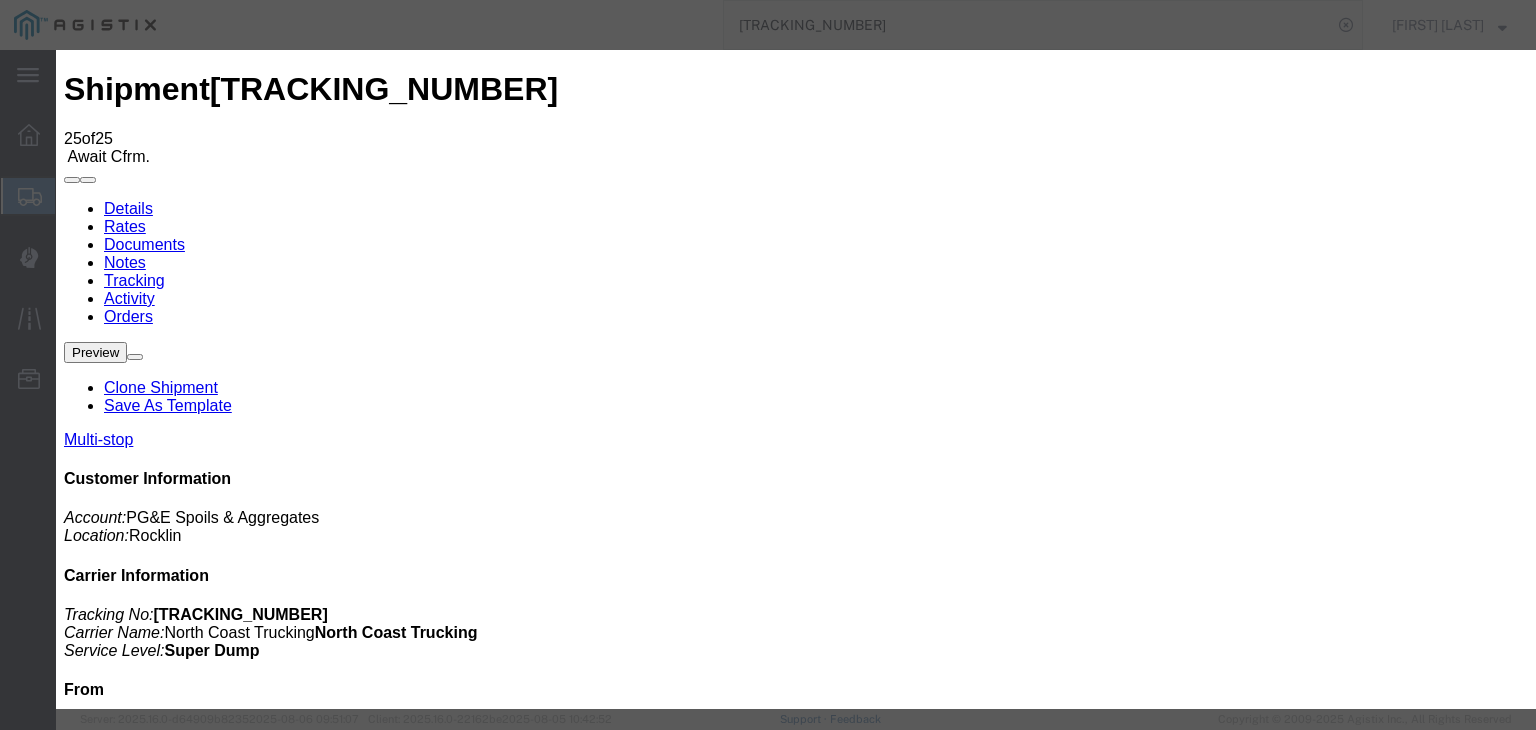 click on "08/06/2025" at bounding box center (168, 8877) 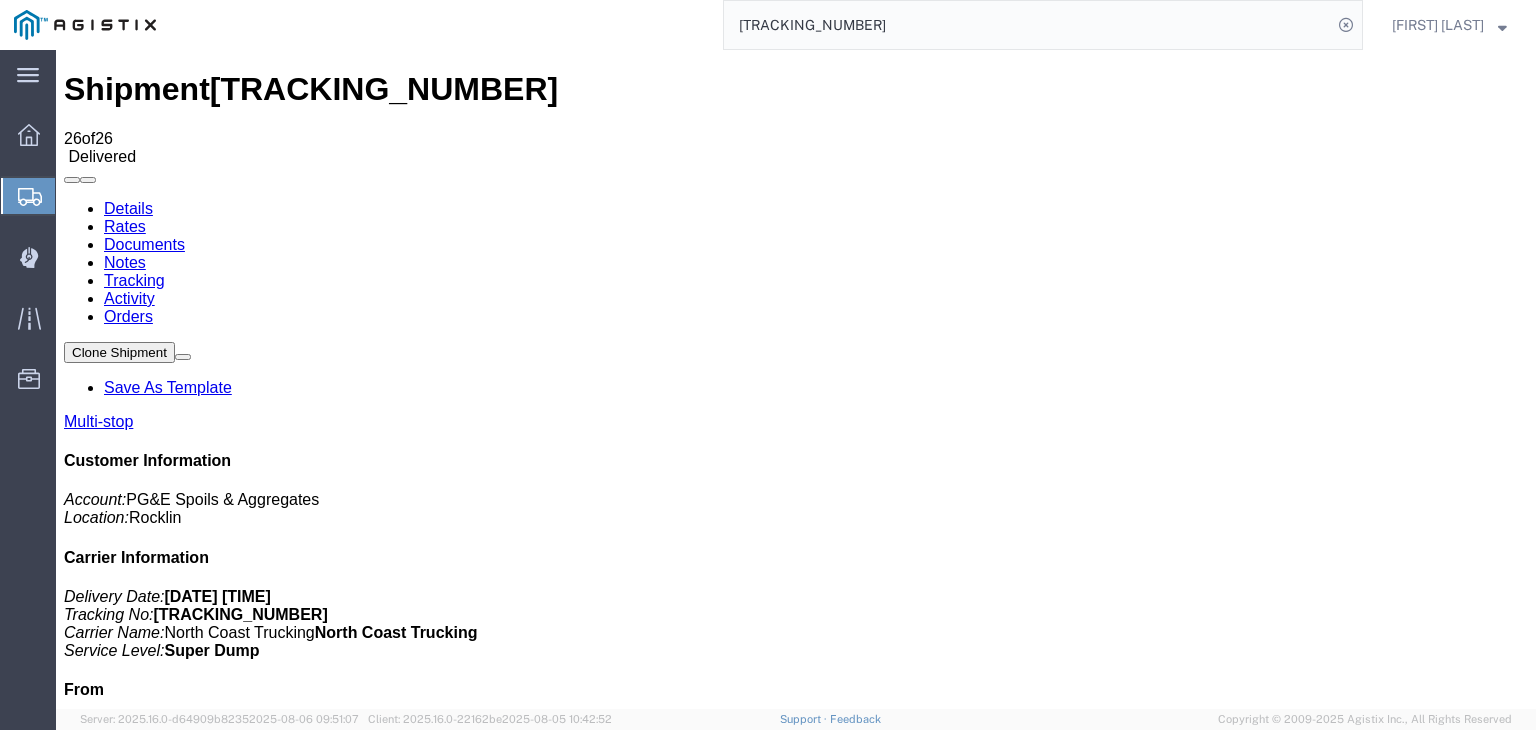 click at bounding box center (1282, 1831) 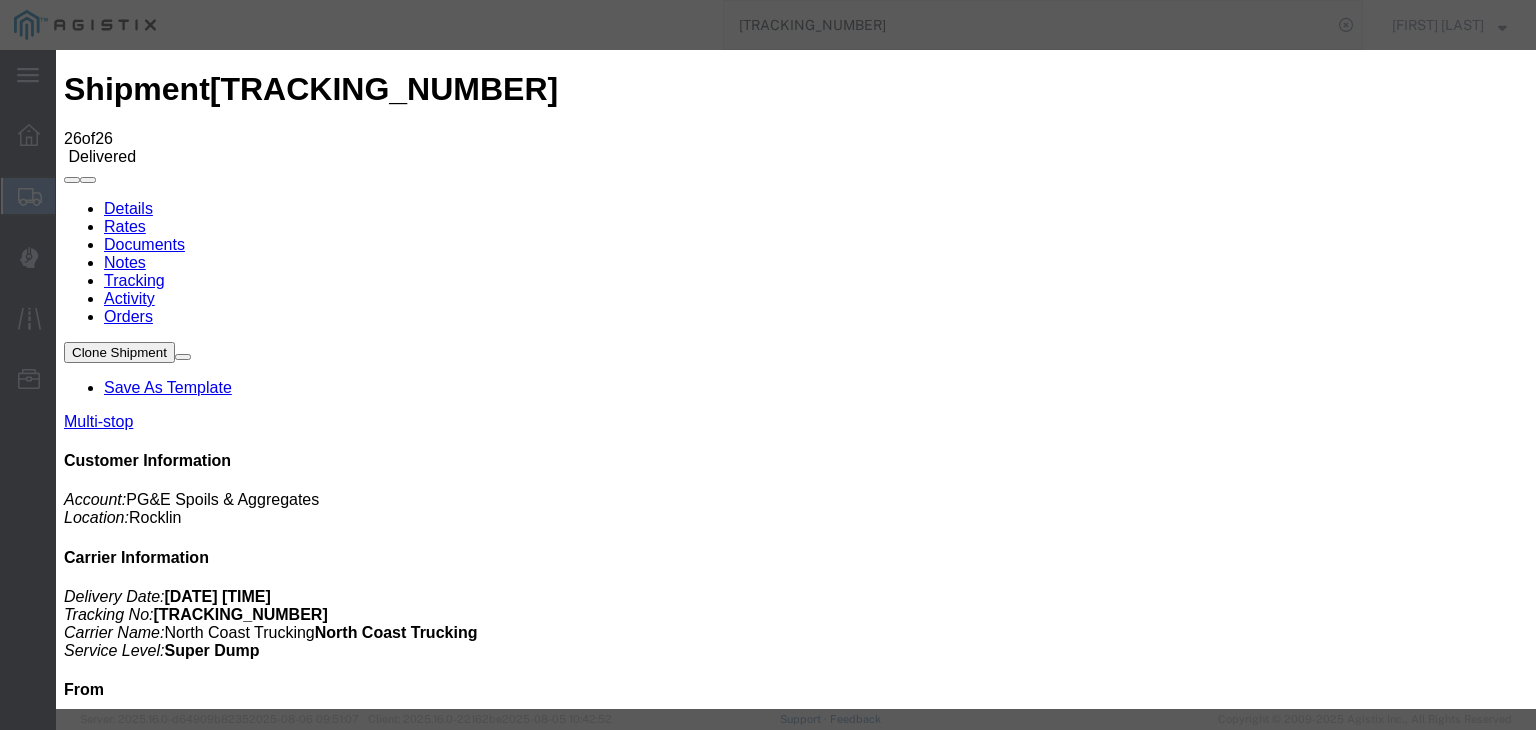 drag, startPoint x: 1080, startPoint y: 299, endPoint x: 1024, endPoint y: 249, distance: 75.073296 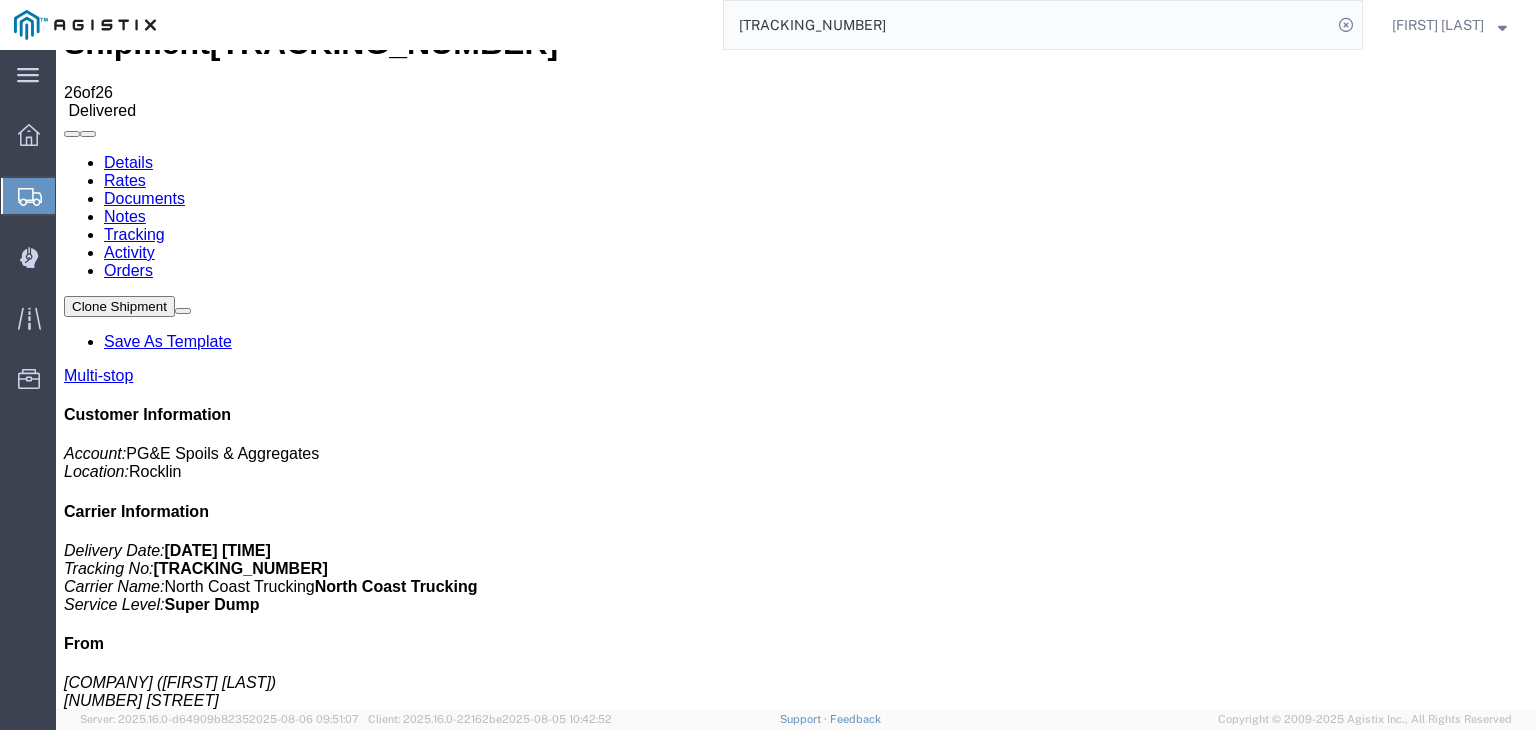 scroll, scrollTop: 0, scrollLeft: 0, axis: both 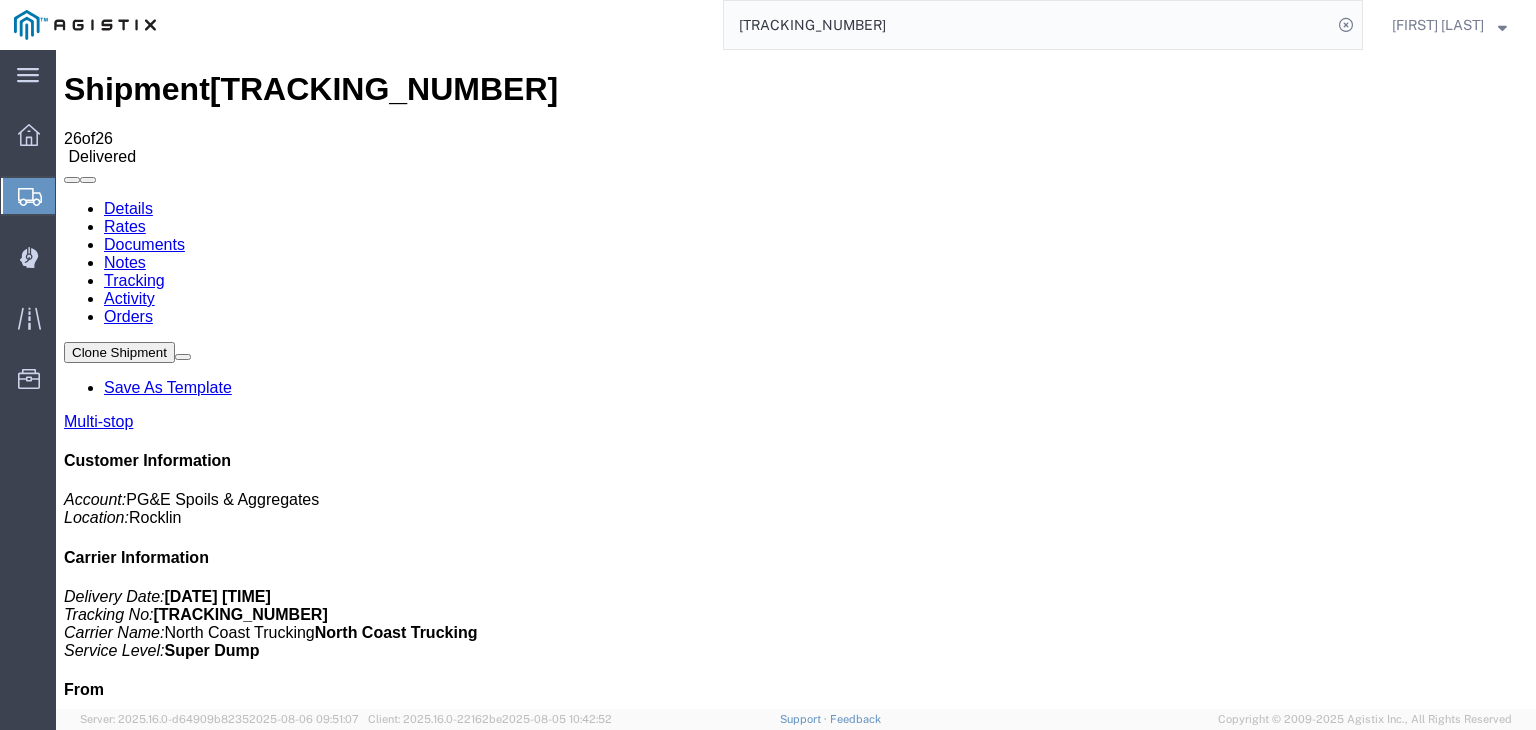 click on "Edit Tracking" at bounding box center (1360, 1963) 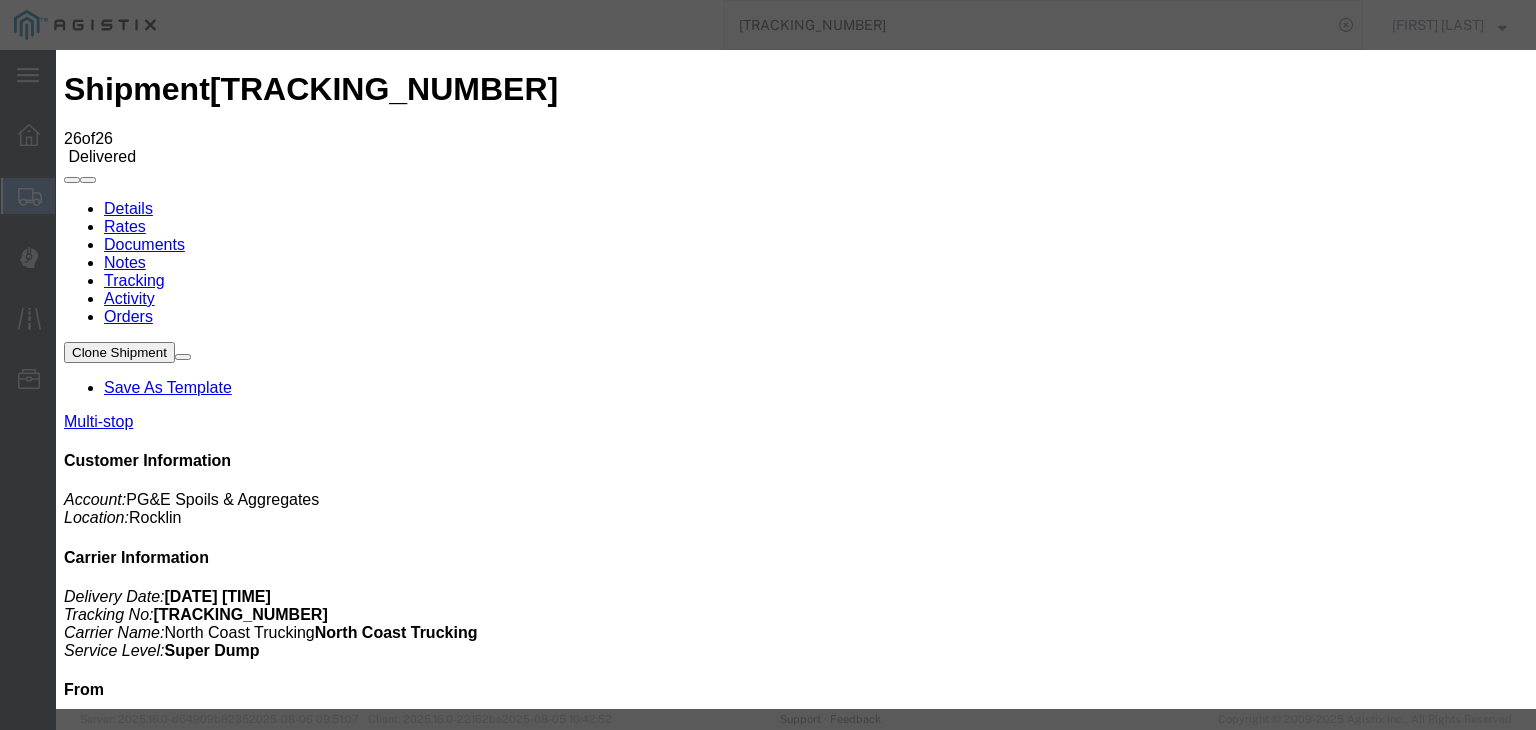 click on "Close" at bounding box center [190, 9508] 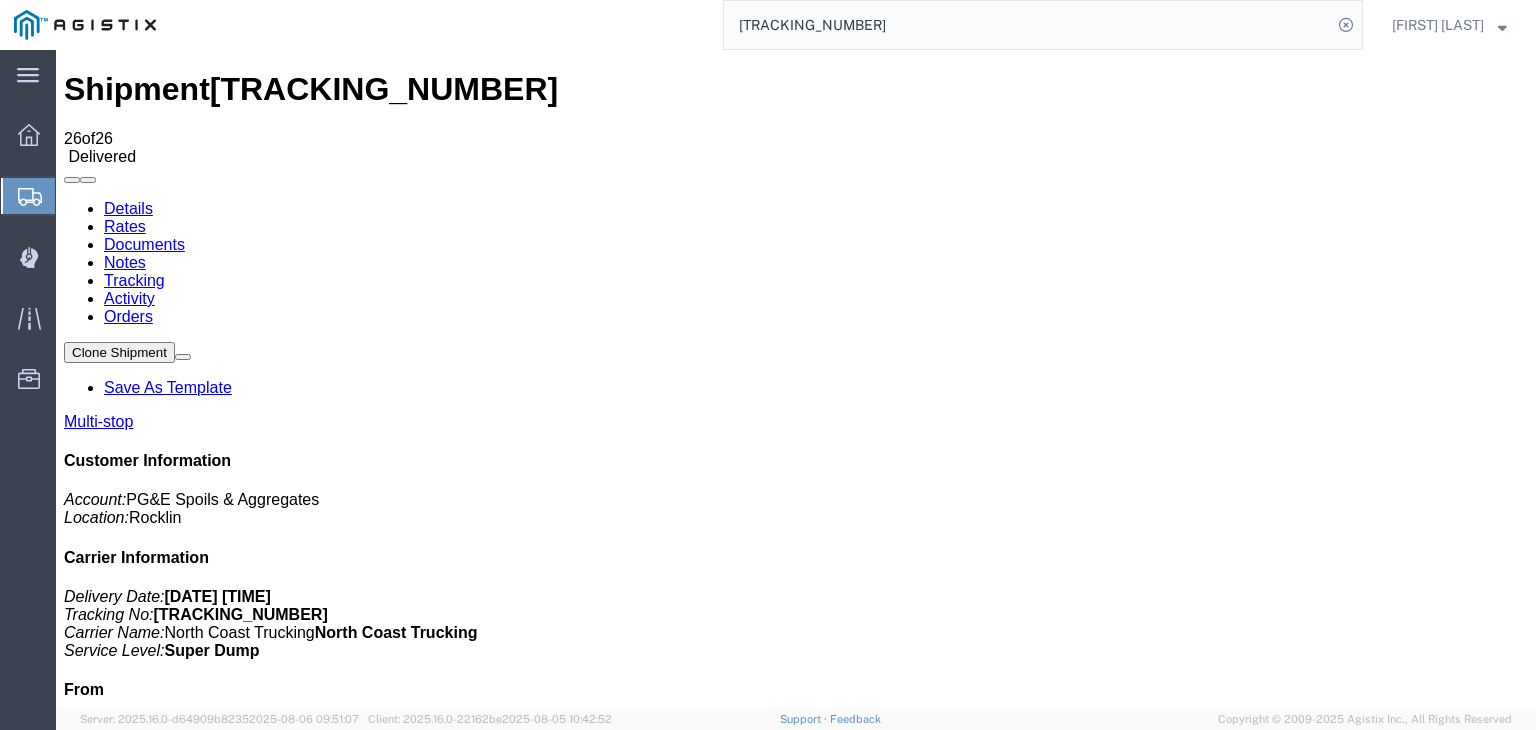 click on "Notes" at bounding box center [125, 262] 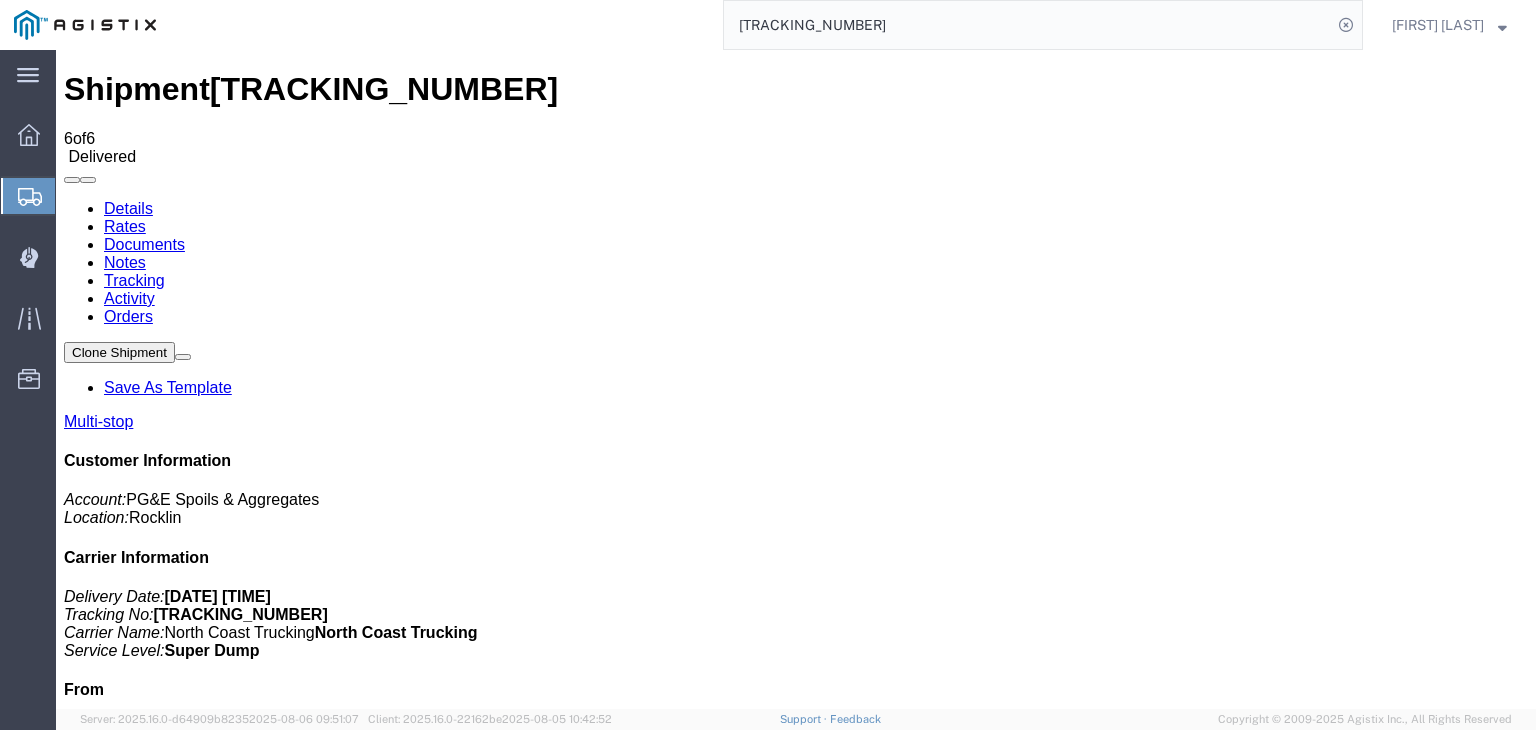 click on "Tracking" at bounding box center (134, 280) 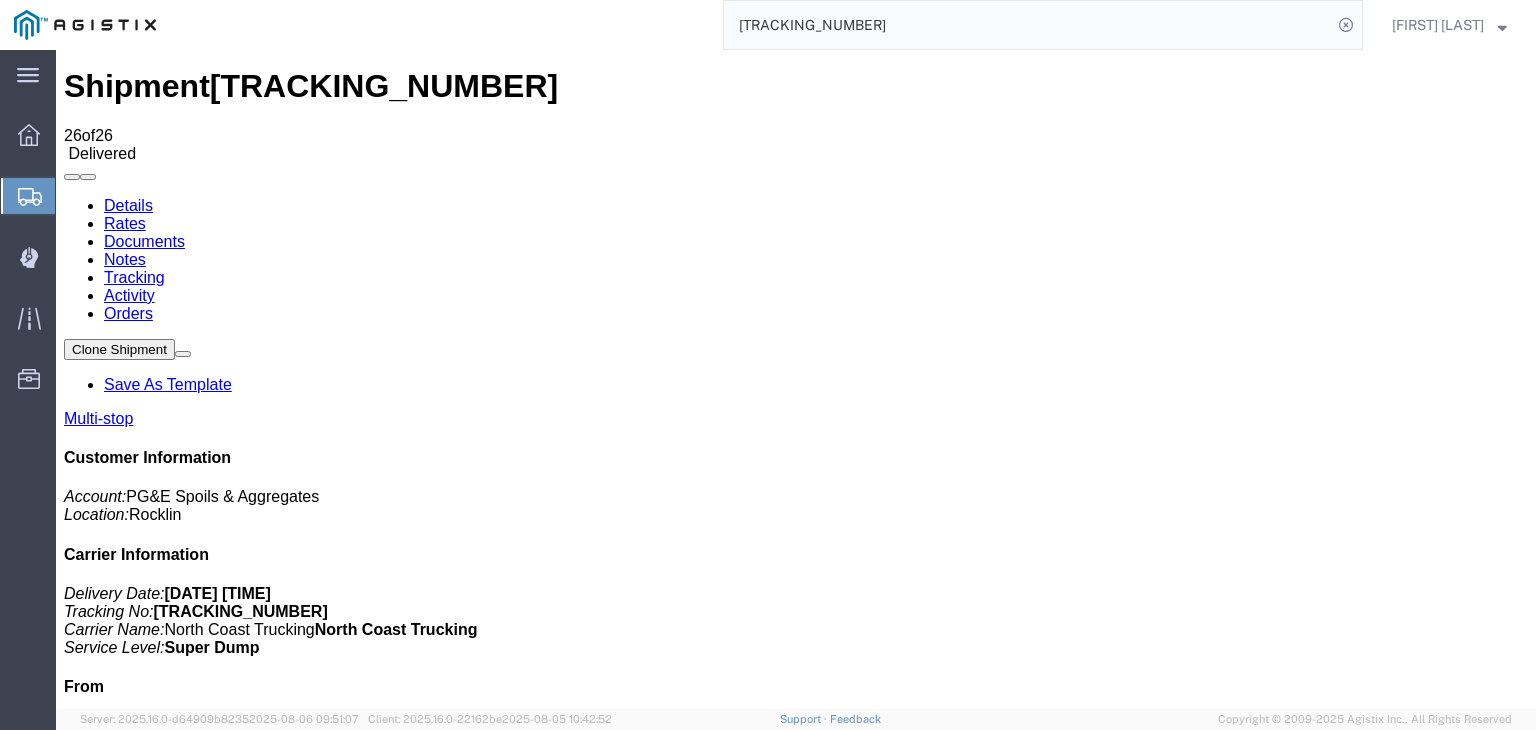 scroll, scrollTop: 0, scrollLeft: 0, axis: both 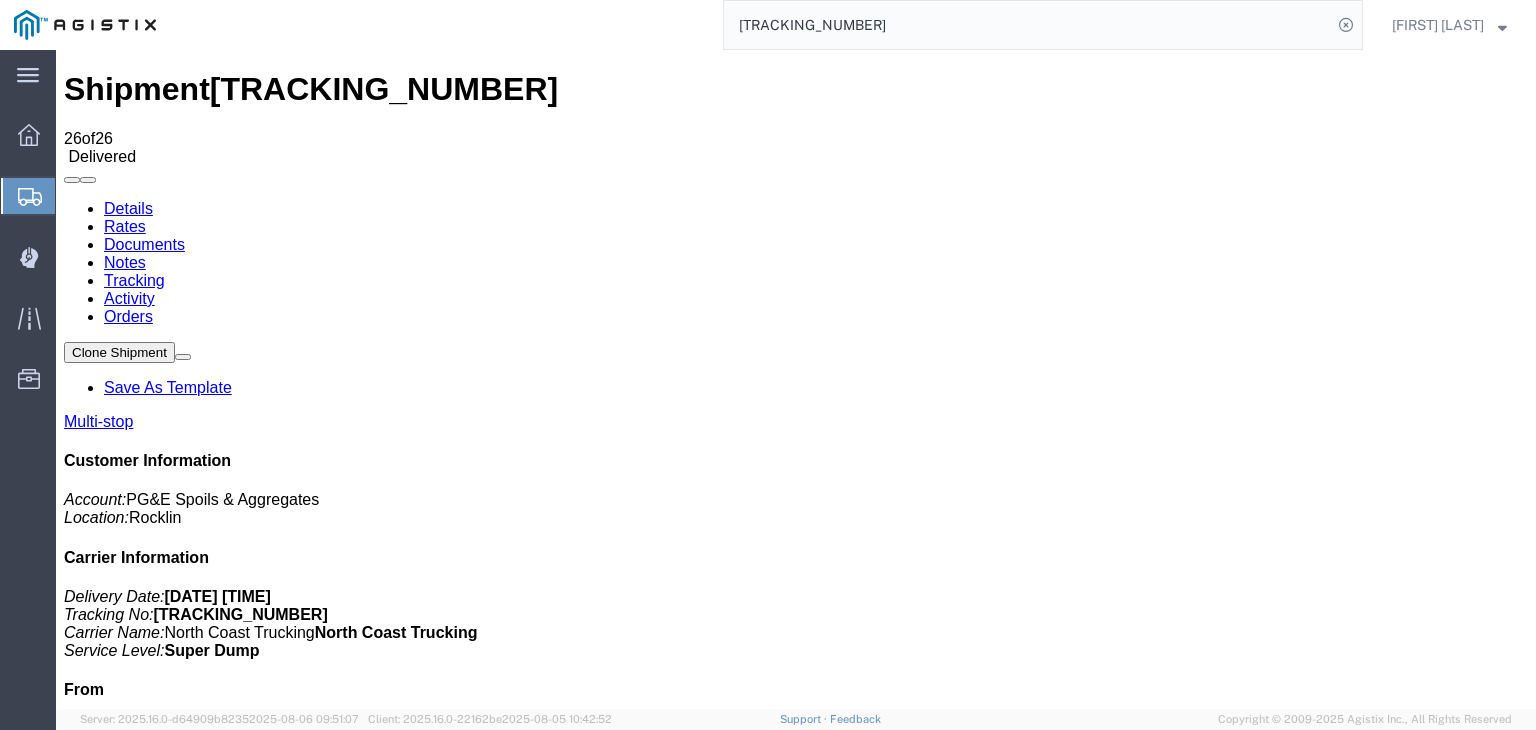 click on "Edit Tracking" at bounding box center [1360, 1877] 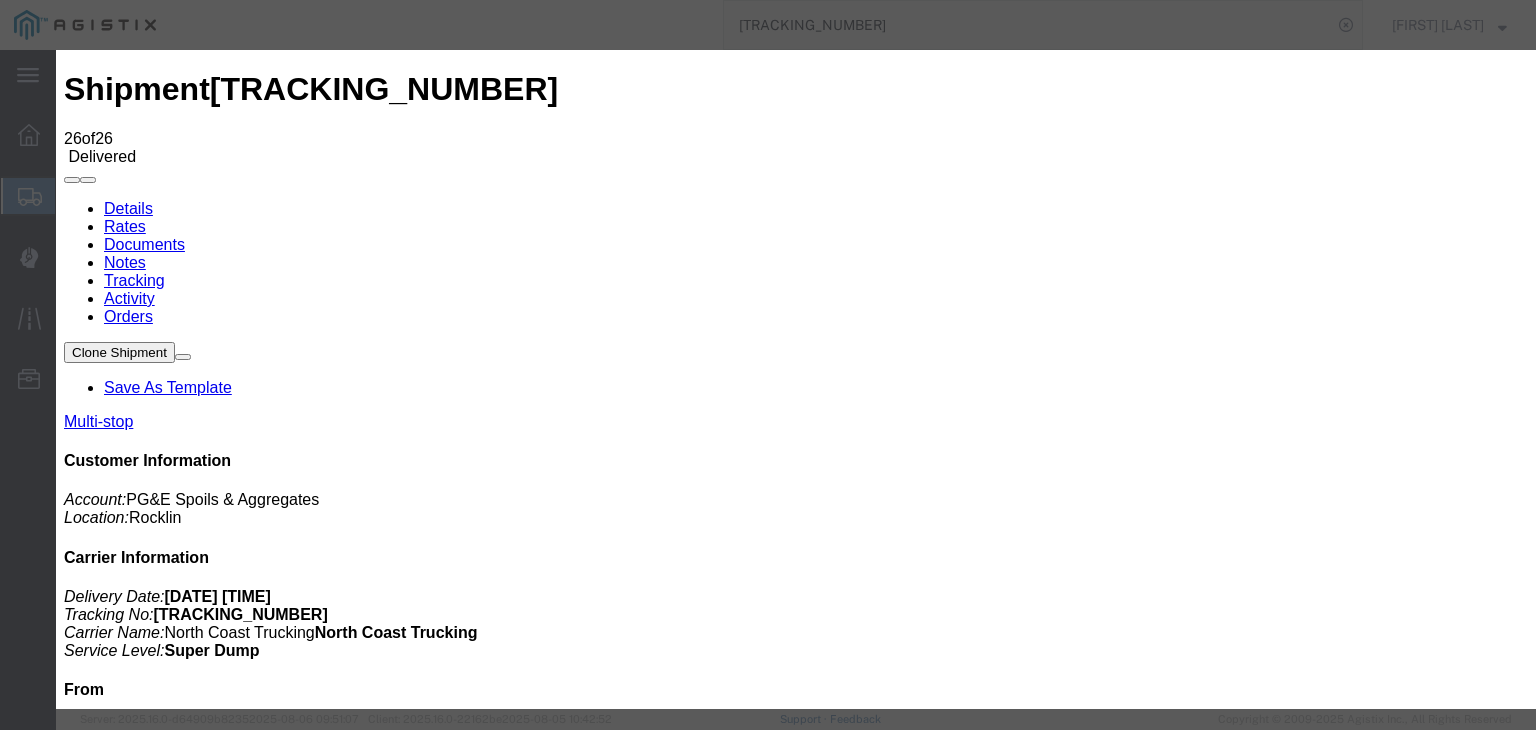 click on "Select From: [NUMBER] [STREET], [CITY], [STATE], [ZIPCODE], [COUNTRY] Stop 2: [NUMBER] [STREET],, [CITY], [STATE], [COUNTRY] To: The Final Destination is not defined yet, [CITY], [STATE], [COUNTRY]" at bounding box center [294, 9797] 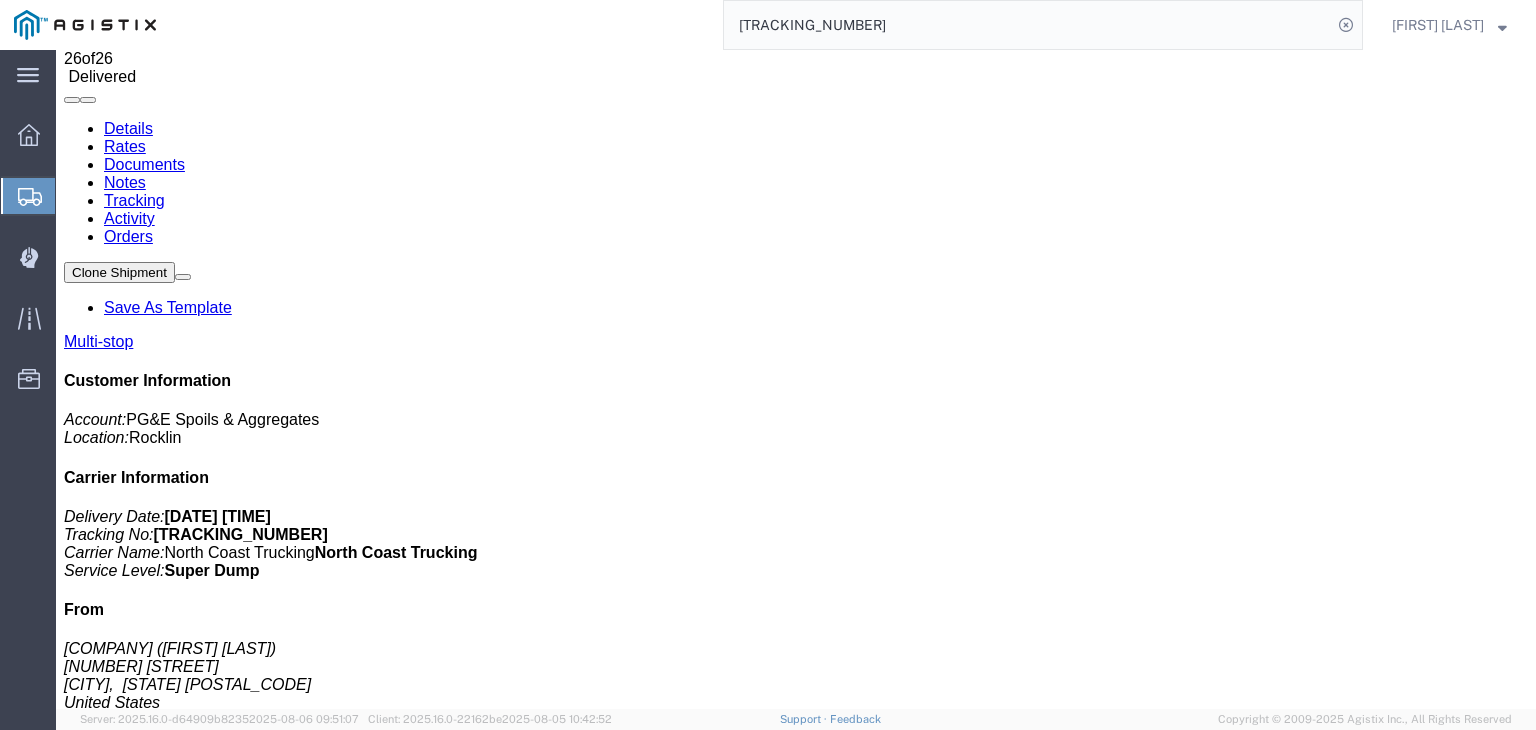 scroll, scrollTop: 0, scrollLeft: 0, axis: both 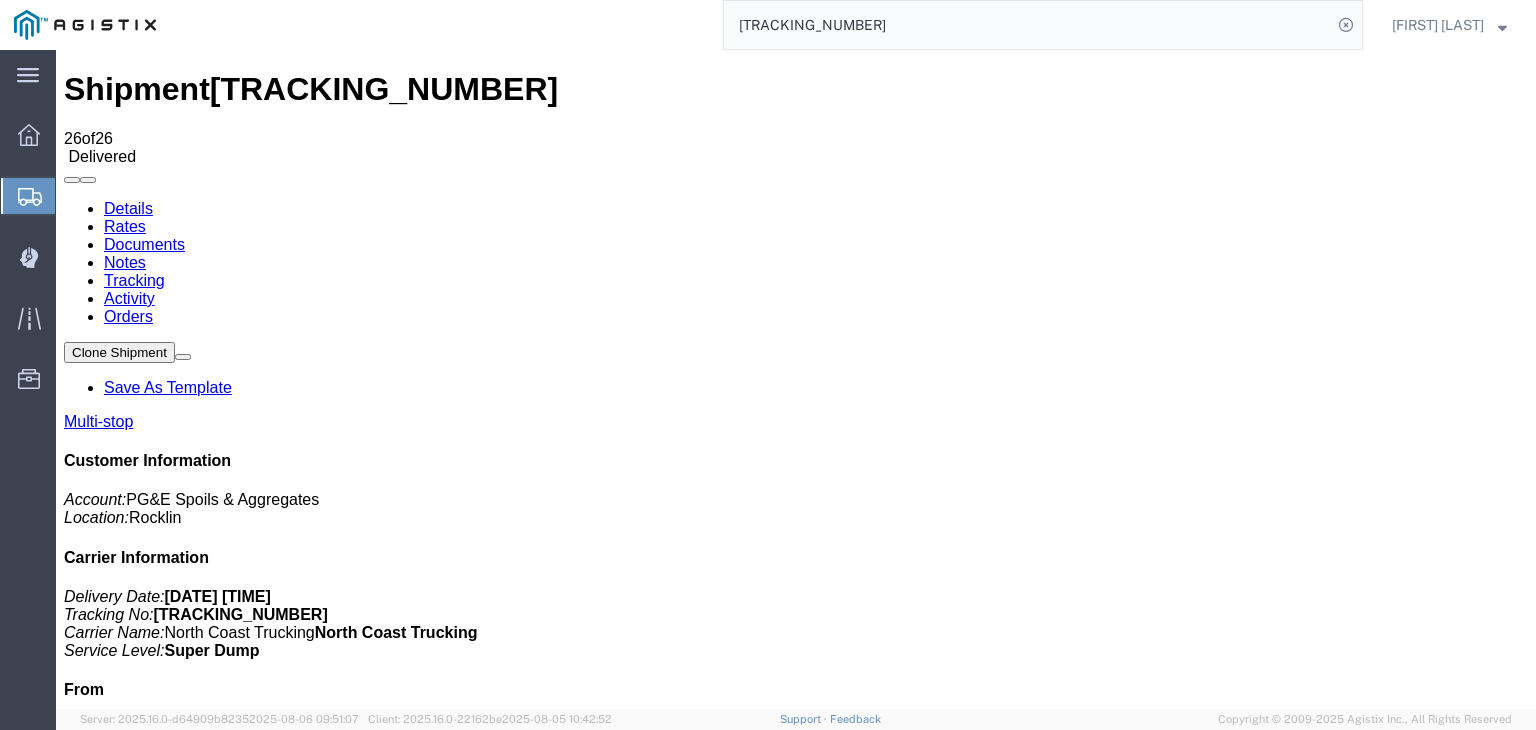 click on "Notes" at bounding box center [125, 262] 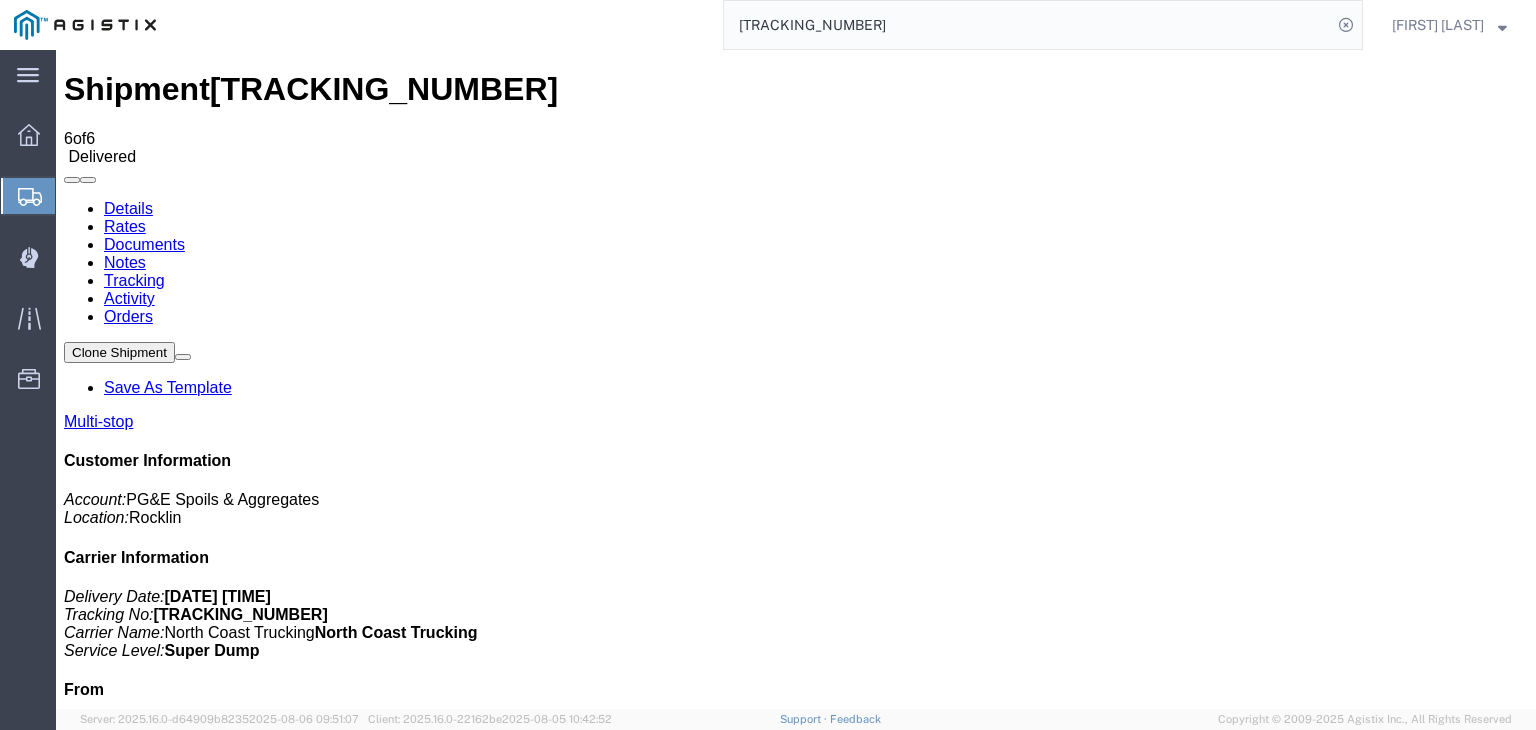 click on "[TRACKING_NUMBER]" 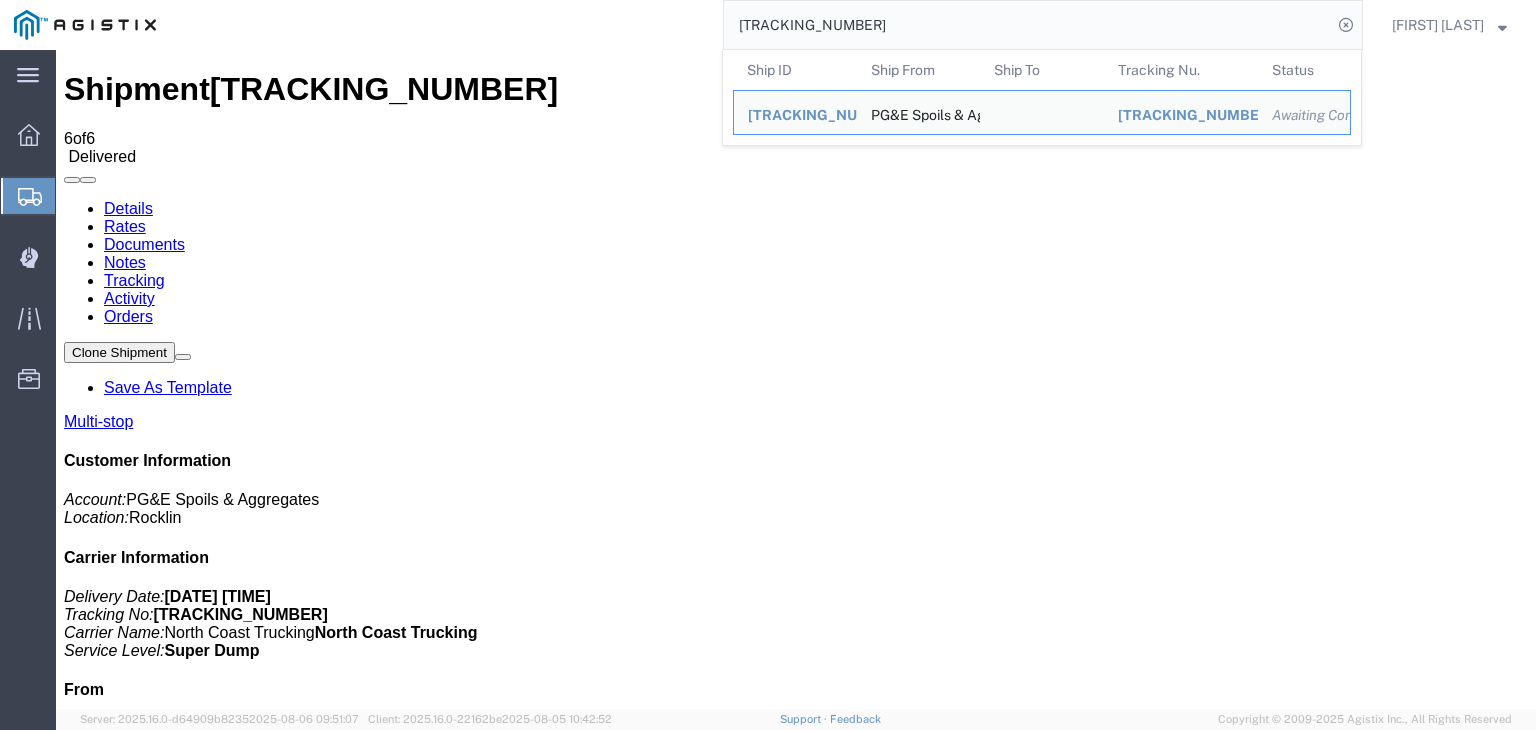 click on "[TRACKING_NUMBER]" 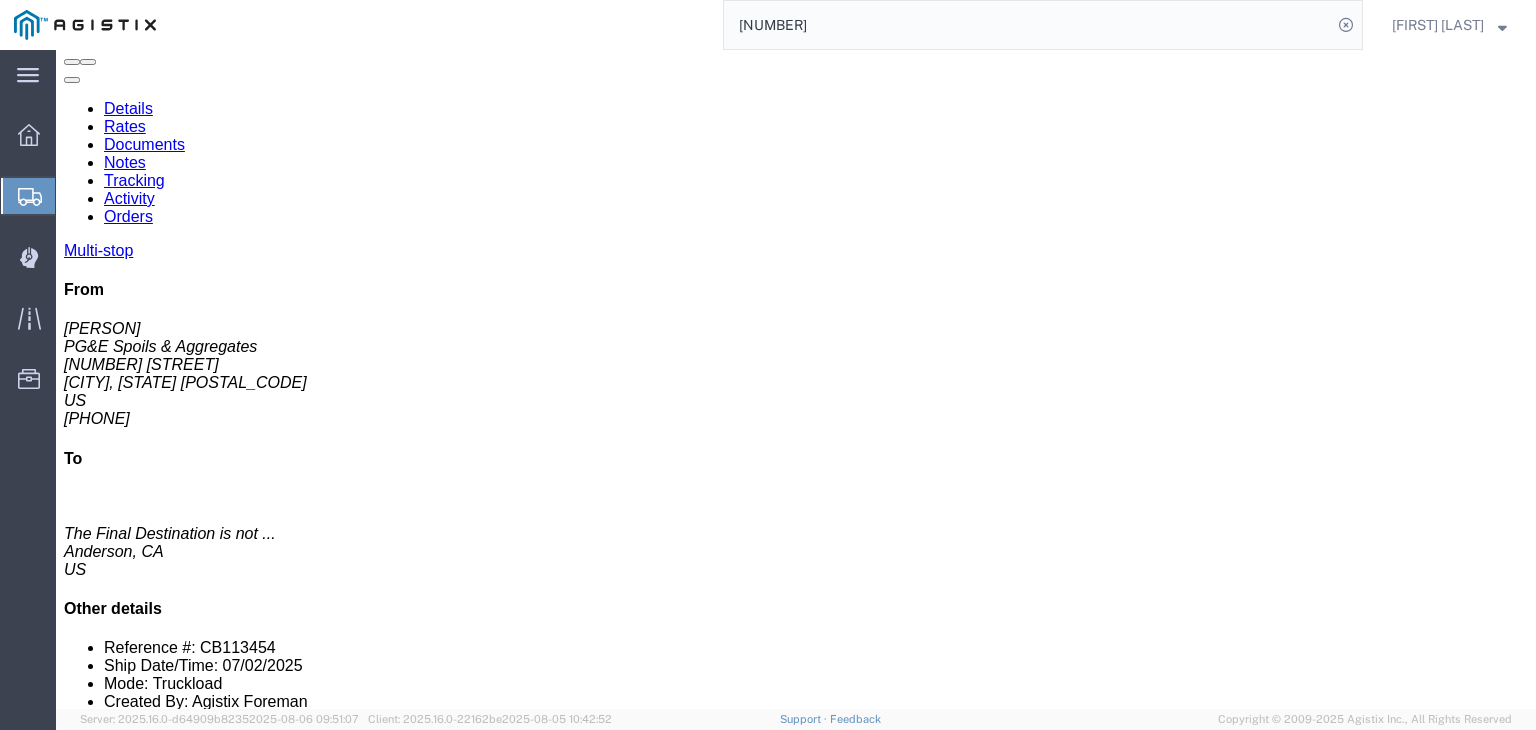 scroll, scrollTop: 0, scrollLeft: 0, axis: both 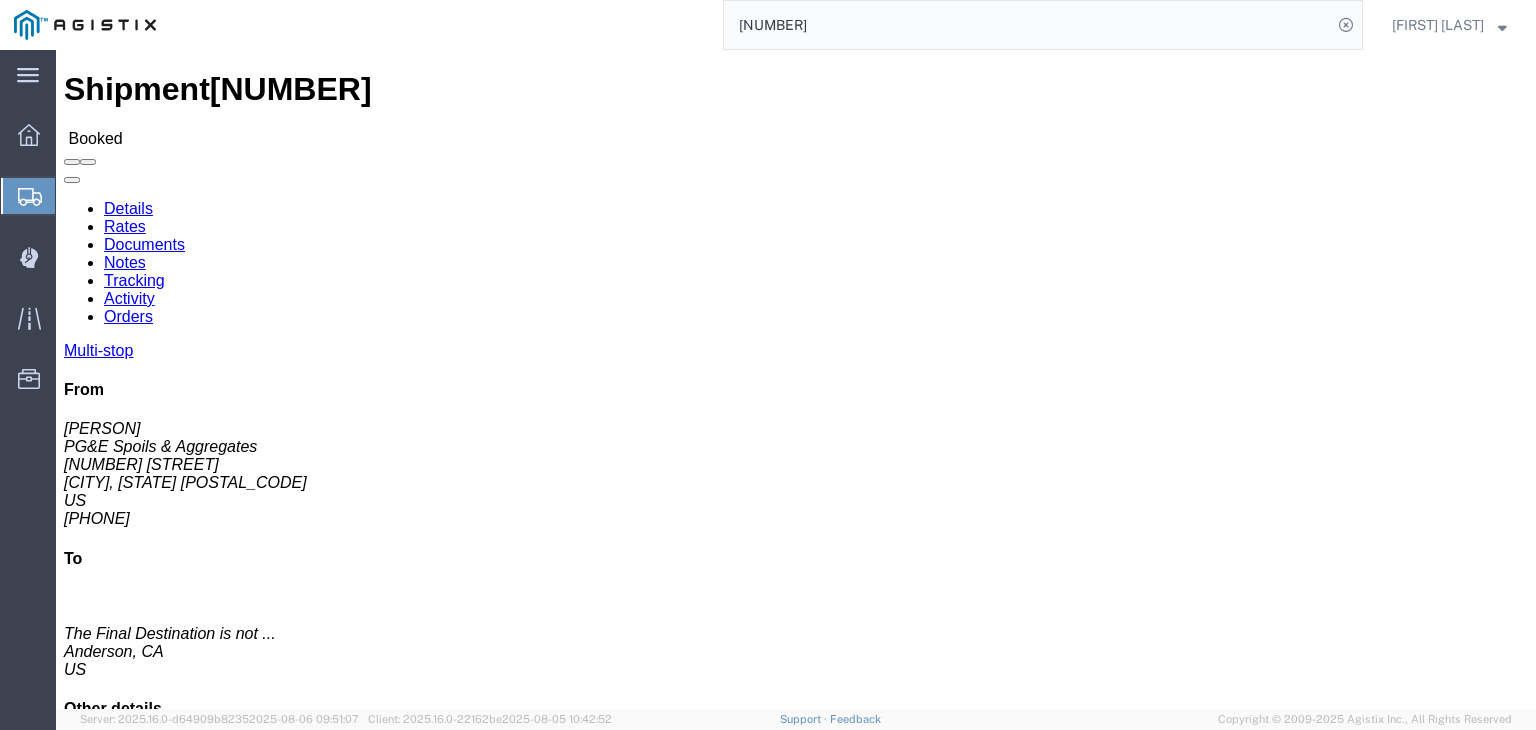 click on "Documents" 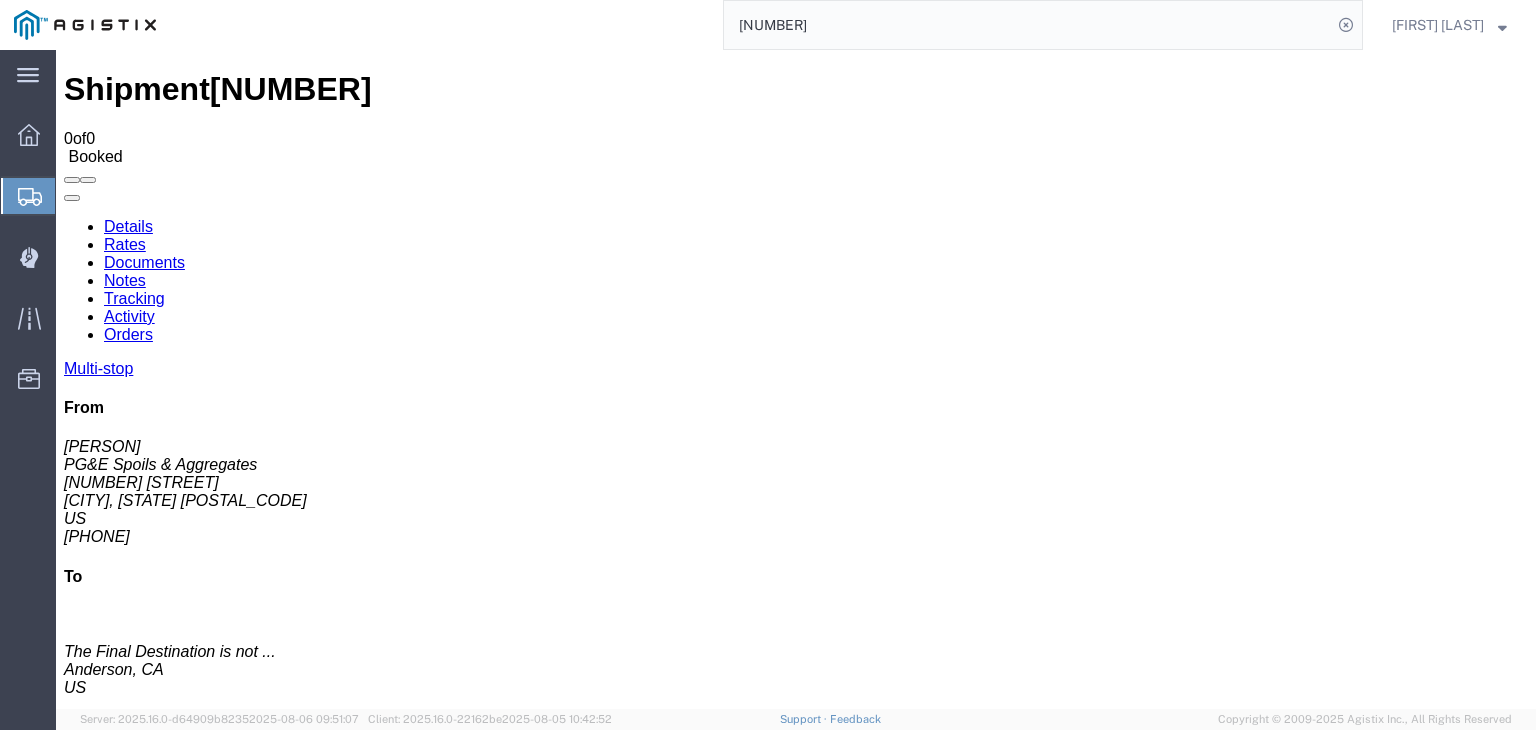 drag, startPoint x: 495, startPoint y: 175, endPoint x: 644, endPoint y: 349, distance: 229.07858 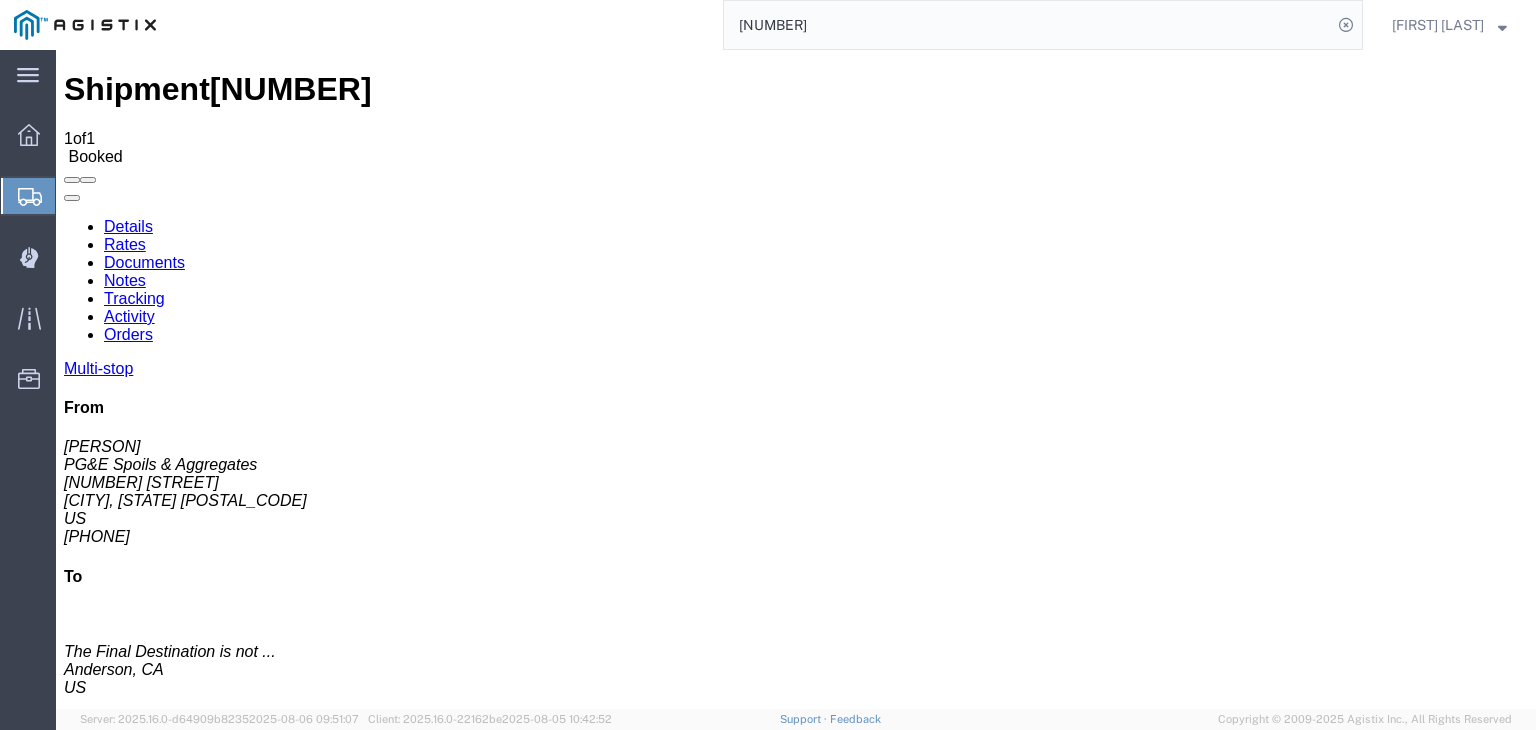 drag, startPoint x: 1096, startPoint y: 242, endPoint x: 1040, endPoint y: 192, distance: 75.073296 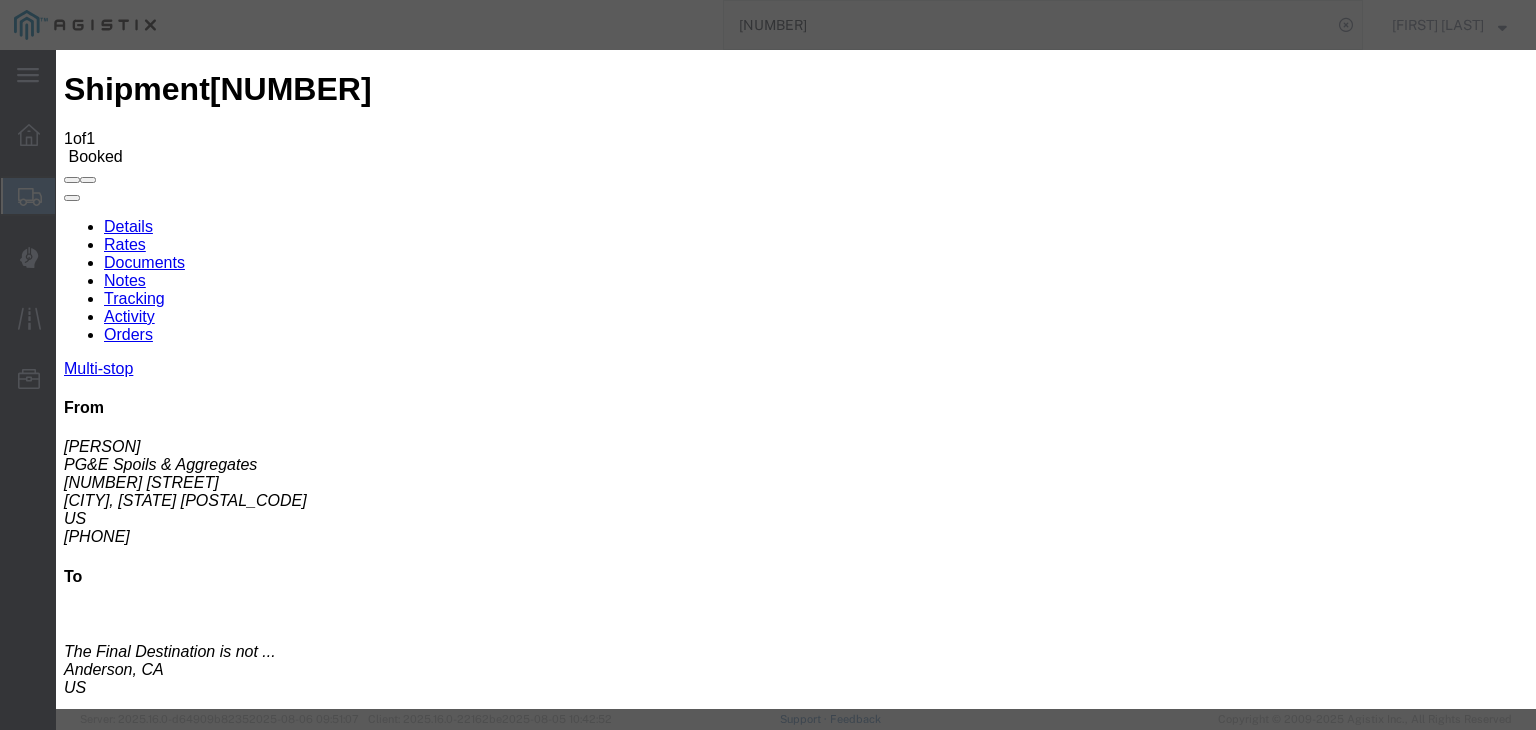click on "08/06/2025" at bounding box center (168, 3063) 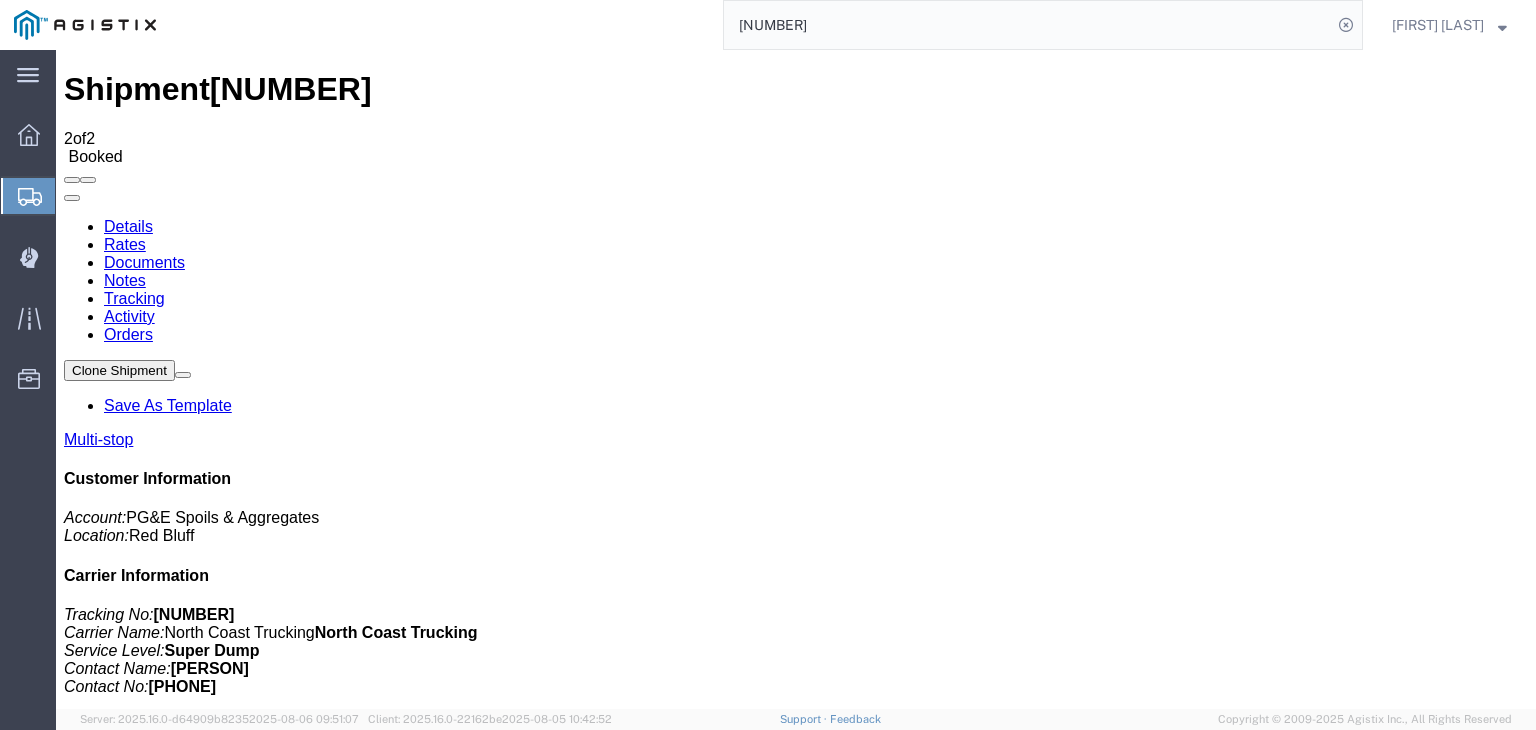 click on "Add New Tracking" at bounding box center [229, 1195] 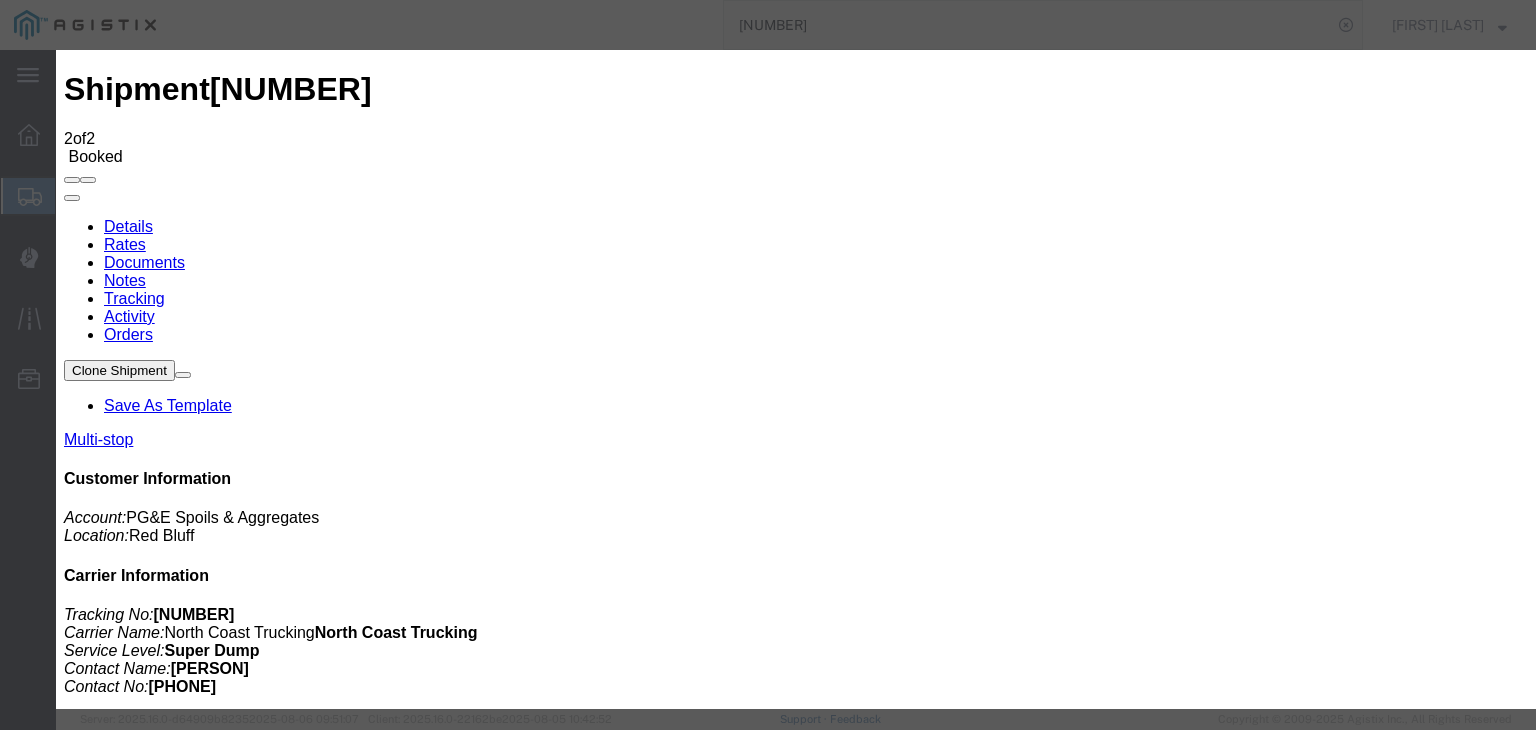 click on "08/06/2025" at bounding box center (168, 3306) 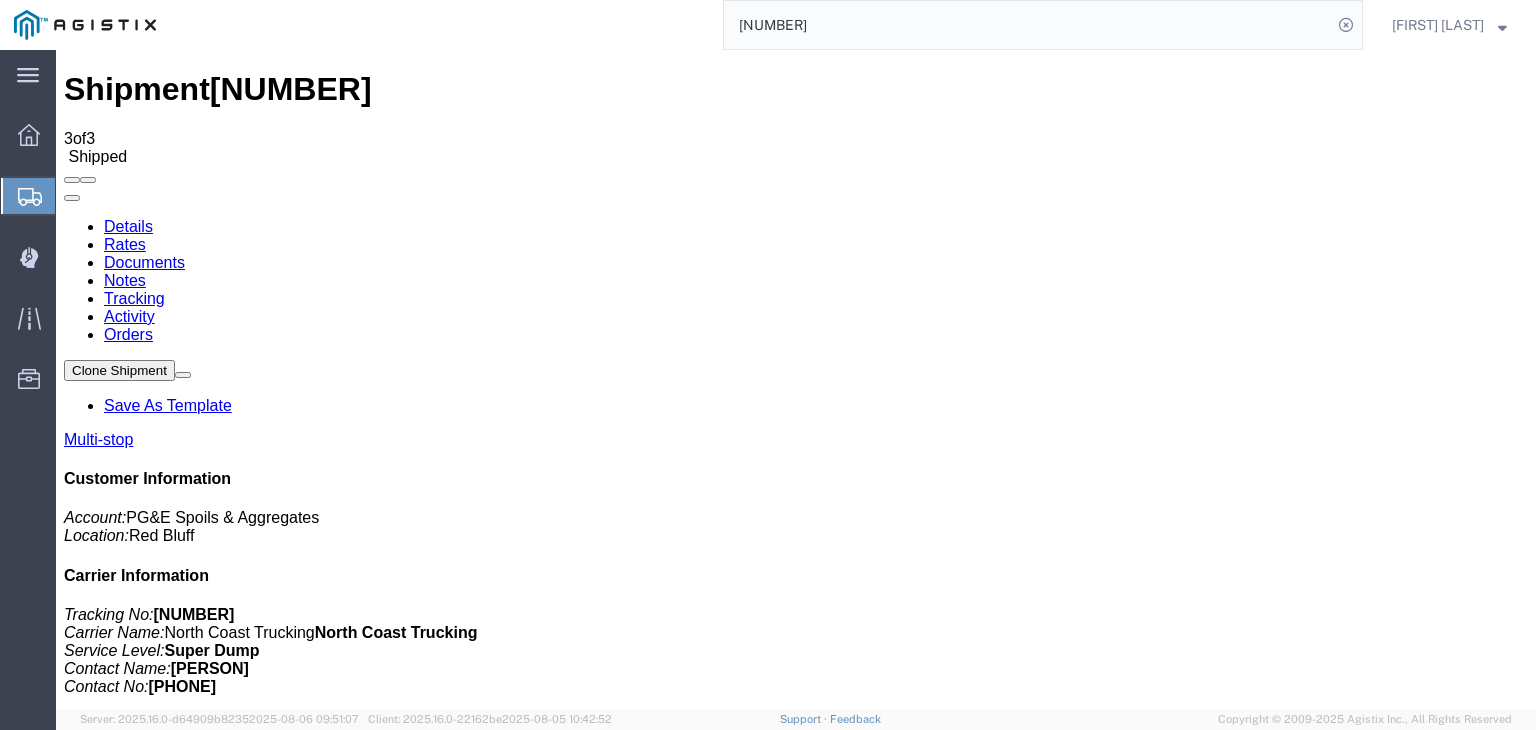 click on "Add New Tracking" at bounding box center (229, 1195) 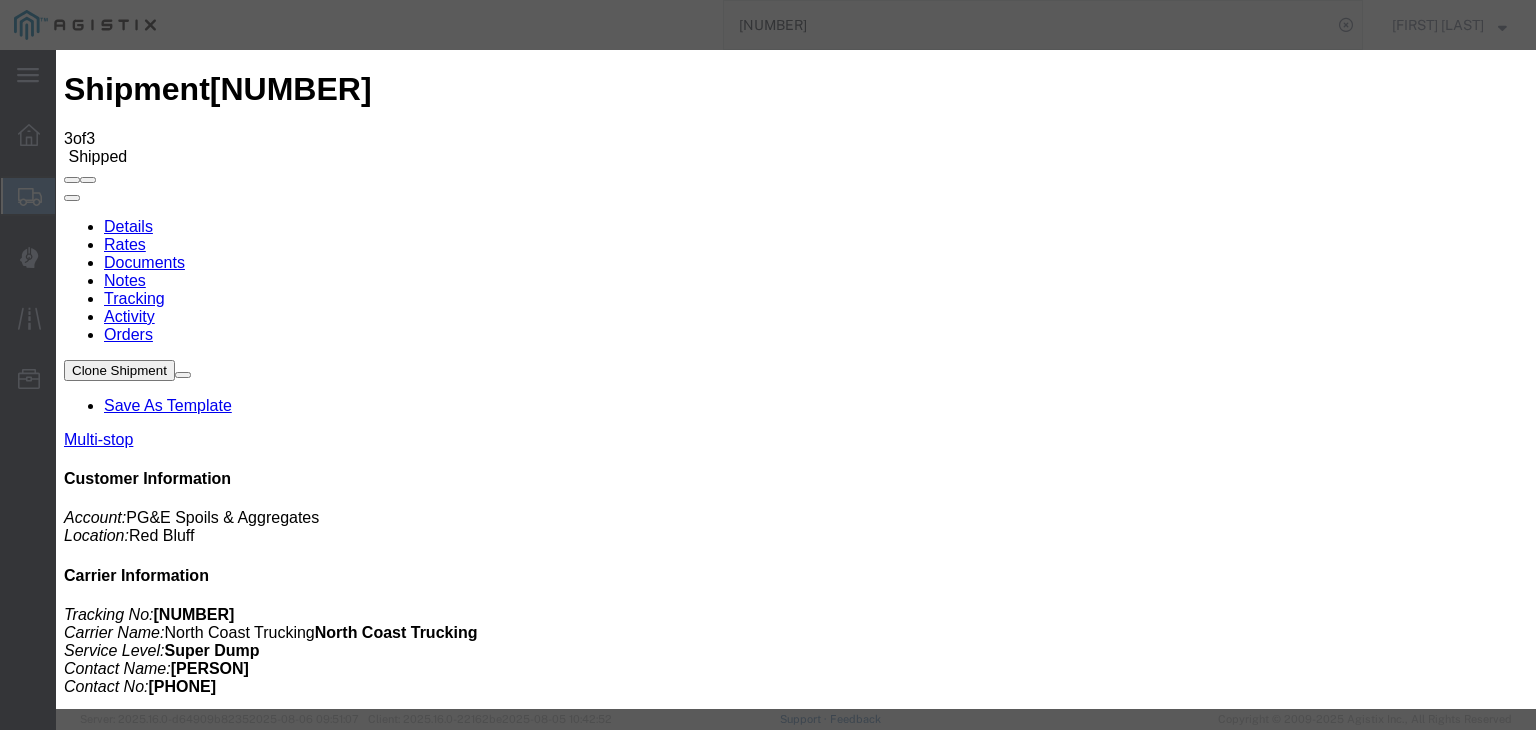 click on "08/06/2025" at bounding box center [168, 3549] 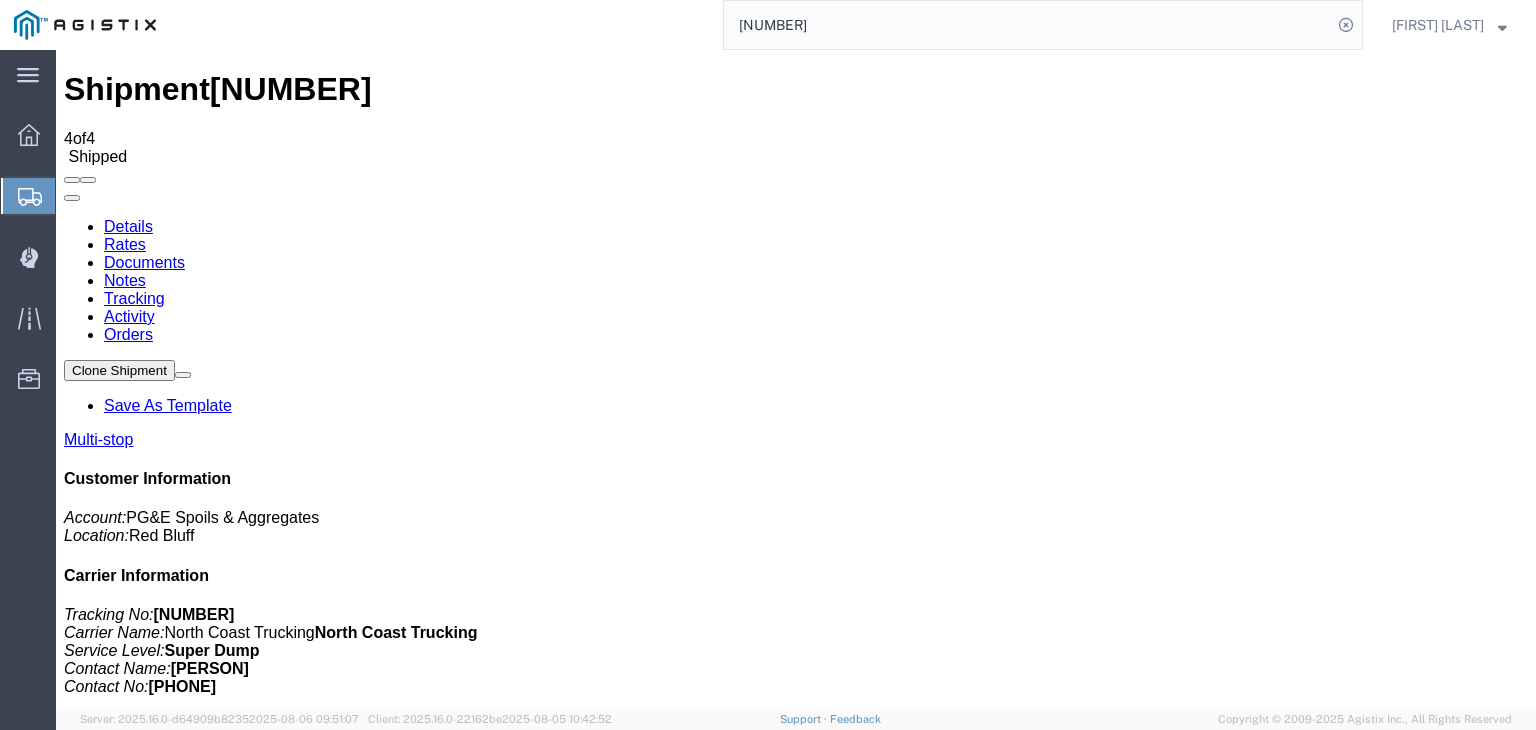 click on "Add New Tracking" at bounding box center [229, 1195] 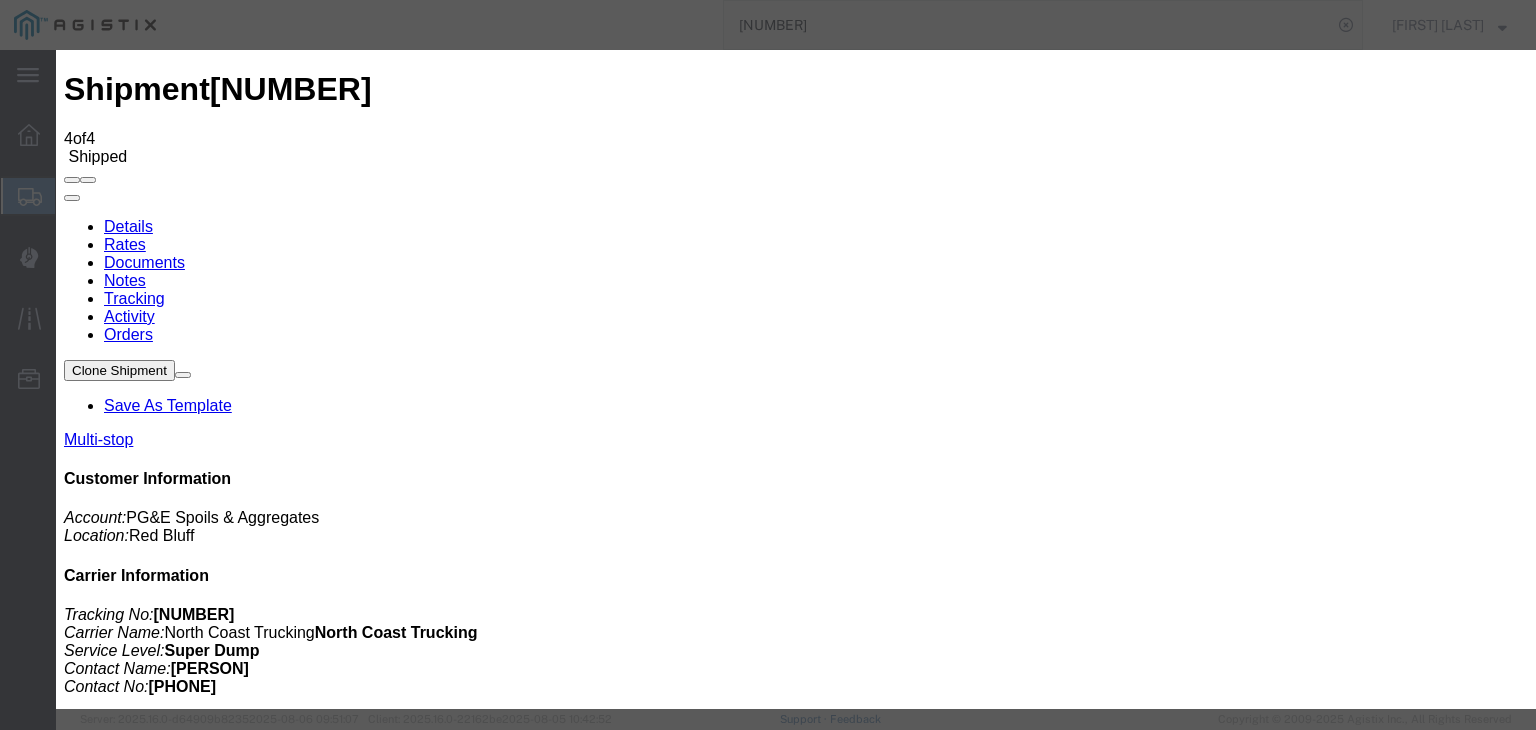 click on "08/06/2025" at bounding box center (168, 3792) 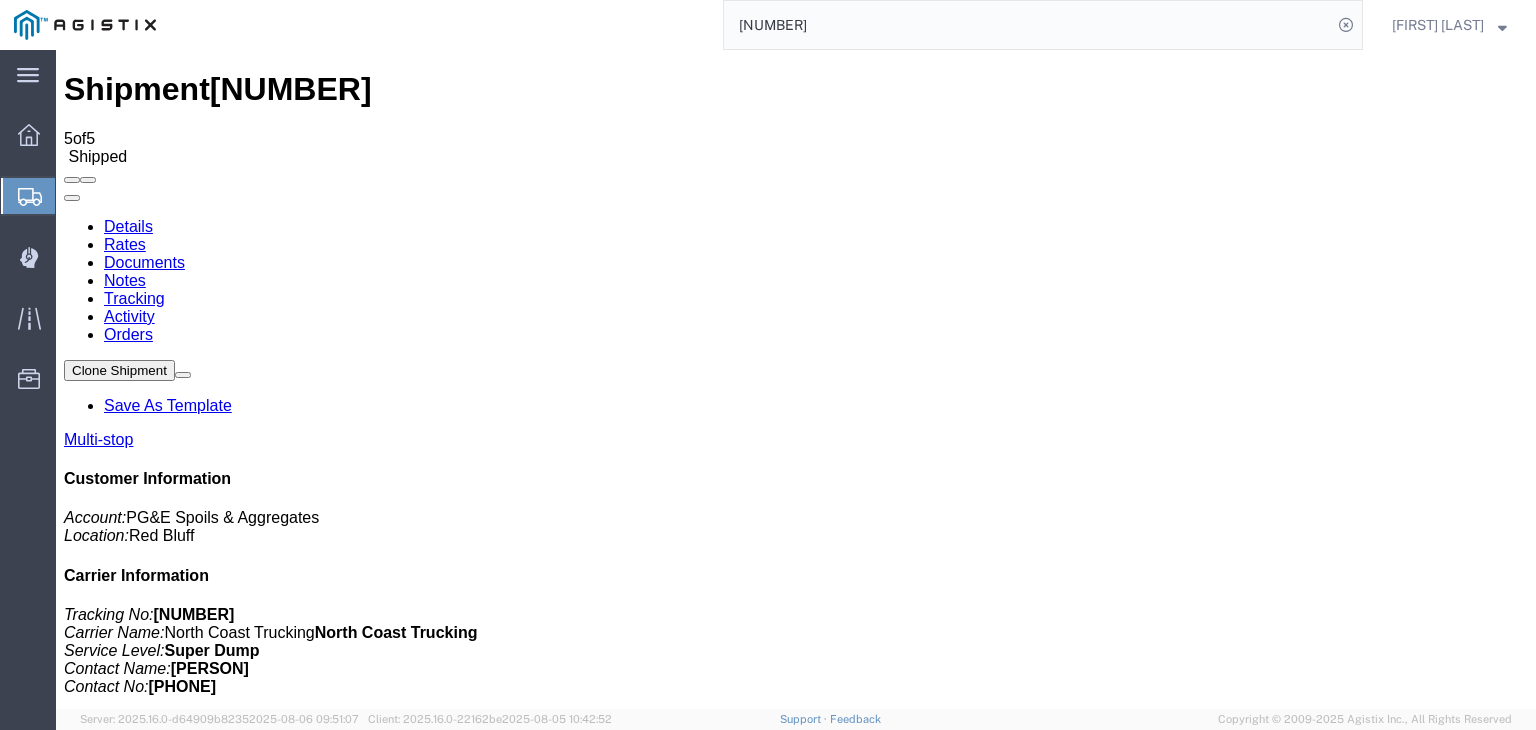 click on "Add New Tracking" at bounding box center (229, 1195) 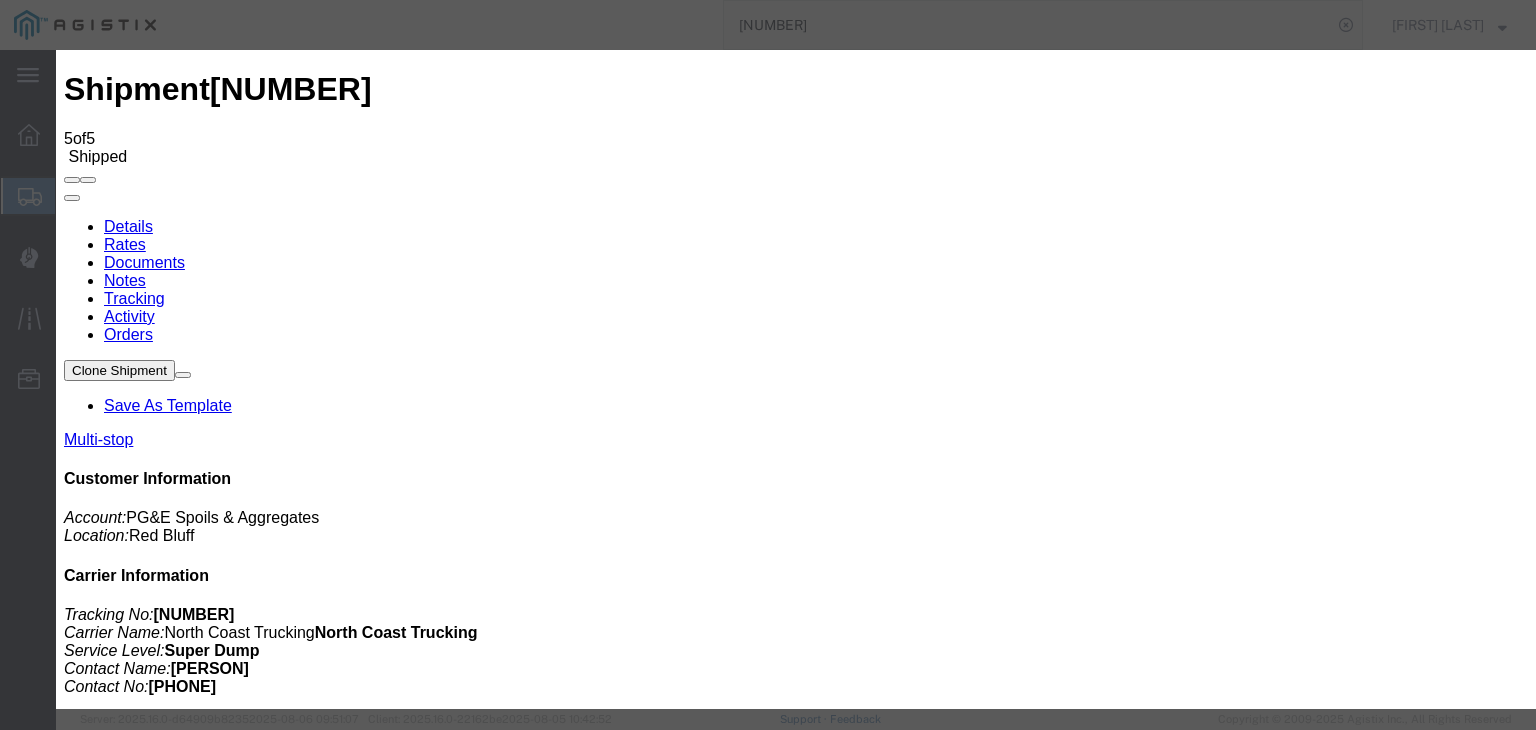 click on "08/06/2025" at bounding box center [168, 4035] 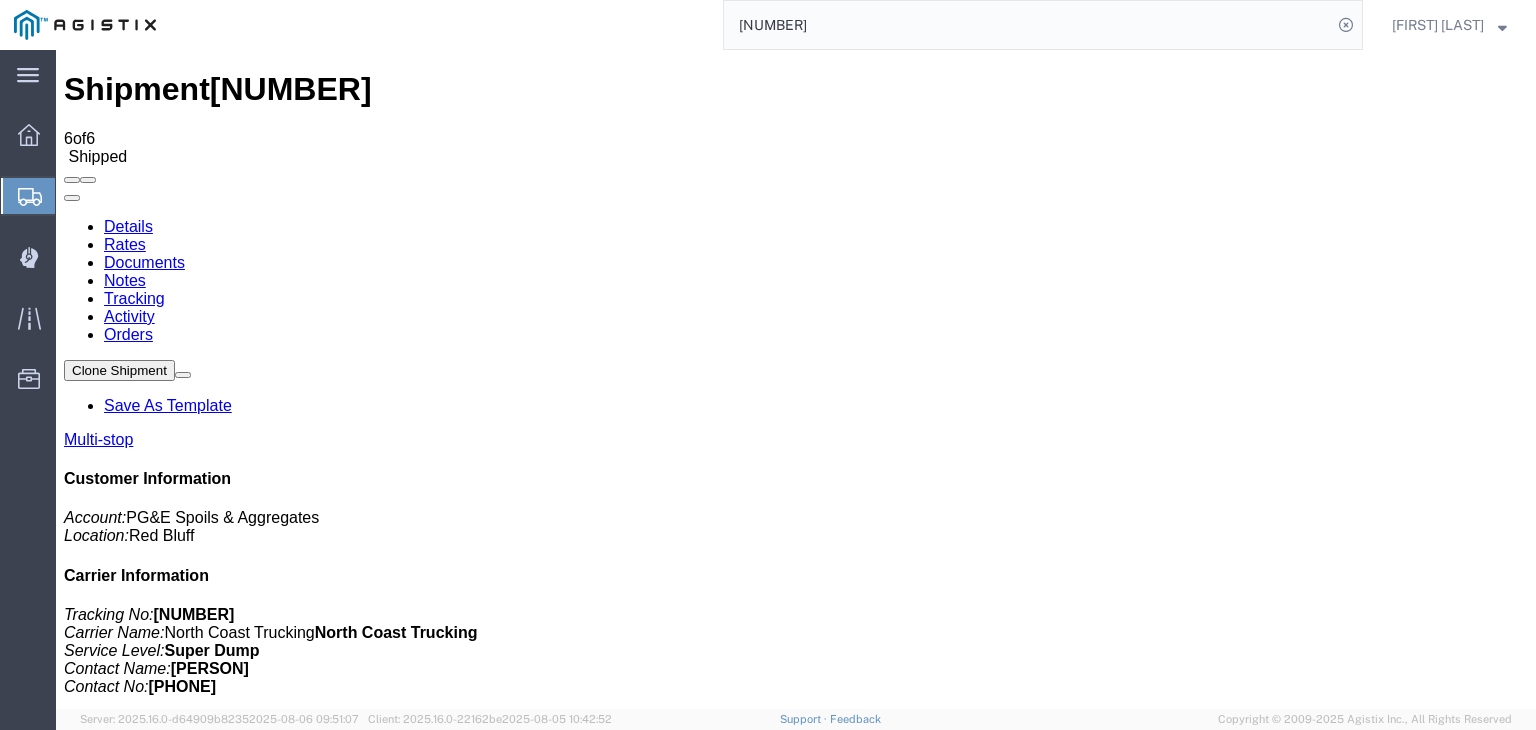 click on "Add New Tracking" at bounding box center (229, 1195) 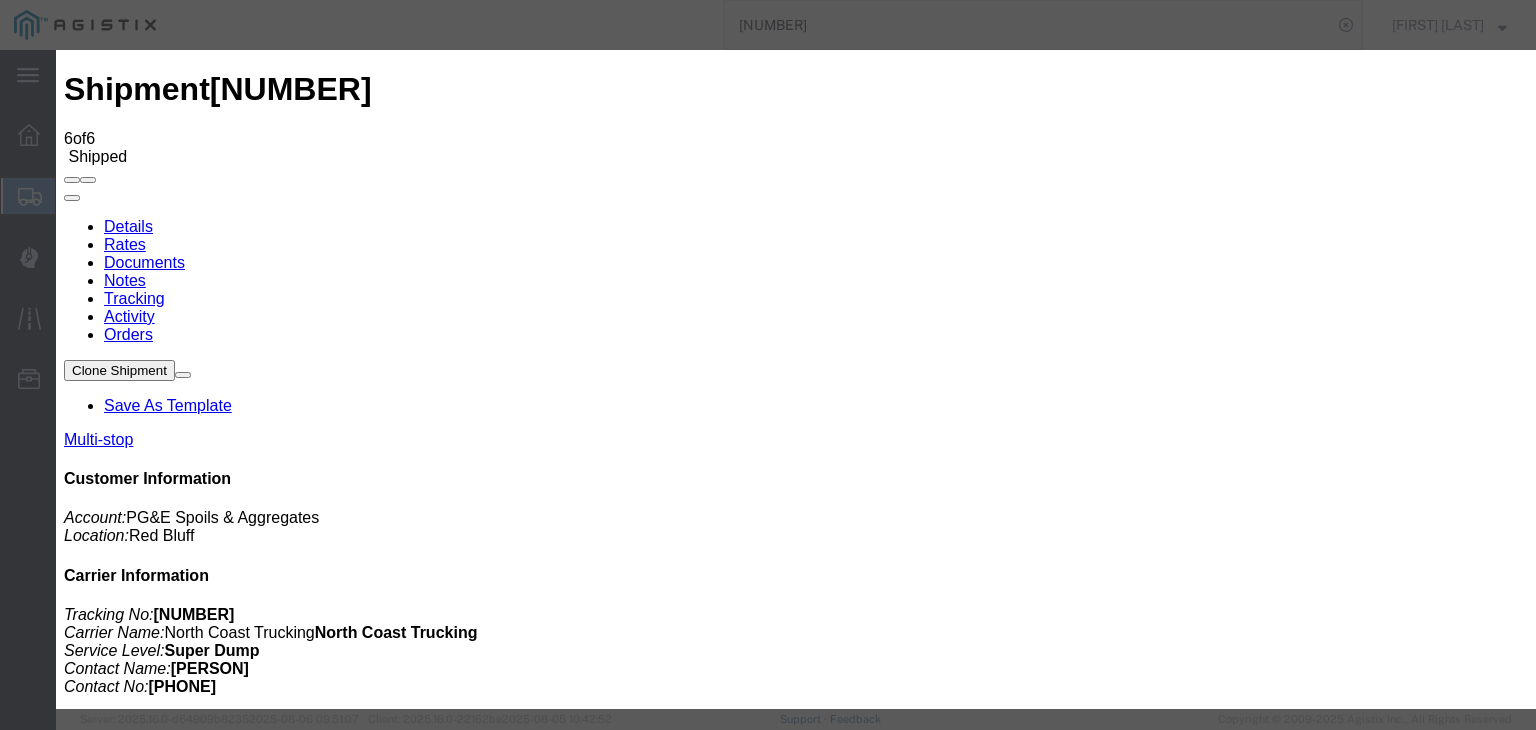 click on "08/06/2025" at bounding box center (168, 4278) 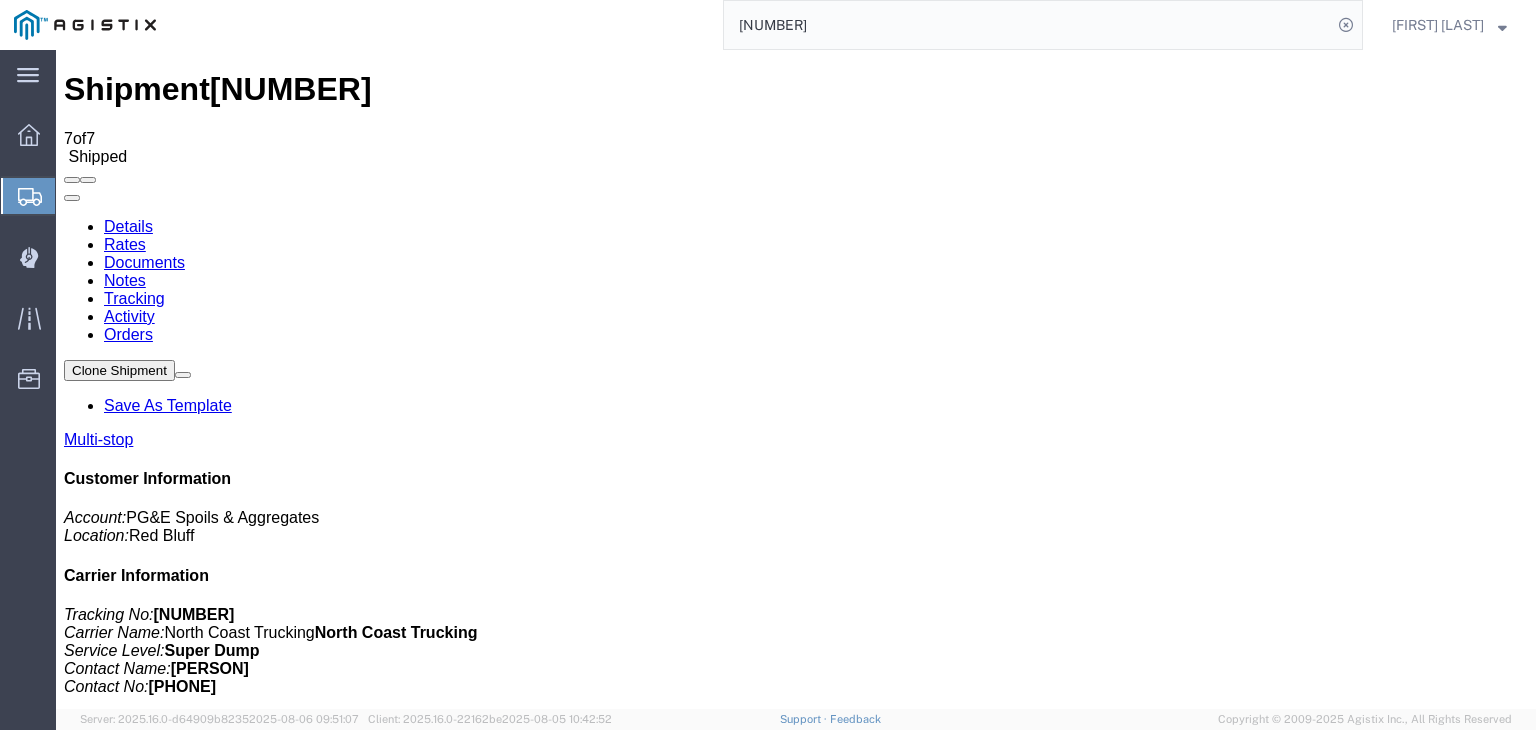 click on "Add New Tracking" at bounding box center [229, 1195] 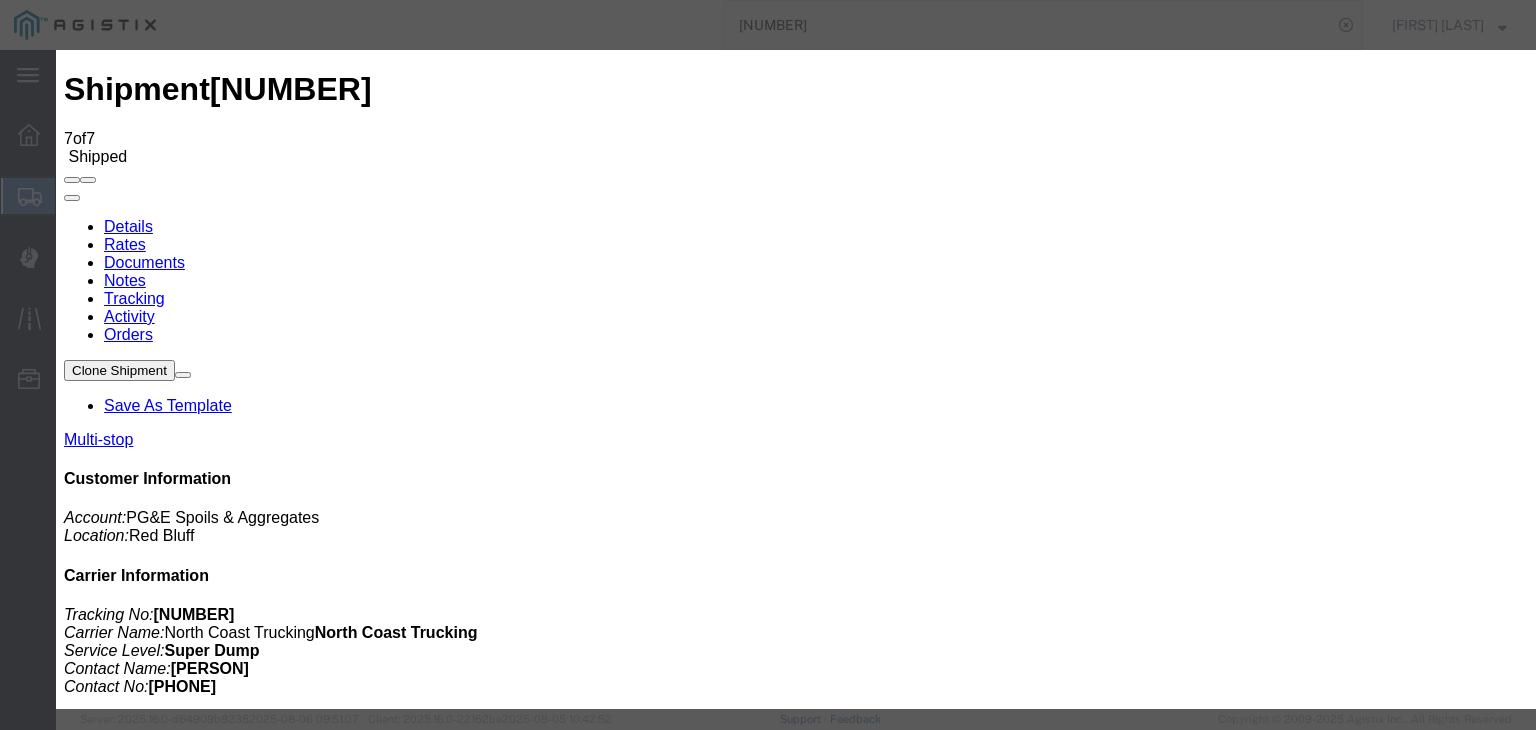 click on "08/06/2025" at bounding box center (168, 4521) 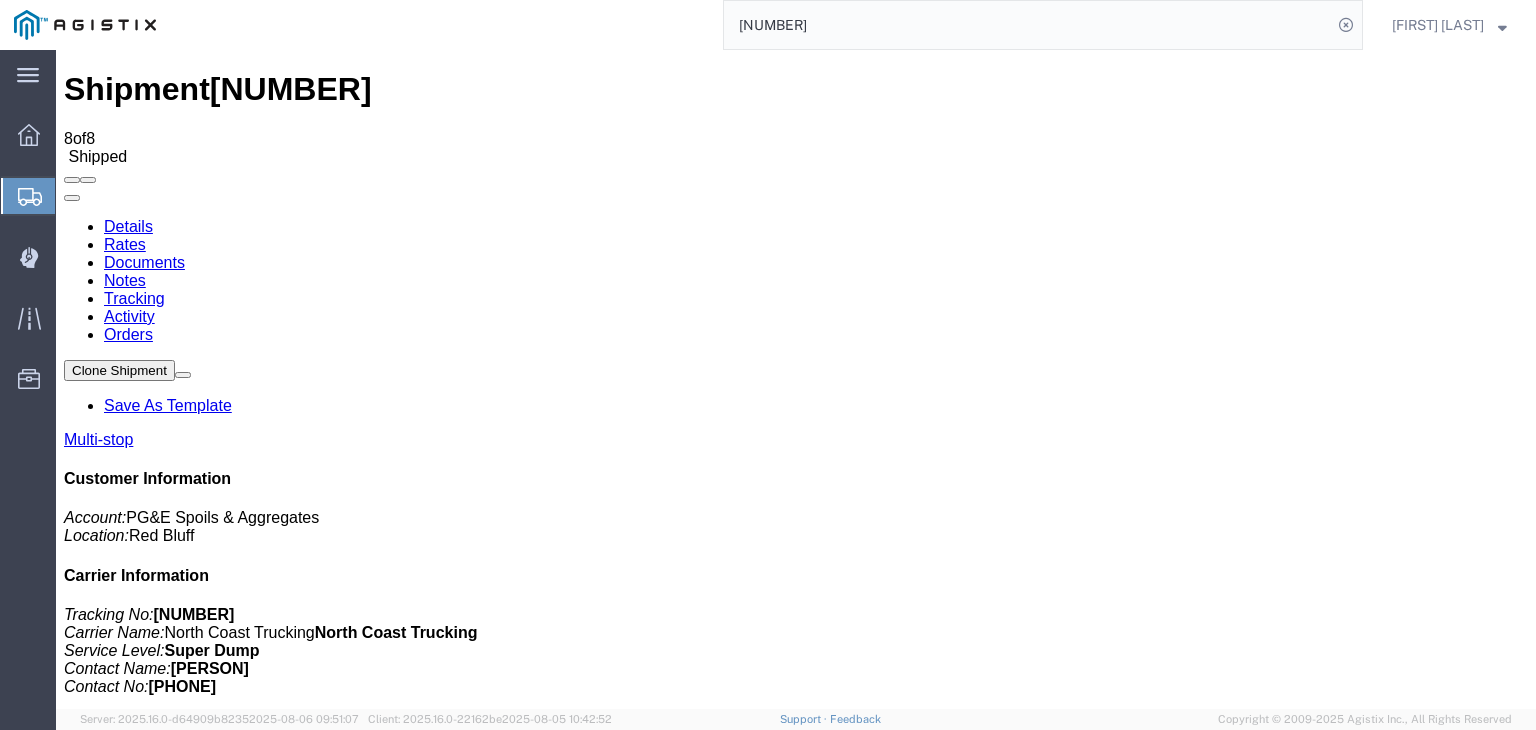 click on "Add New Tracking" at bounding box center (229, 1195) 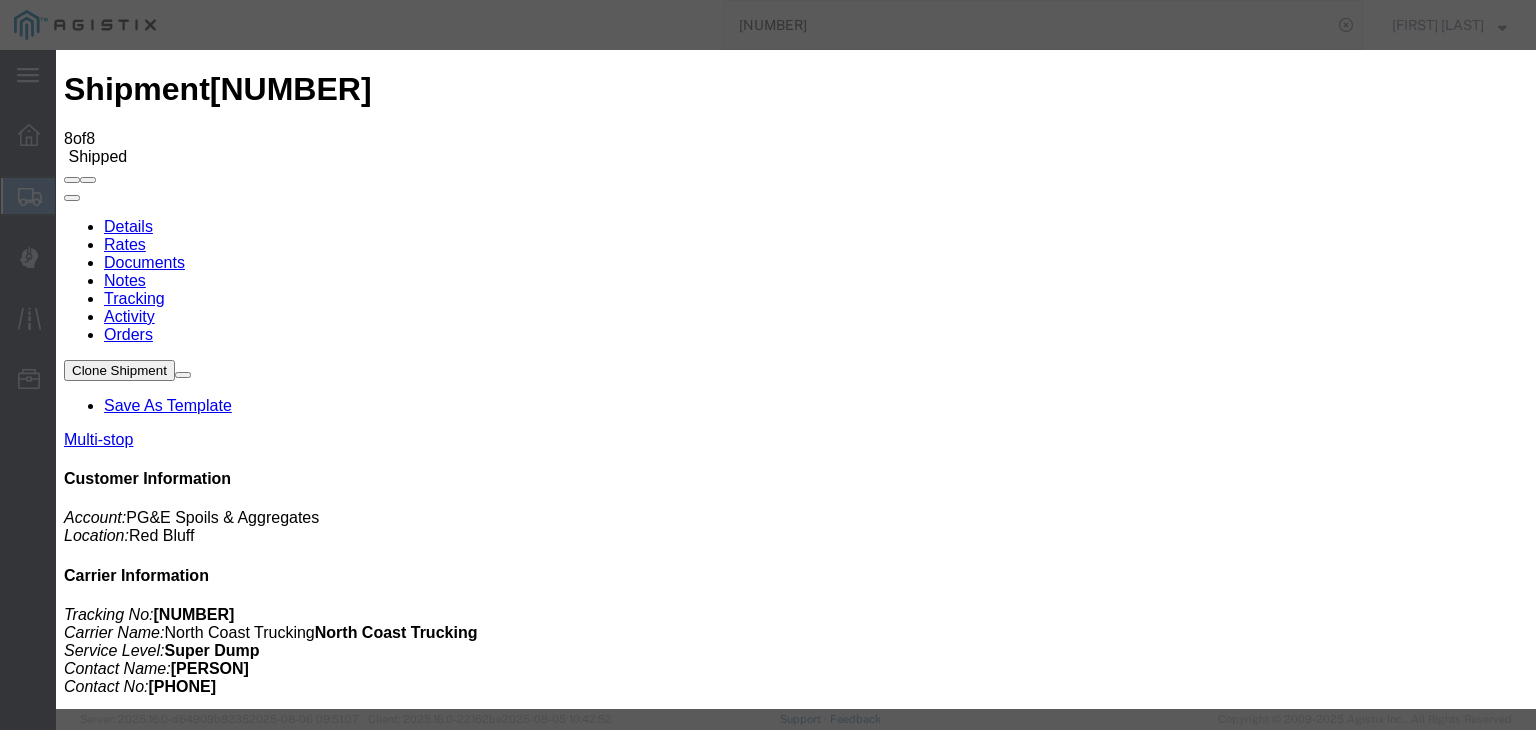 click at bounding box center (80, 4763) 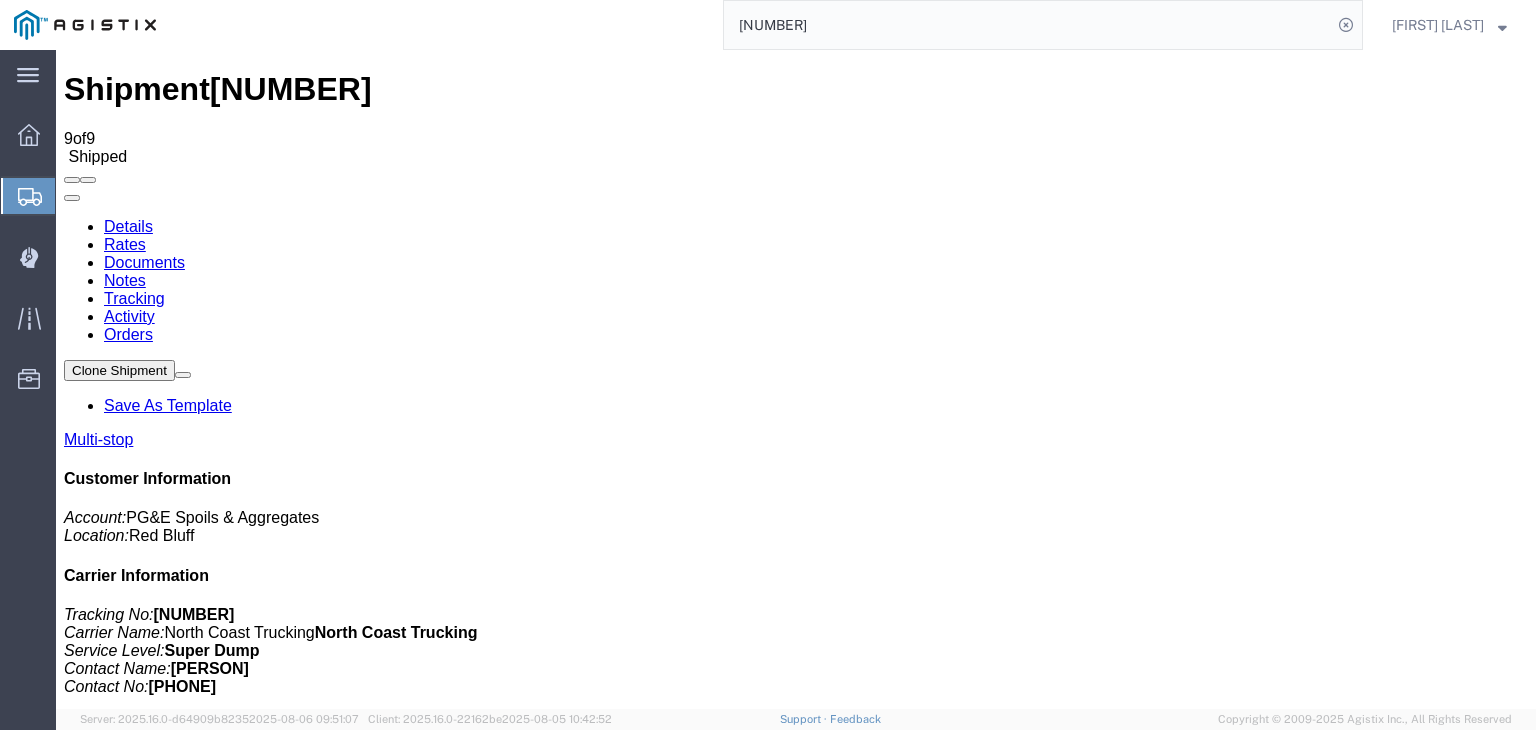 drag, startPoint x: 1019, startPoint y: 181, endPoint x: 770, endPoint y: 303, distance: 277.28143 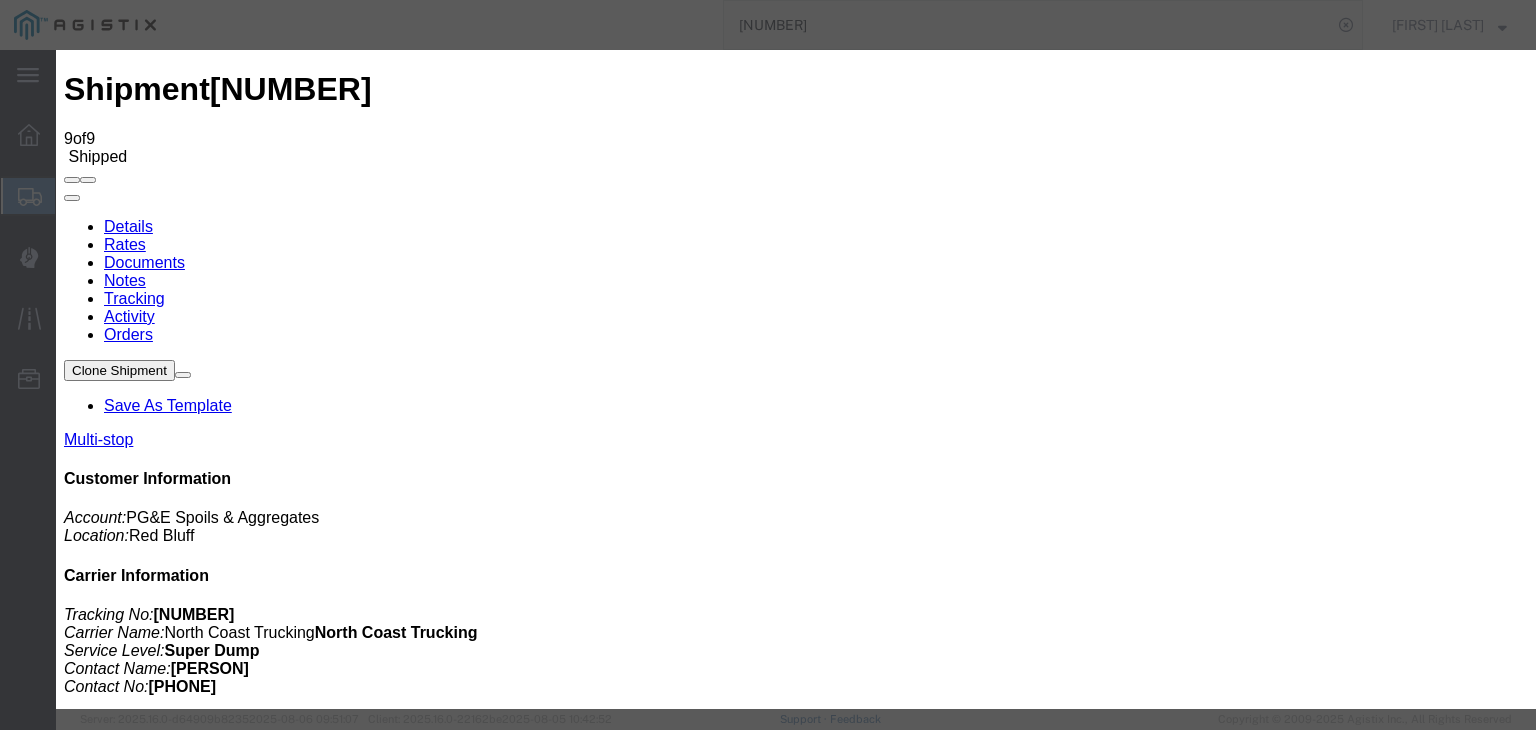 click on "08/06/2025" at bounding box center (168, 5007) 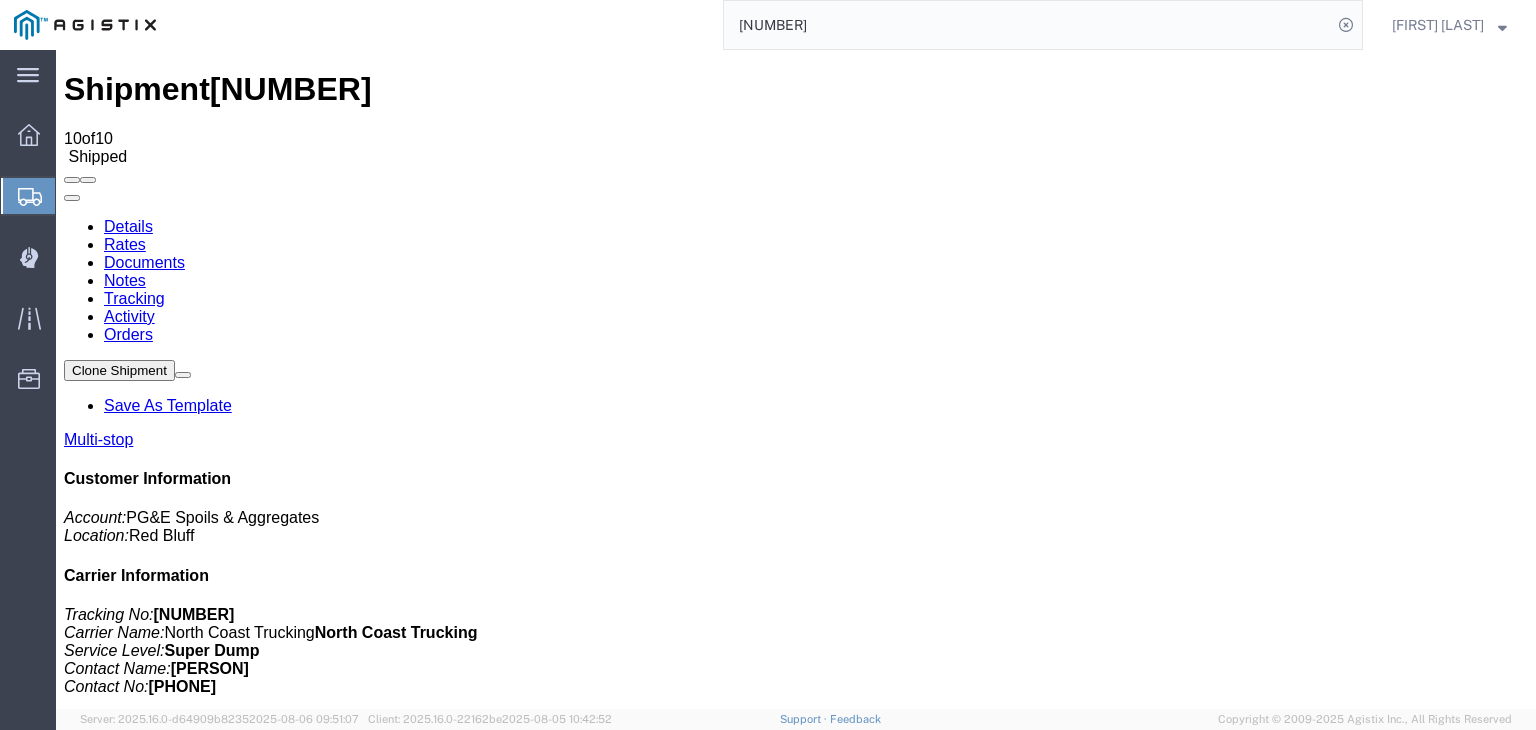 click on "Add New Tracking" at bounding box center (229, 1195) 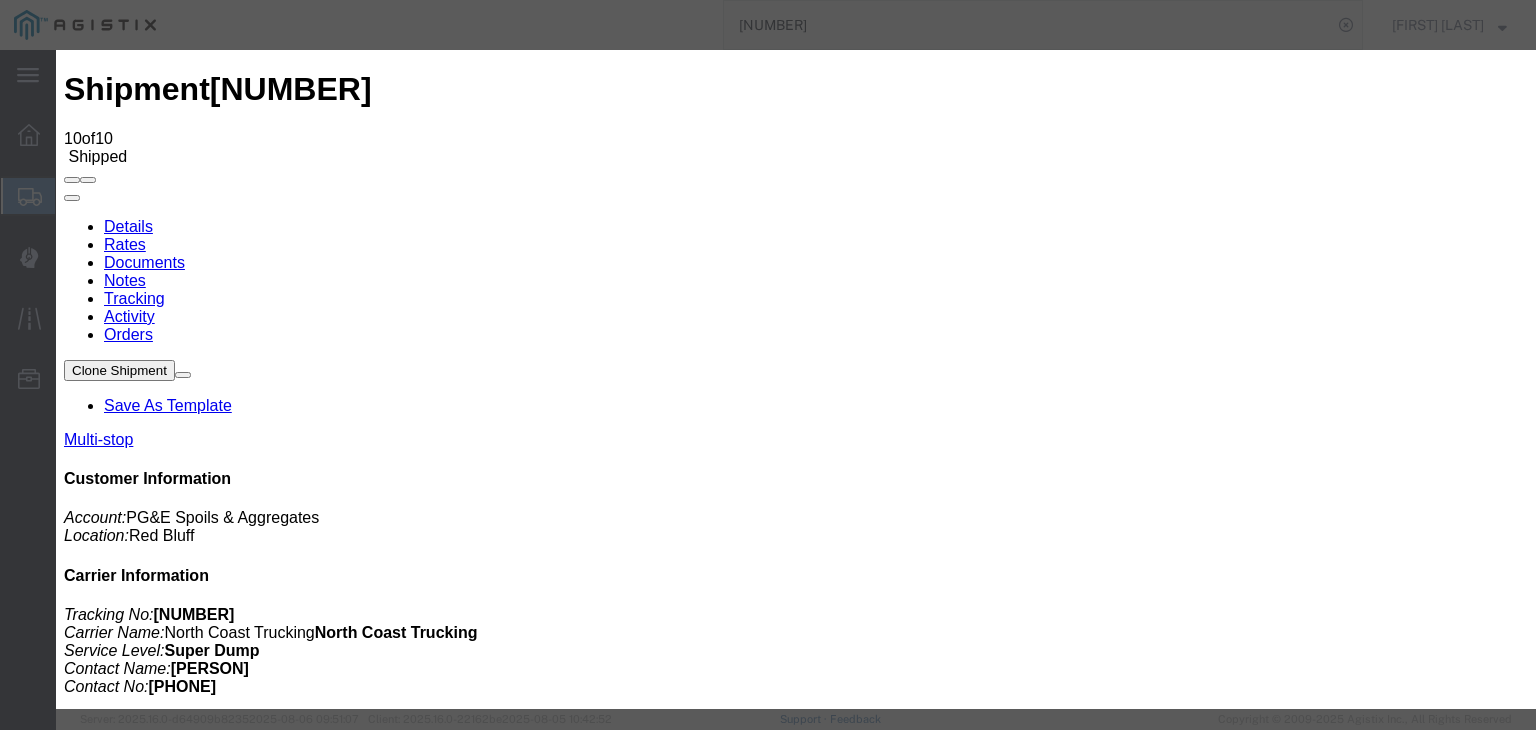 click on "08/06/2025" at bounding box center (168, 5250) 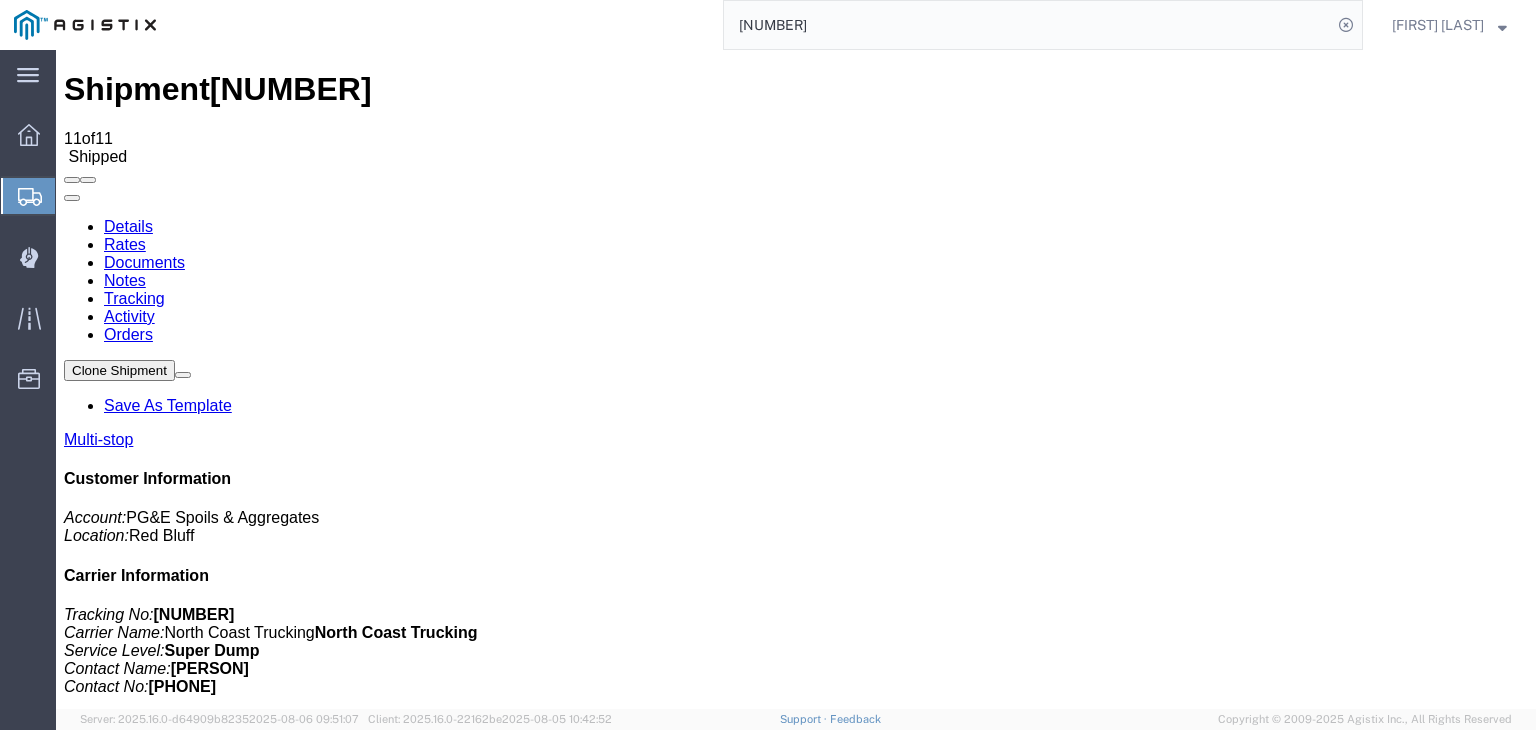 click on "Add New Tracking" at bounding box center [229, 1195] 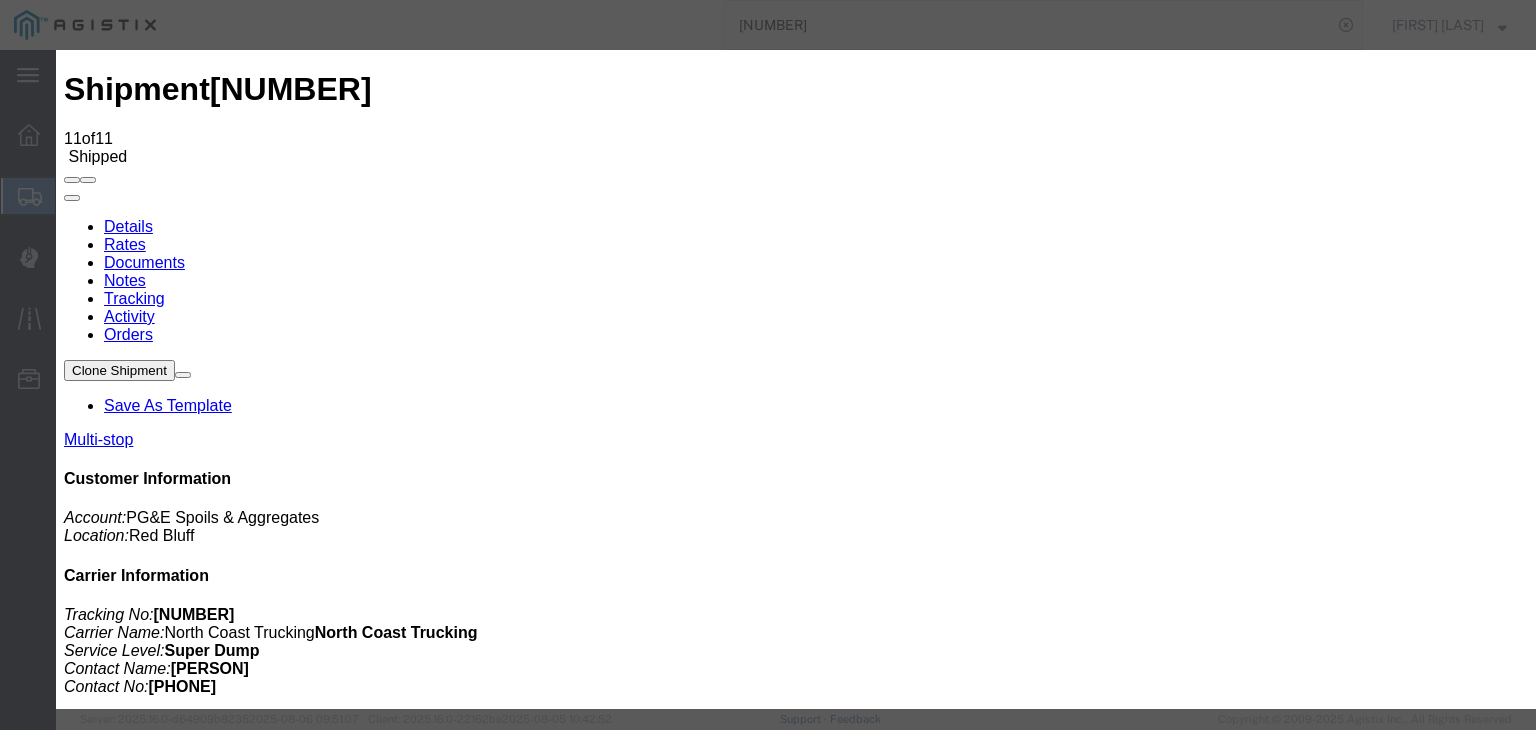 click on "08/06/2025" at bounding box center (168, 5493) 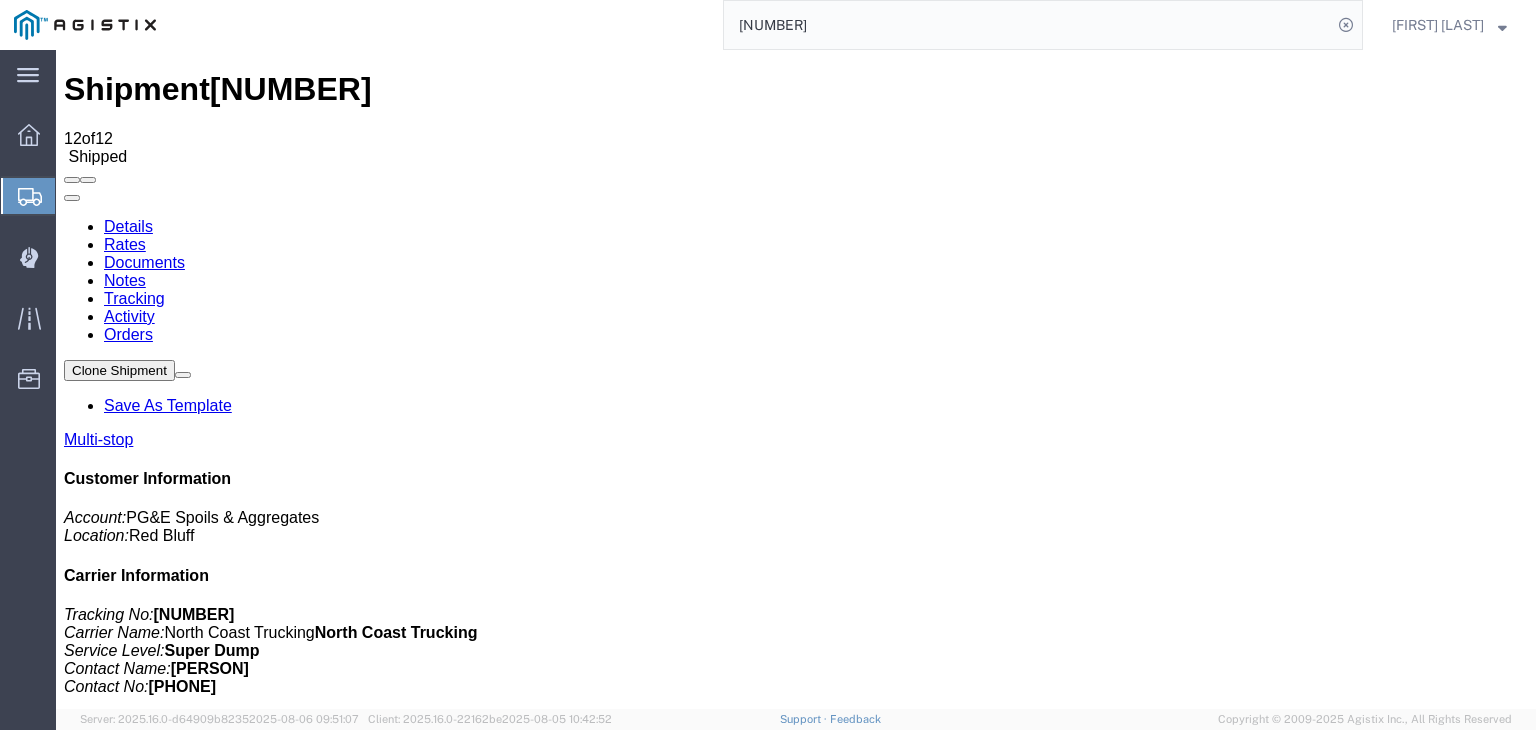 drag, startPoint x: 1012, startPoint y: 180, endPoint x: 996, endPoint y: 196, distance: 22.627417 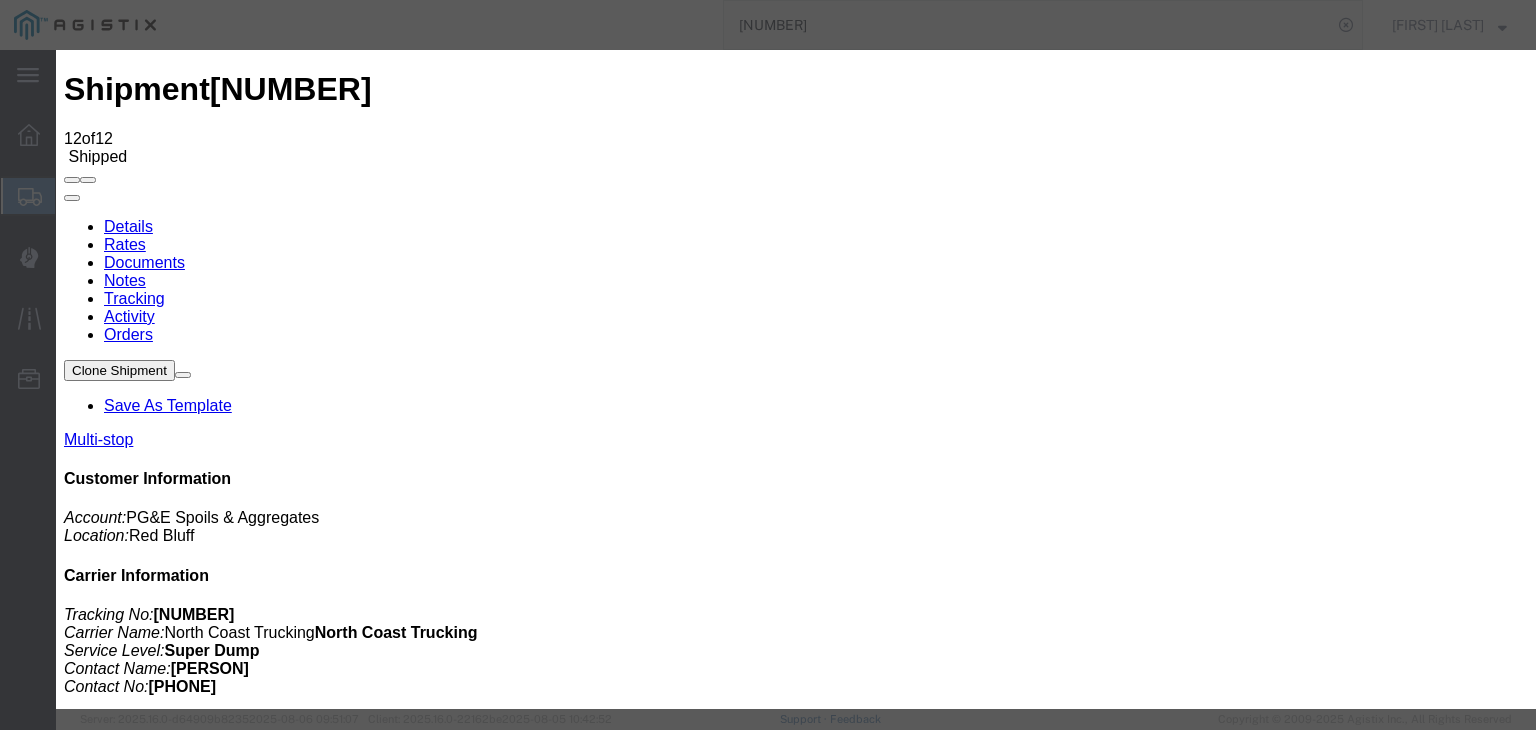 click on "08/06/2025" at bounding box center (168, 5736) 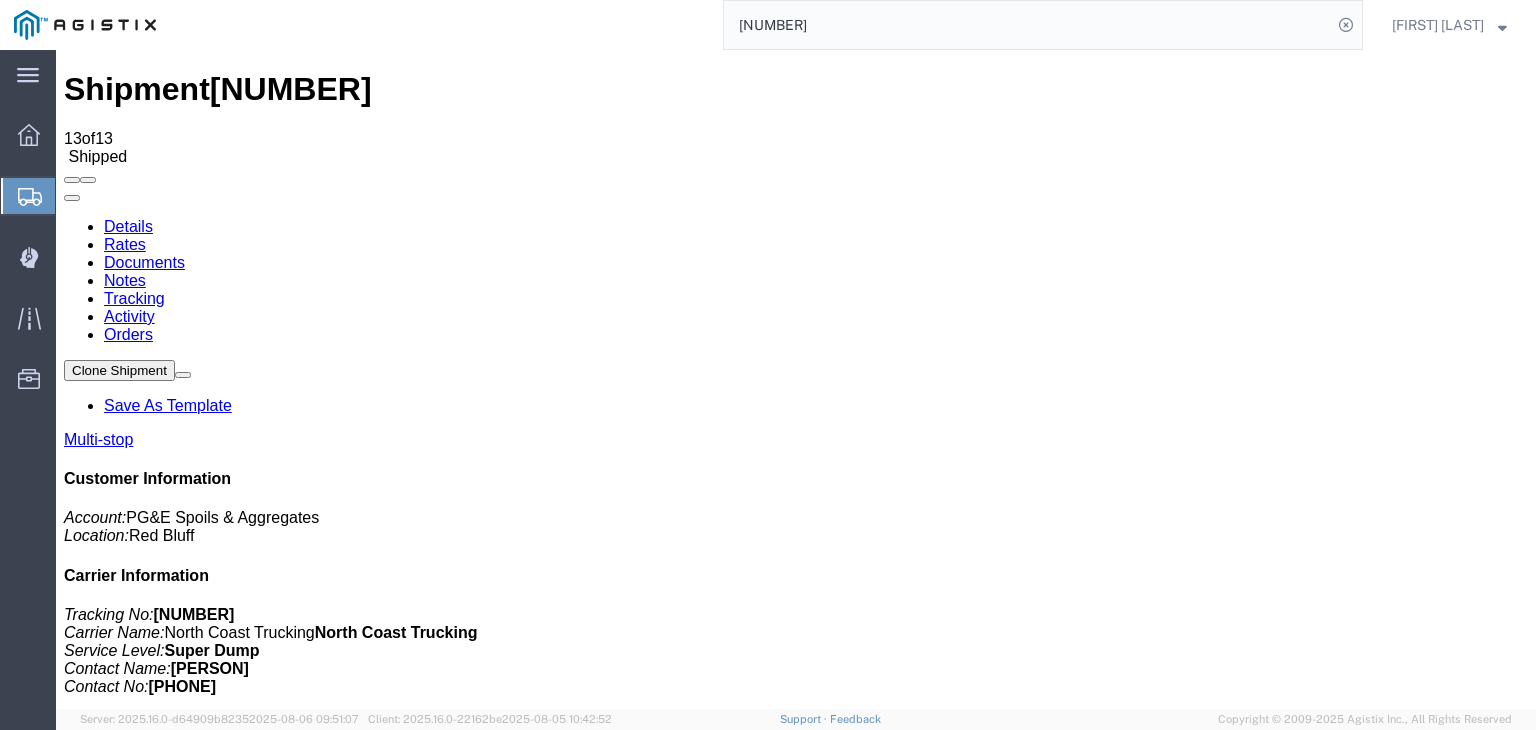 click on "Add New Tracking" at bounding box center (229, 1195) 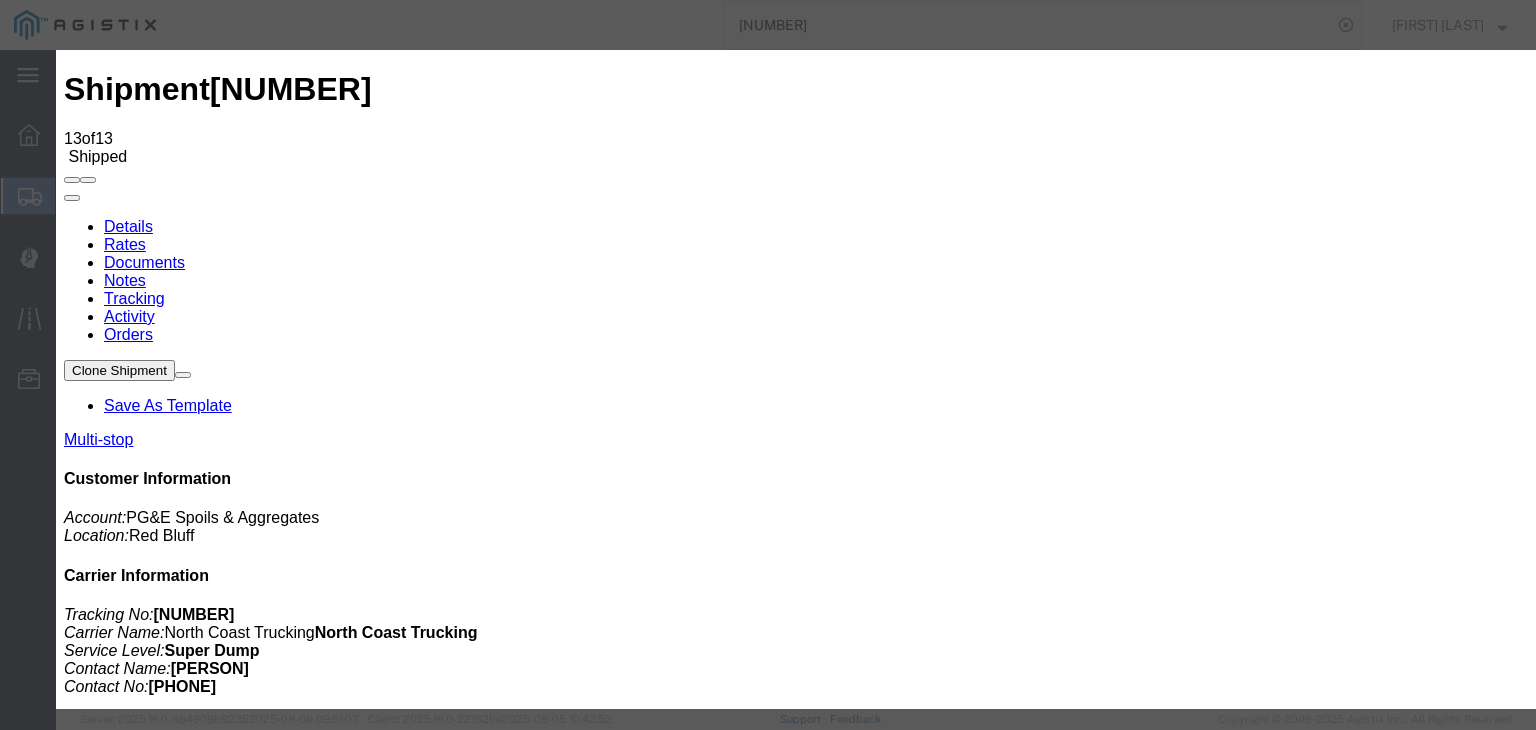 click on "08/06/2025" at bounding box center (168, 5979) 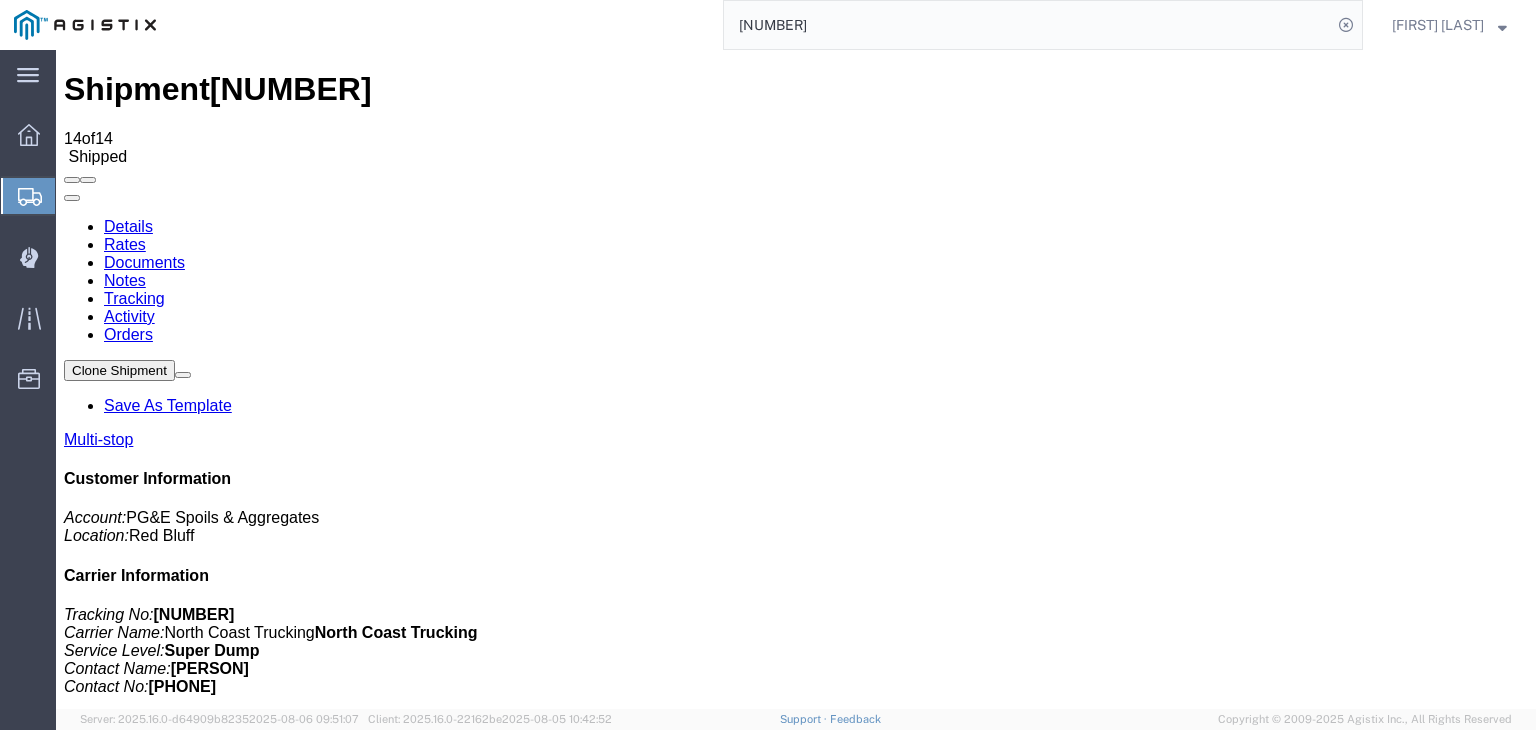 click on "Add New Tracking" at bounding box center (229, 1195) 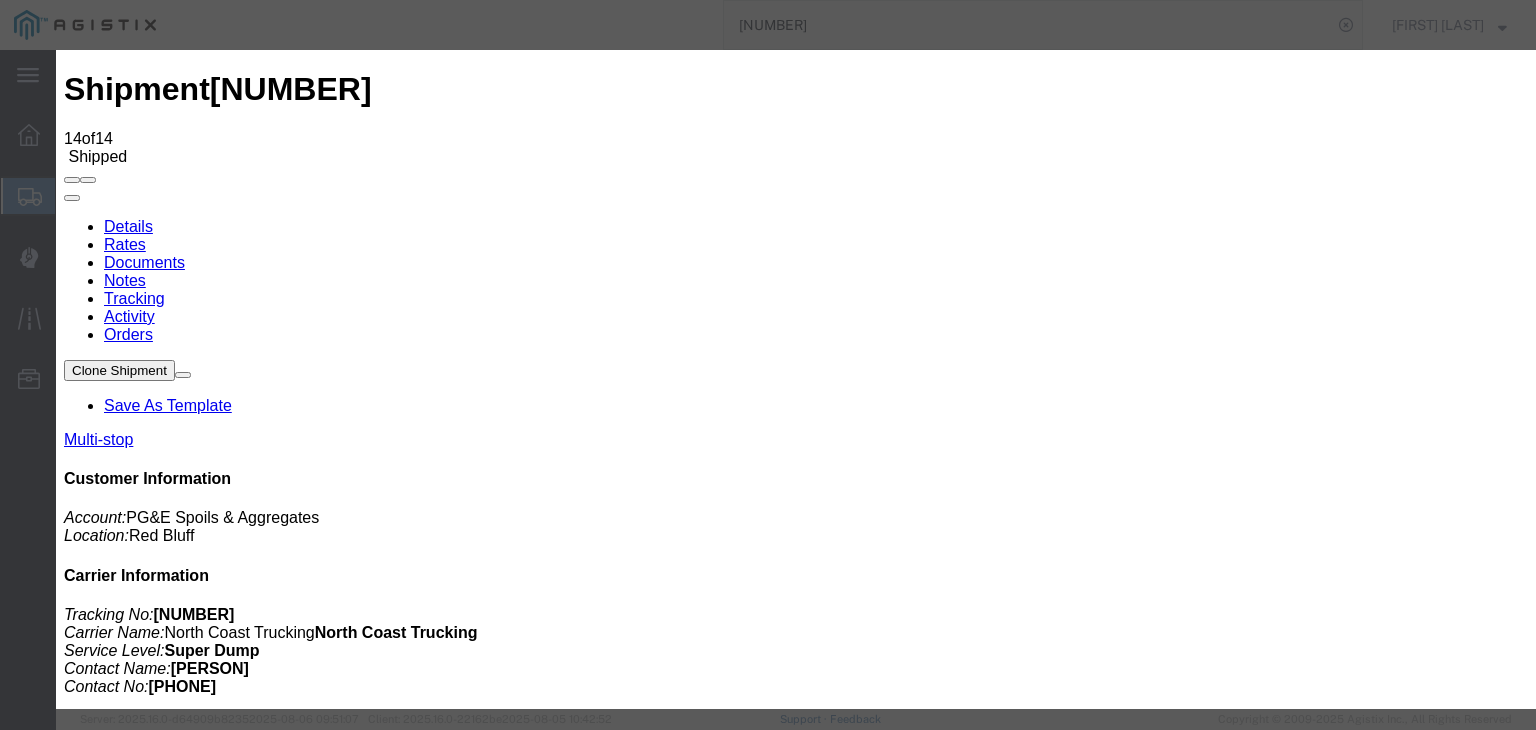 click on "Time" at bounding box center [97, 6241] 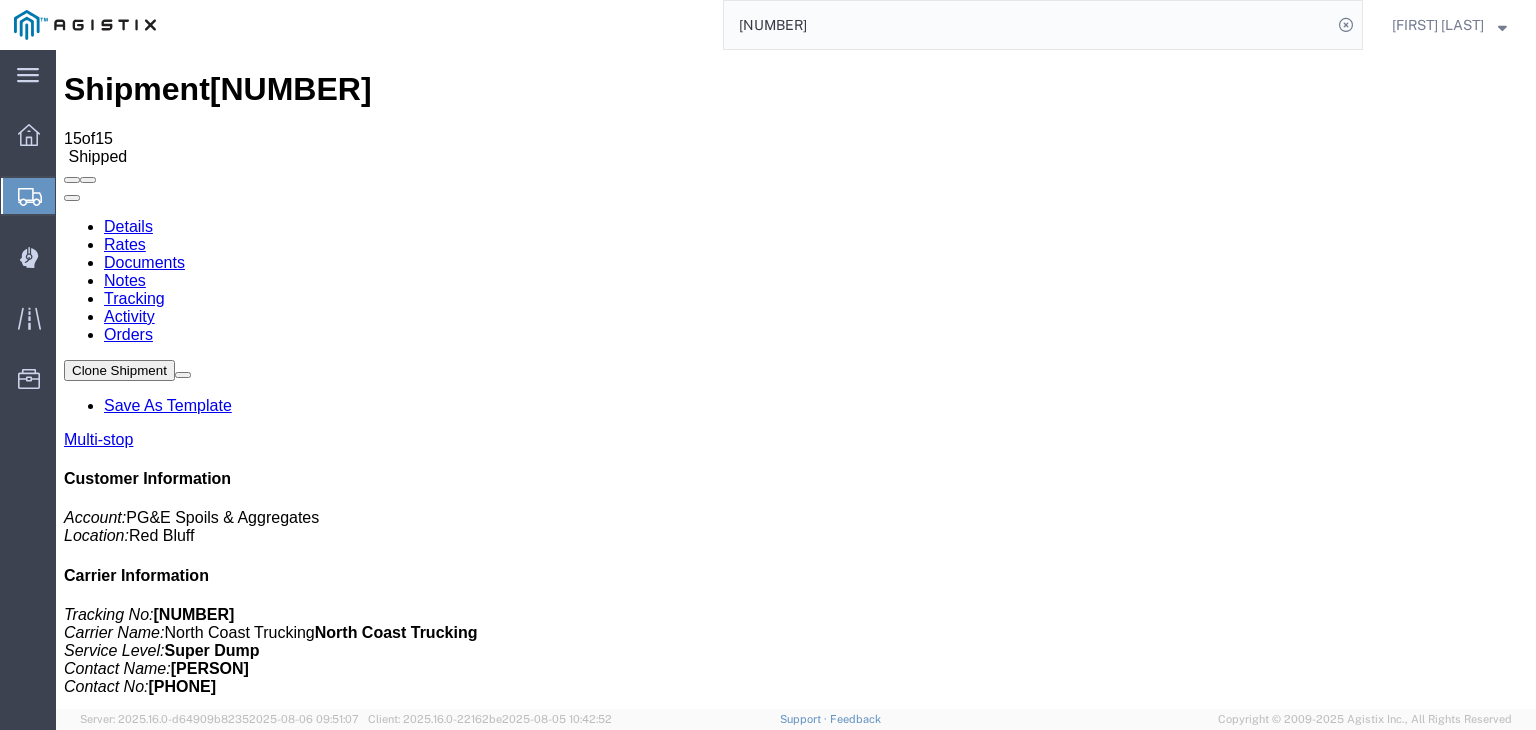 click on "Add New Tracking" at bounding box center [229, 1195] 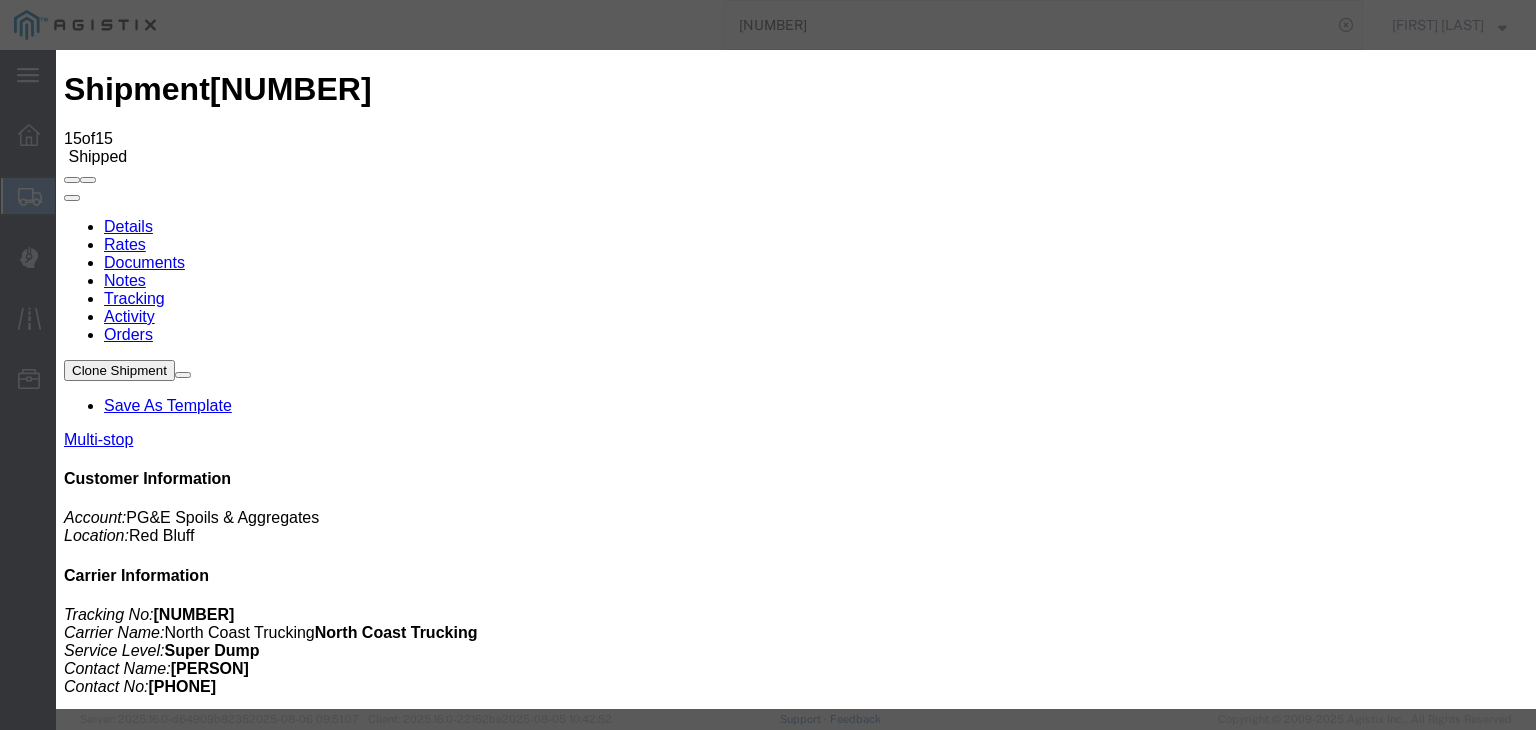 click on "08/06/2025" at bounding box center [168, 6465] 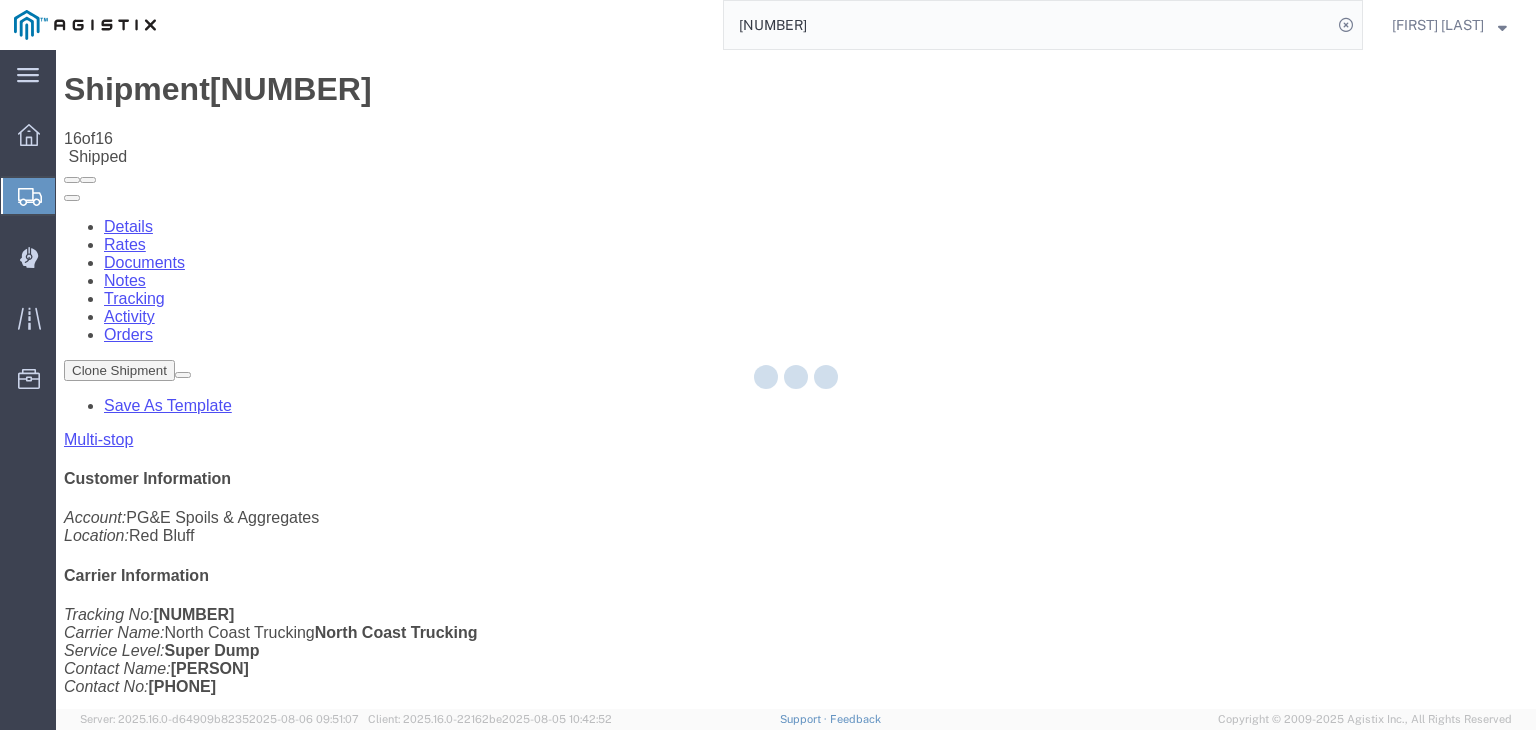 click 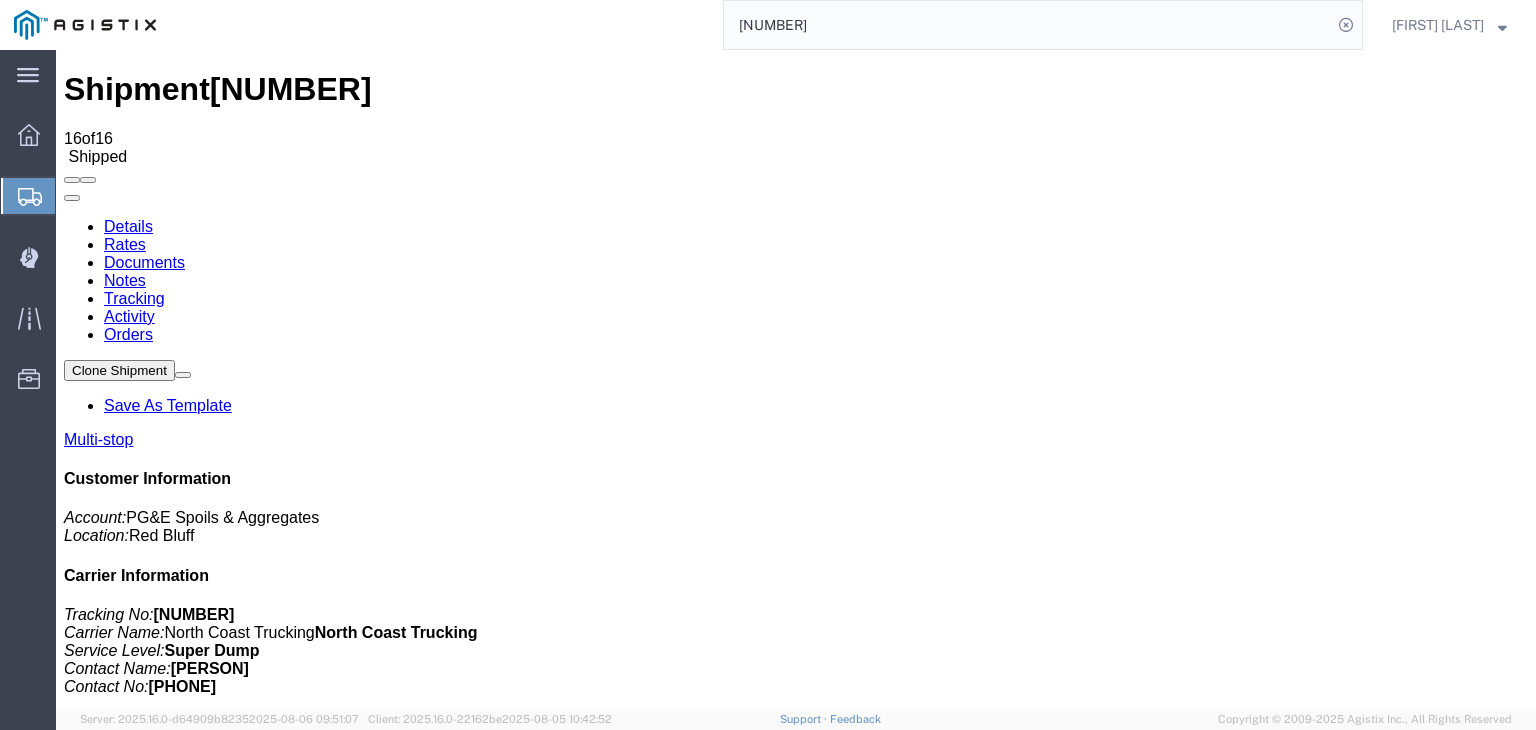 click on "Add New Tracking" at bounding box center (229, 1195) 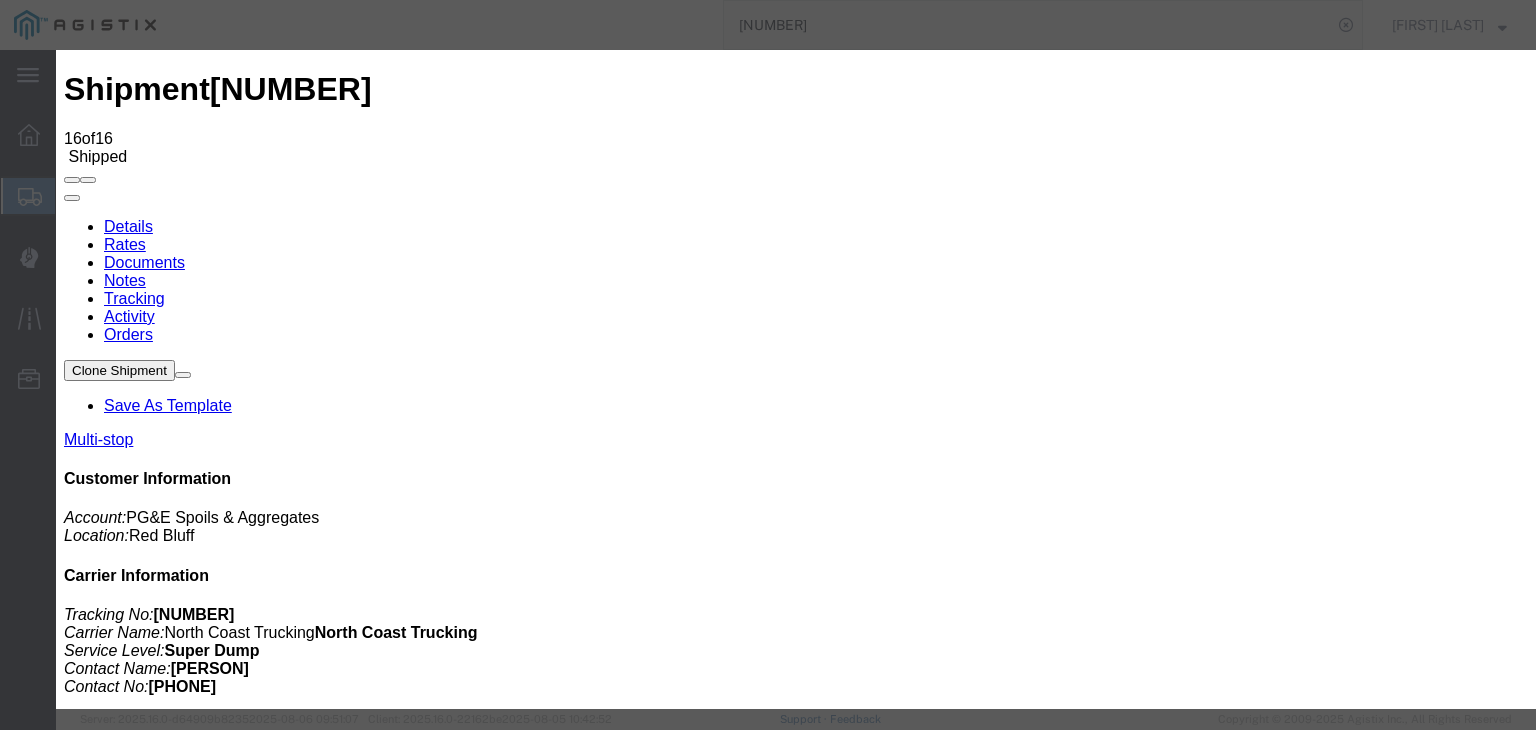 click on "08/06/2025" at bounding box center [168, 6708] 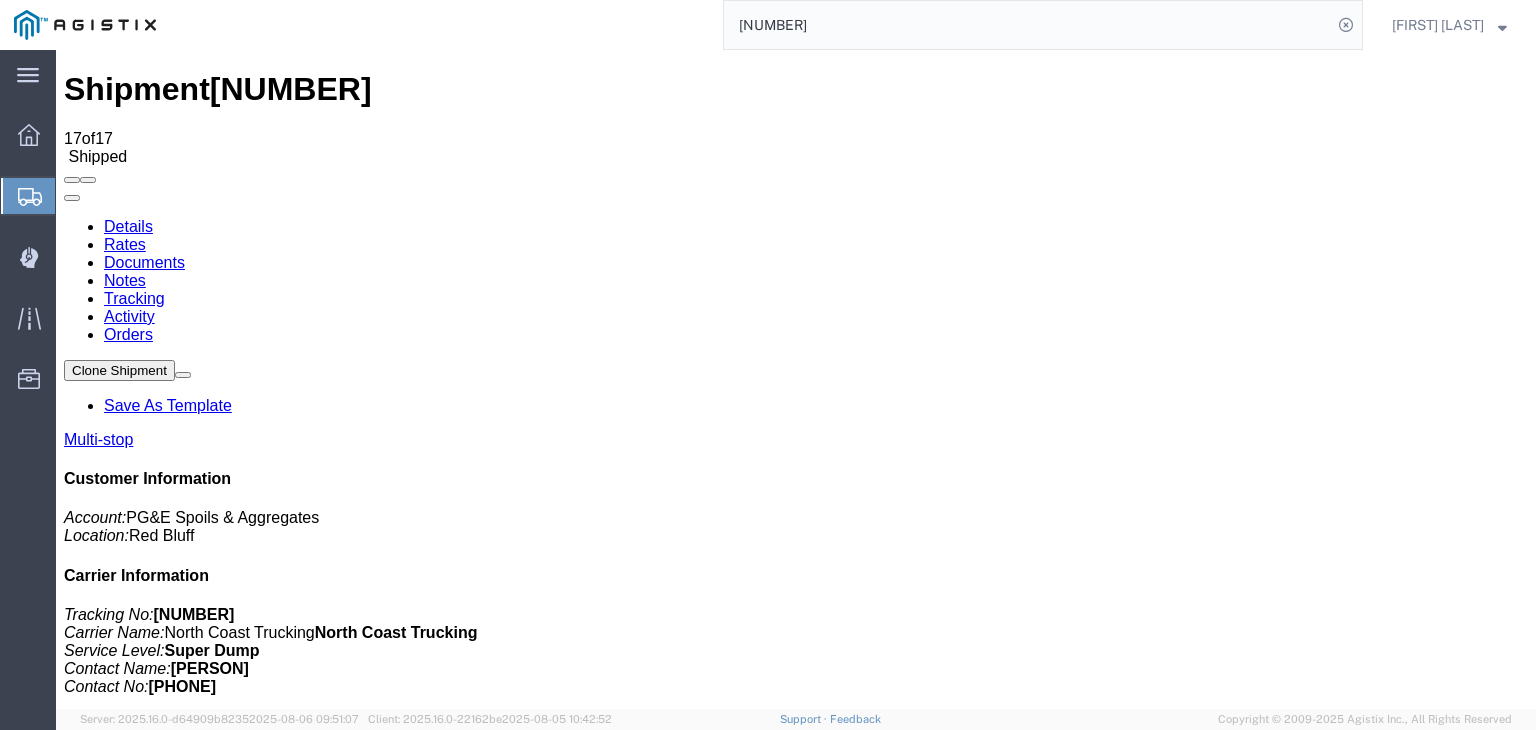 click on "Add New Tracking" at bounding box center (229, 1195) 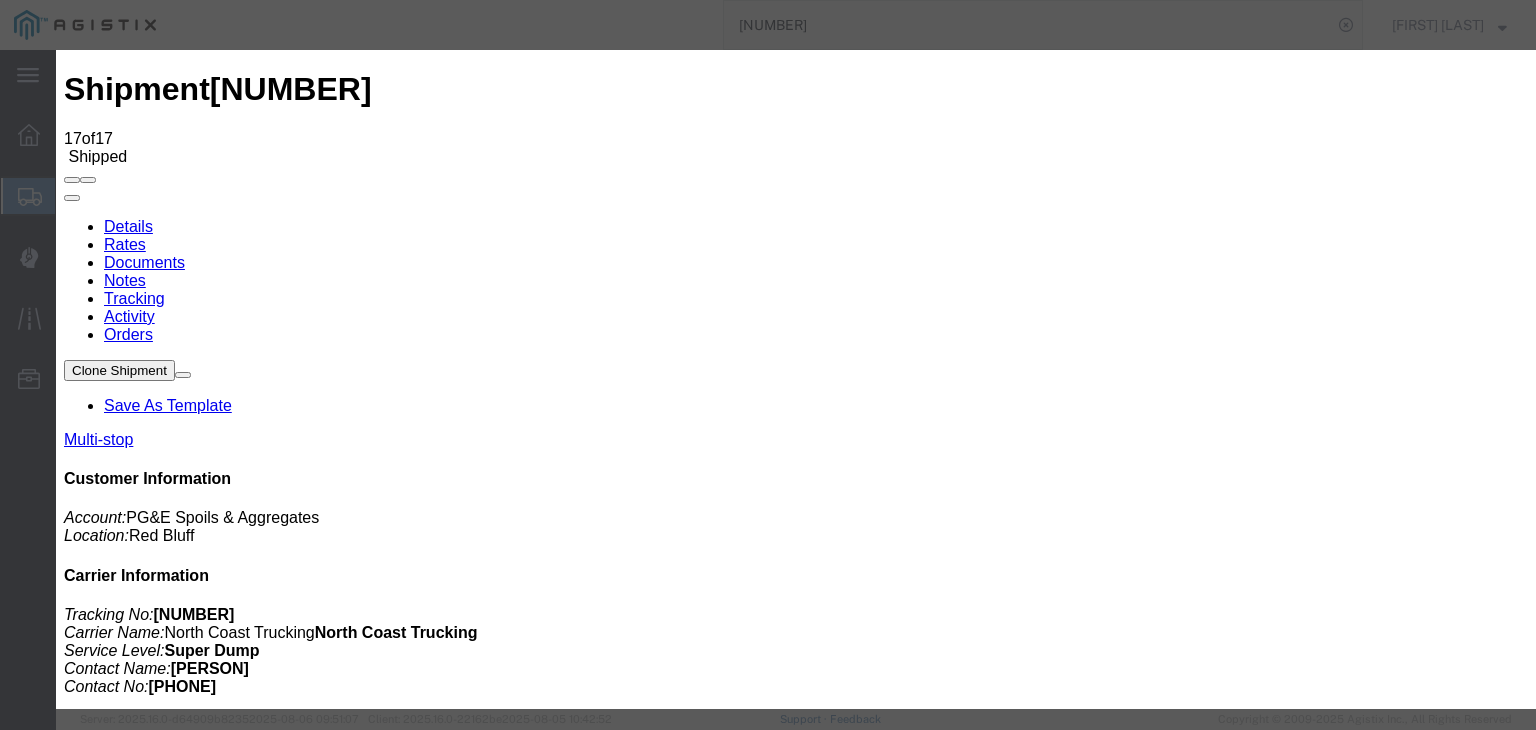click on "08/06/2025" at bounding box center [168, 6951] 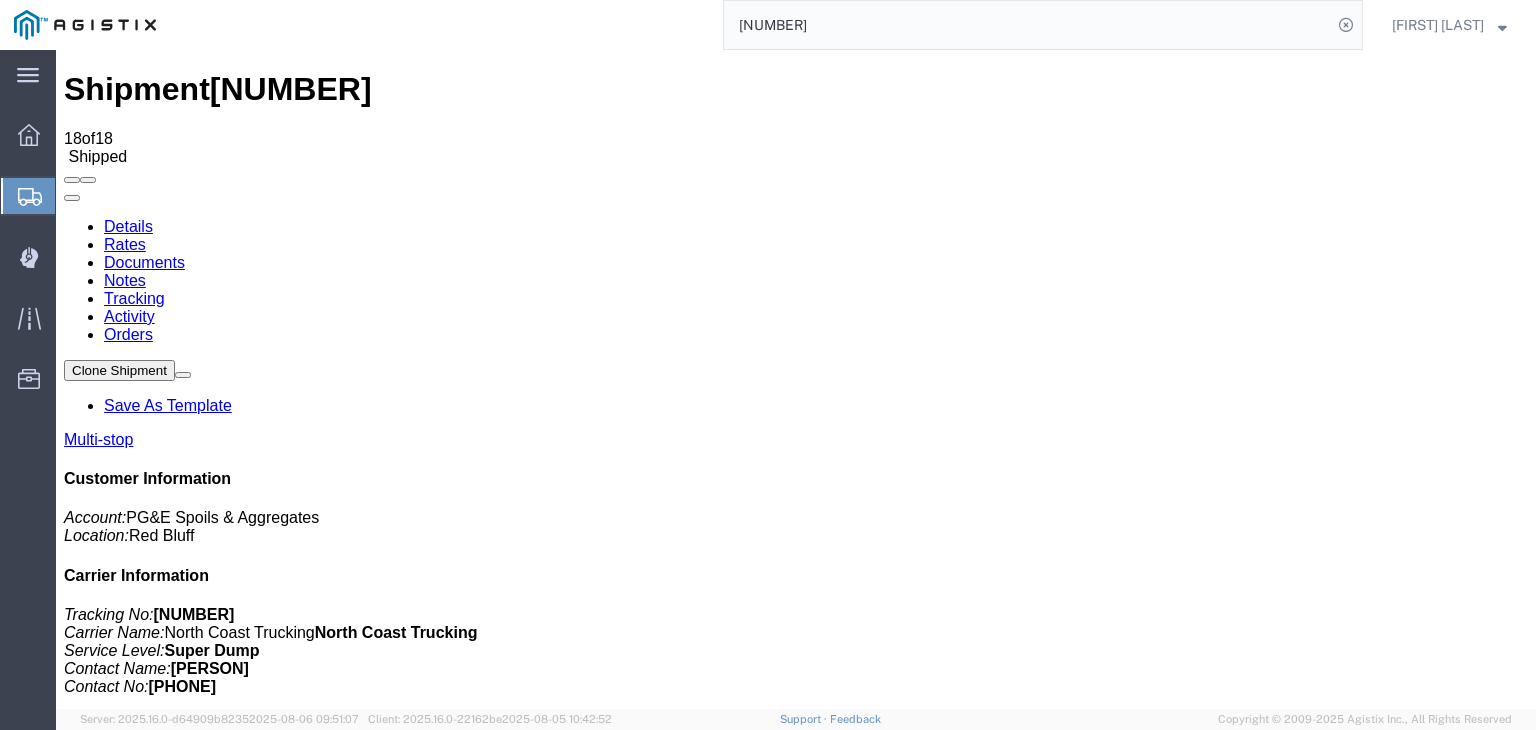 click on "Add New Tracking" at bounding box center (229, 1195) 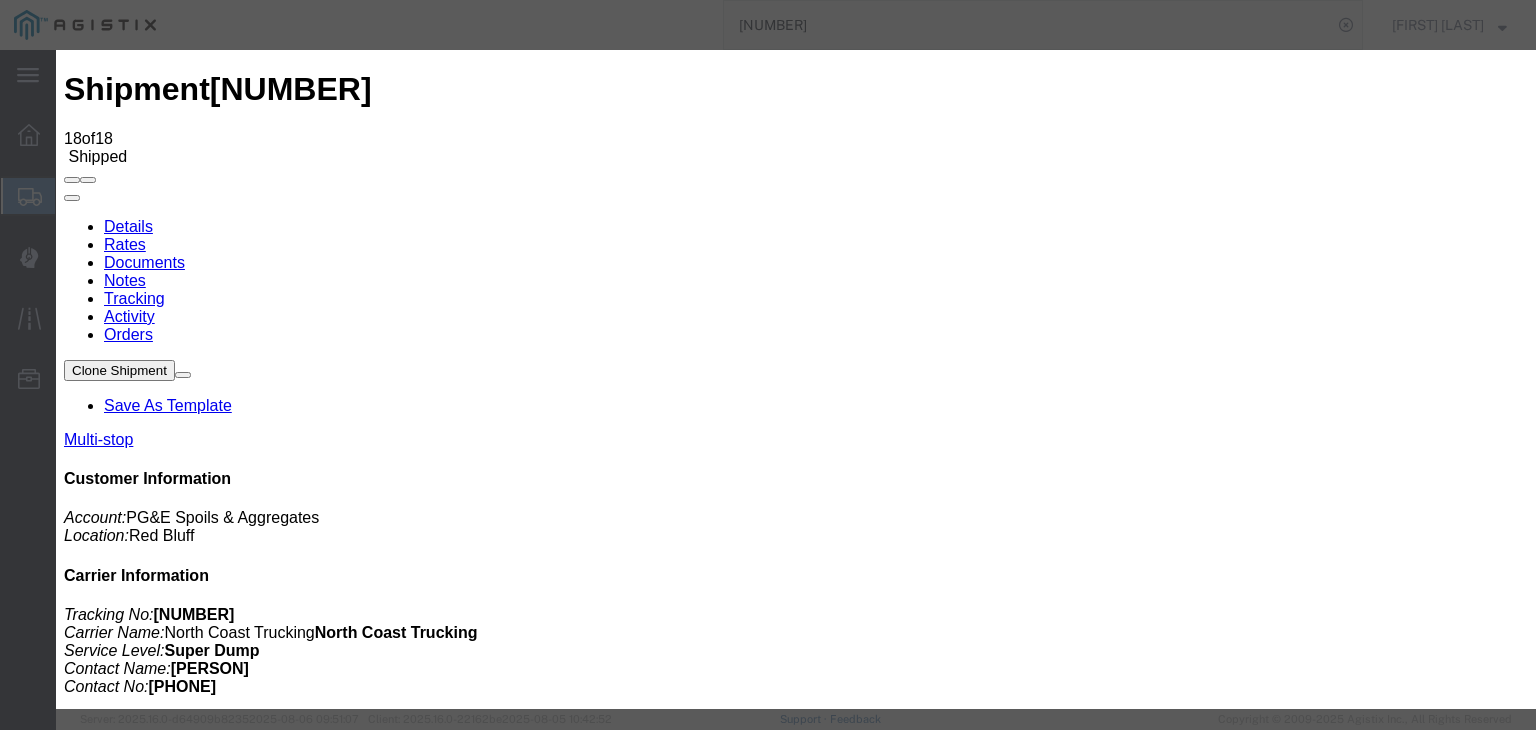 click on "08/06/2025" at bounding box center (168, 7194) 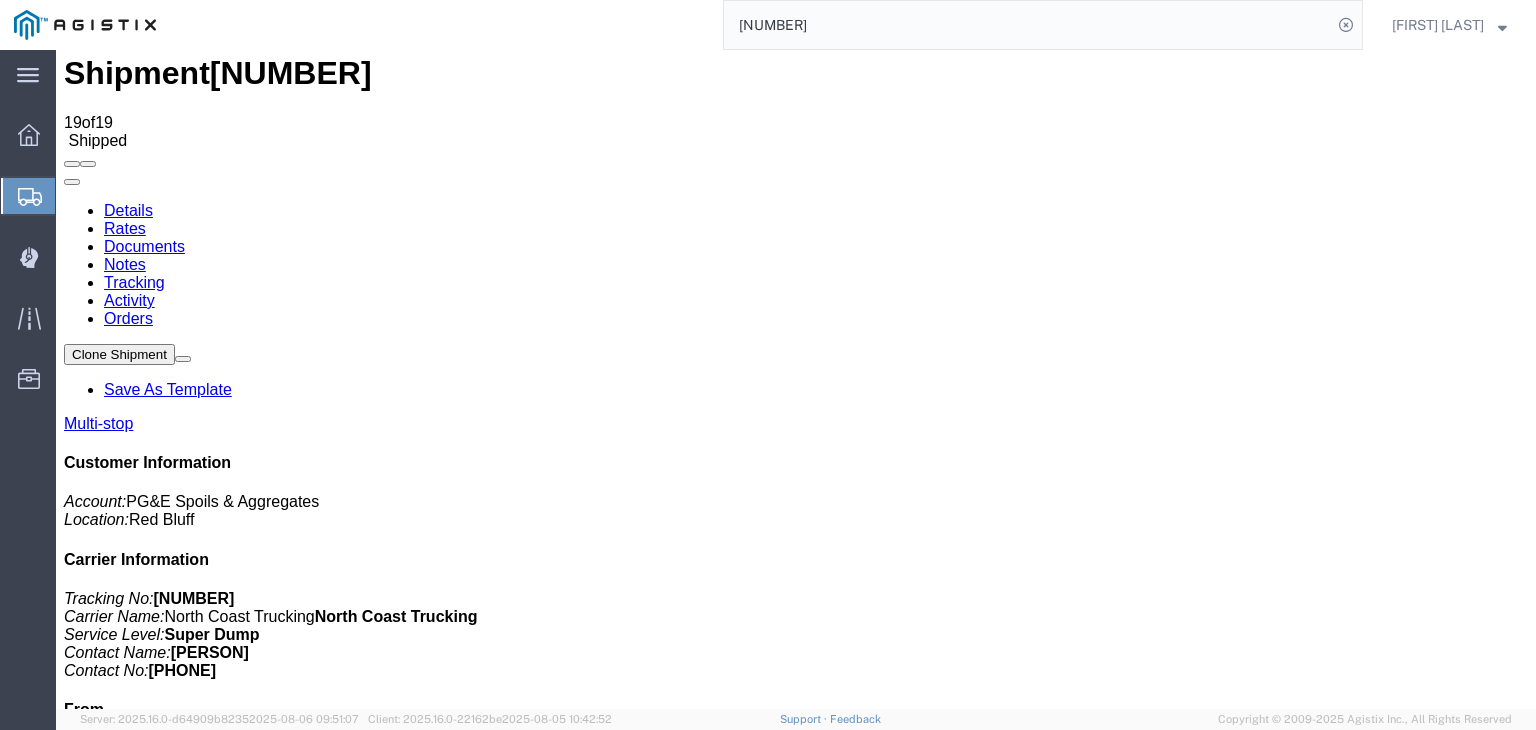 scroll, scrollTop: 0, scrollLeft: 0, axis: both 